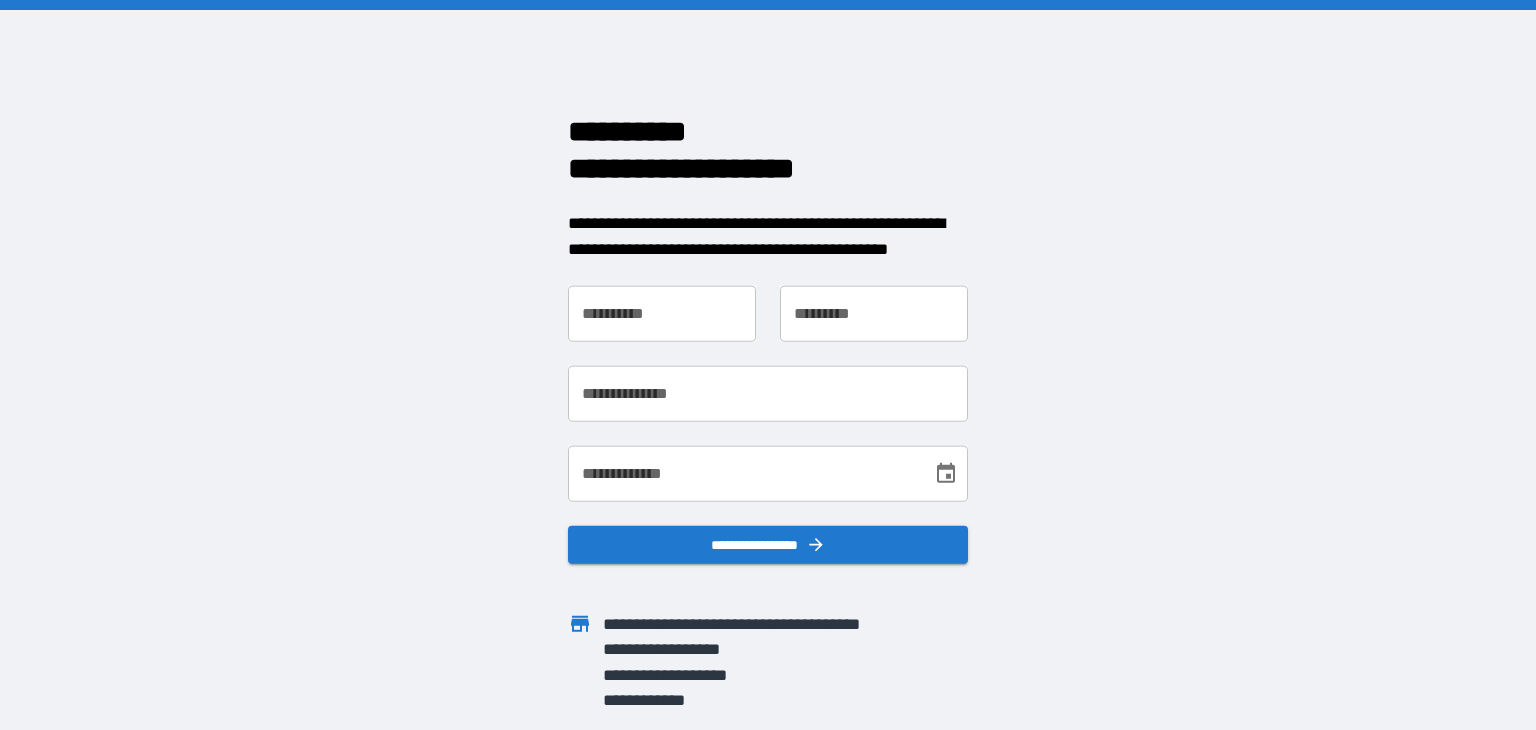 scroll, scrollTop: 0, scrollLeft: 0, axis: both 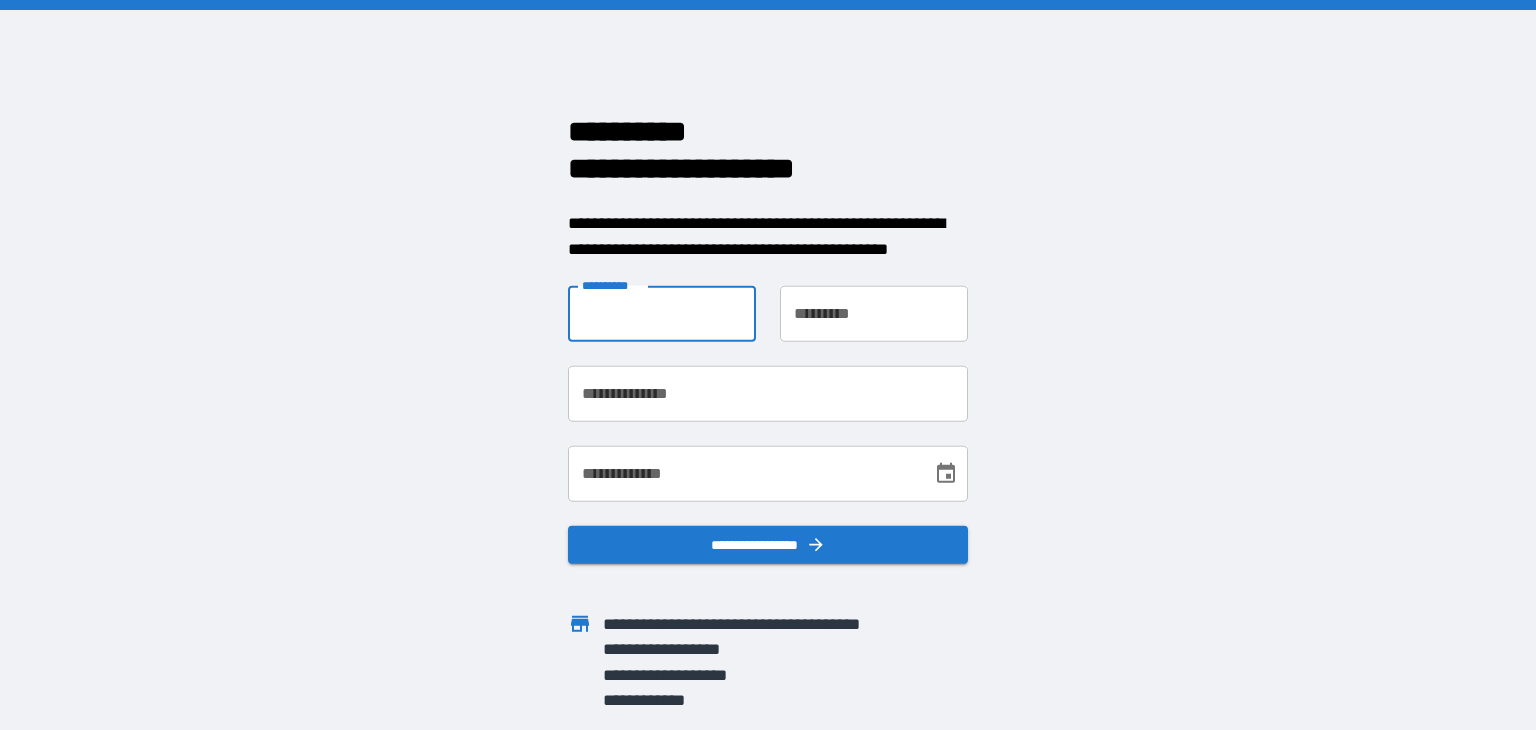click on "**********" at bounding box center [662, 314] 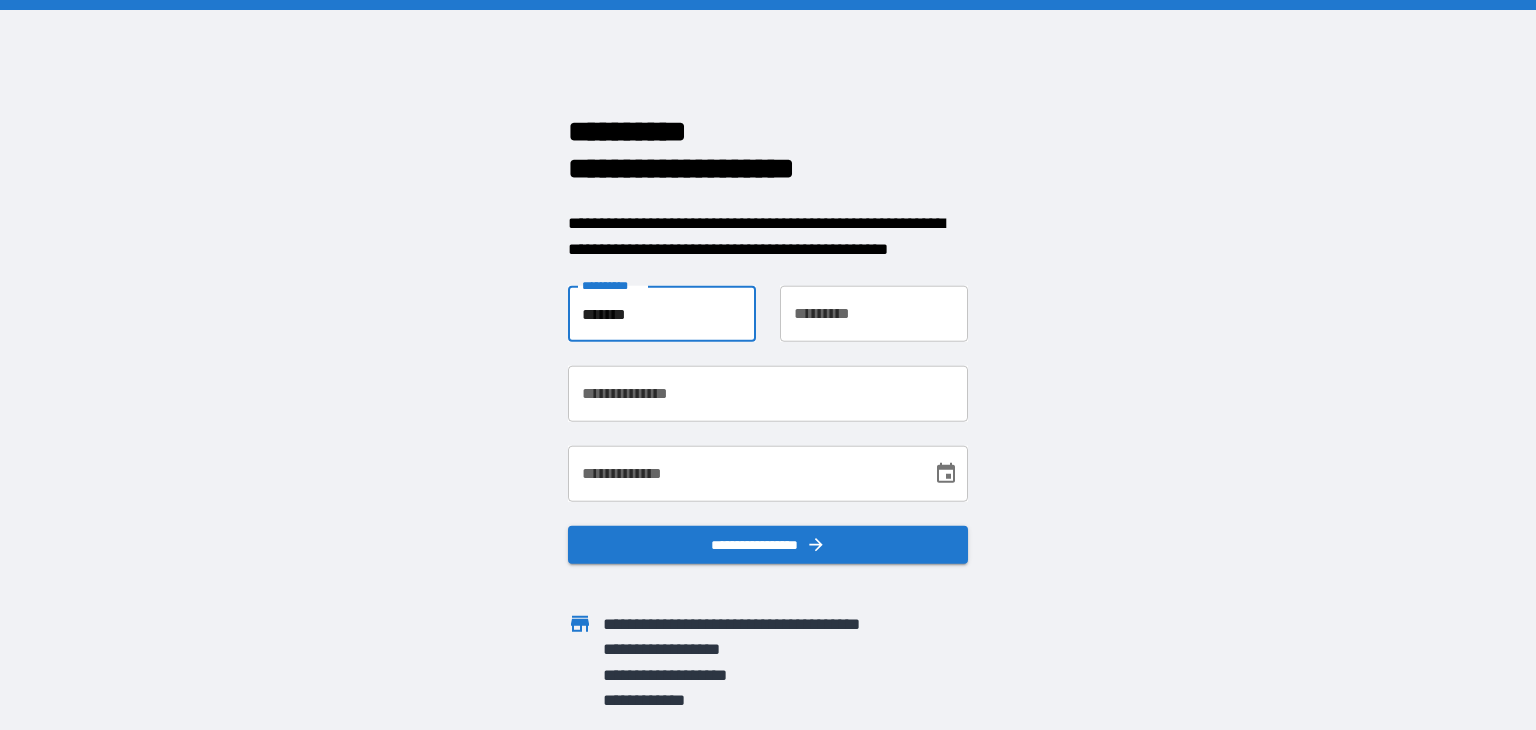 type on "*******" 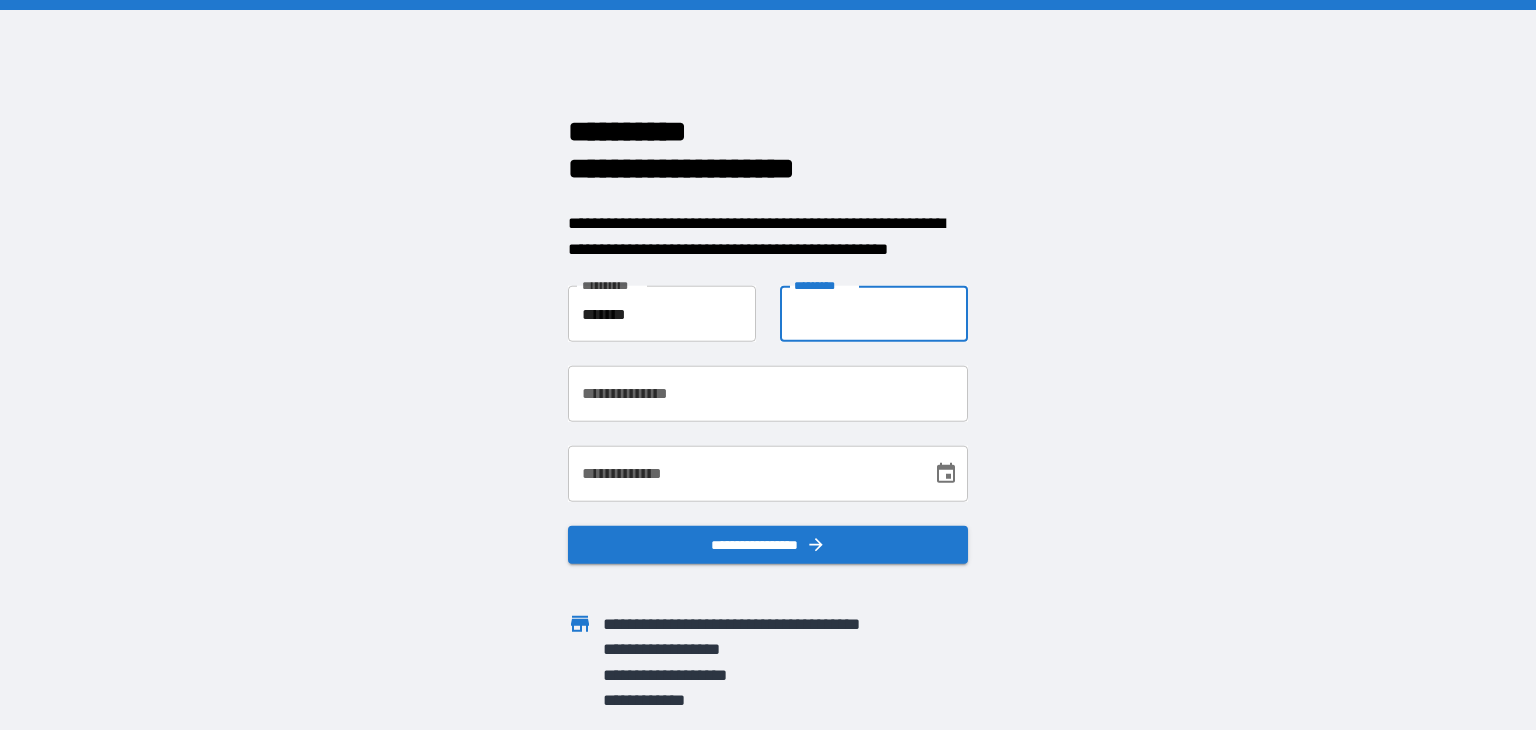 click on "**********" at bounding box center (874, 314) 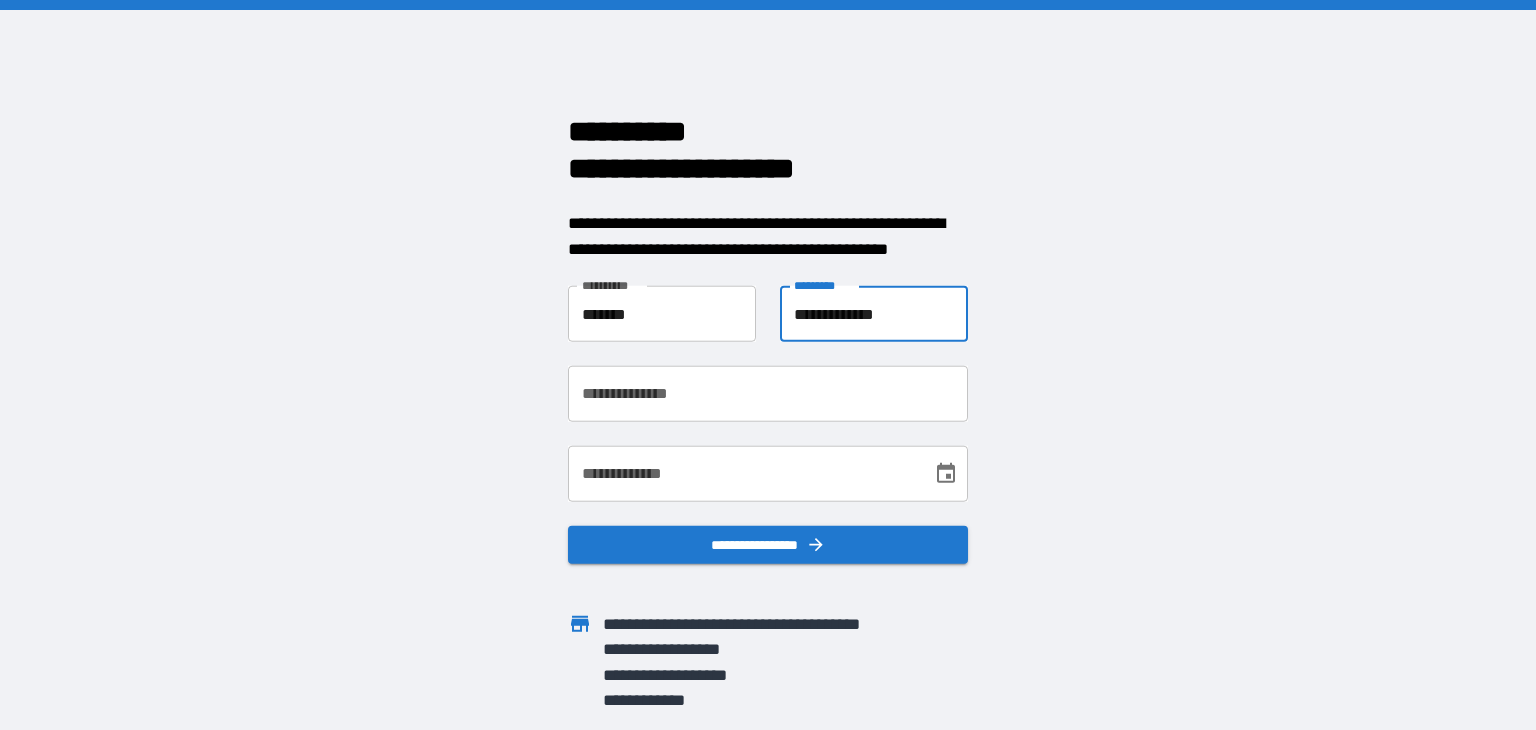 type on "**********" 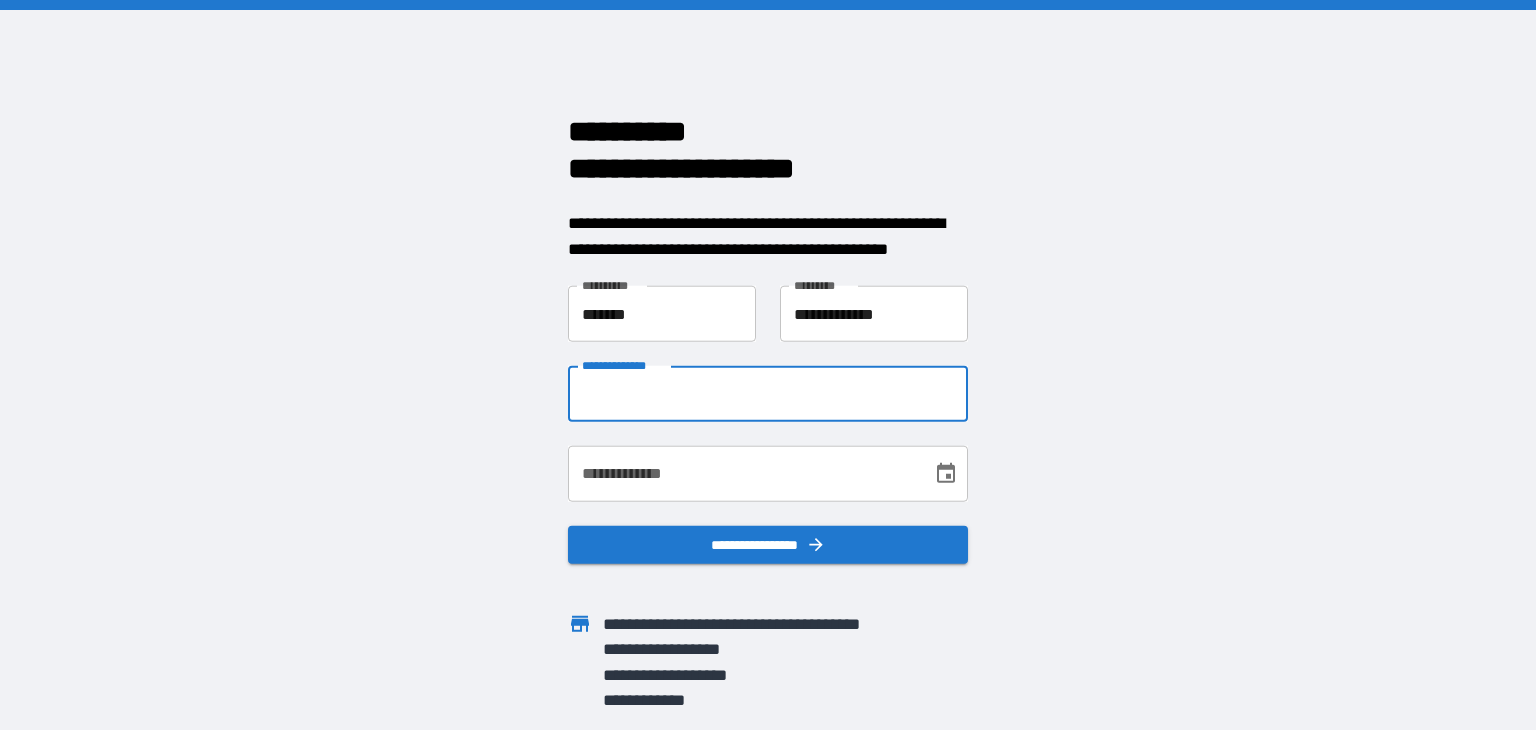 click on "**********" at bounding box center (768, 394) 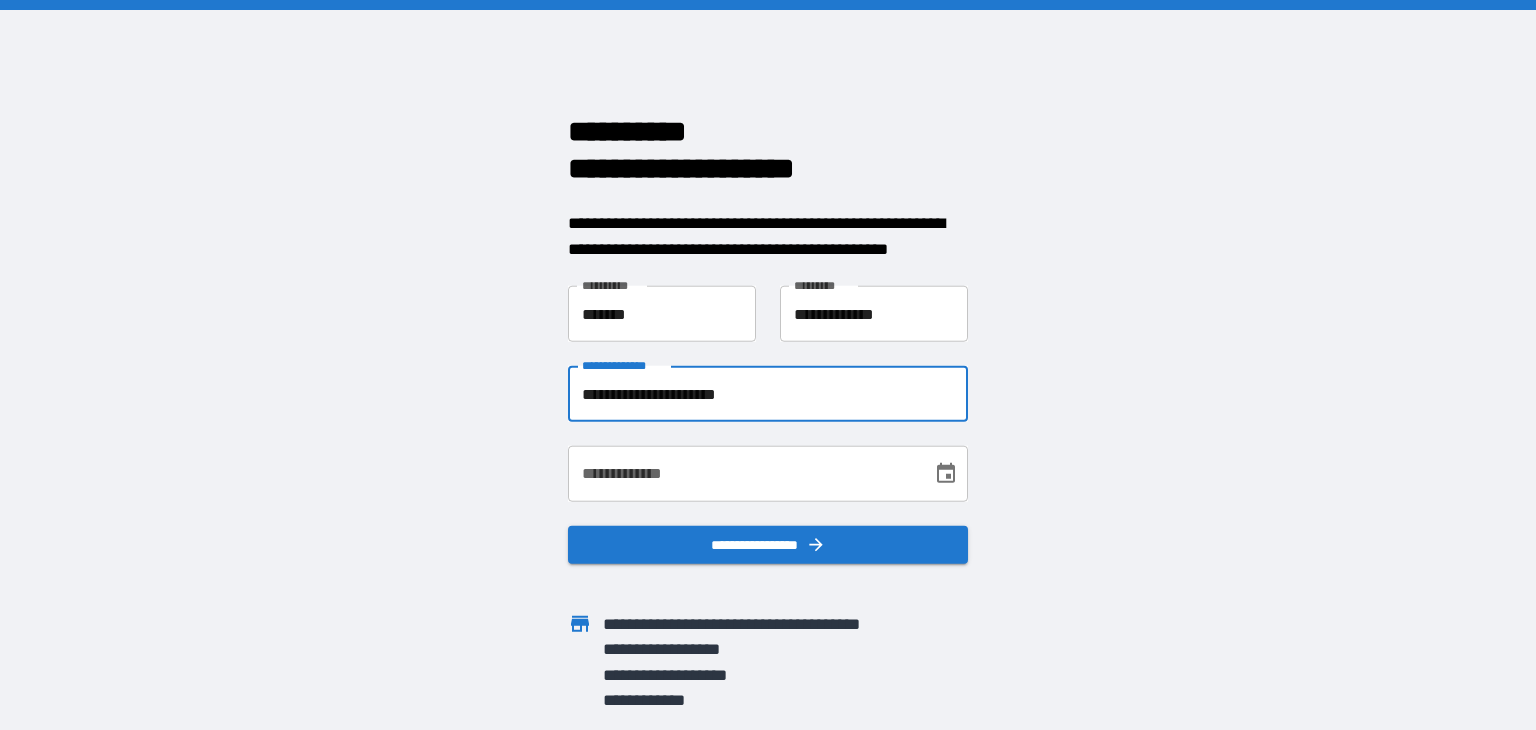 type on "**********" 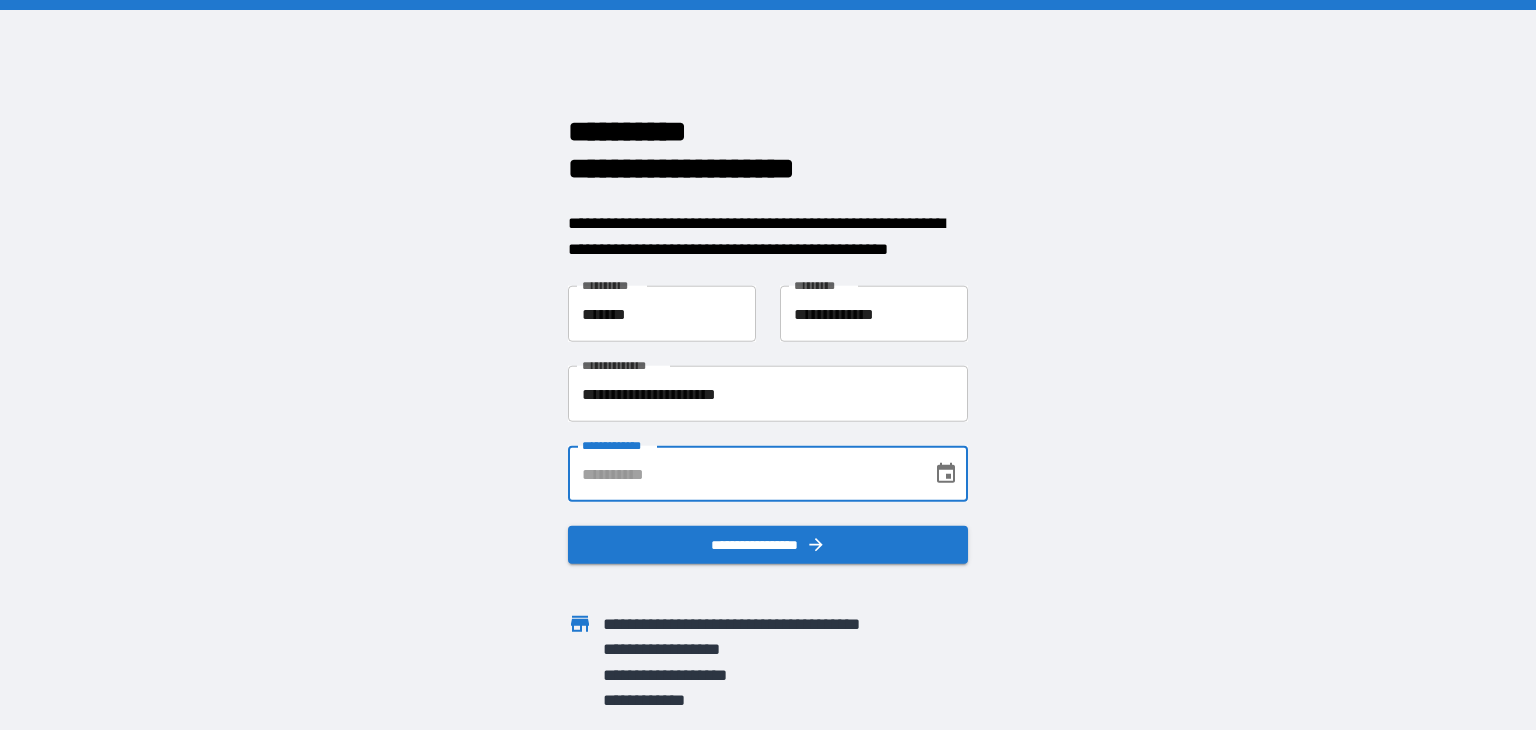 click on "**********" at bounding box center [743, 474] 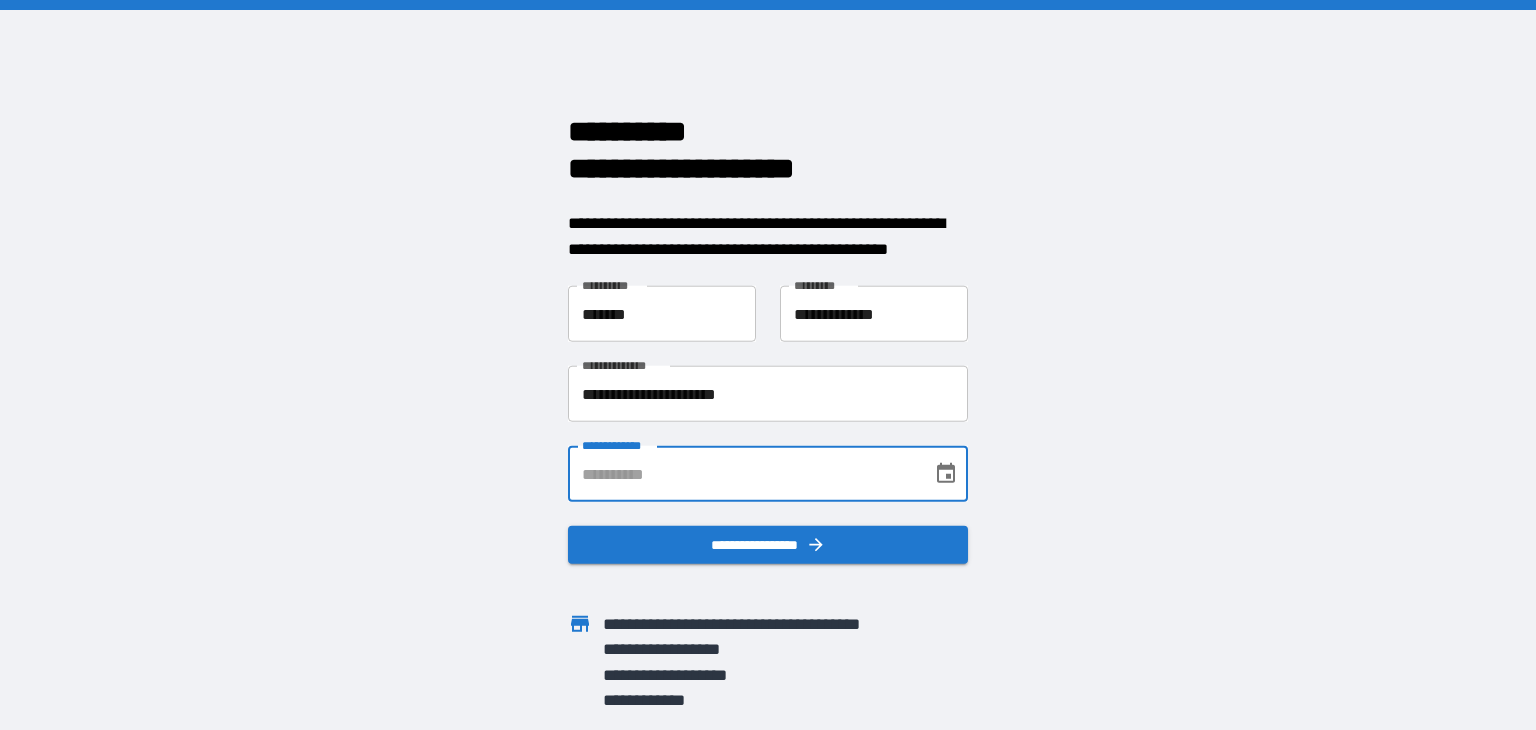 type on "**********" 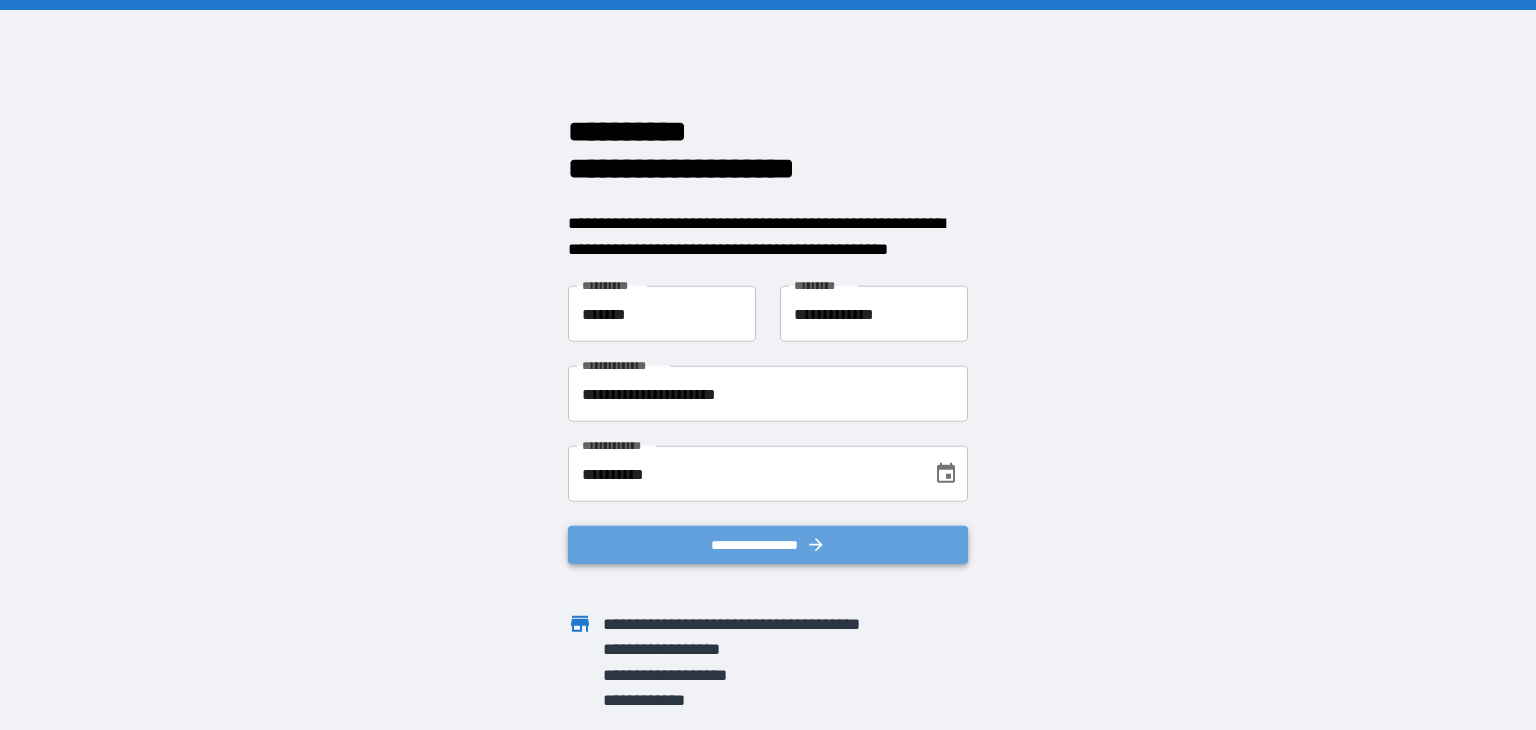 click on "**********" at bounding box center [768, 545] 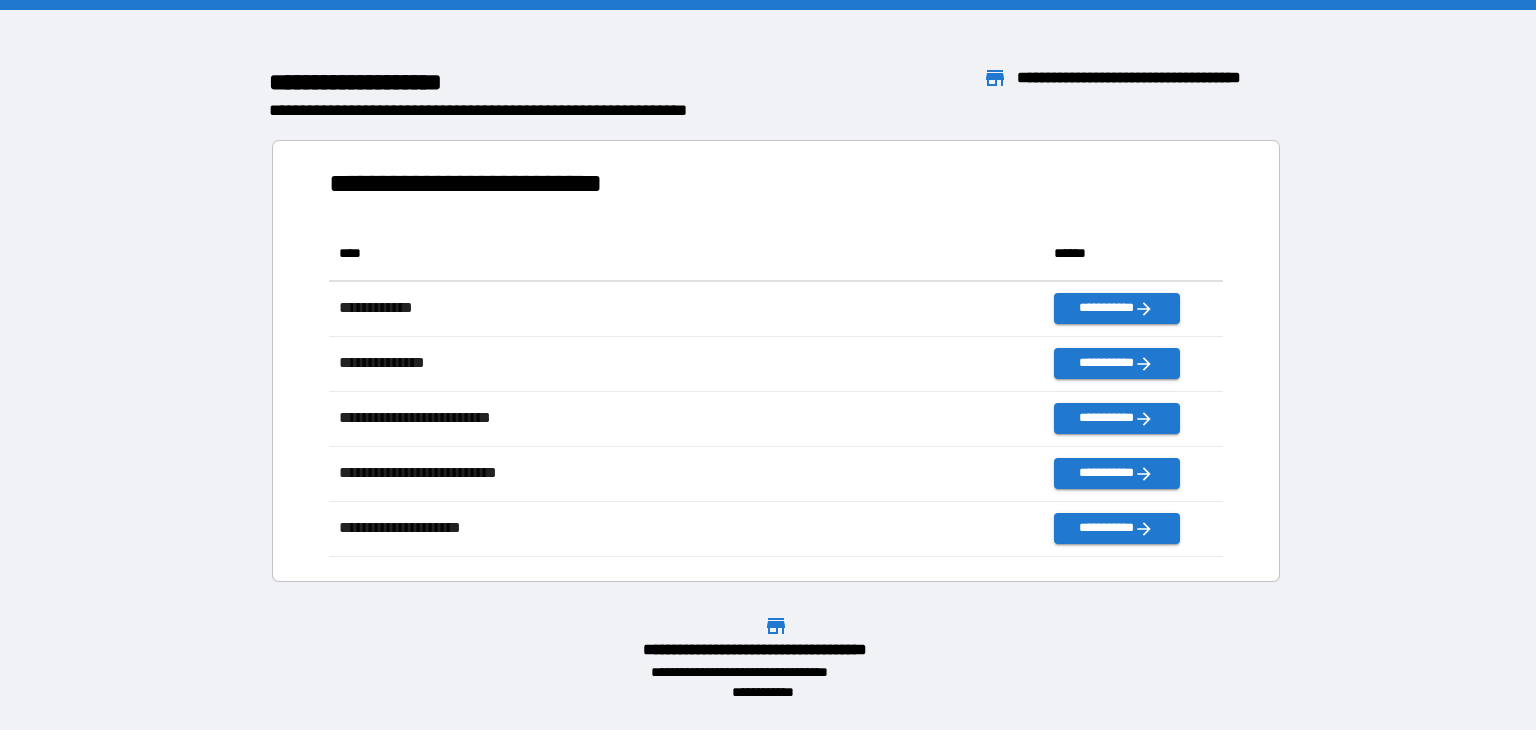 scroll, scrollTop: 16, scrollLeft: 16, axis: both 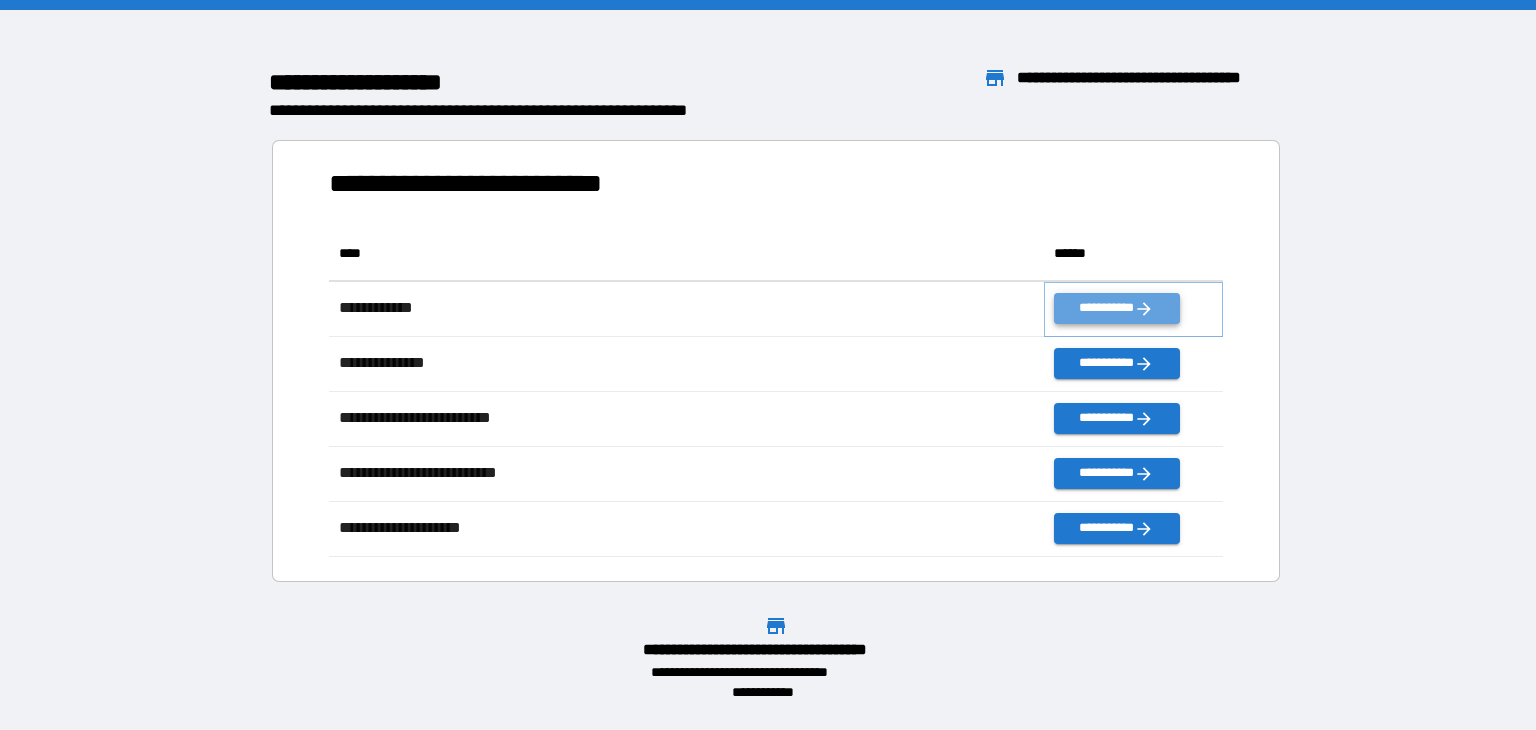 click on "**********" at bounding box center (1116, 308) 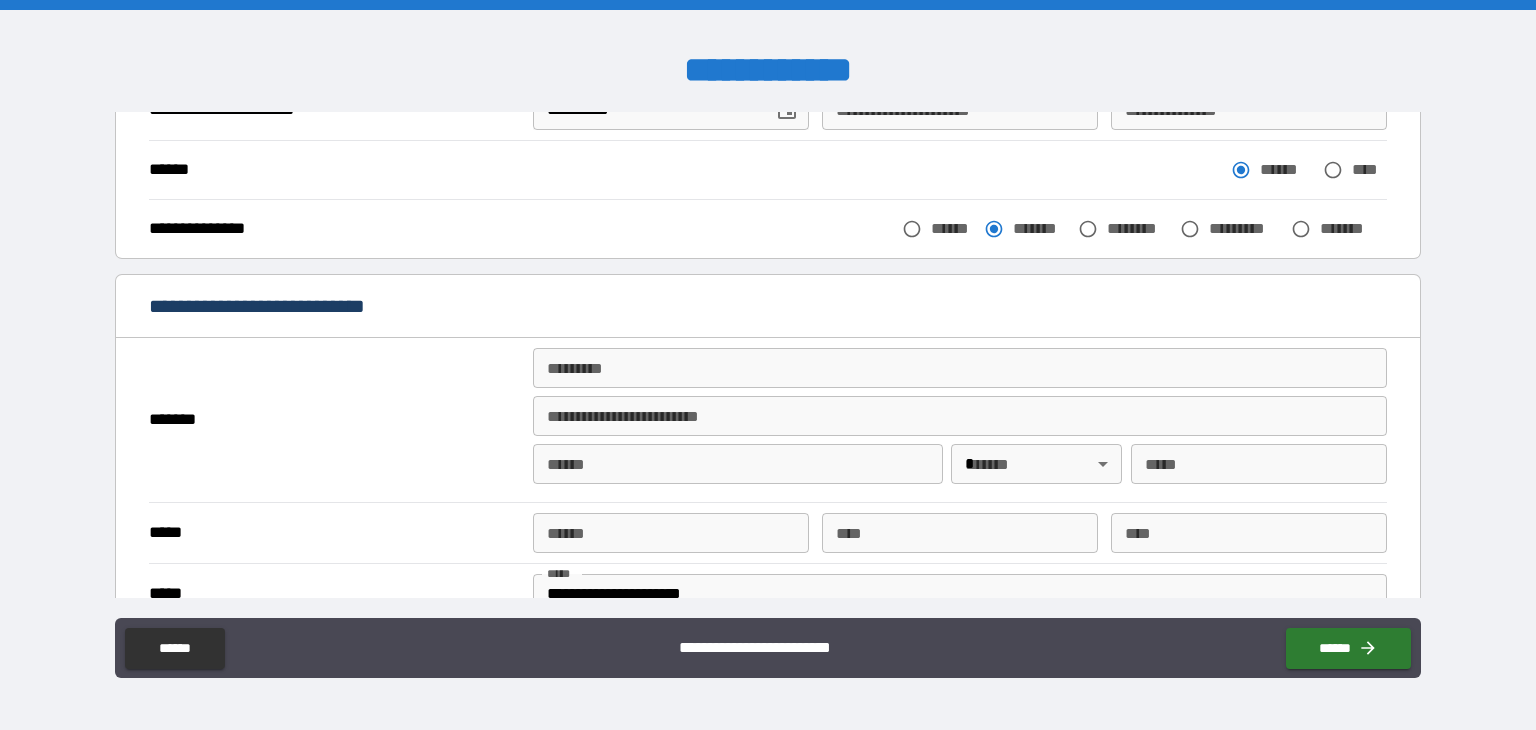 scroll, scrollTop: 239, scrollLeft: 0, axis: vertical 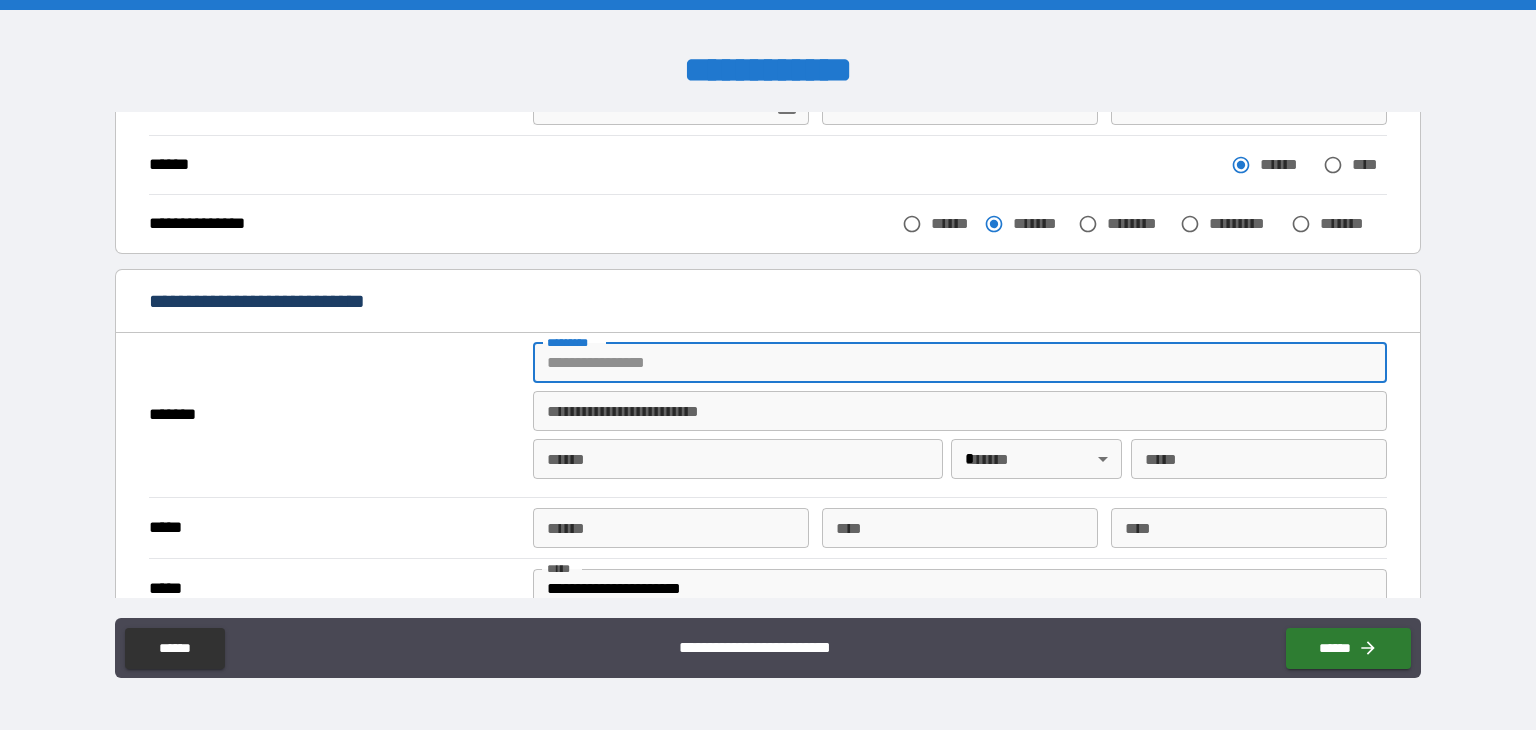 click on "*******   *" at bounding box center [960, 363] 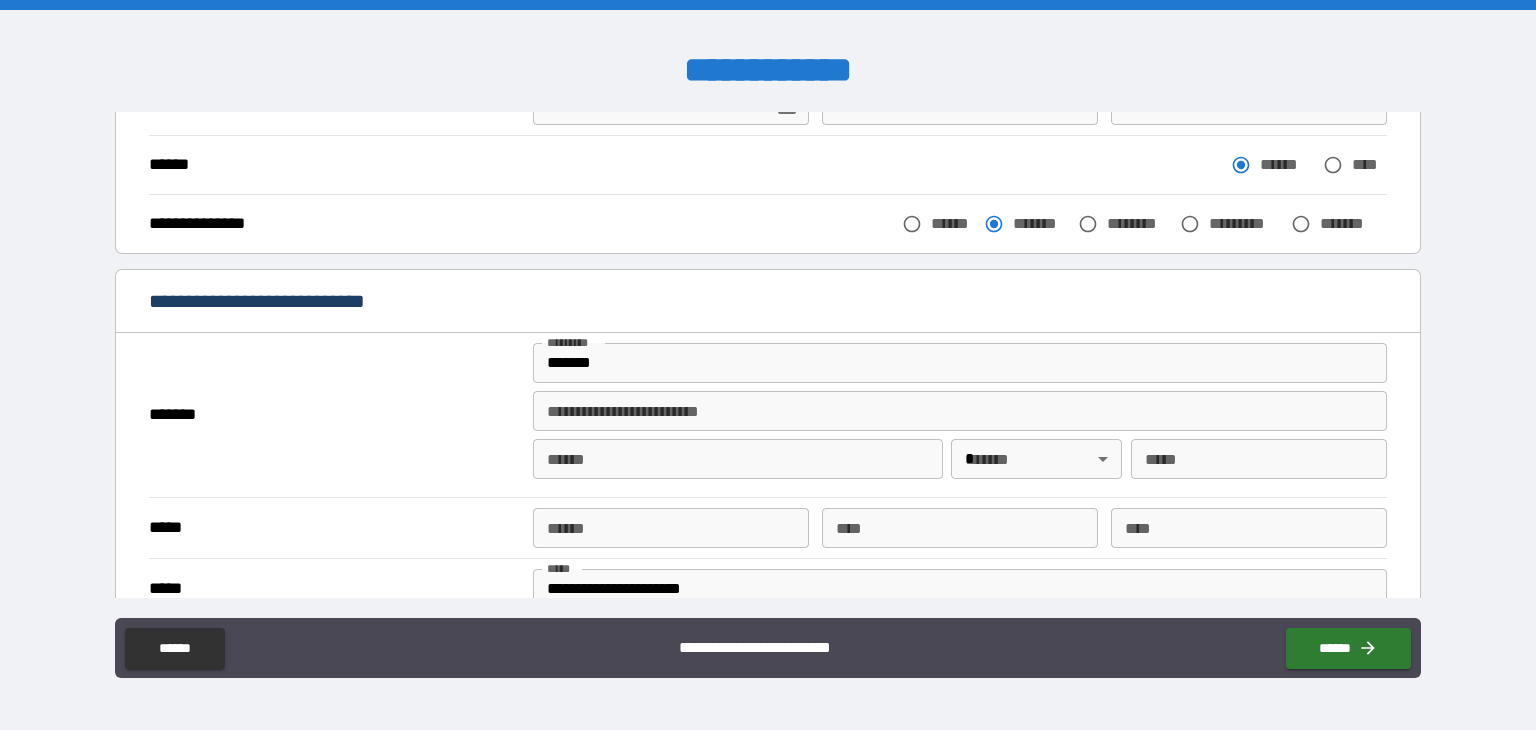 type on "**********" 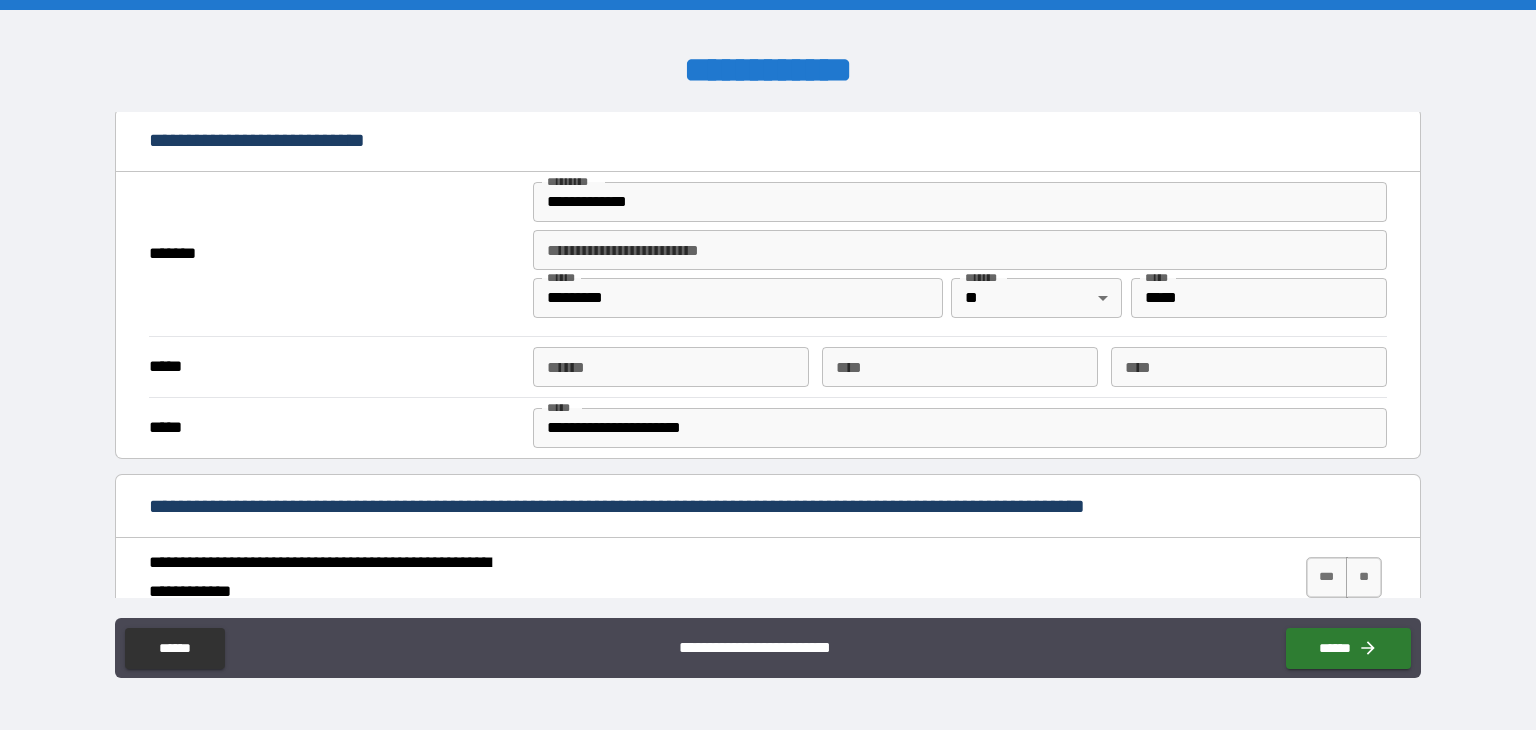 scroll, scrollTop: 408, scrollLeft: 0, axis: vertical 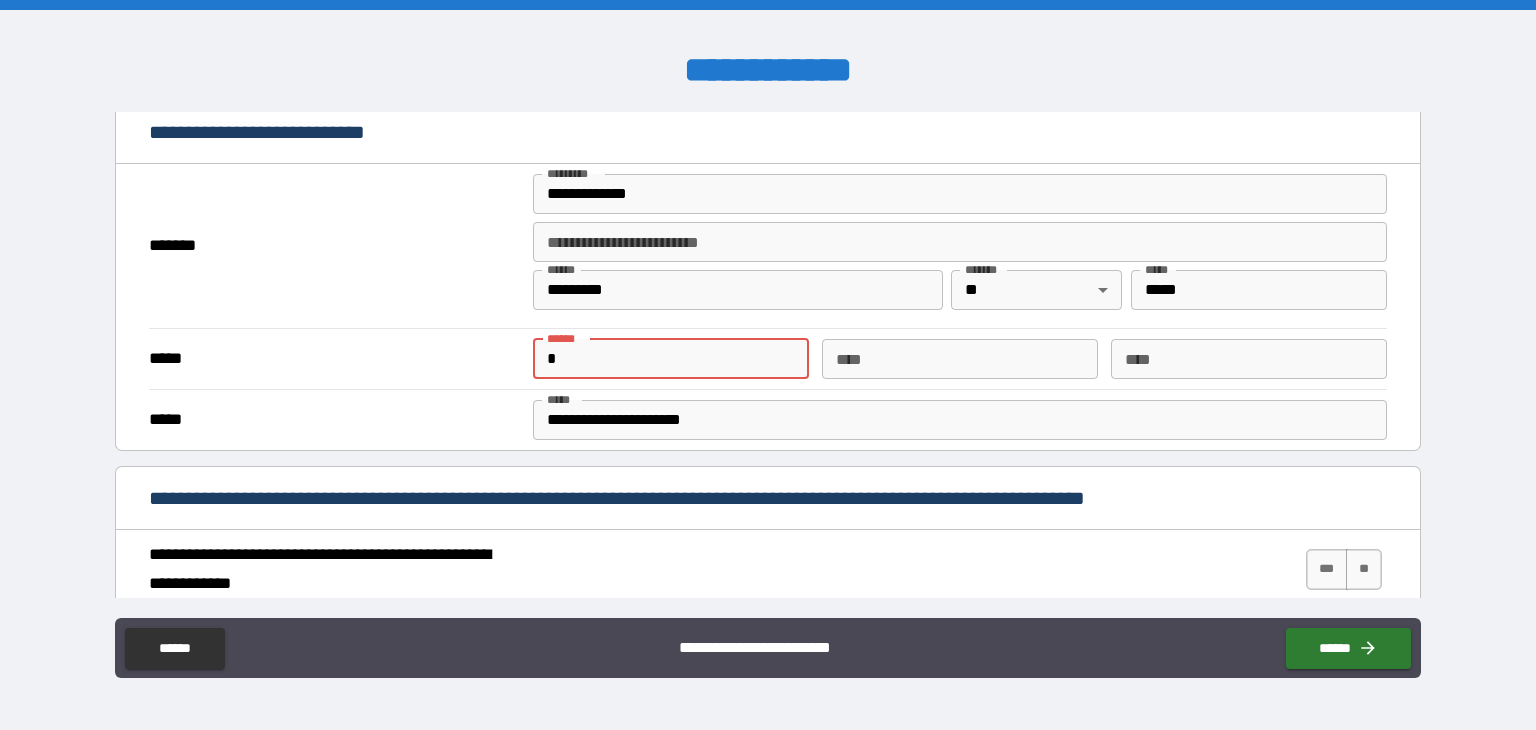 click on "*" at bounding box center (671, 359) 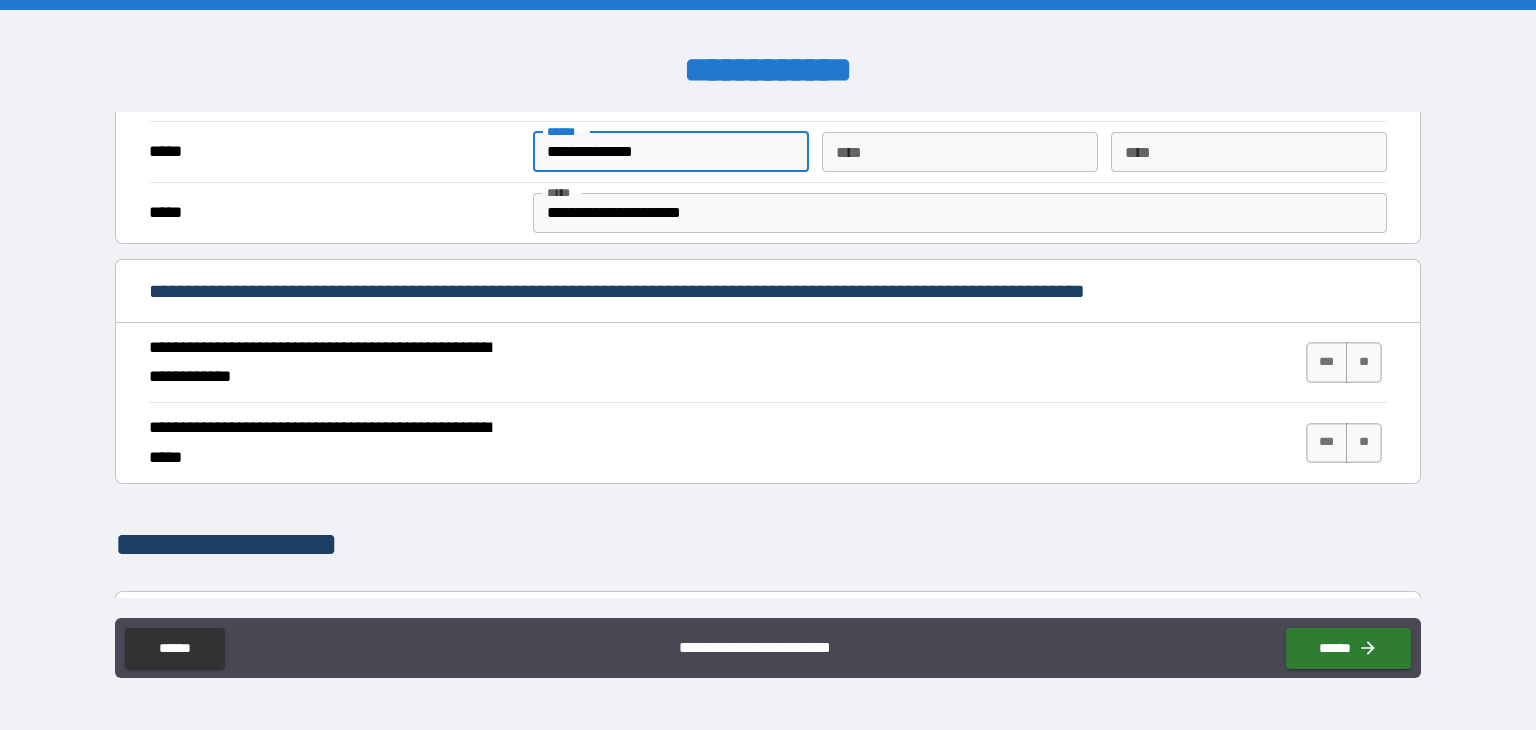 scroll, scrollTop: 616, scrollLeft: 0, axis: vertical 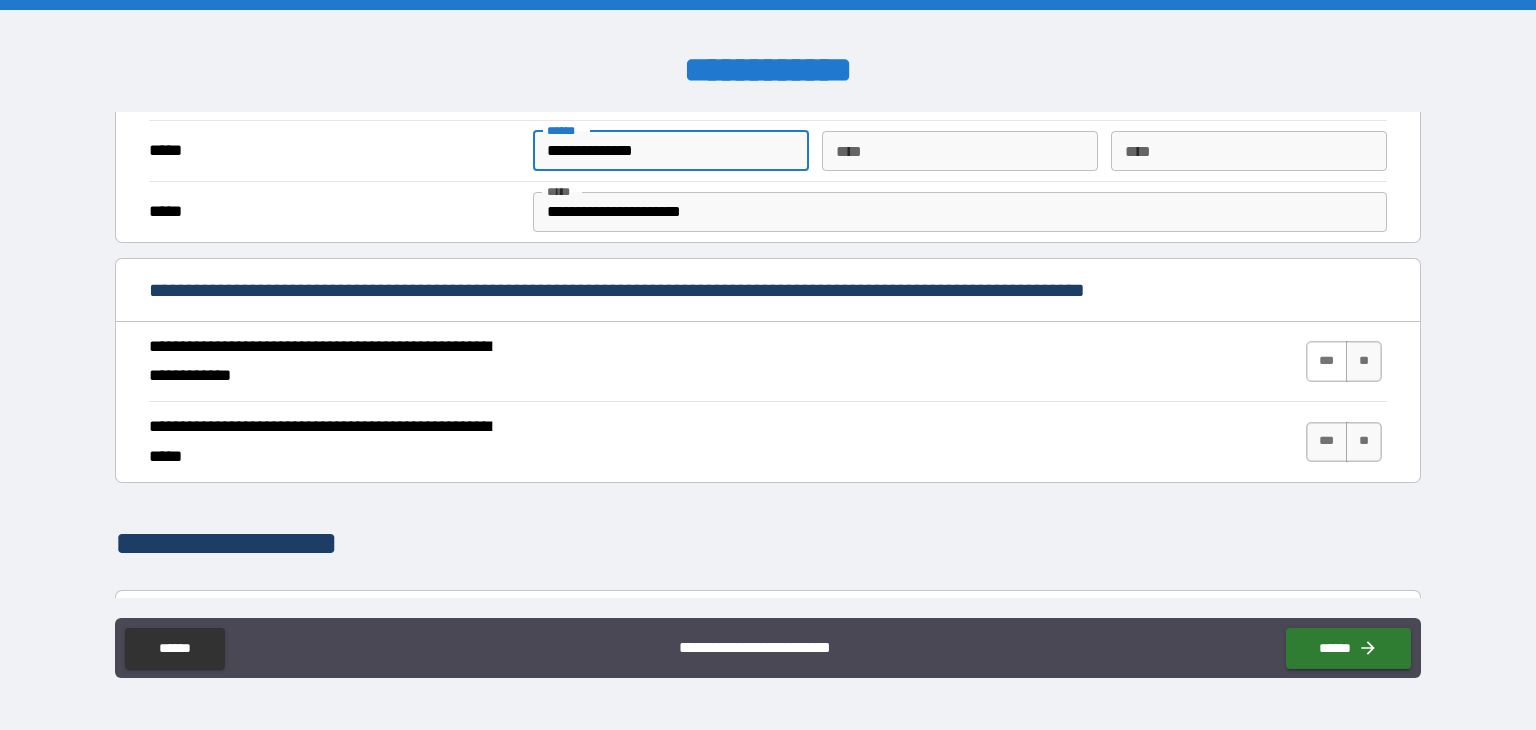 type on "**********" 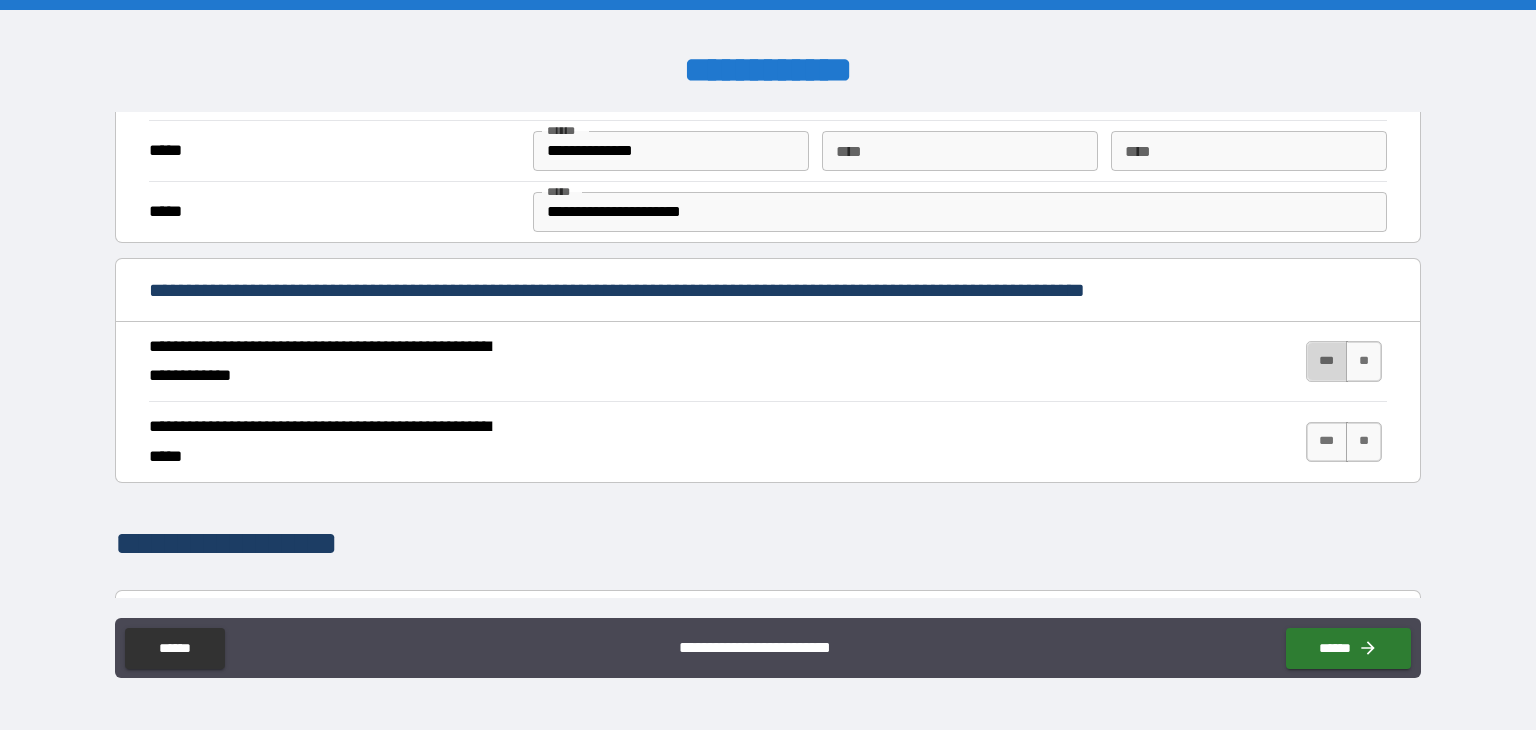 click on "***" at bounding box center [1327, 361] 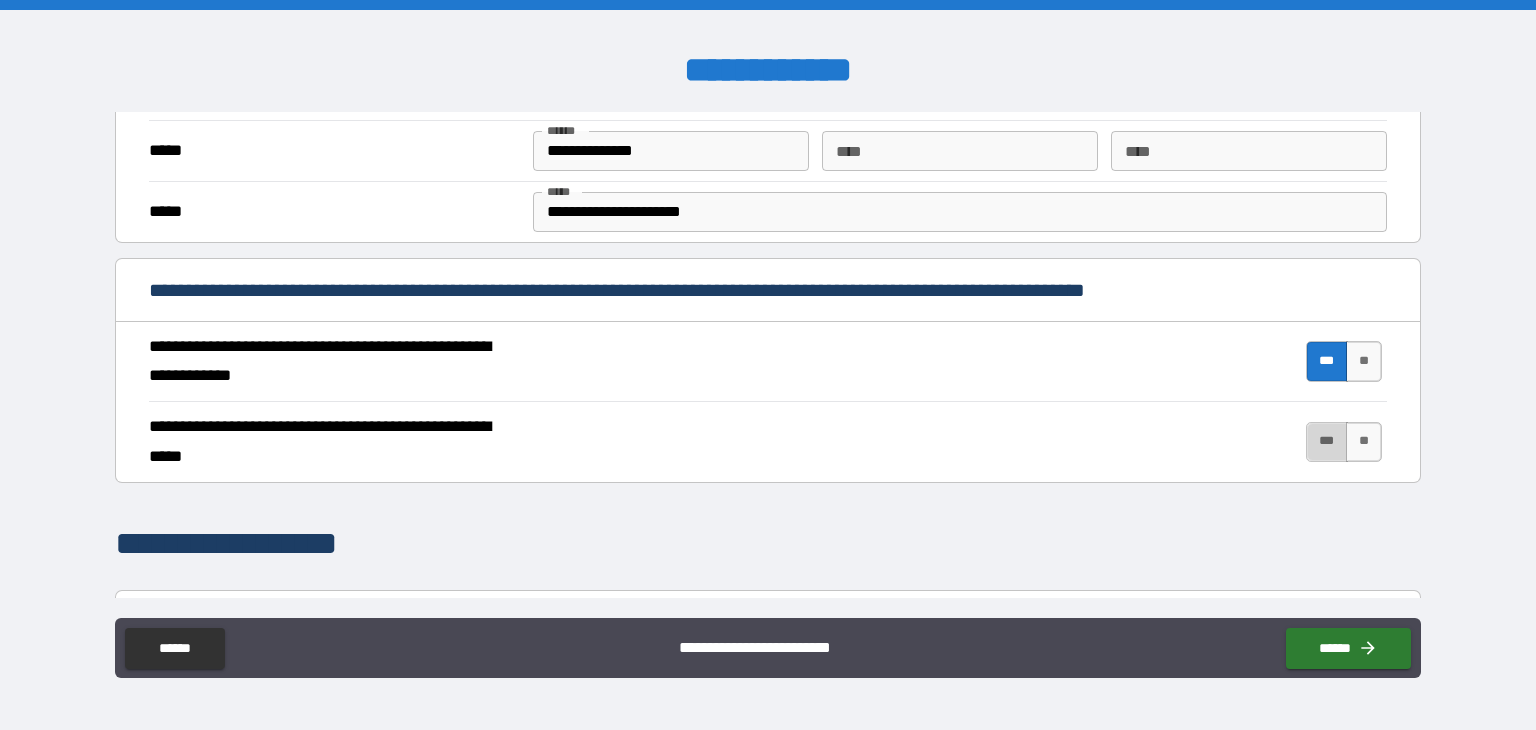 click on "***" at bounding box center (1327, 442) 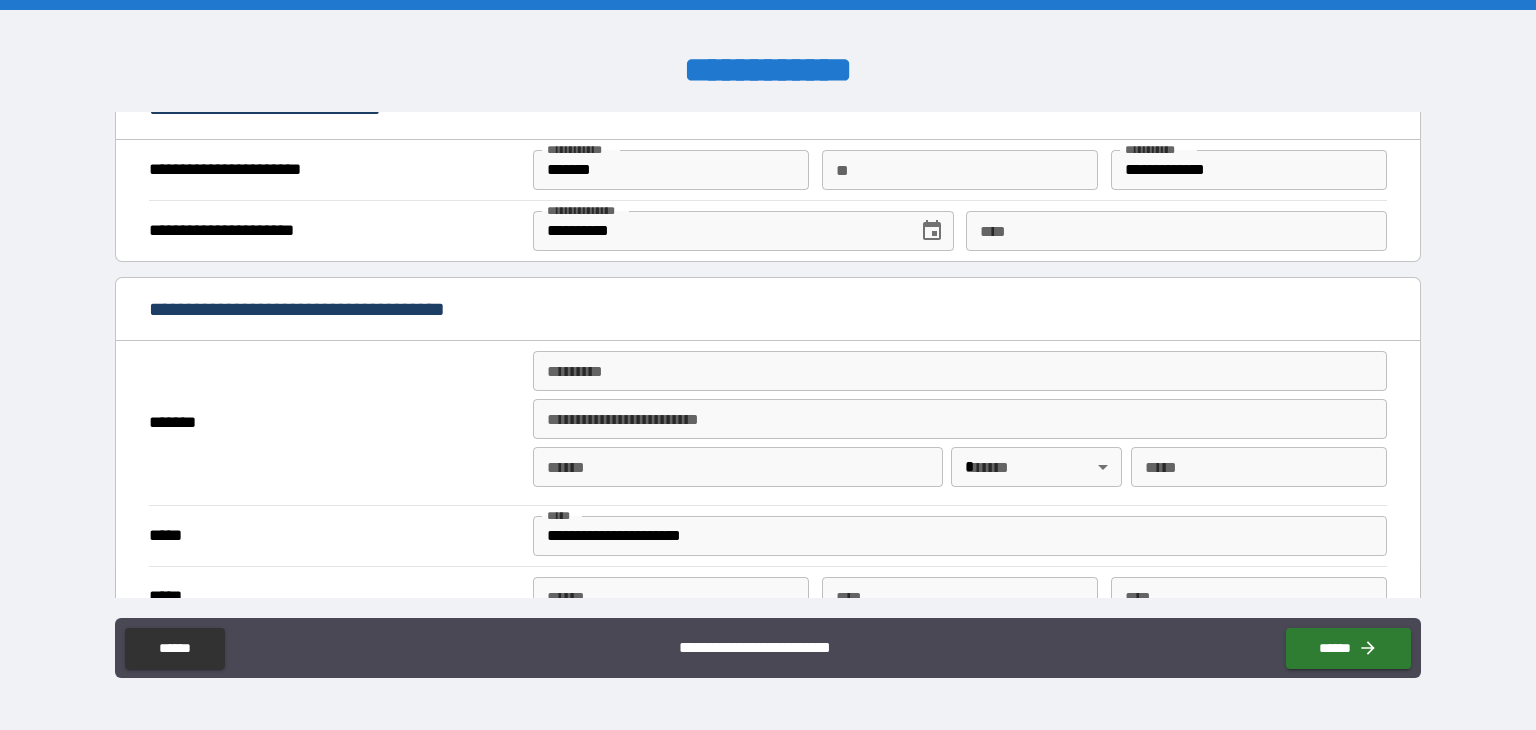 scroll, scrollTop: 1272, scrollLeft: 0, axis: vertical 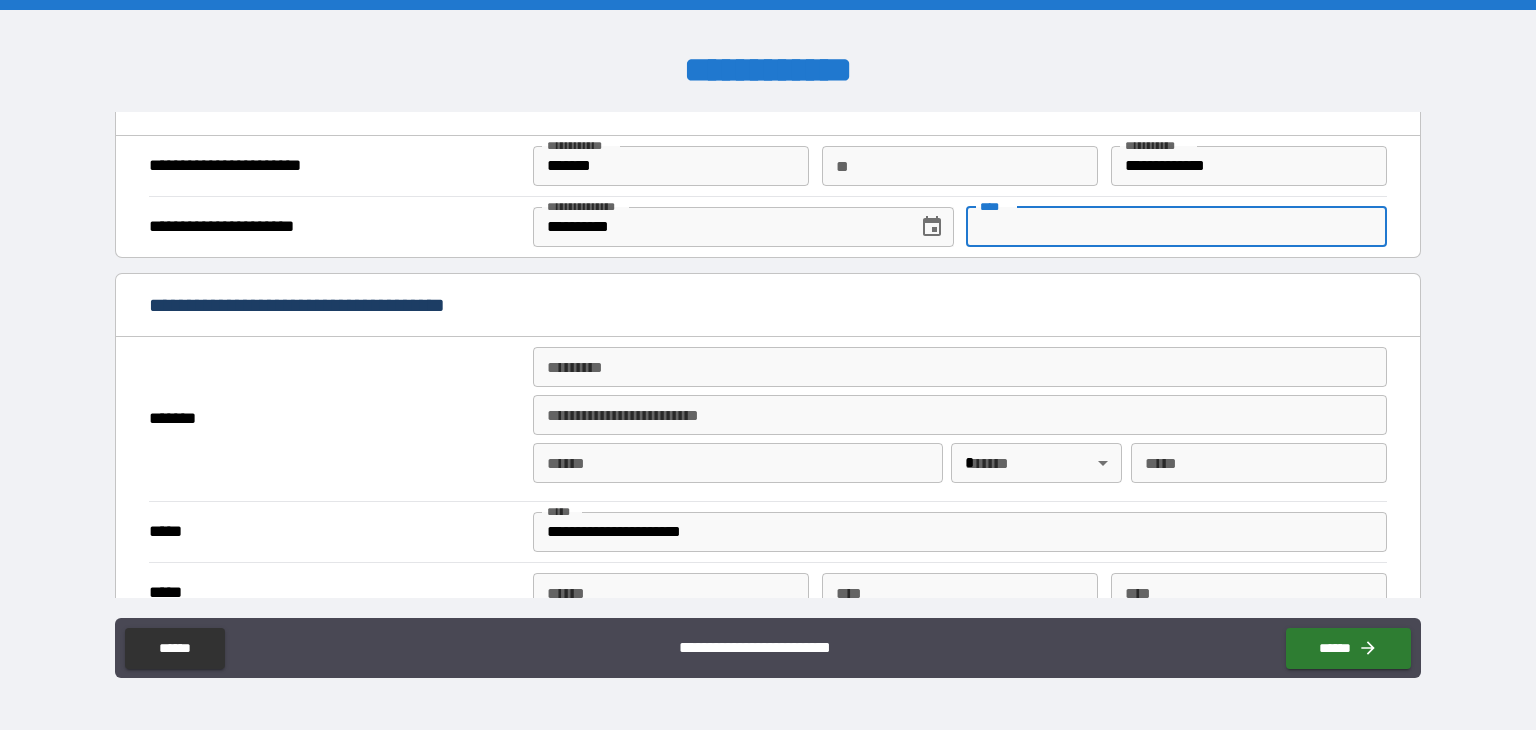 click on "****" at bounding box center [1176, 227] 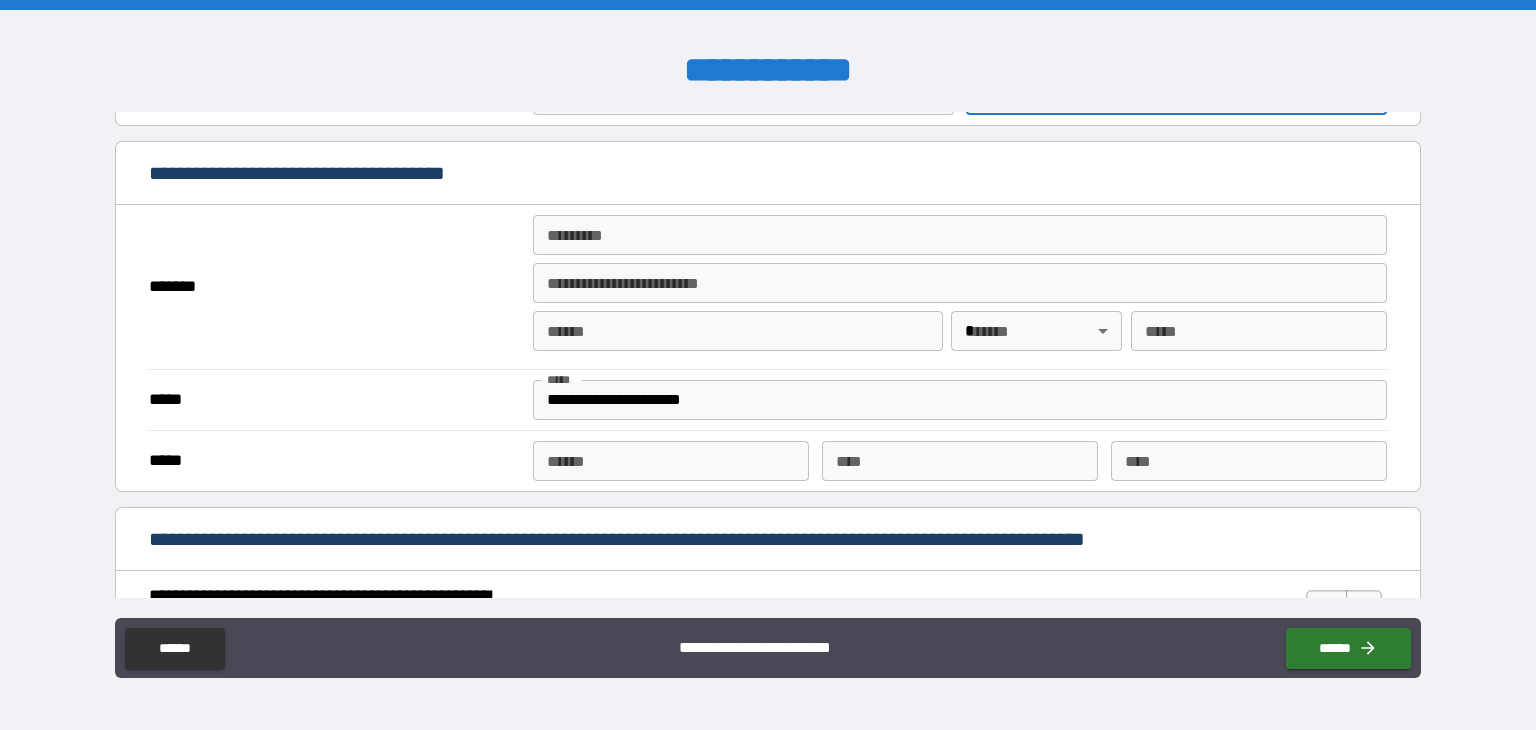 scroll, scrollTop: 1400, scrollLeft: 0, axis: vertical 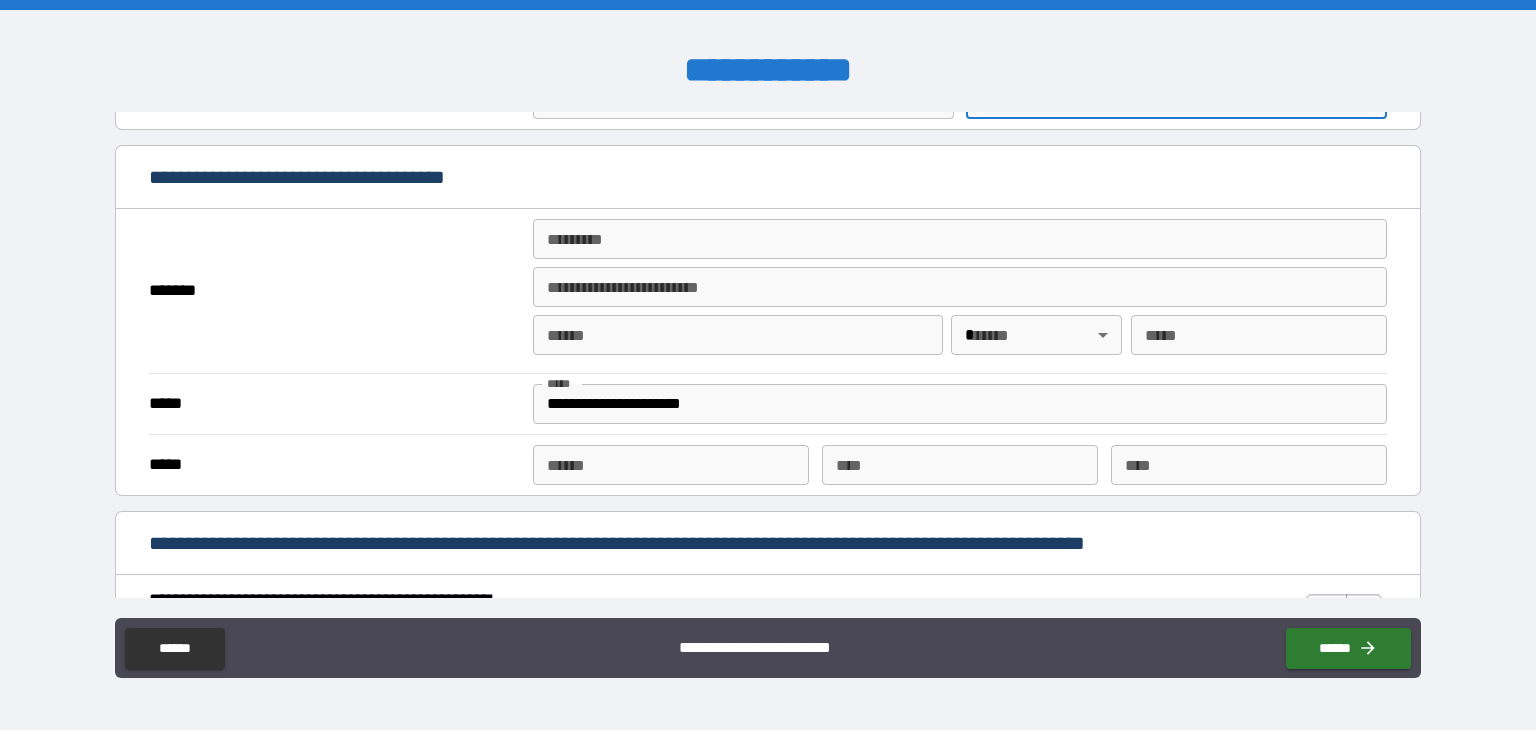 type on "**********" 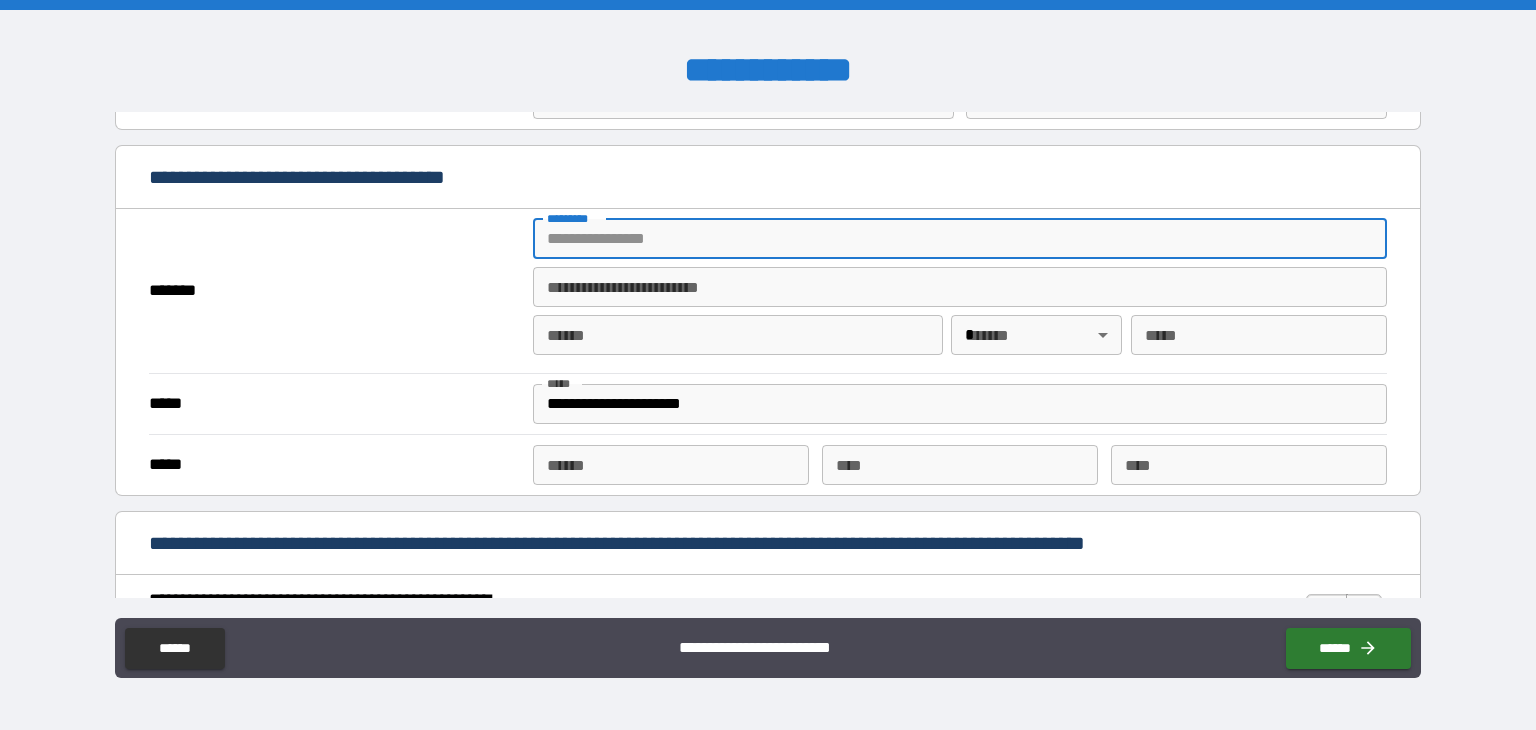 click on "*******   *" at bounding box center (960, 239) 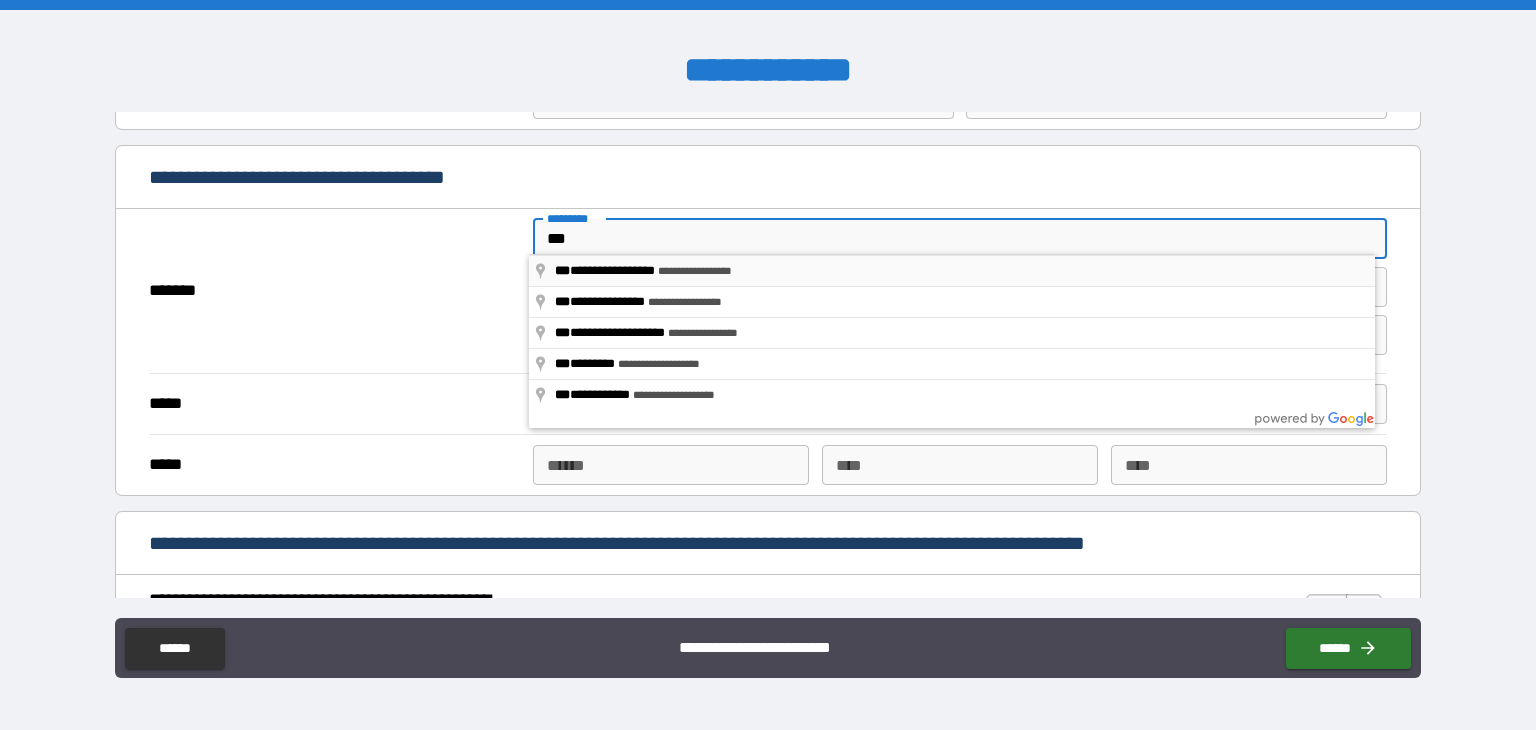 type on "**********" 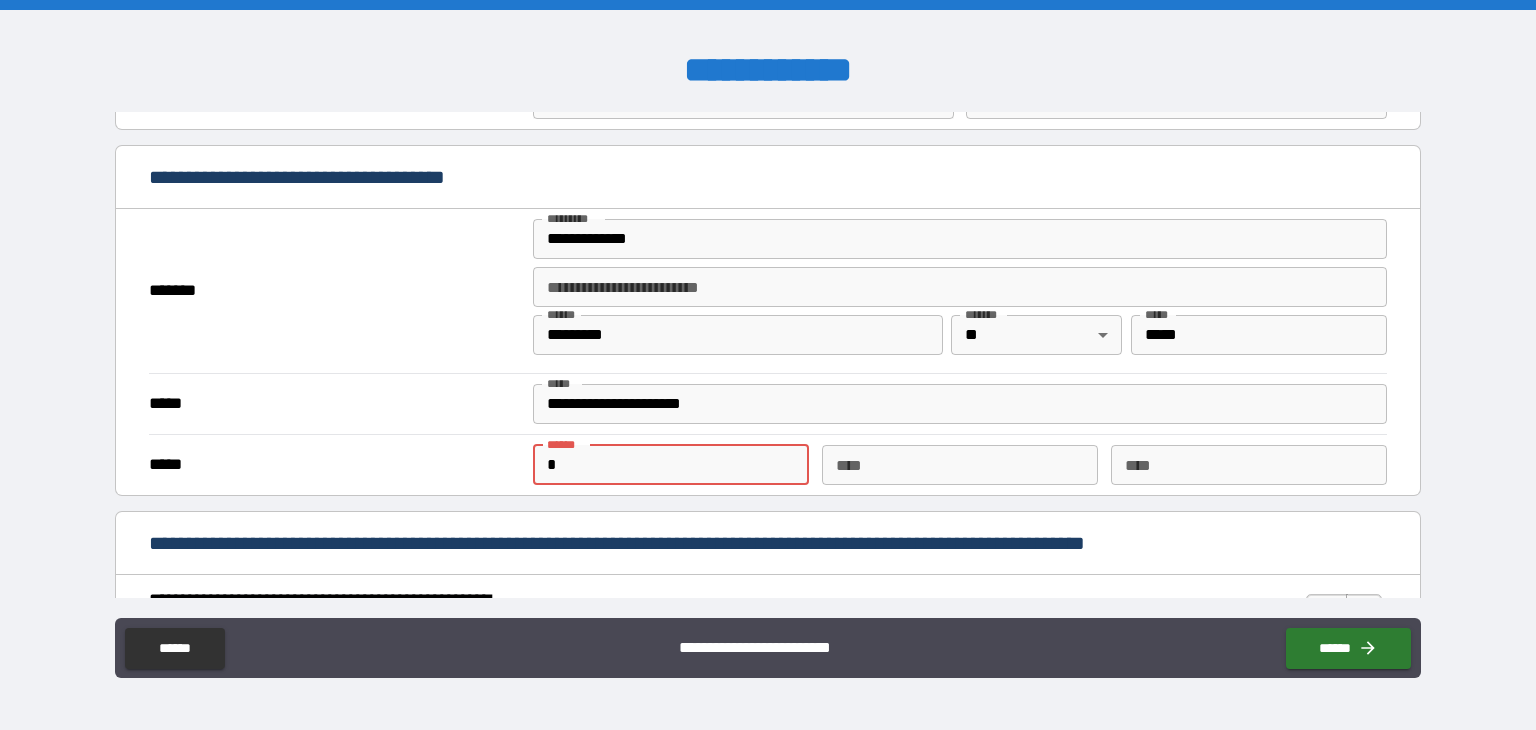 click on "*" at bounding box center [671, 465] 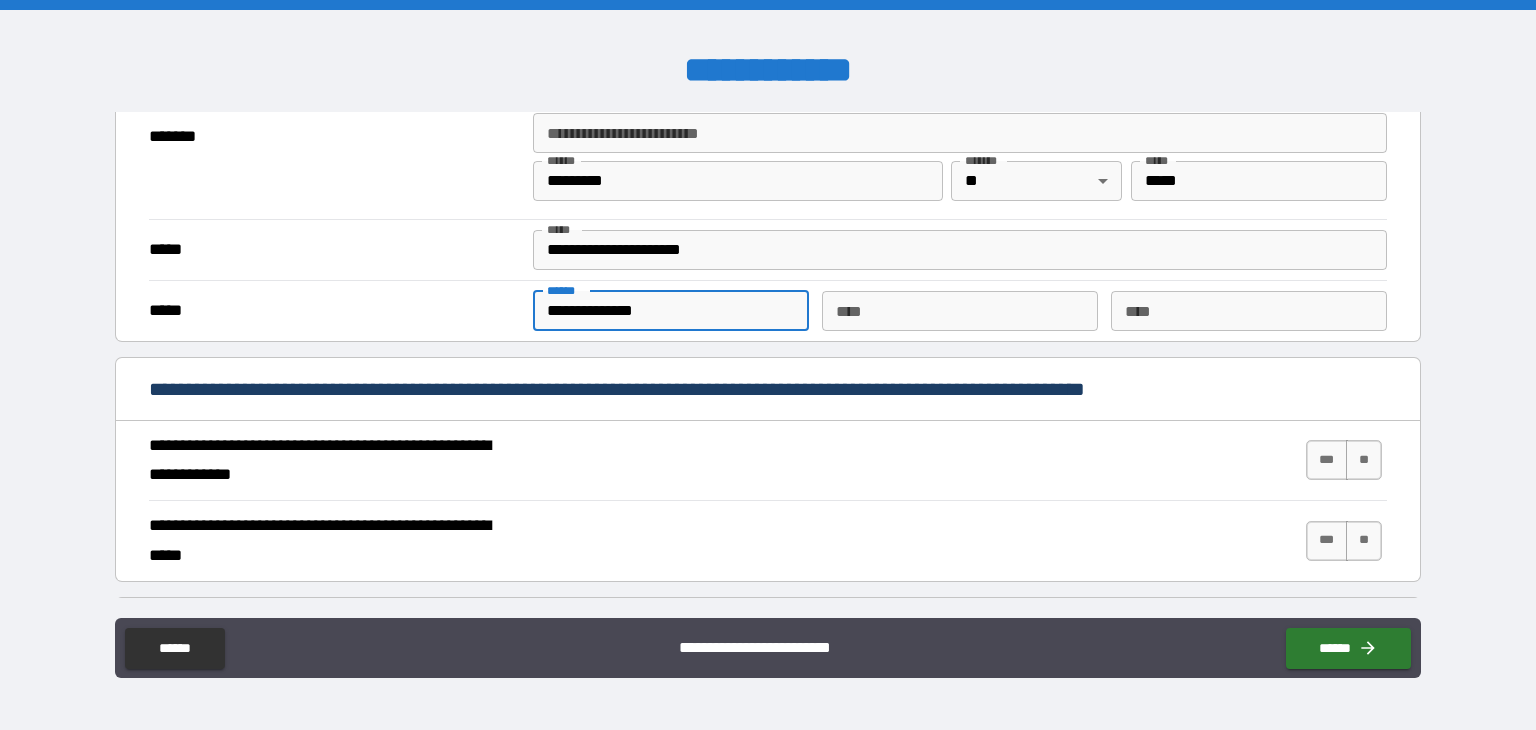 scroll, scrollTop: 1640, scrollLeft: 0, axis: vertical 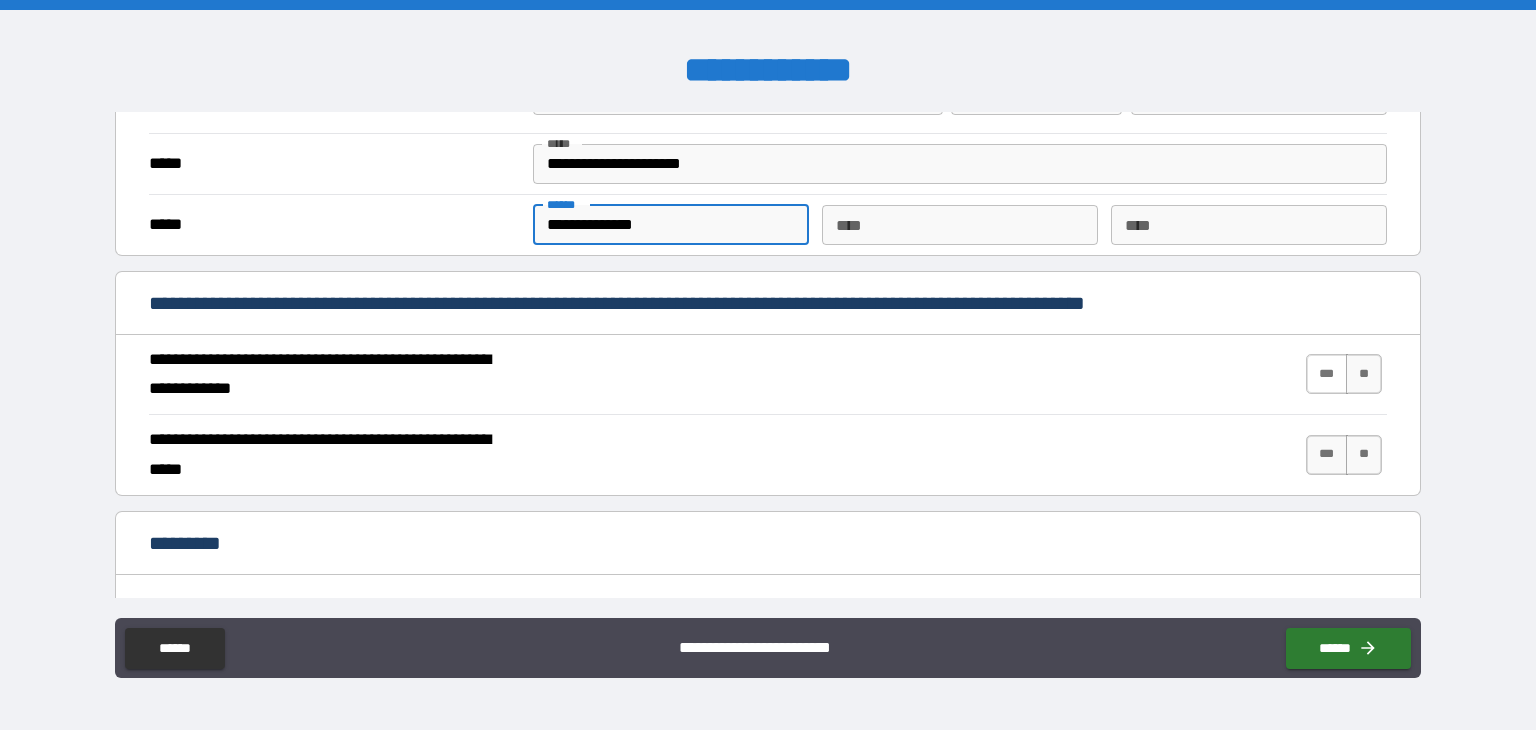 type on "**********" 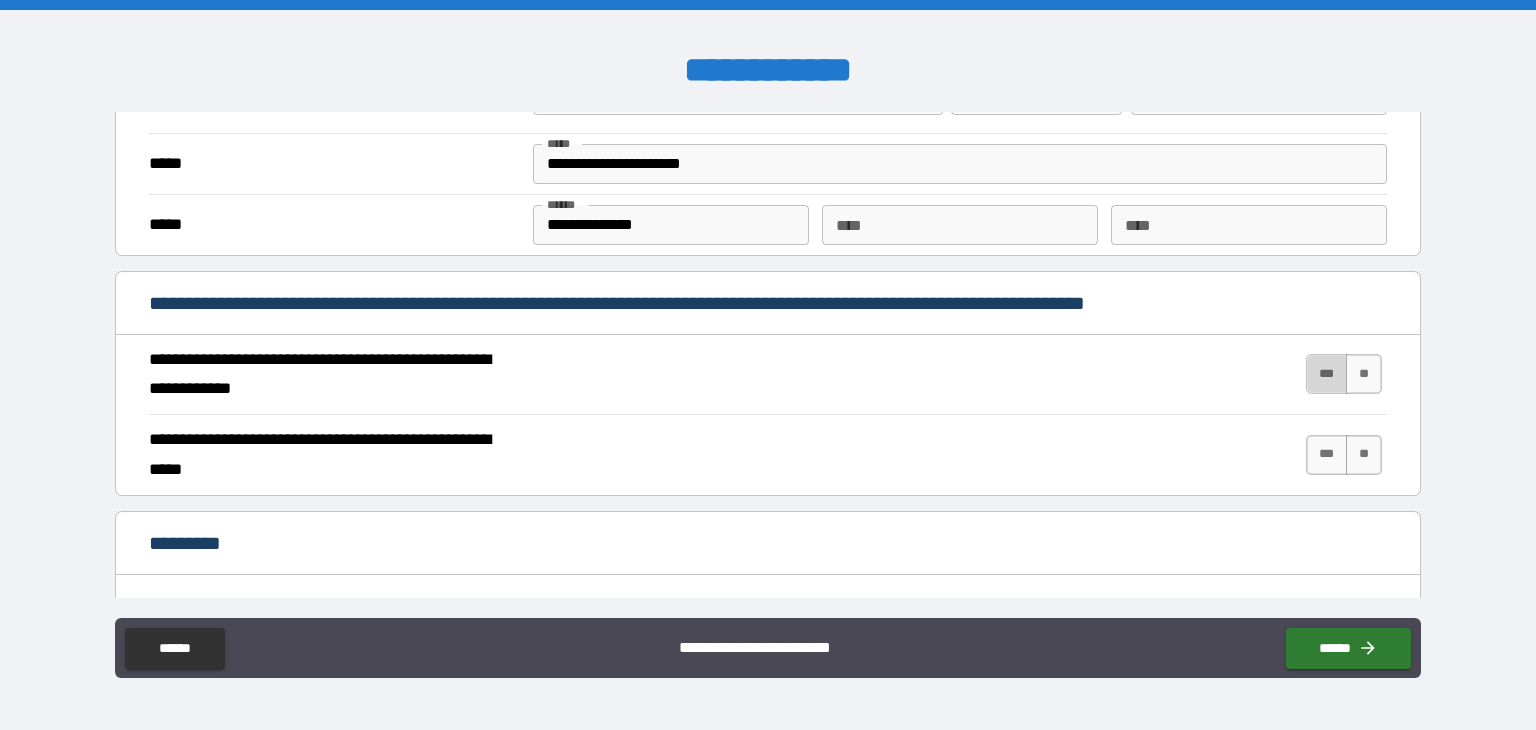 click on "***" at bounding box center (1327, 374) 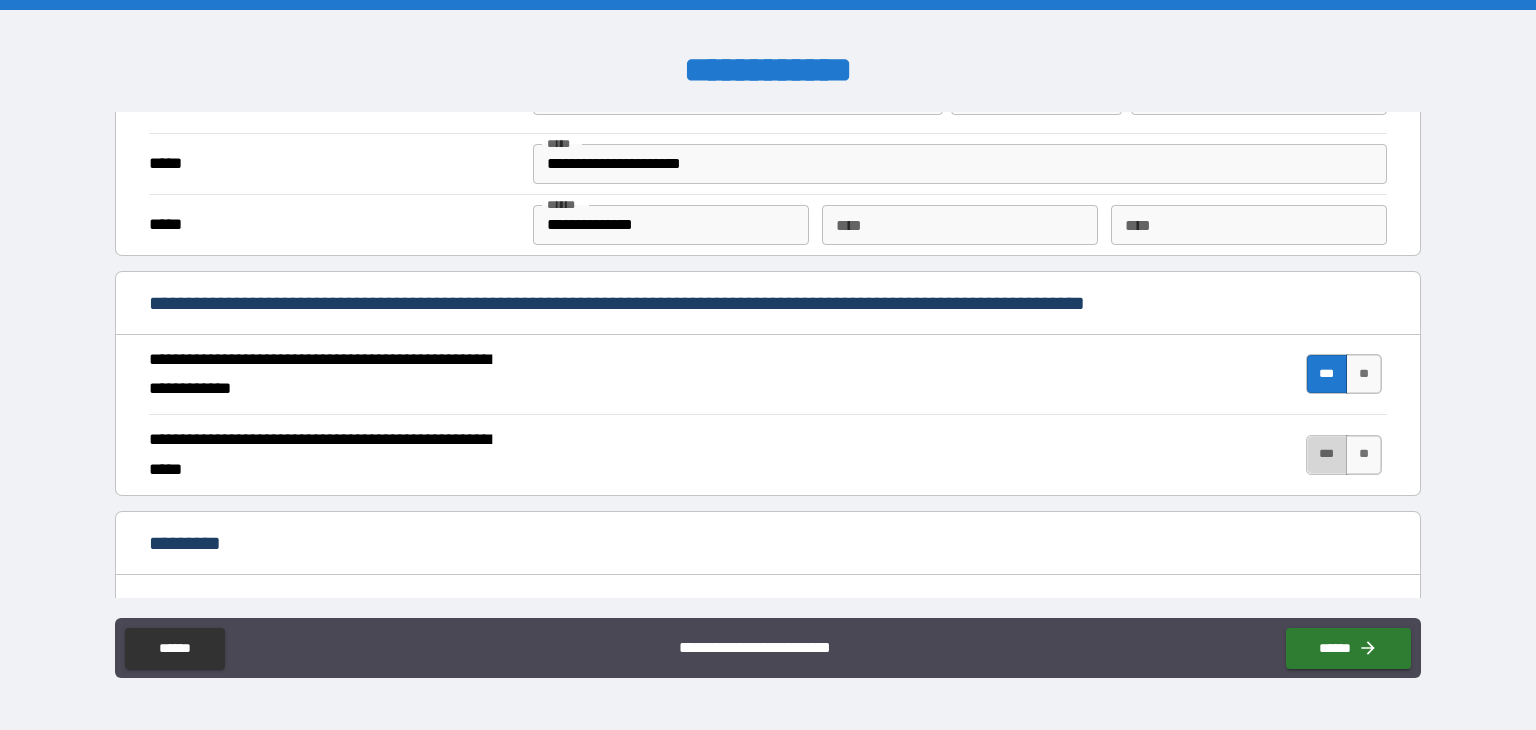 click on "***" at bounding box center (1327, 455) 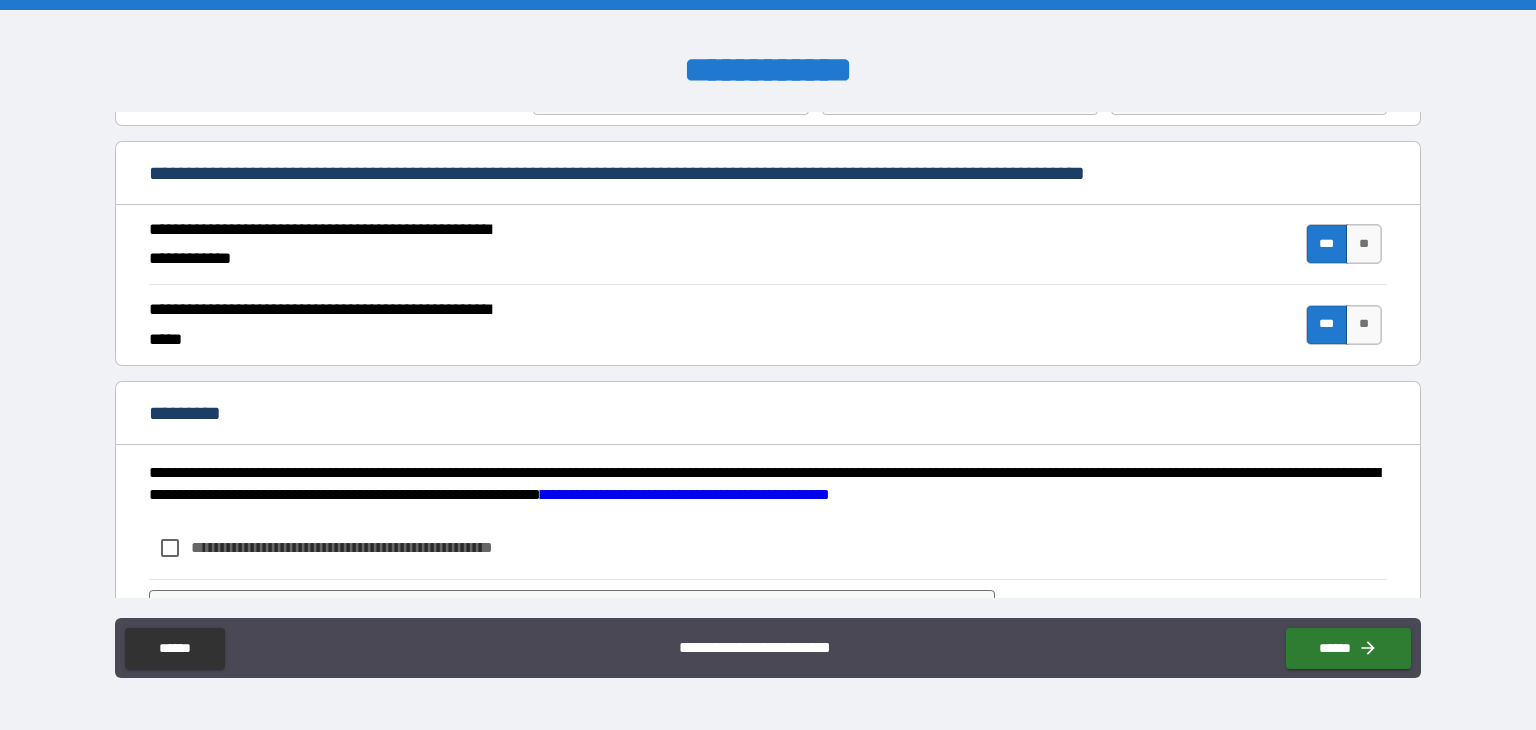 scroll, scrollTop: 1865, scrollLeft: 0, axis: vertical 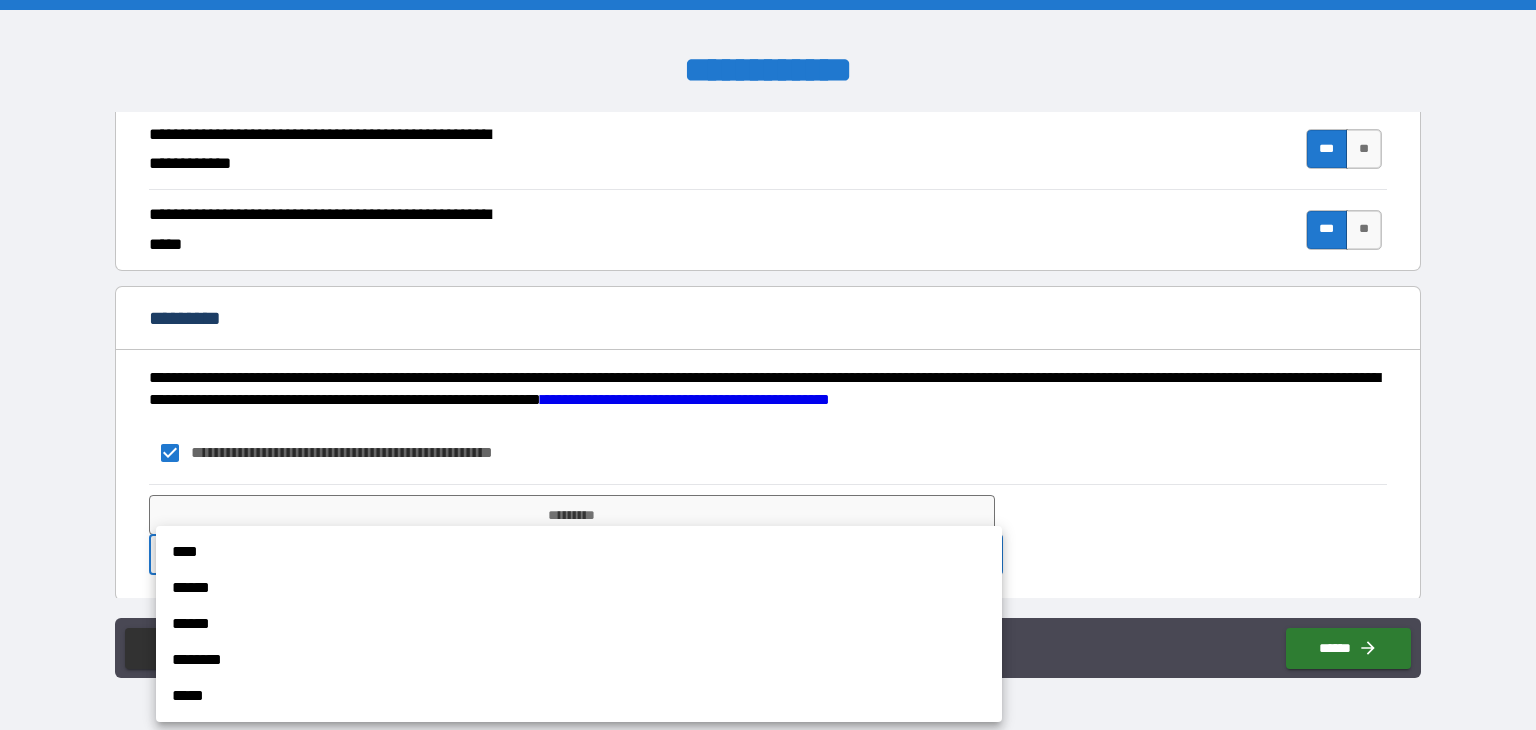 click on "**********" at bounding box center [768, 365] 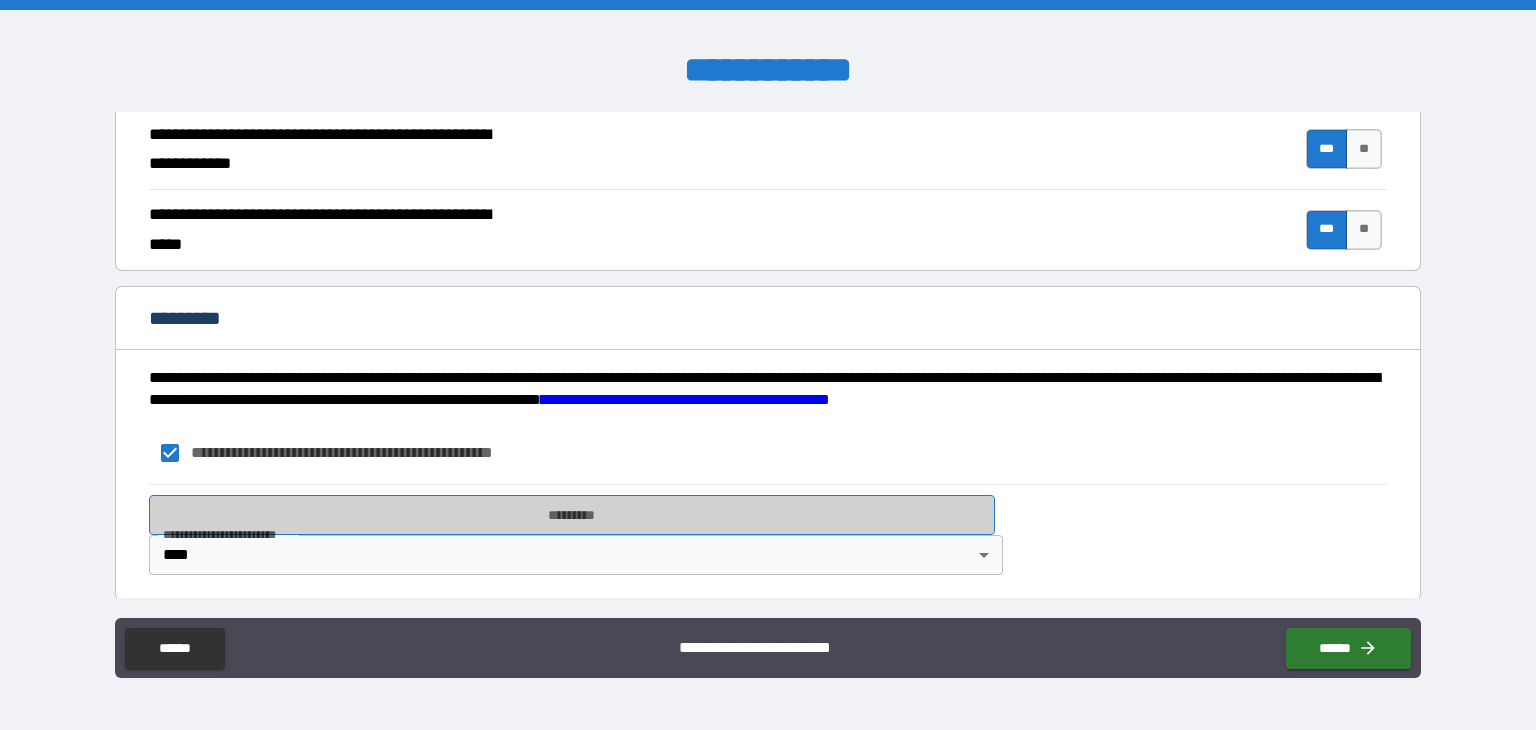 click on "*********" at bounding box center (572, 515) 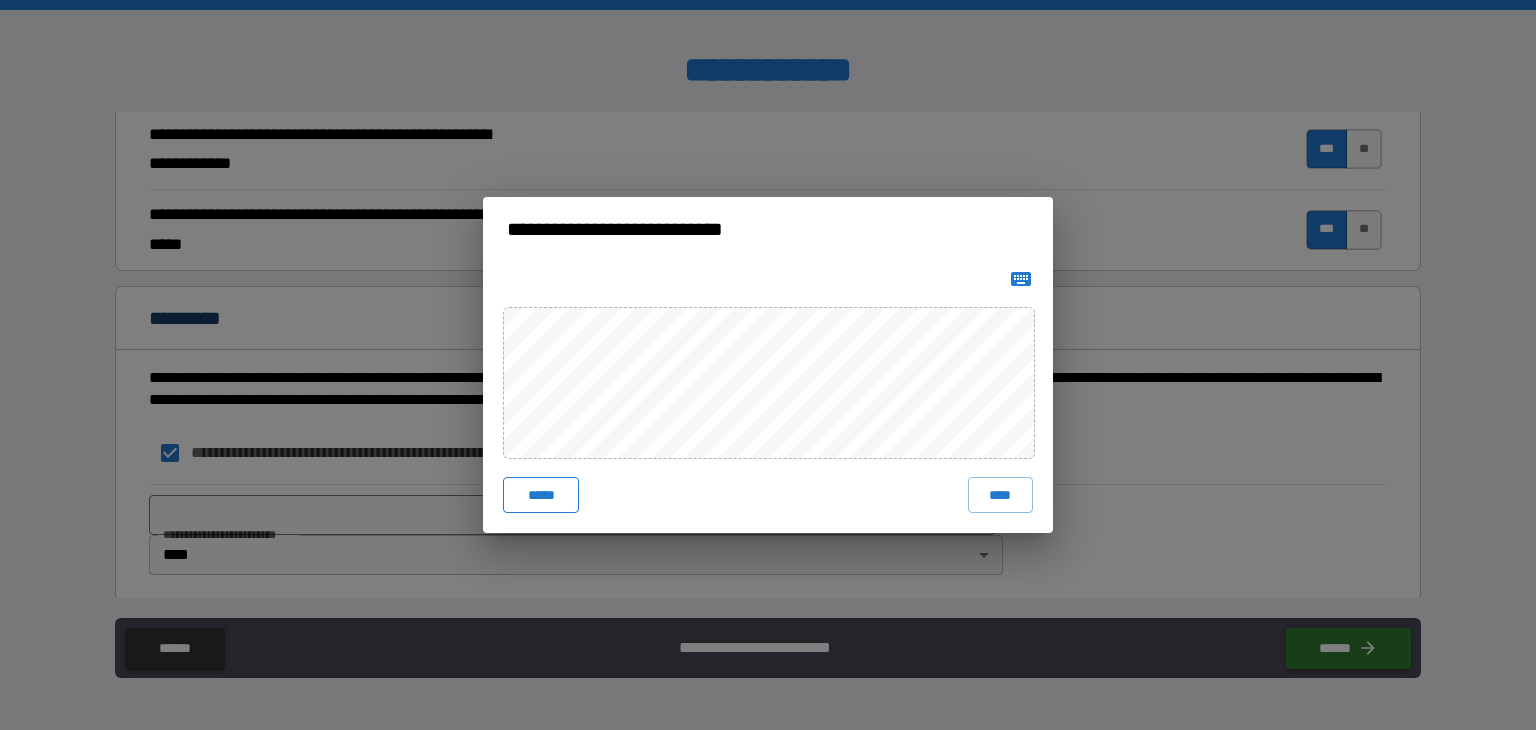 click on "*****" at bounding box center (541, 495) 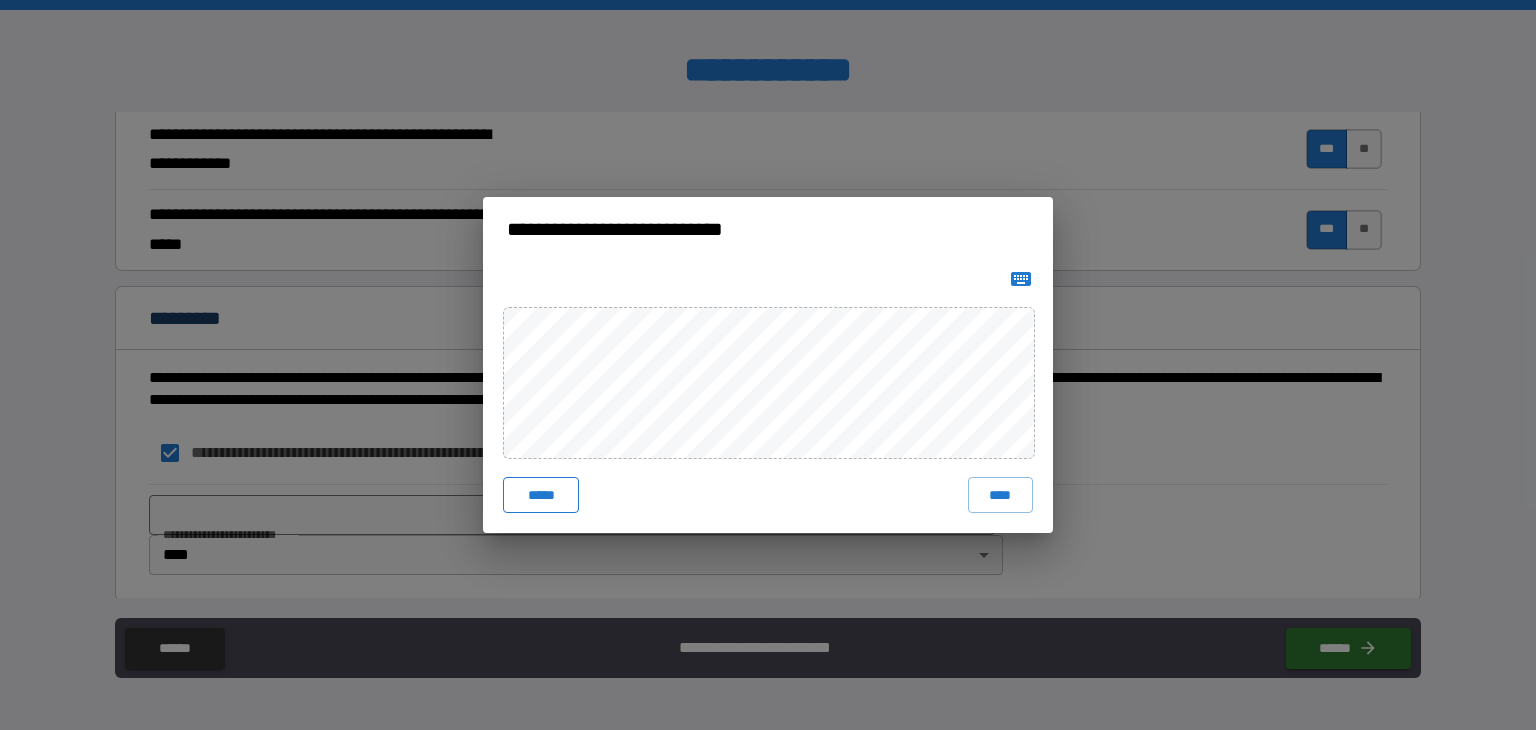 click on "*****" at bounding box center (541, 495) 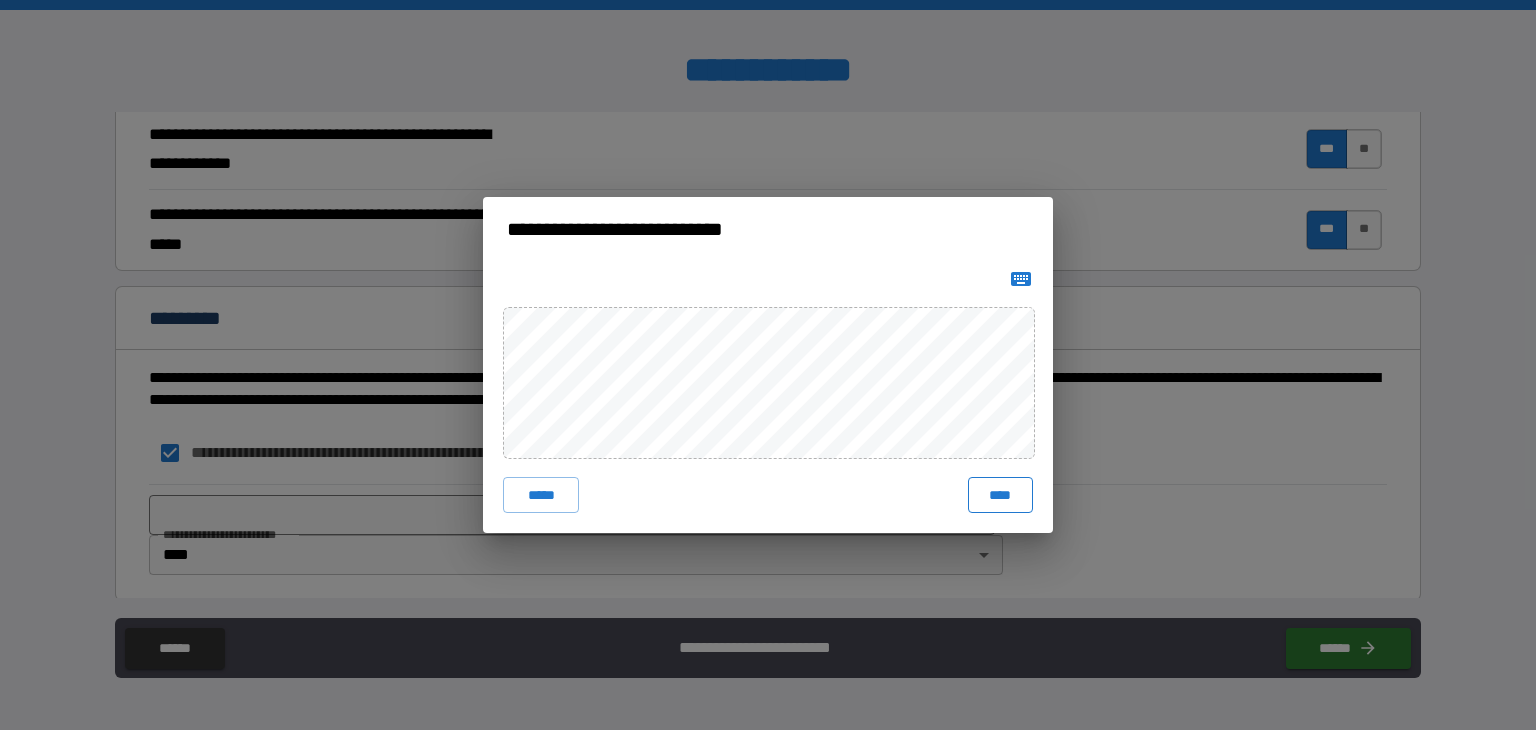 click on "****" at bounding box center (1000, 495) 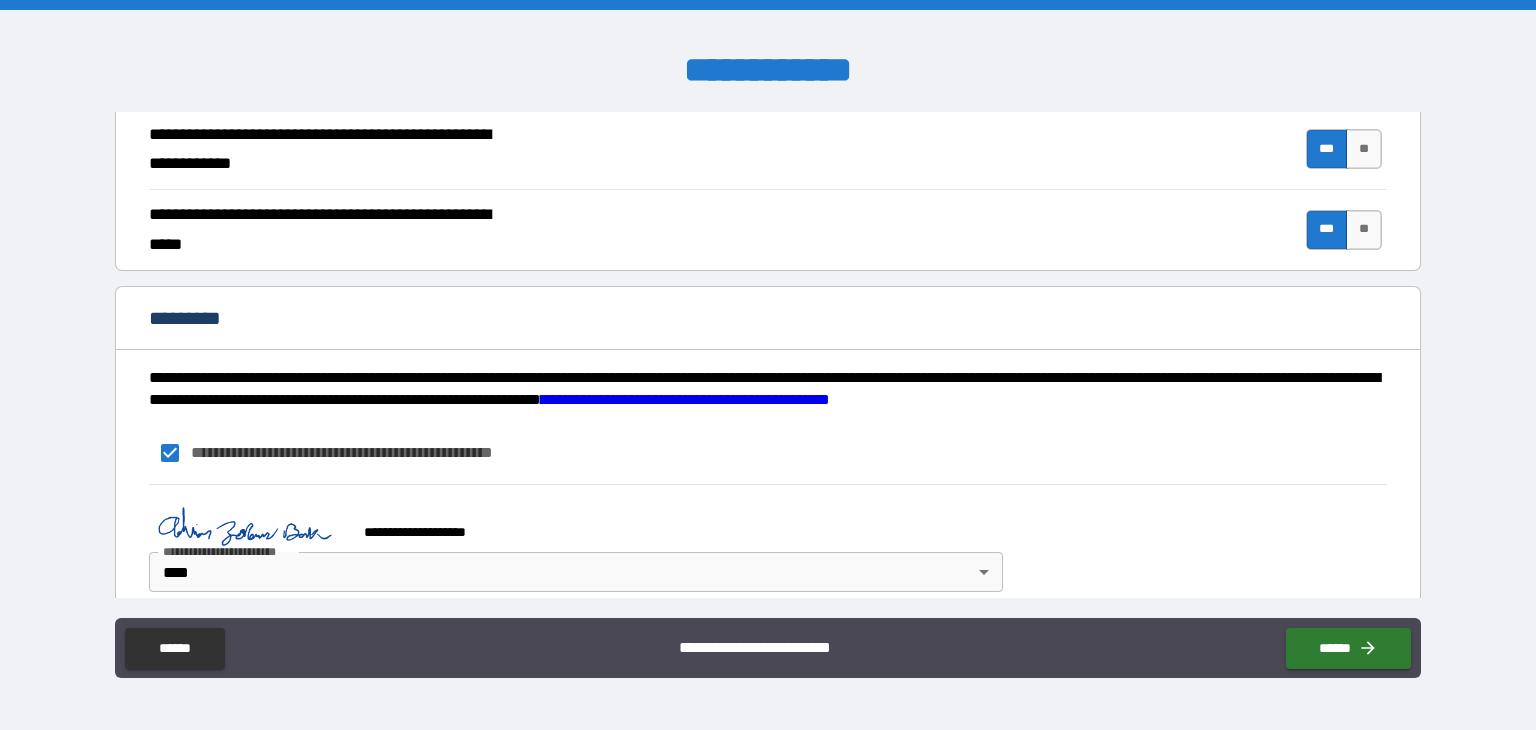 scroll, scrollTop: 1882, scrollLeft: 0, axis: vertical 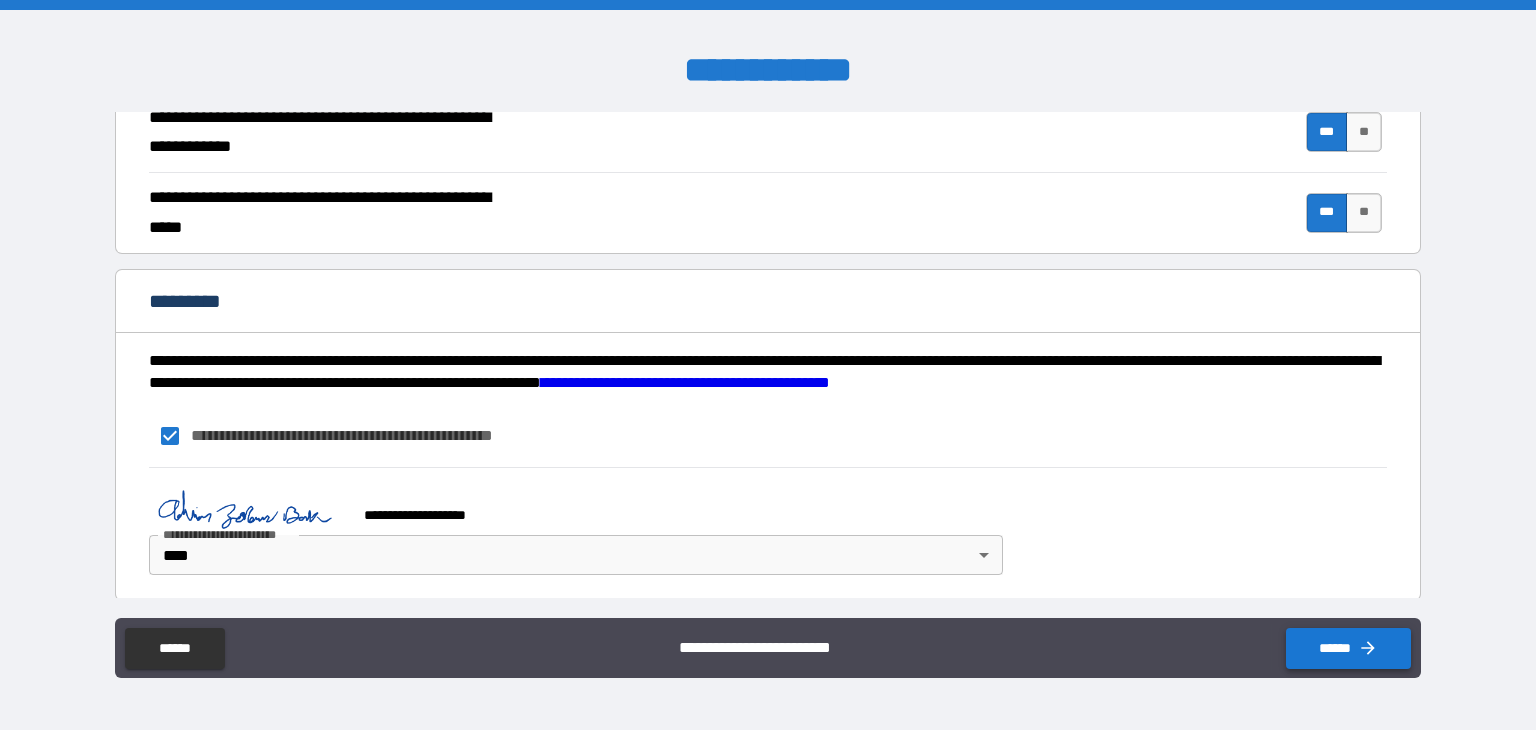 click on "******" at bounding box center (1348, 648) 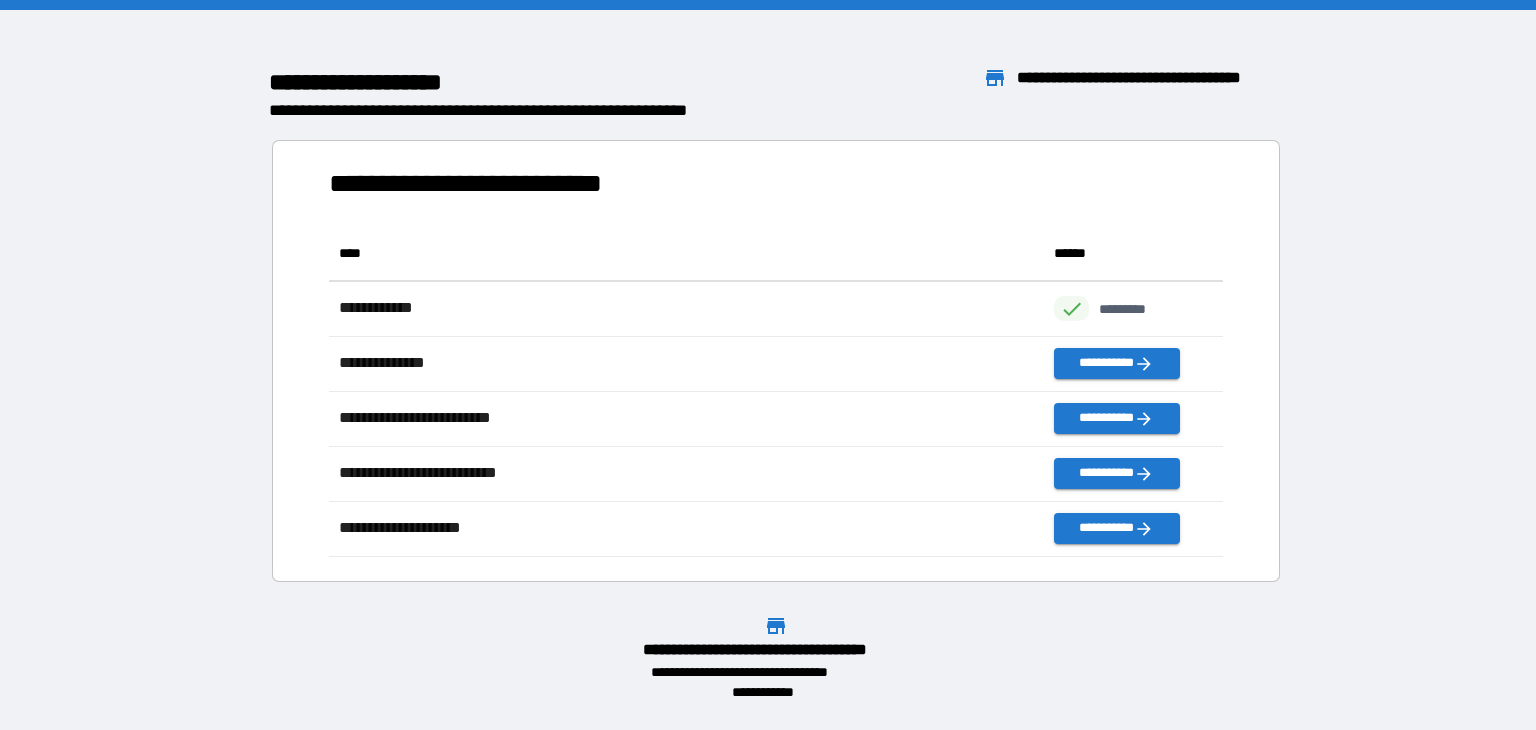 scroll, scrollTop: 16, scrollLeft: 16, axis: both 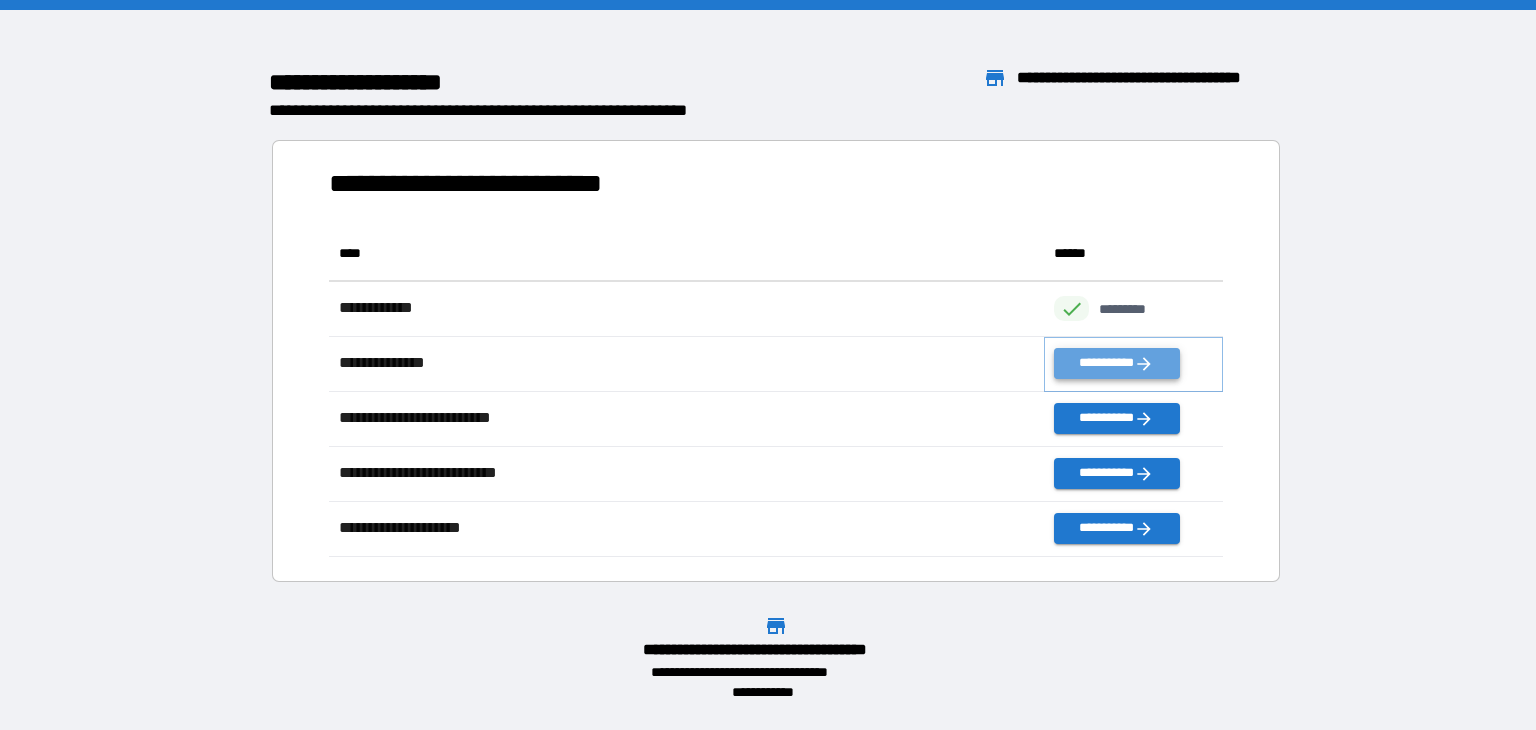 click on "**********" at bounding box center [1116, 363] 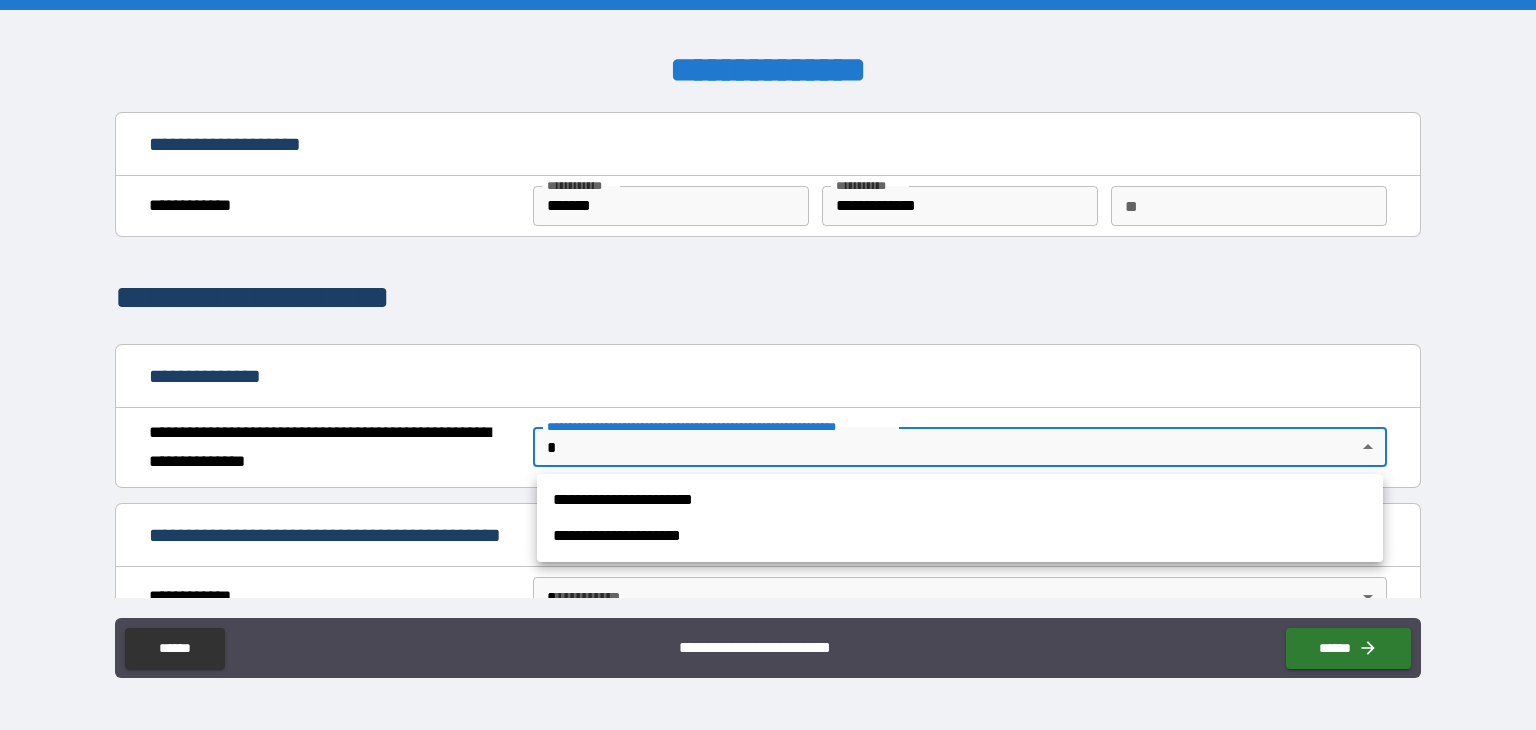 click on "**********" at bounding box center (768, 365) 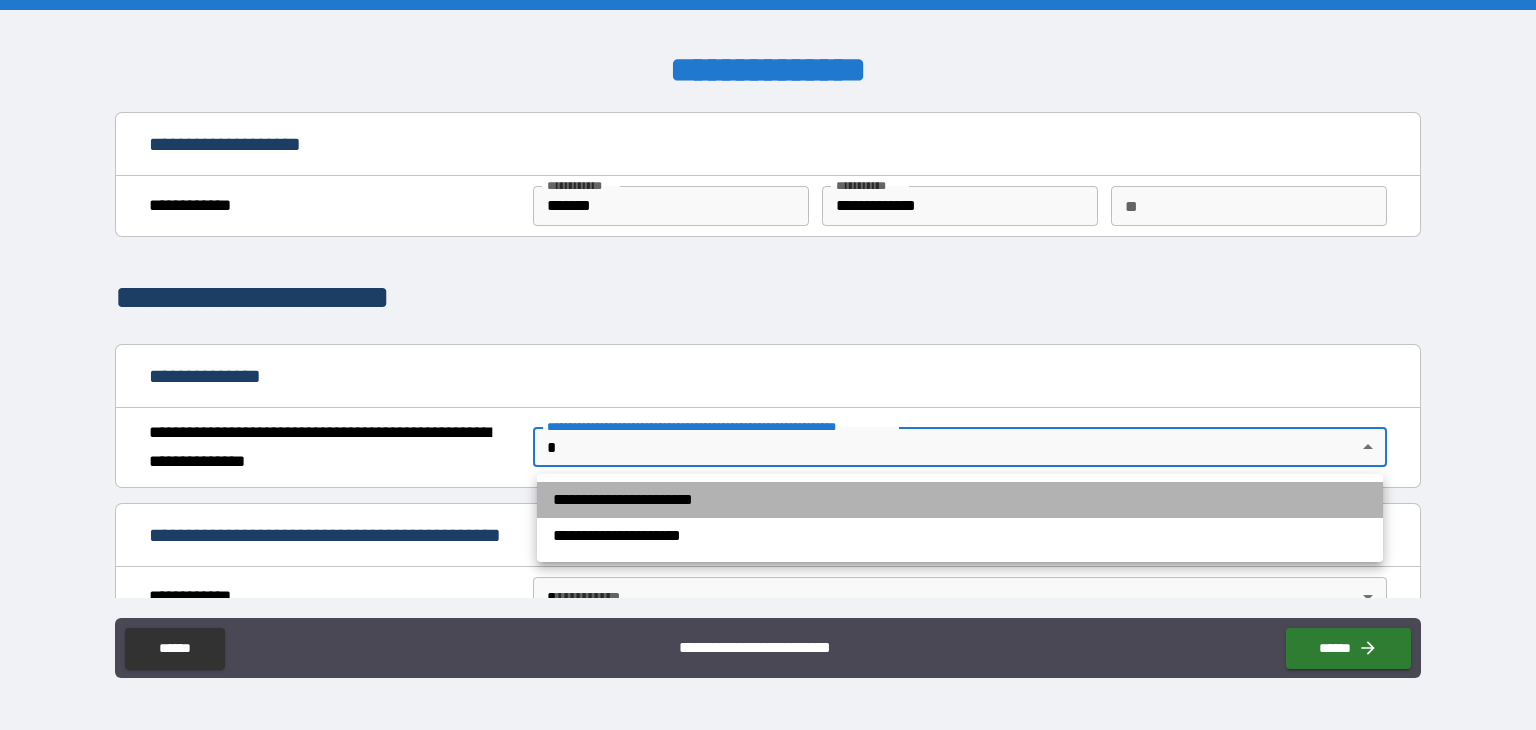 click on "**********" at bounding box center [960, 500] 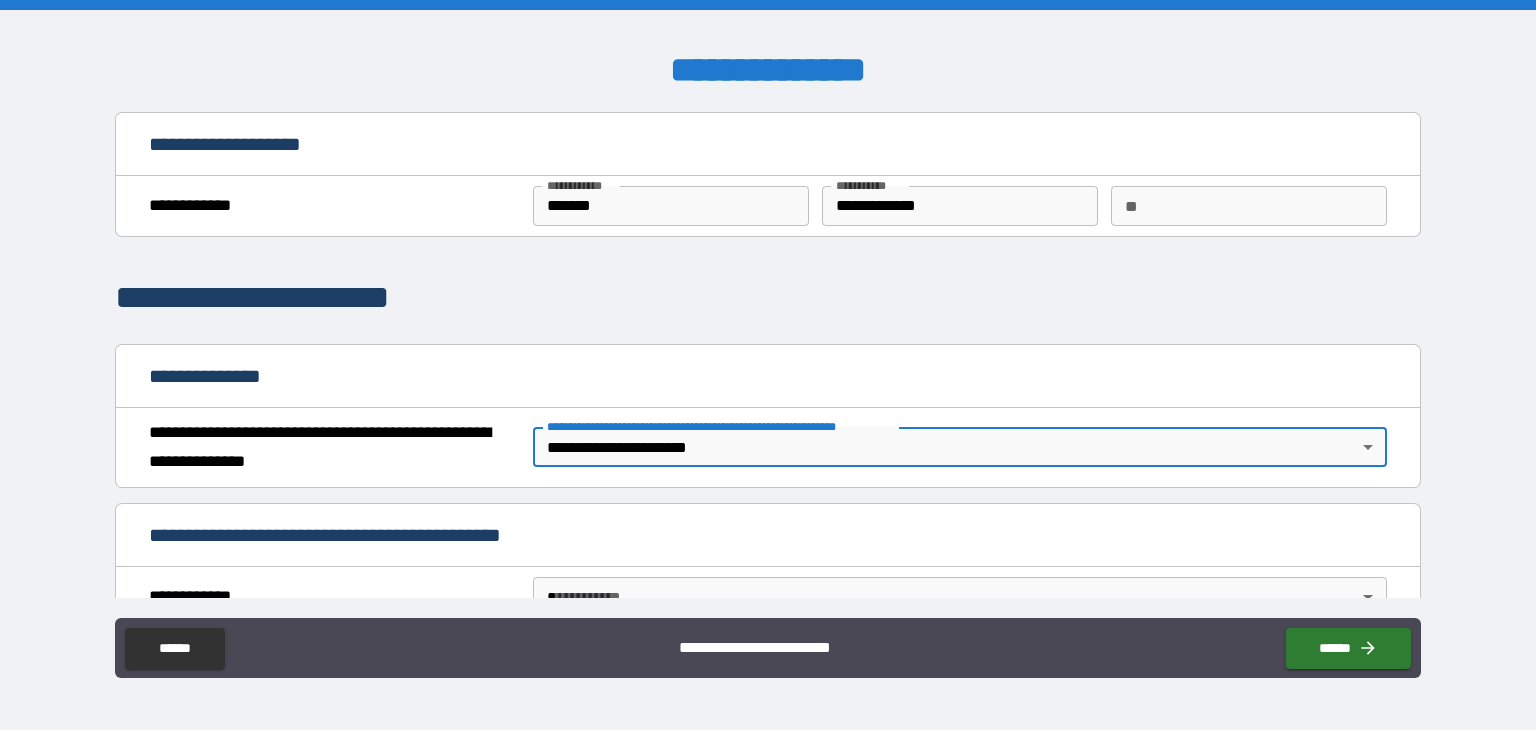 scroll, scrollTop: 116, scrollLeft: 0, axis: vertical 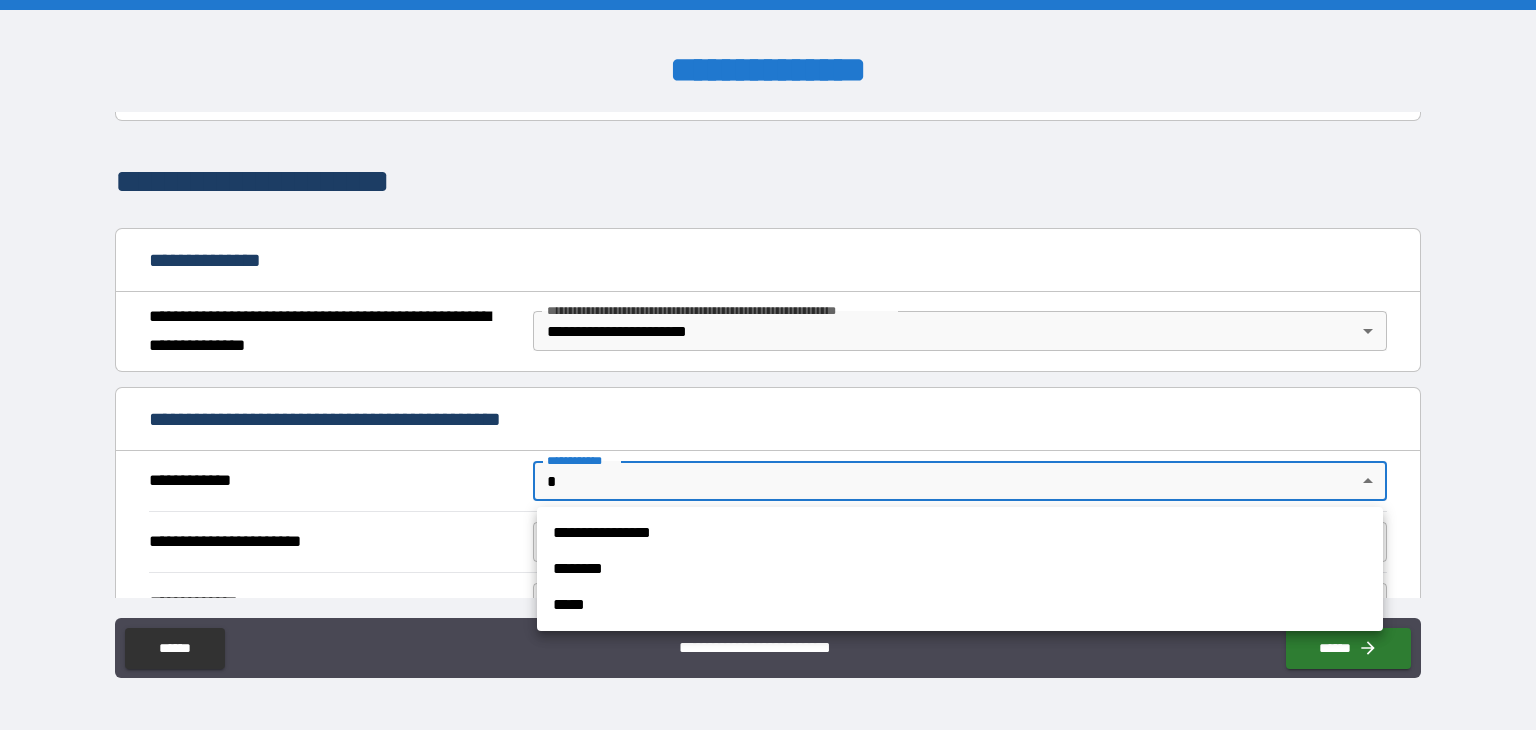 click on "**********" at bounding box center [768, 365] 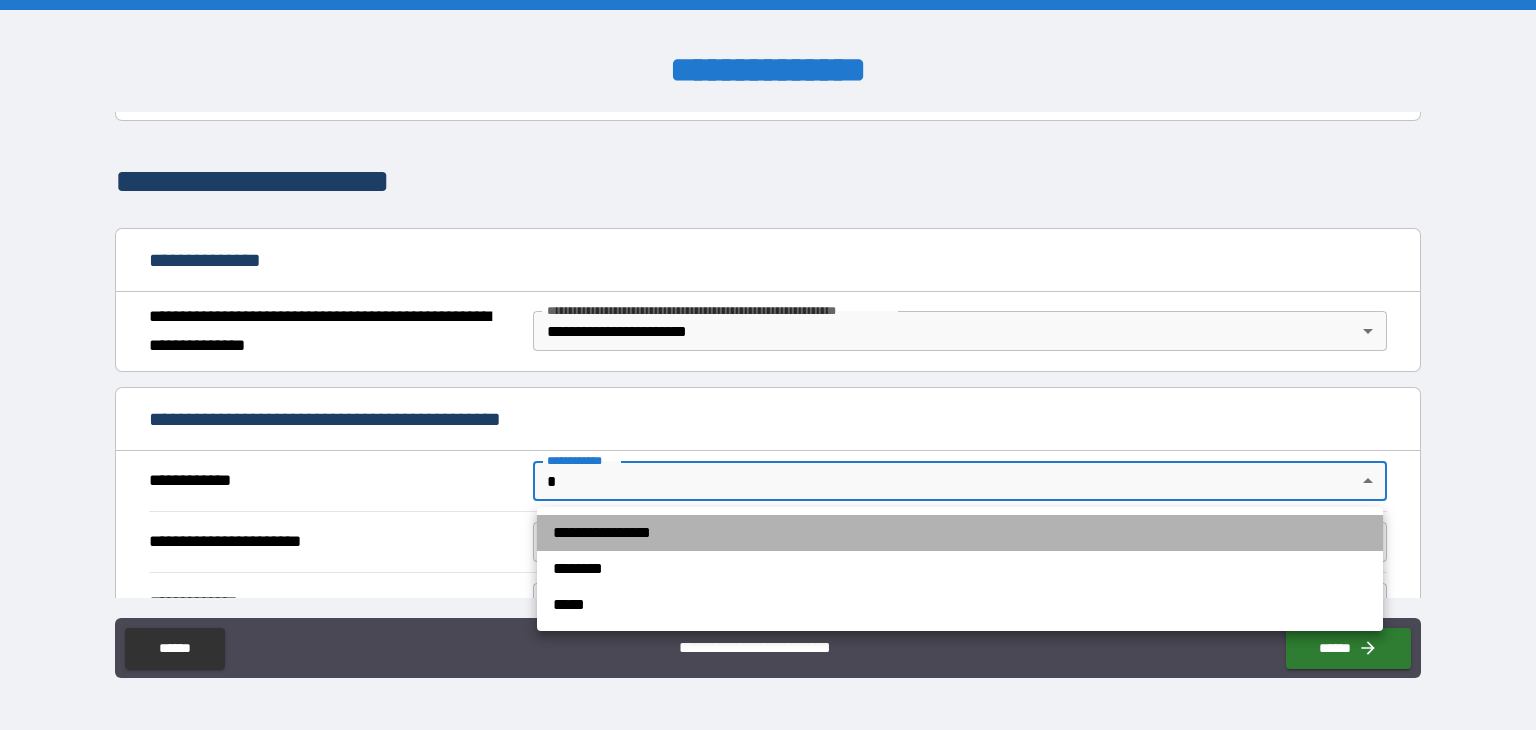 click on "**********" at bounding box center (960, 533) 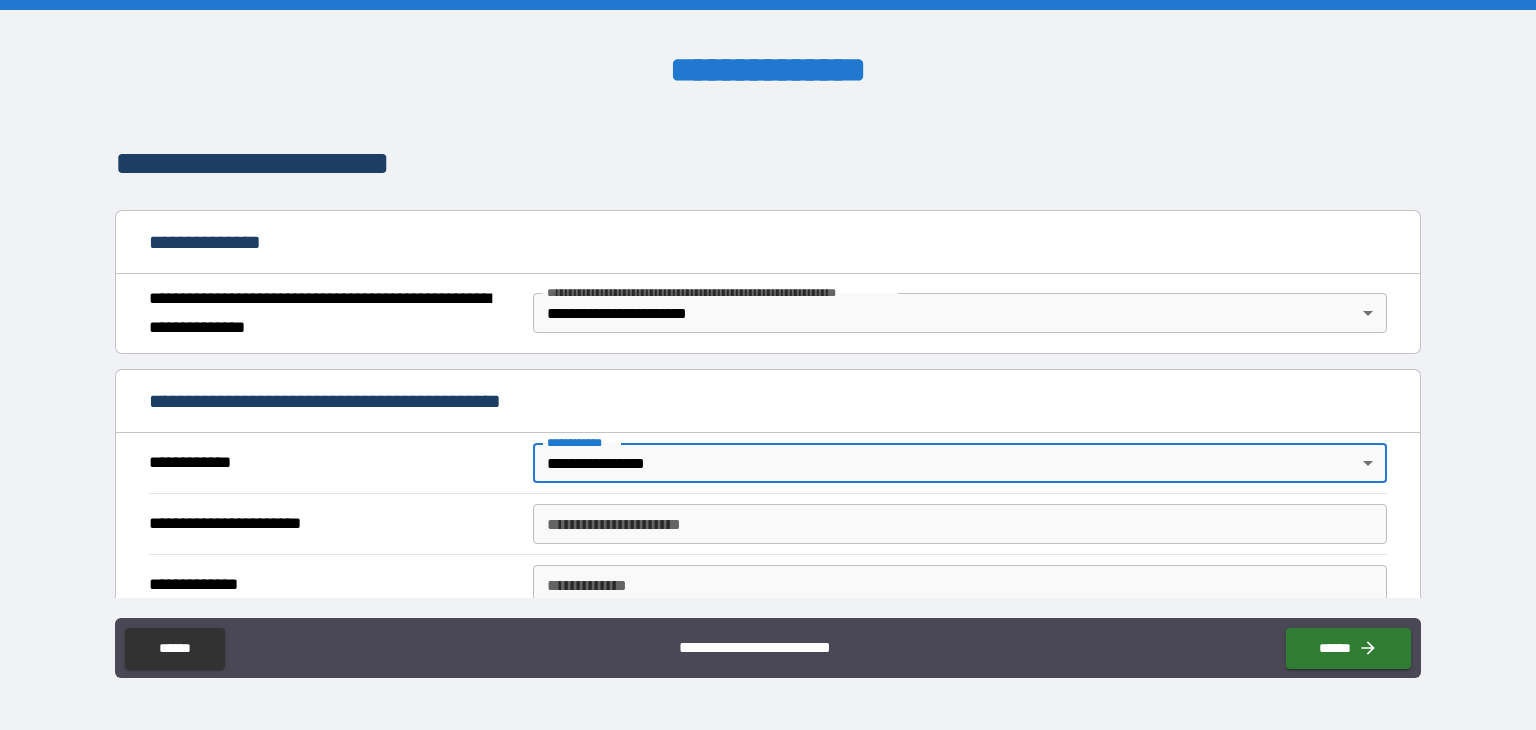 scroll, scrollTop: 132, scrollLeft: 0, axis: vertical 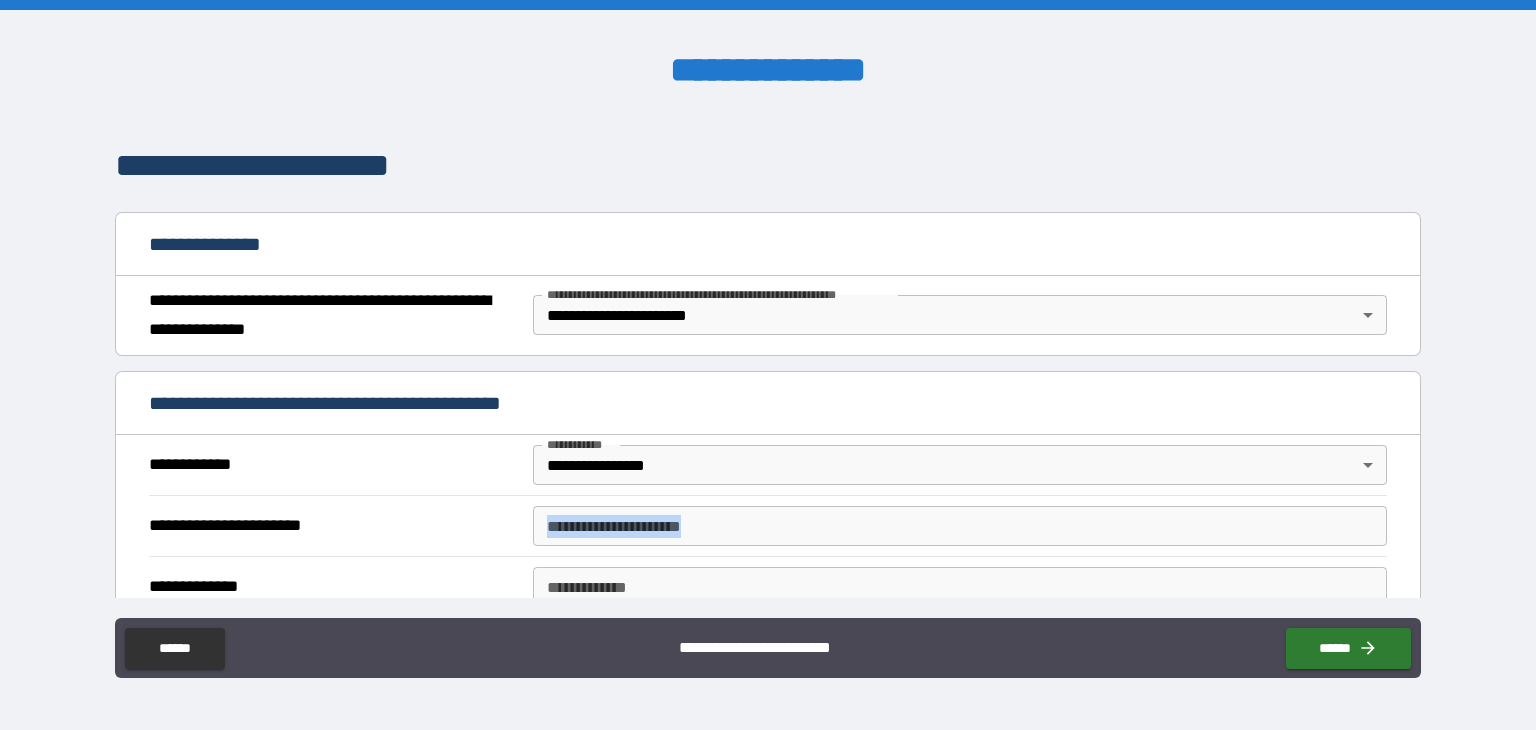 drag, startPoint x: 702, startPoint y: 495, endPoint x: 690, endPoint y: 515, distance: 23.323807 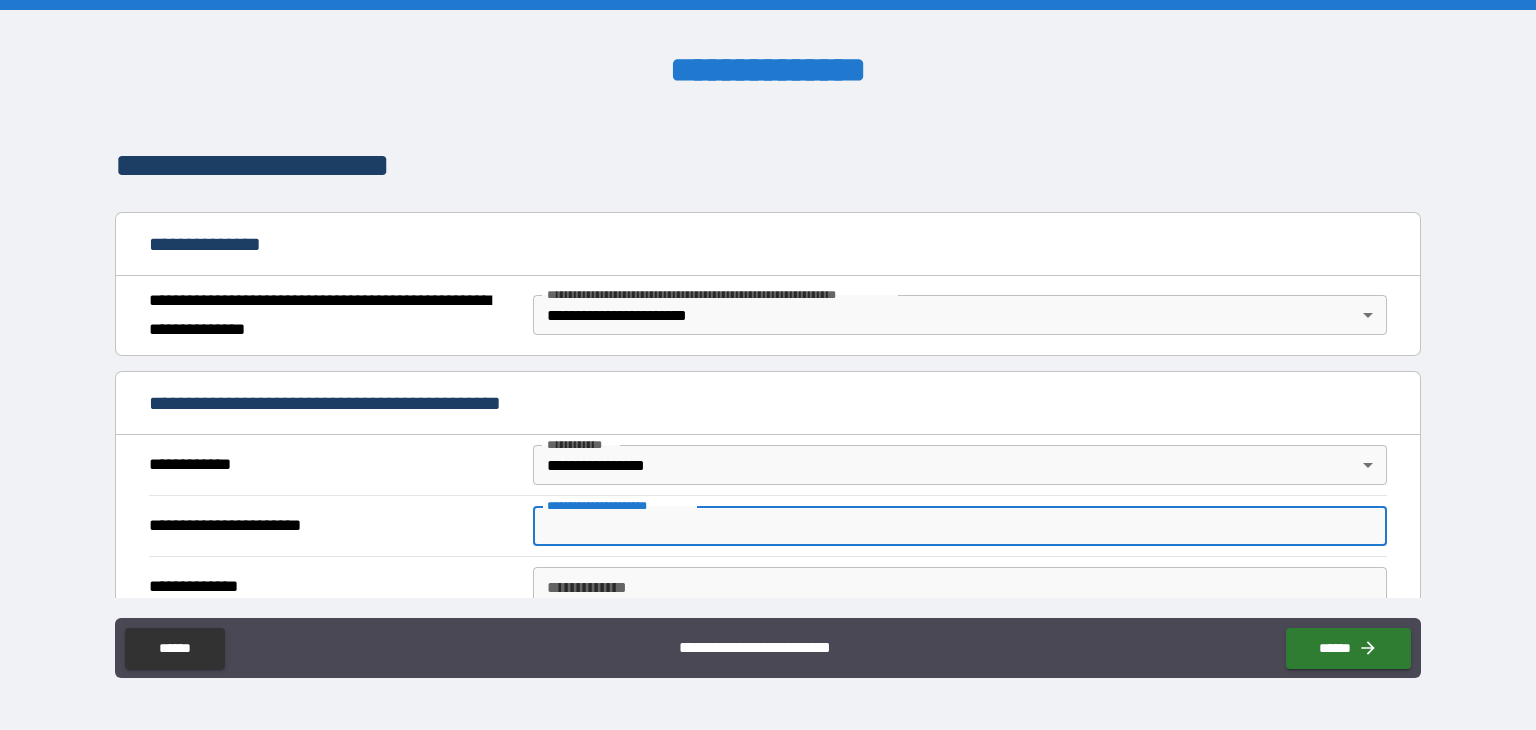 click on "**********" at bounding box center [960, 526] 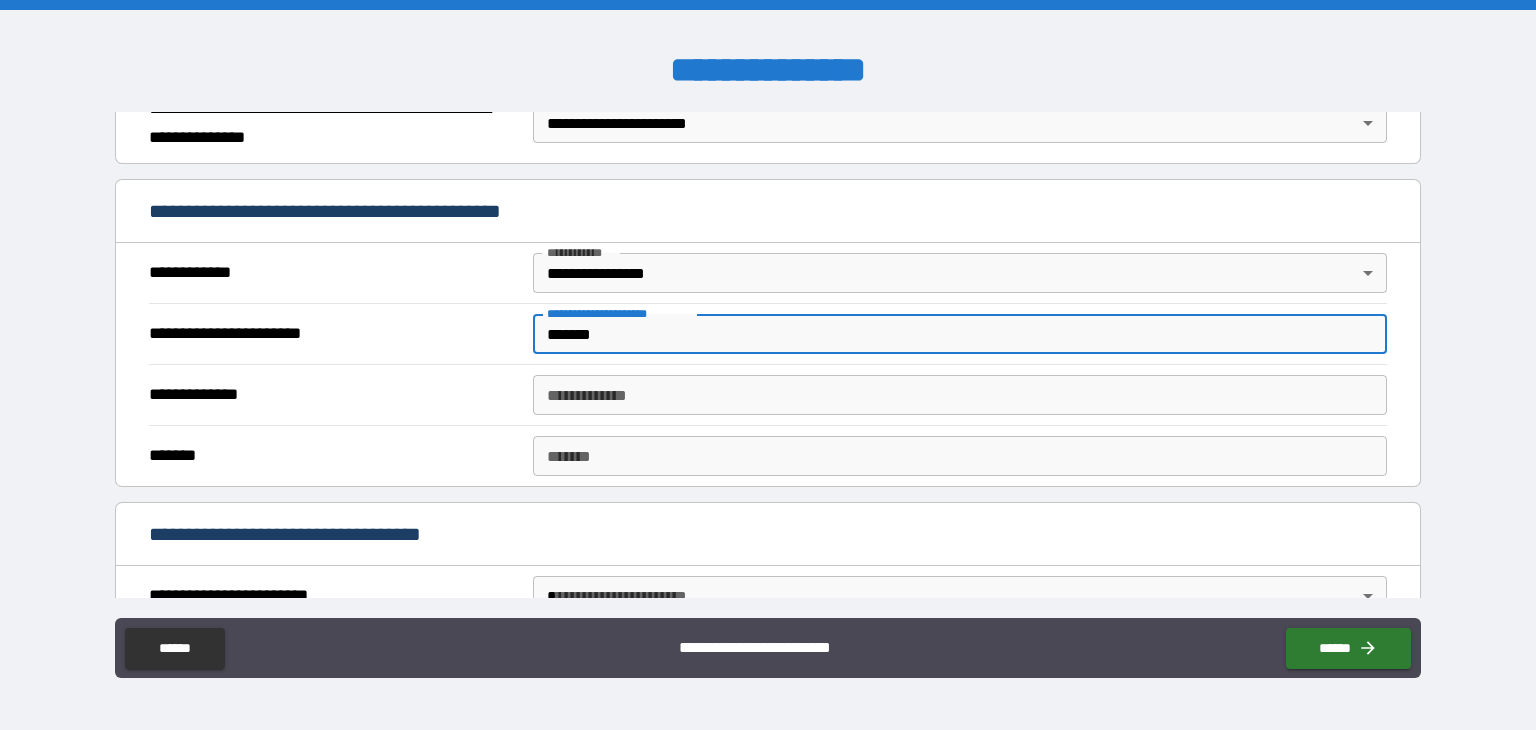 scroll, scrollTop: 358, scrollLeft: 0, axis: vertical 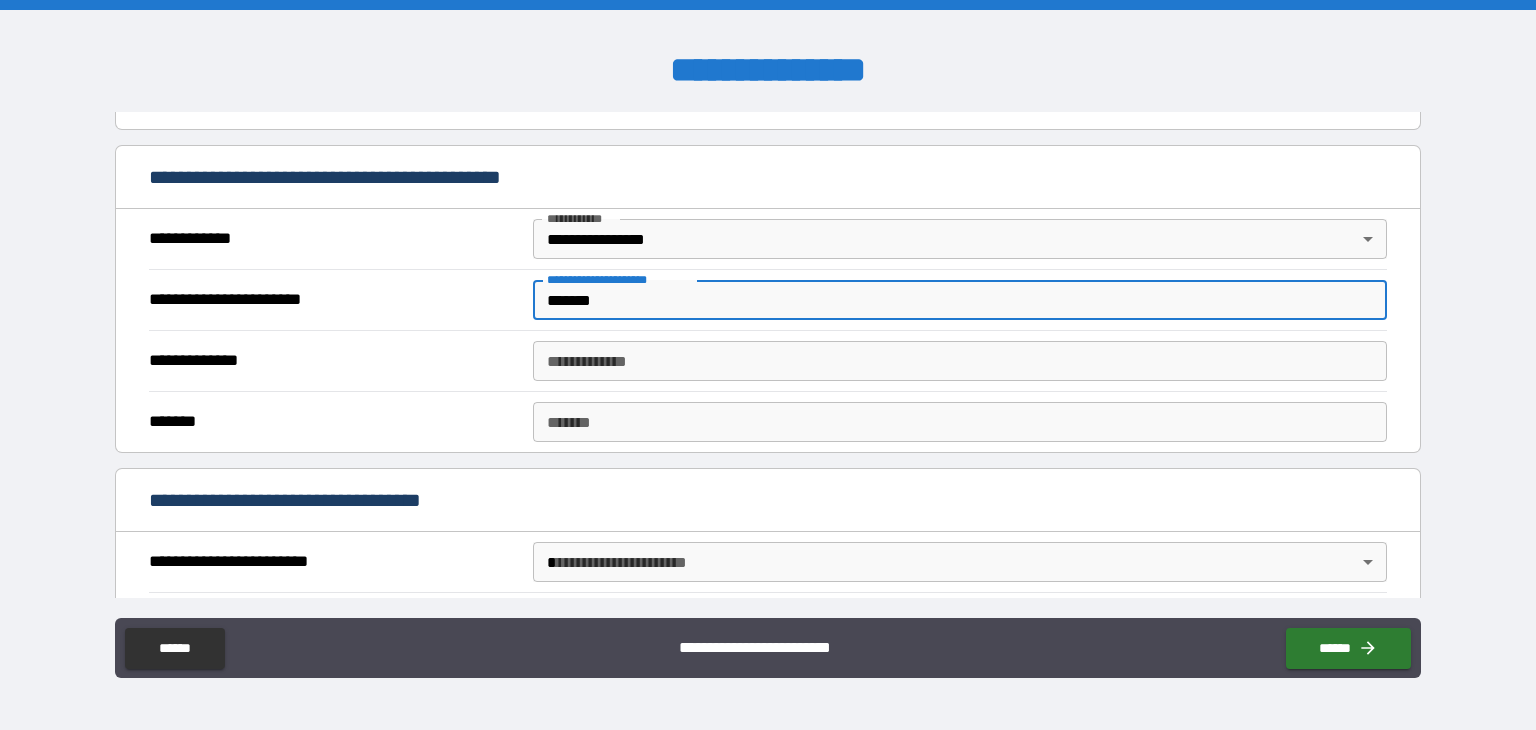 type on "*******" 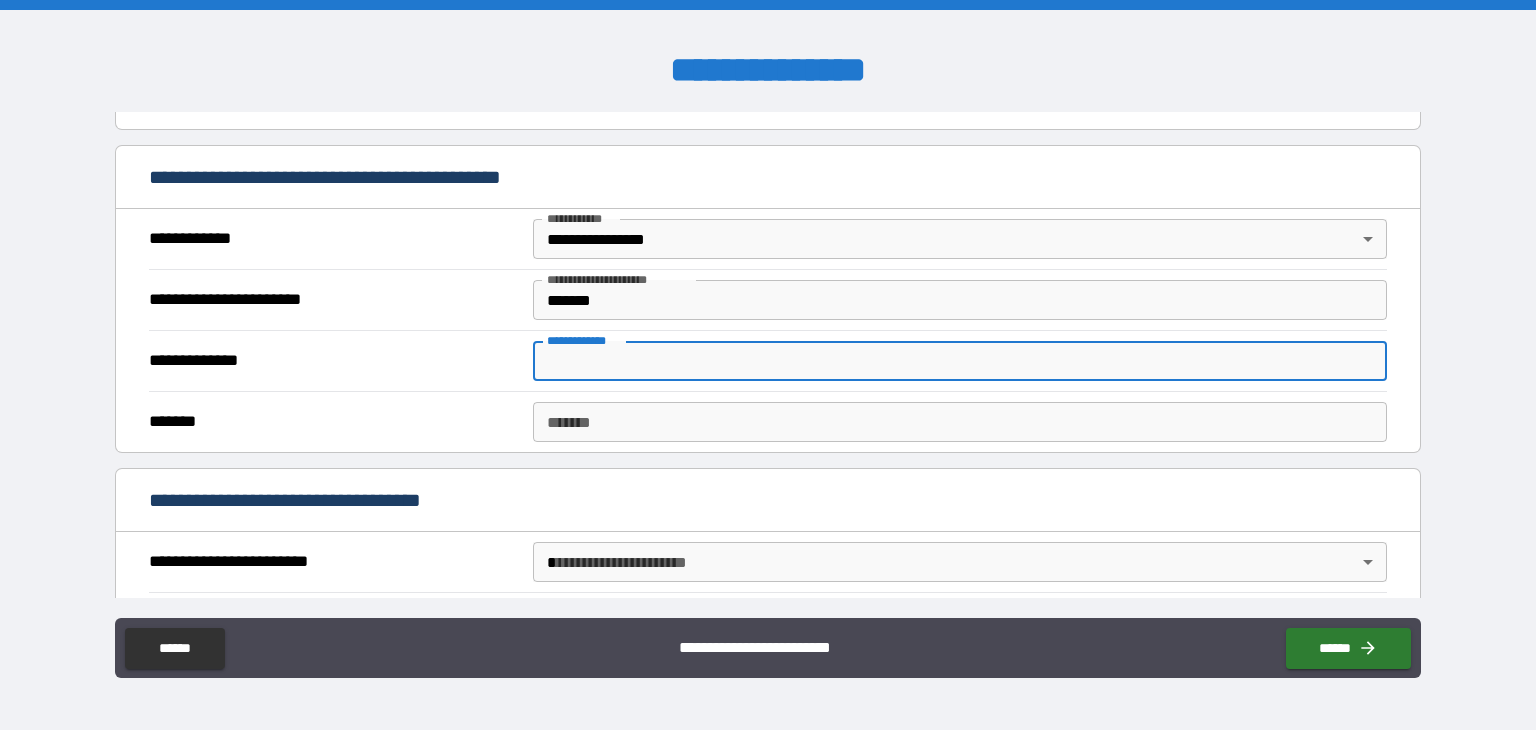 click on "**********" at bounding box center (960, 361) 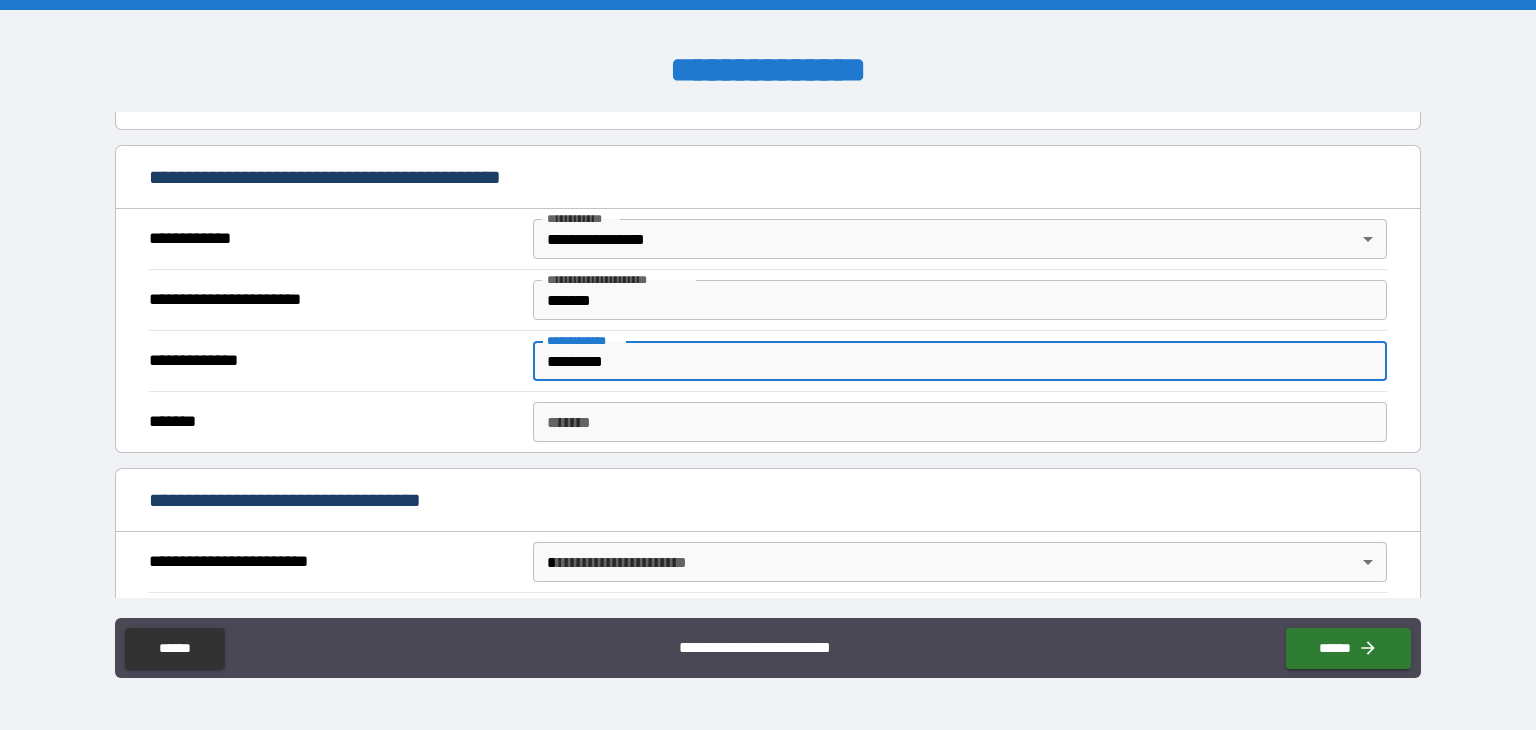 type on "*********" 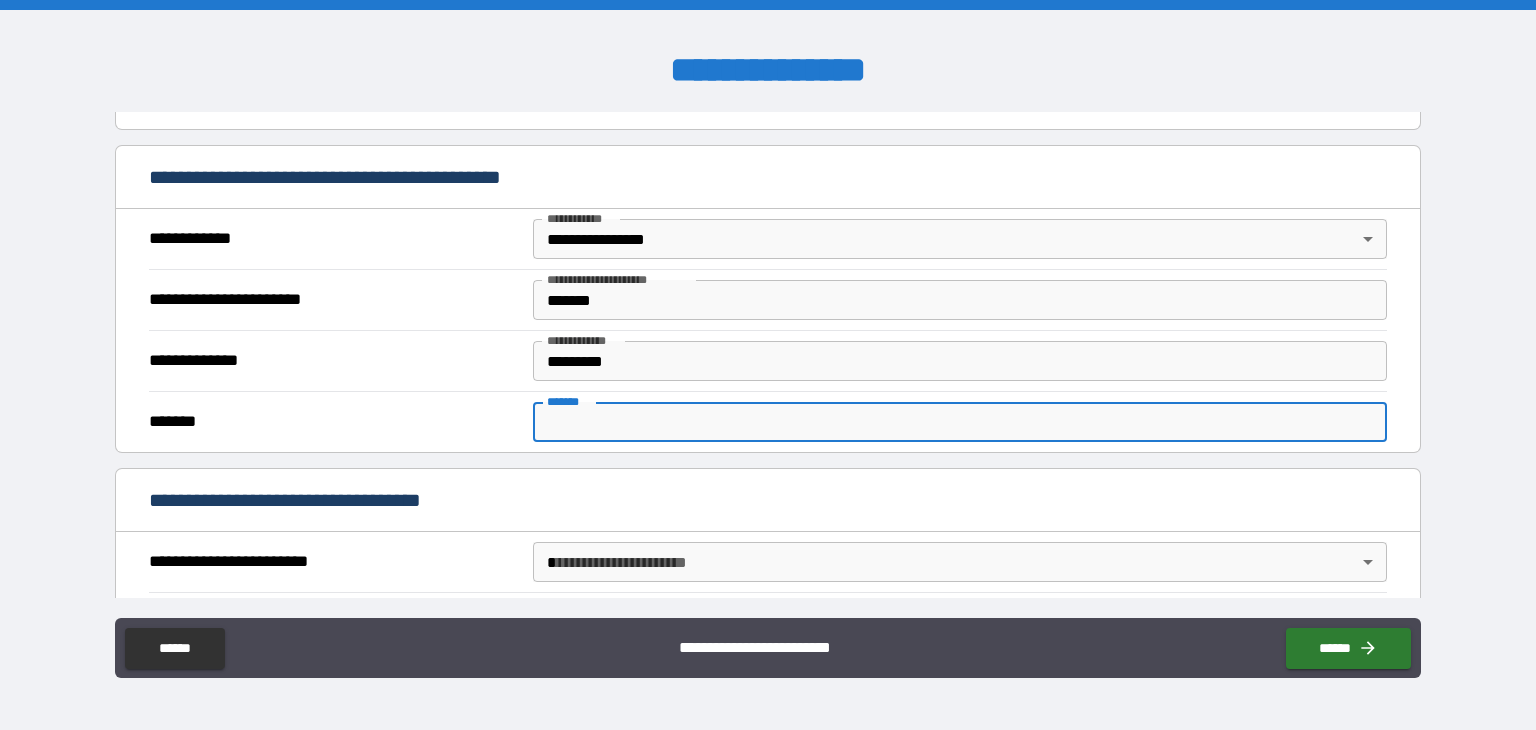 click on "*******" at bounding box center (960, 422) 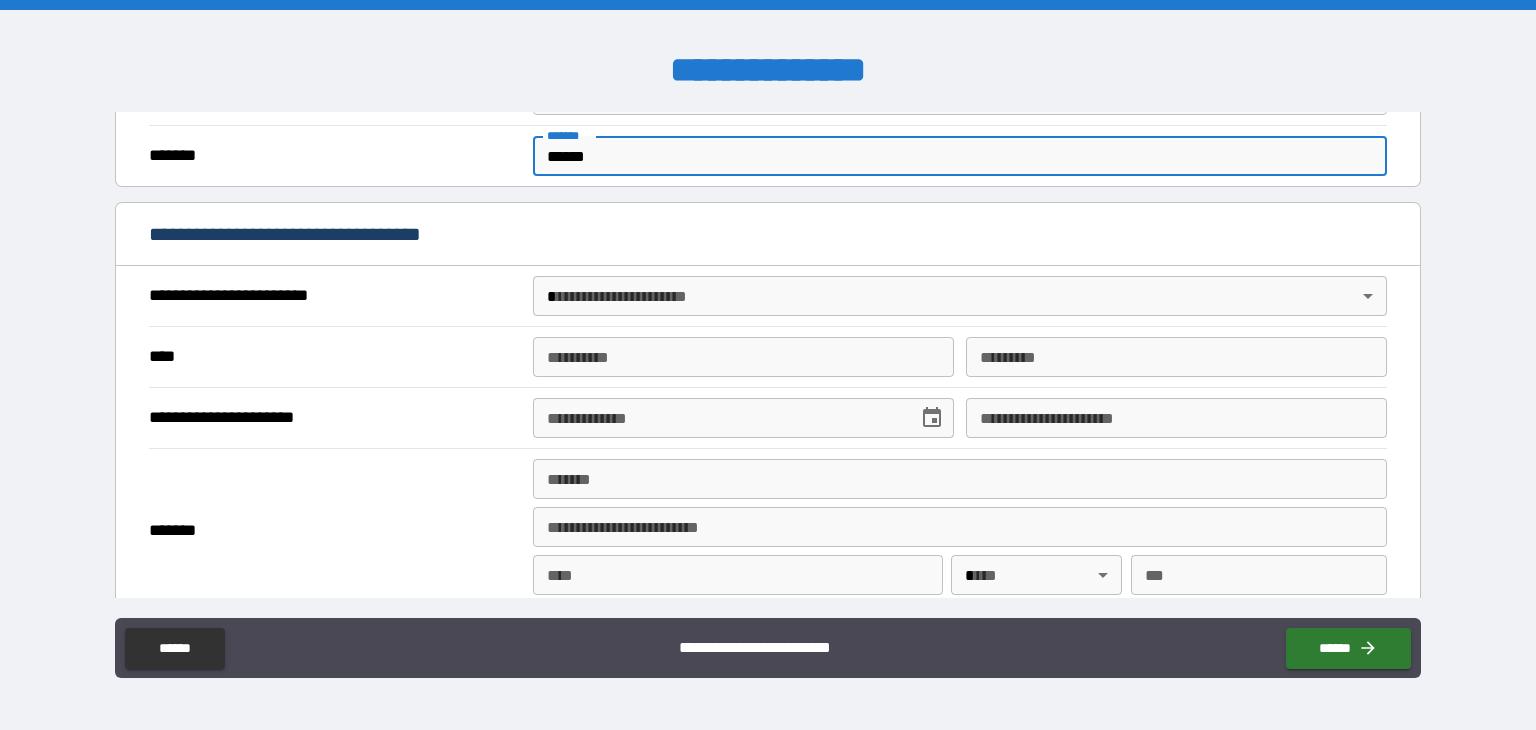 scroll, scrollTop: 626, scrollLeft: 0, axis: vertical 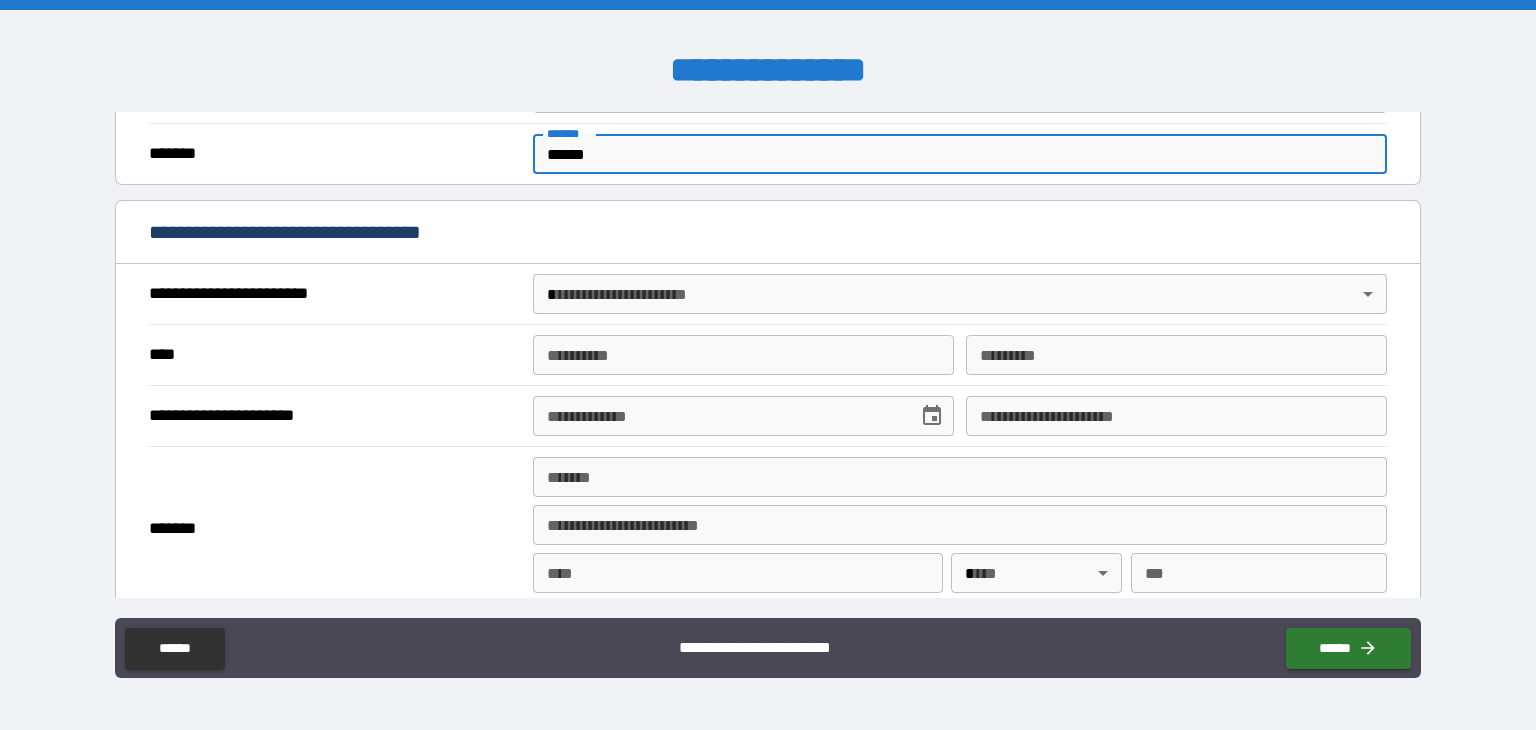 type on "******" 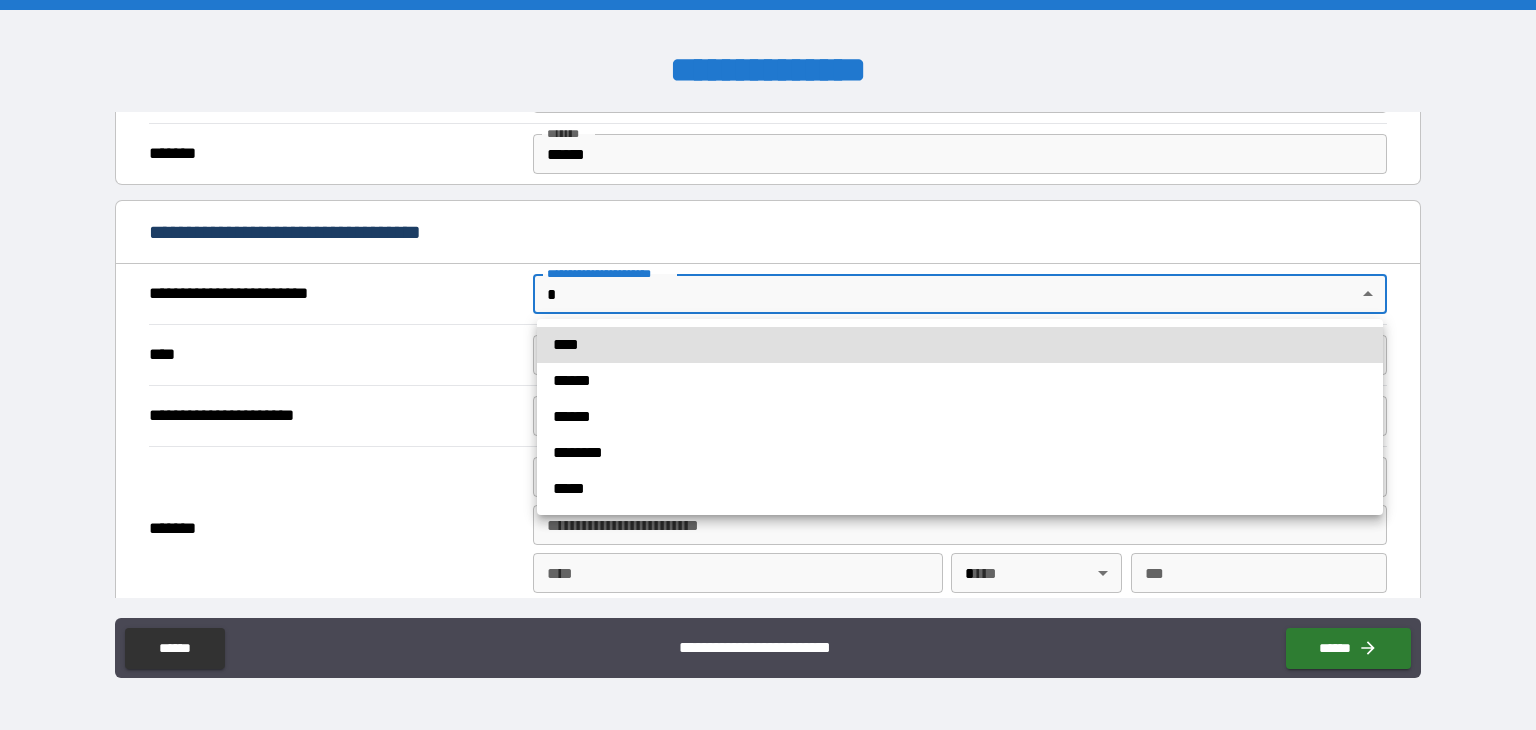 click on "**********" at bounding box center [768, 365] 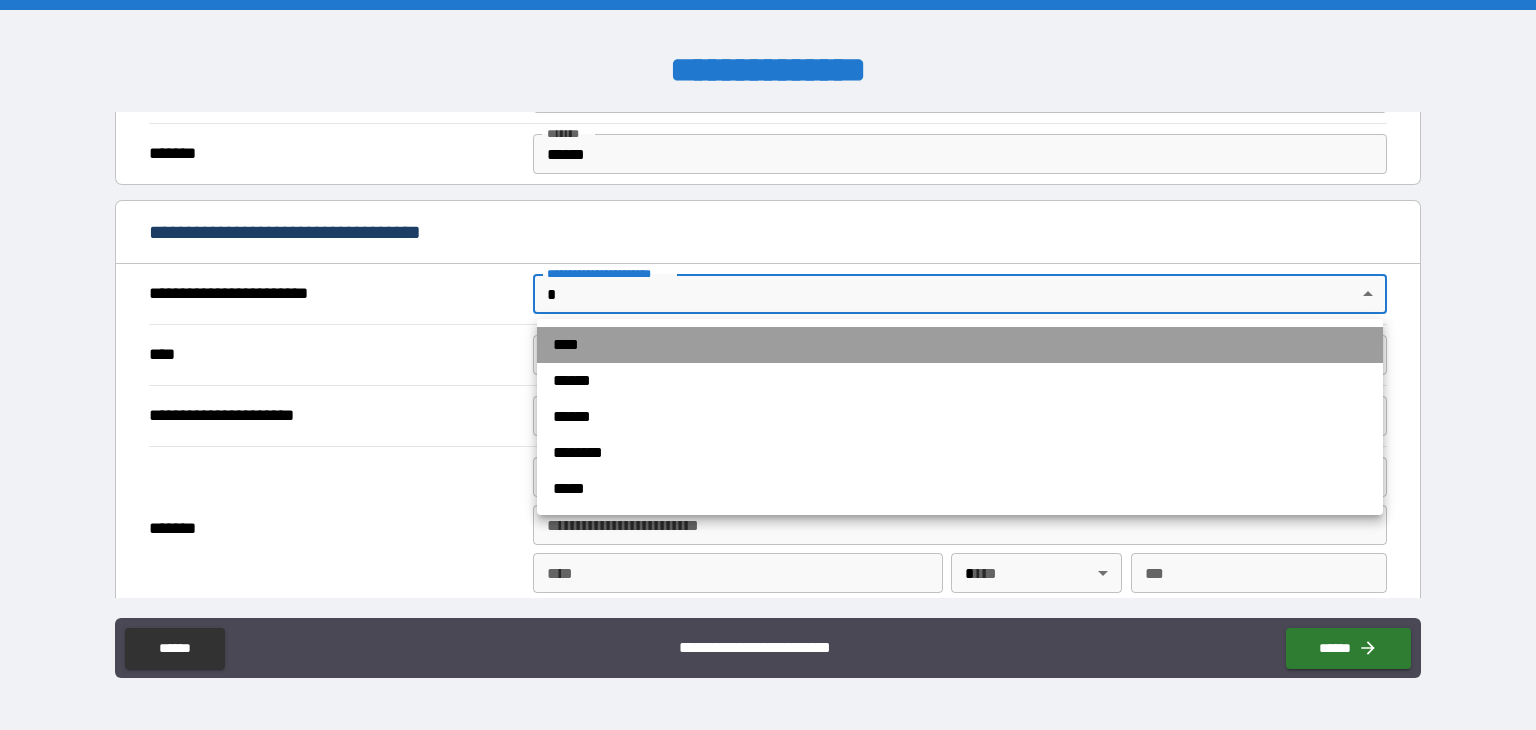 click on "****" at bounding box center [960, 345] 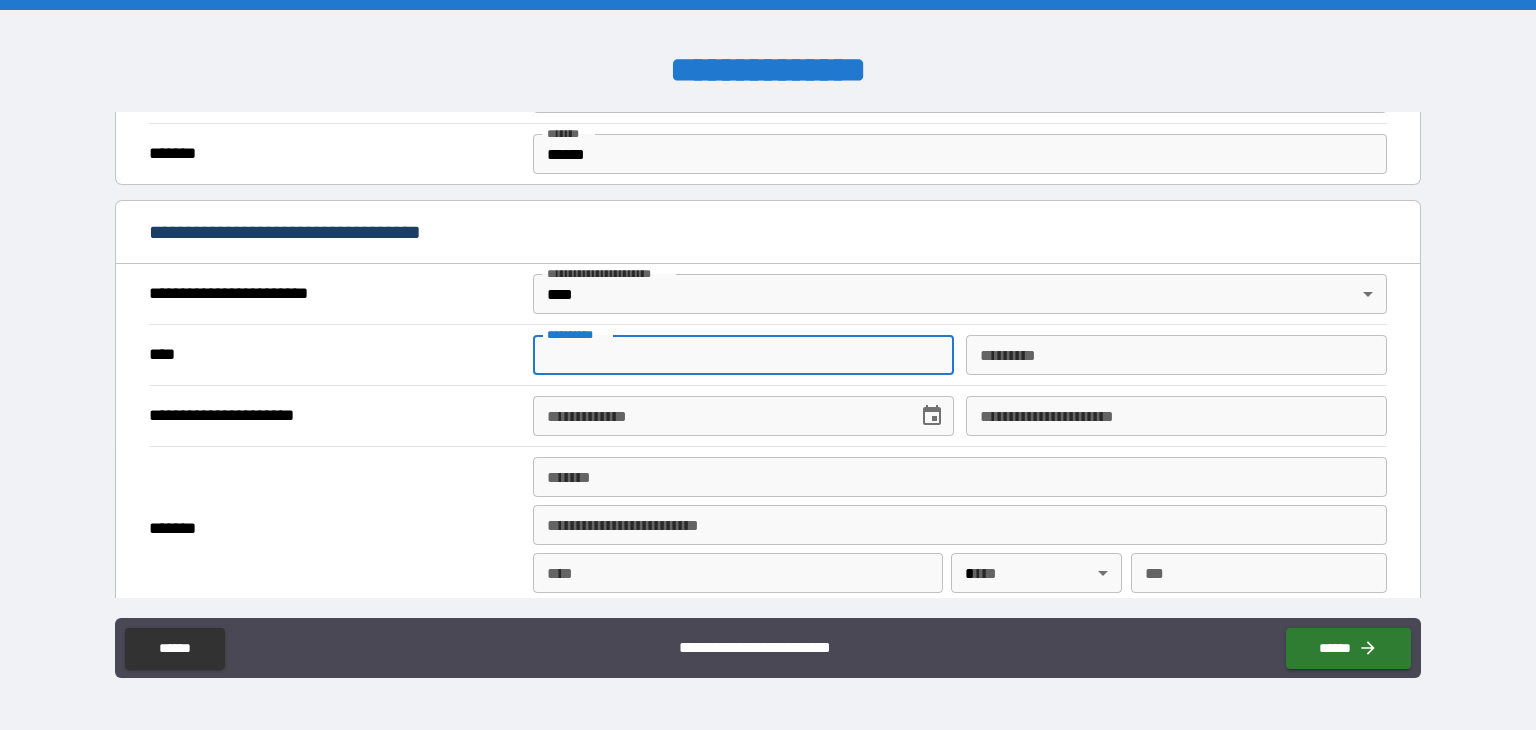 click on "**********" at bounding box center (743, 355) 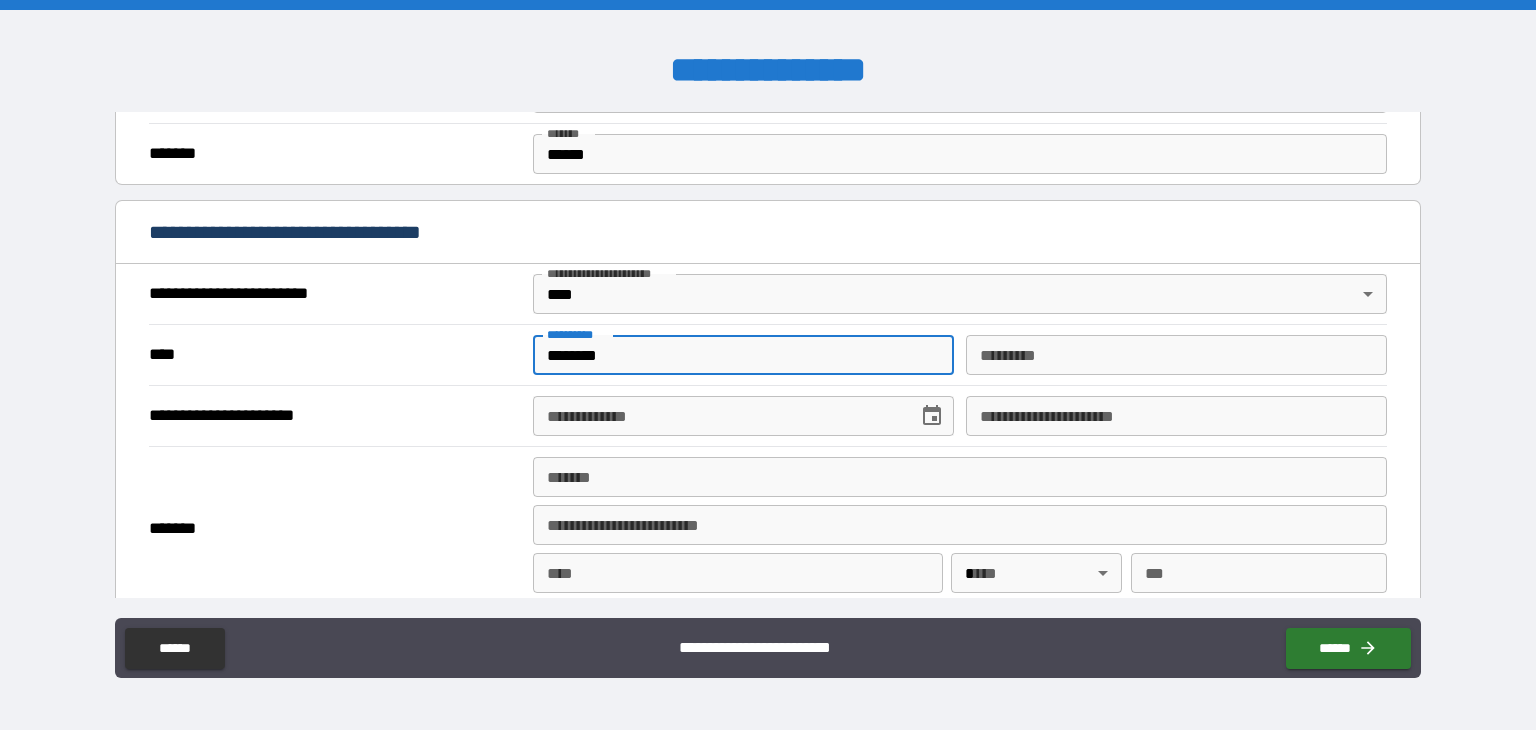 type on "*******" 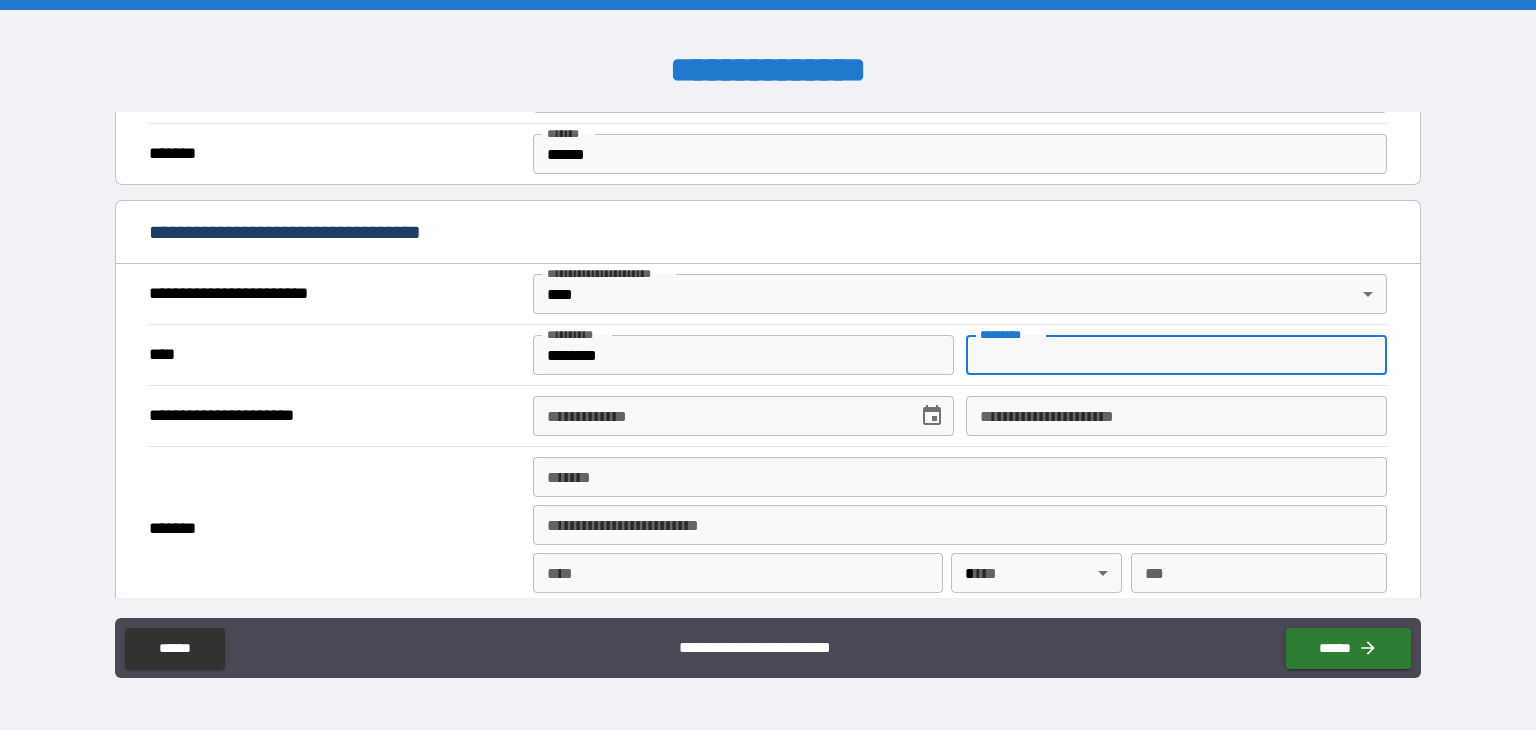 click on "*********" at bounding box center (1176, 355) 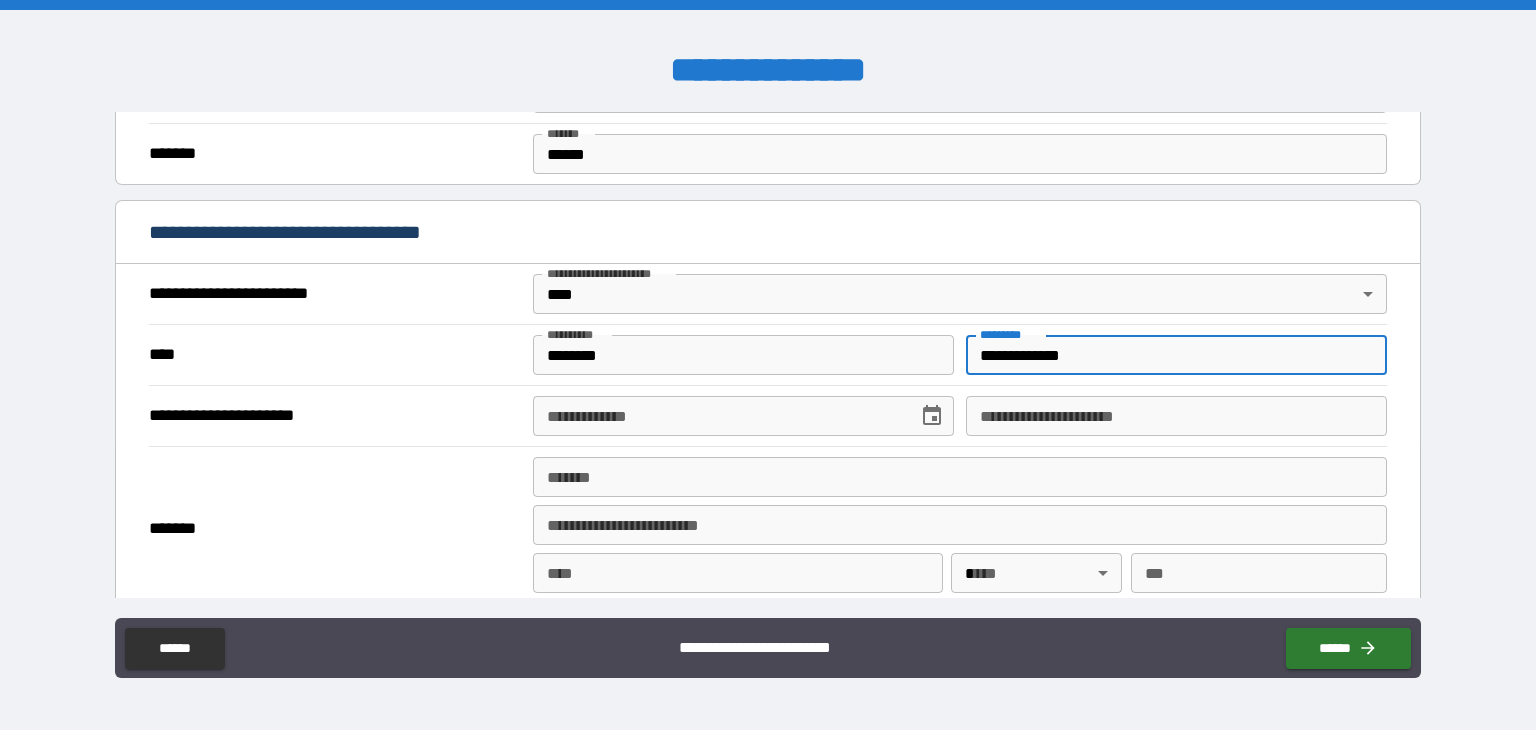 type on "**********" 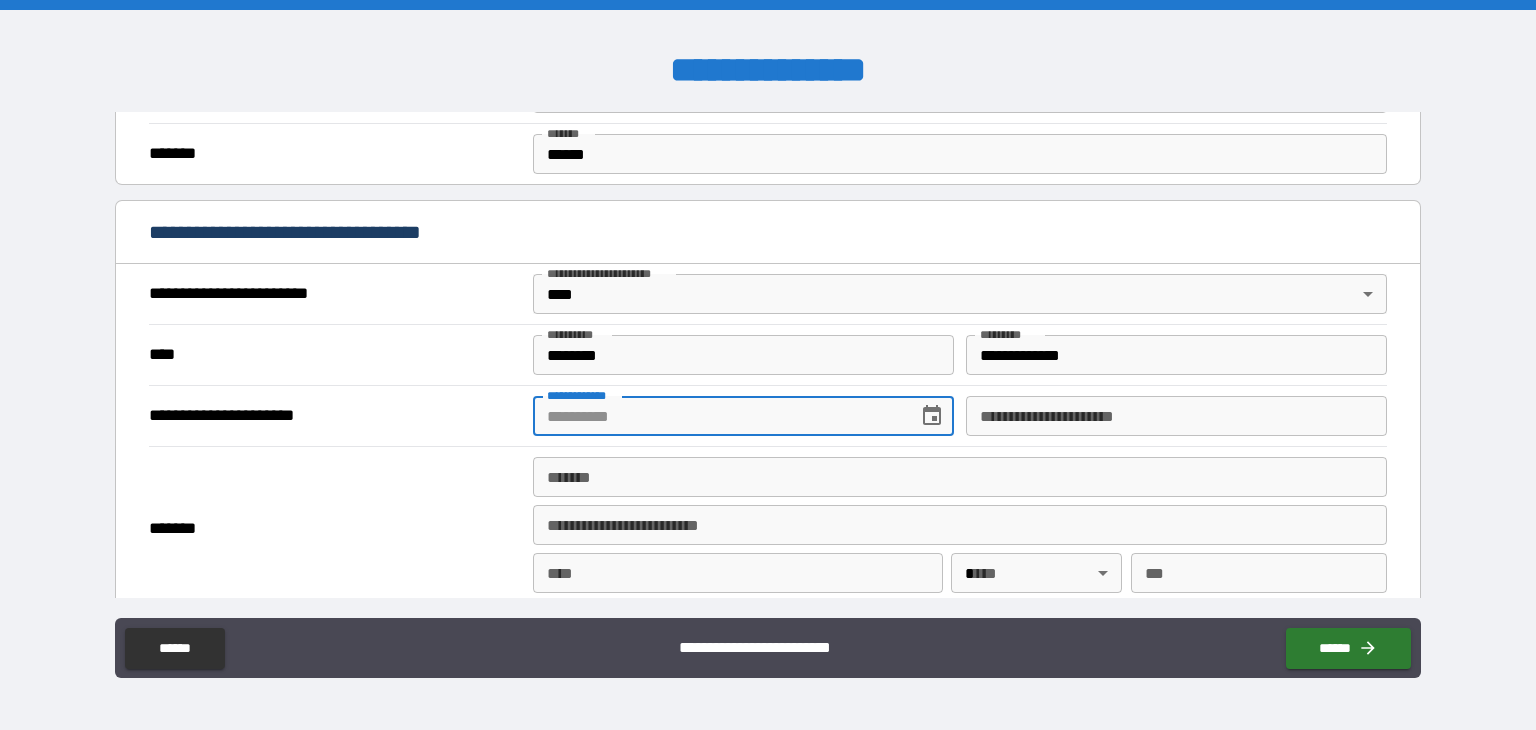 click on "**********" at bounding box center (718, 416) 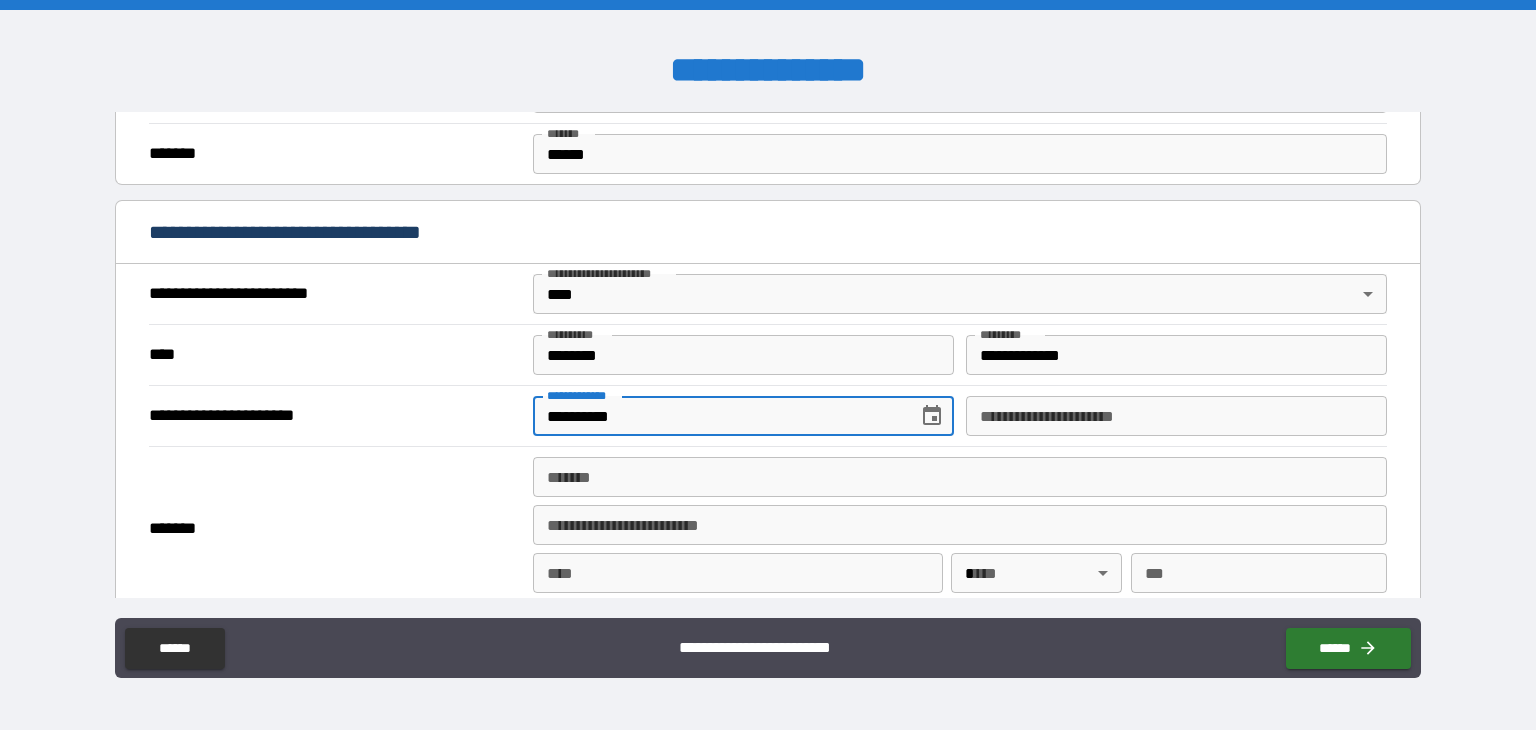 type on "**********" 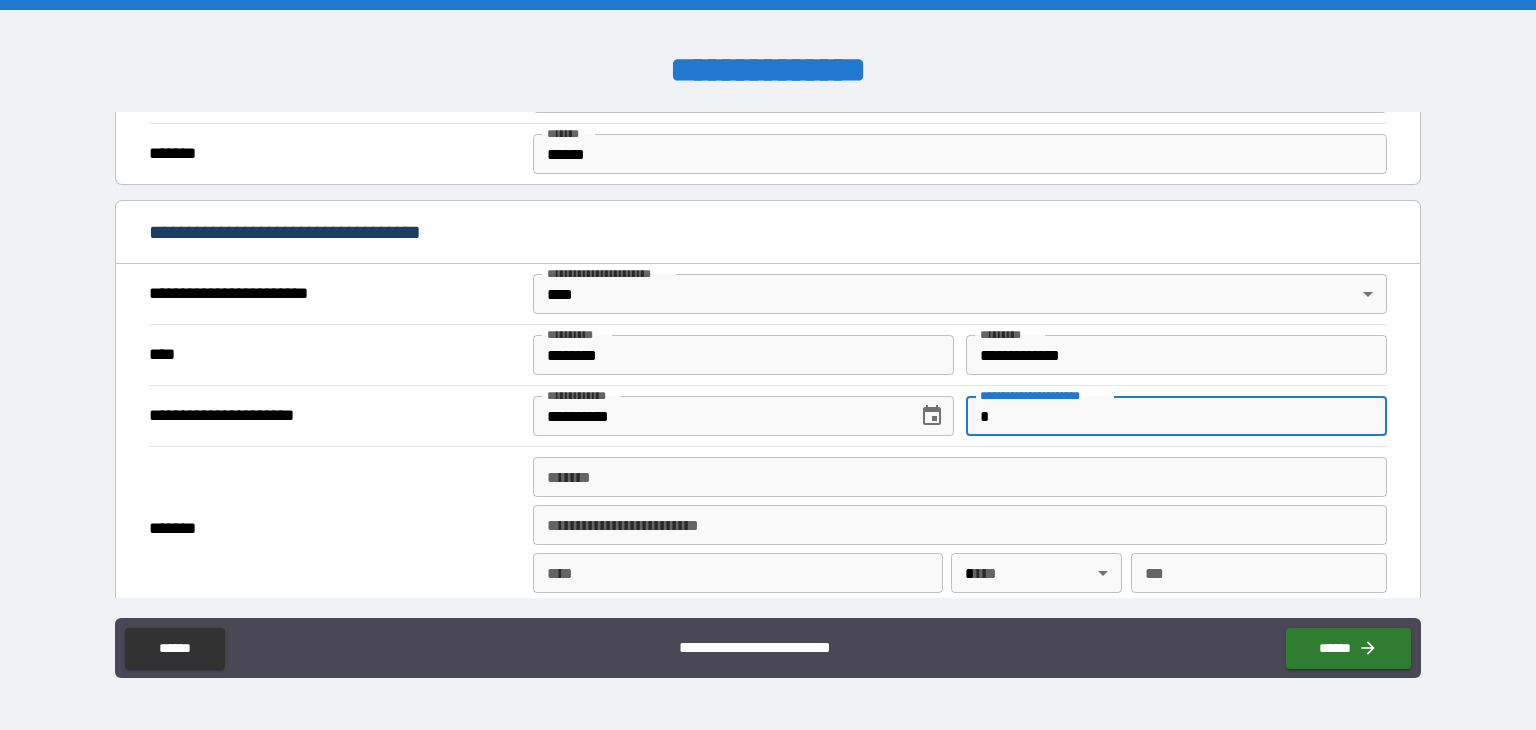 click on "*" at bounding box center [1176, 416] 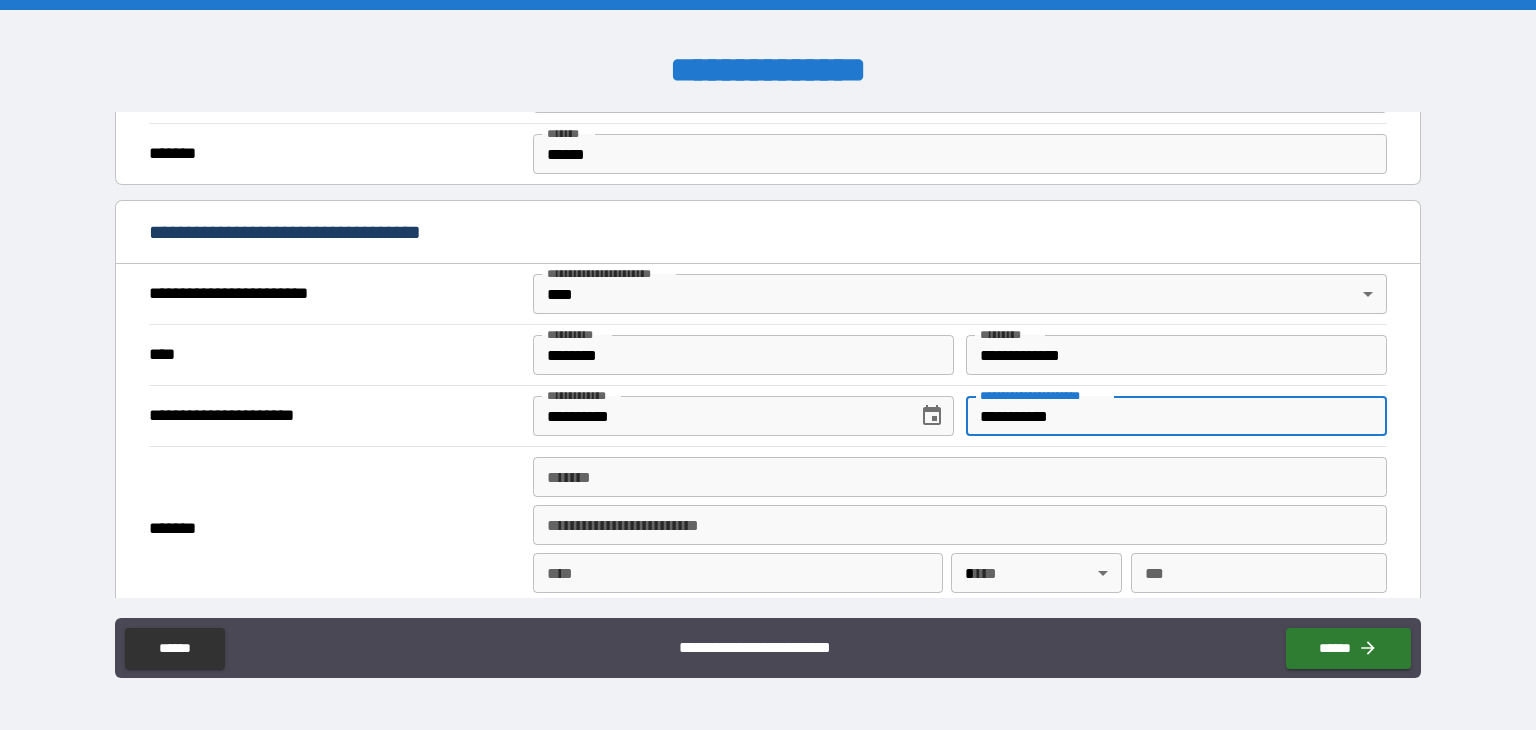 type on "**********" 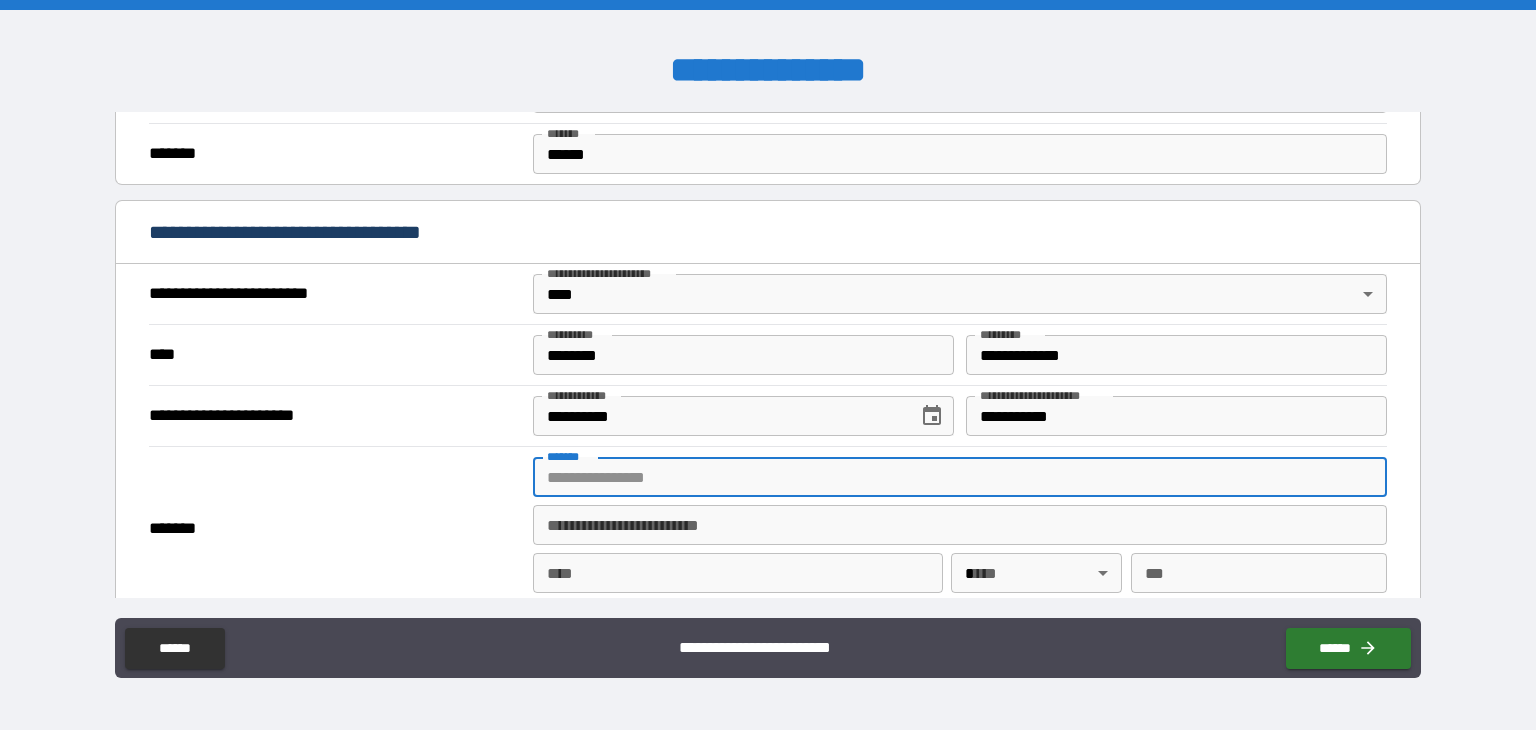 click on "*******" at bounding box center (960, 477) 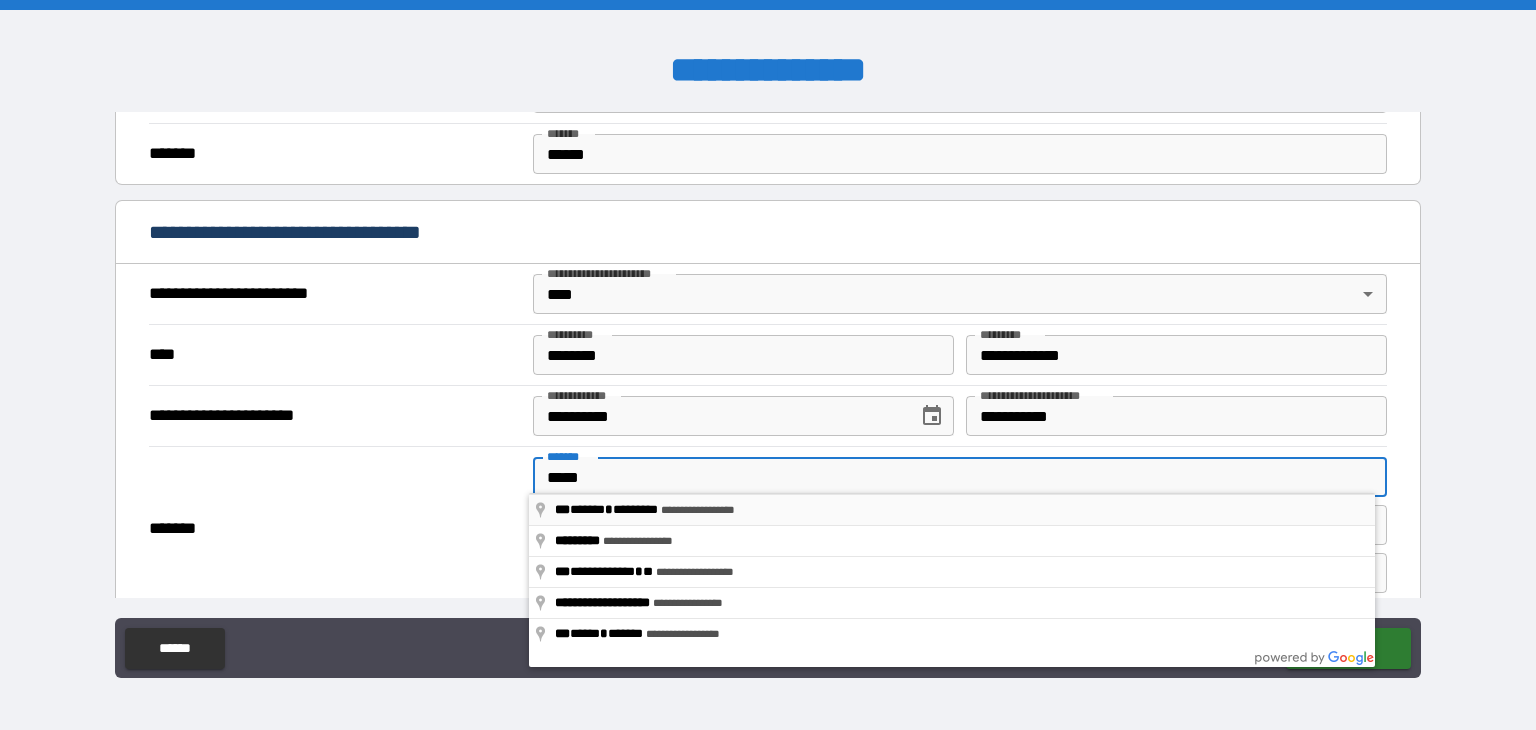 type on "**********" 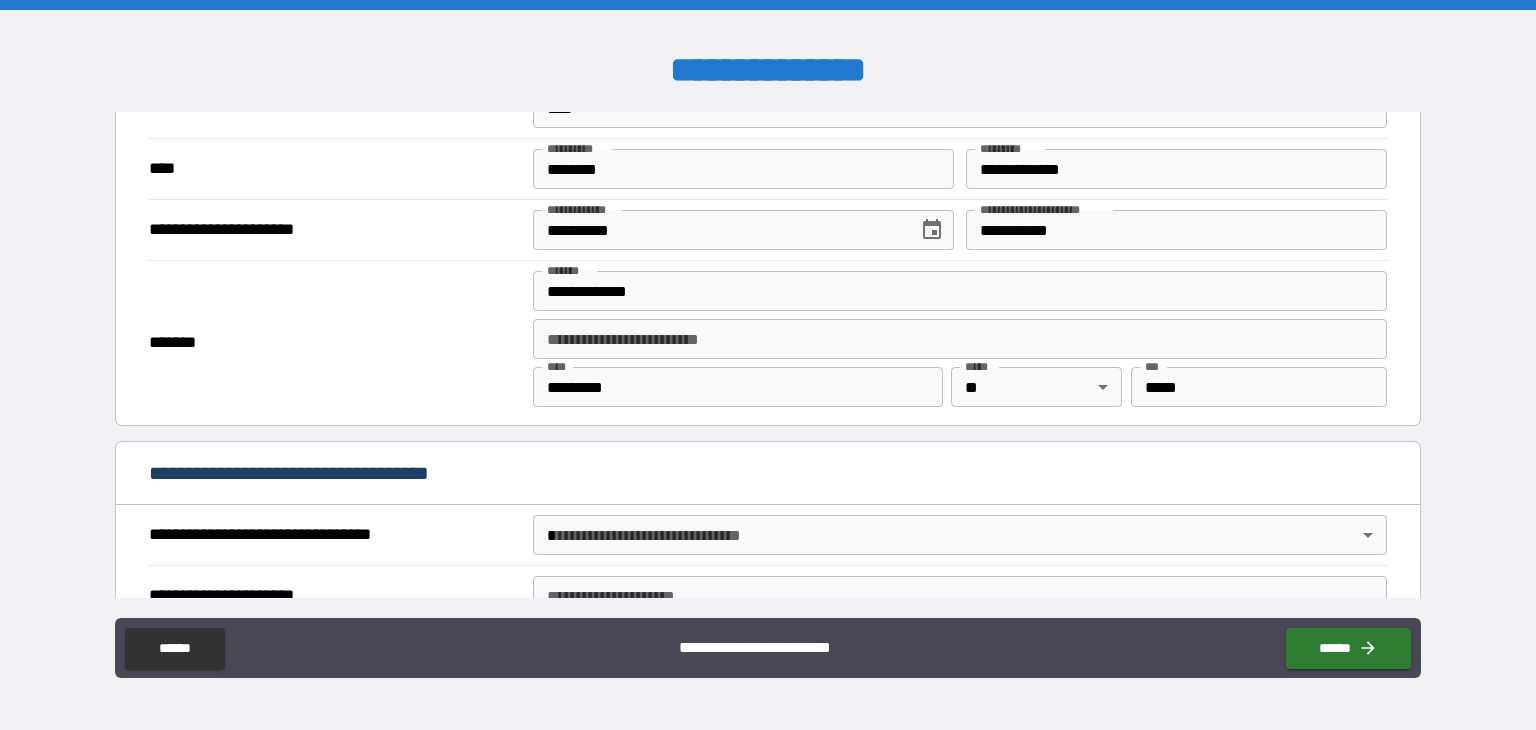 scroll, scrollTop: 912, scrollLeft: 0, axis: vertical 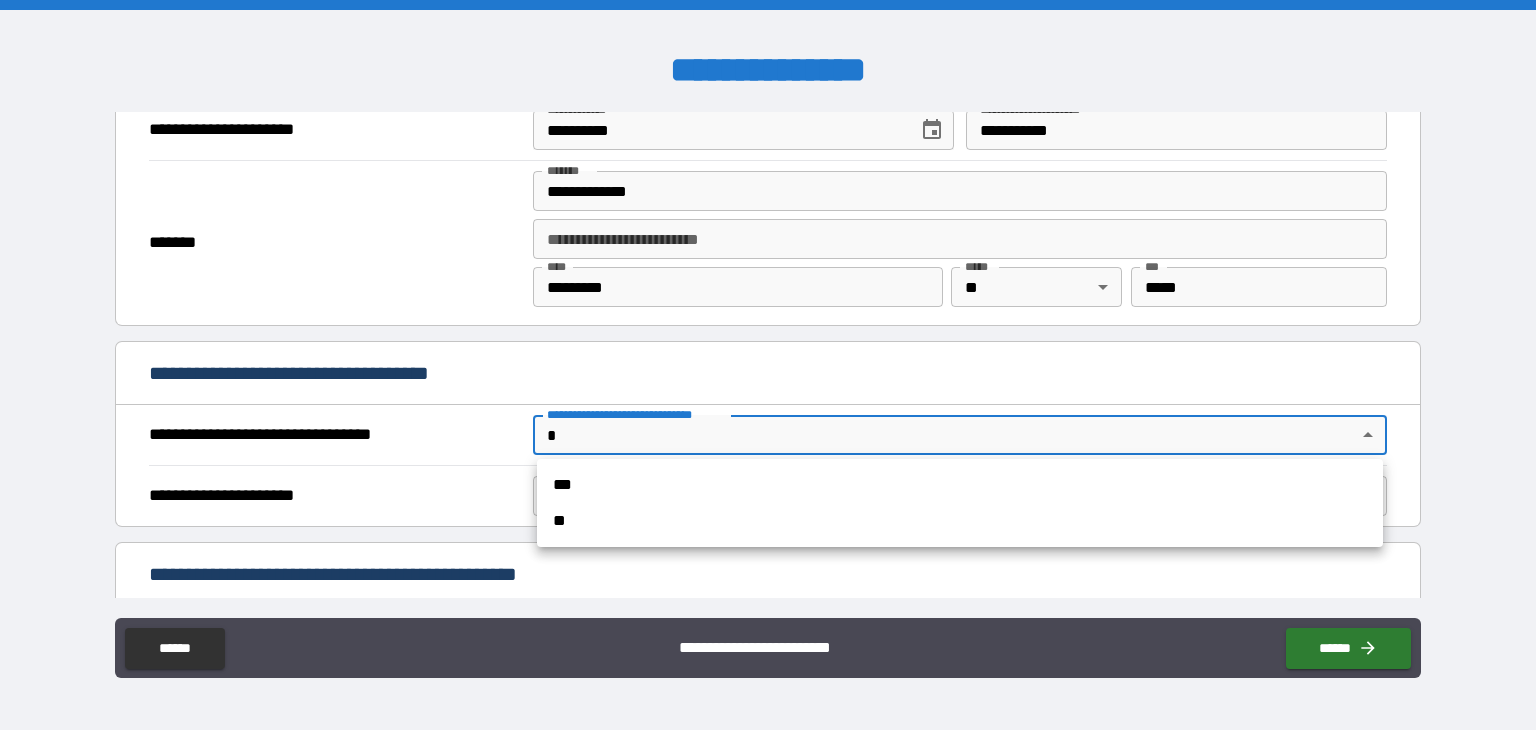 click on "**********" at bounding box center (768, 365) 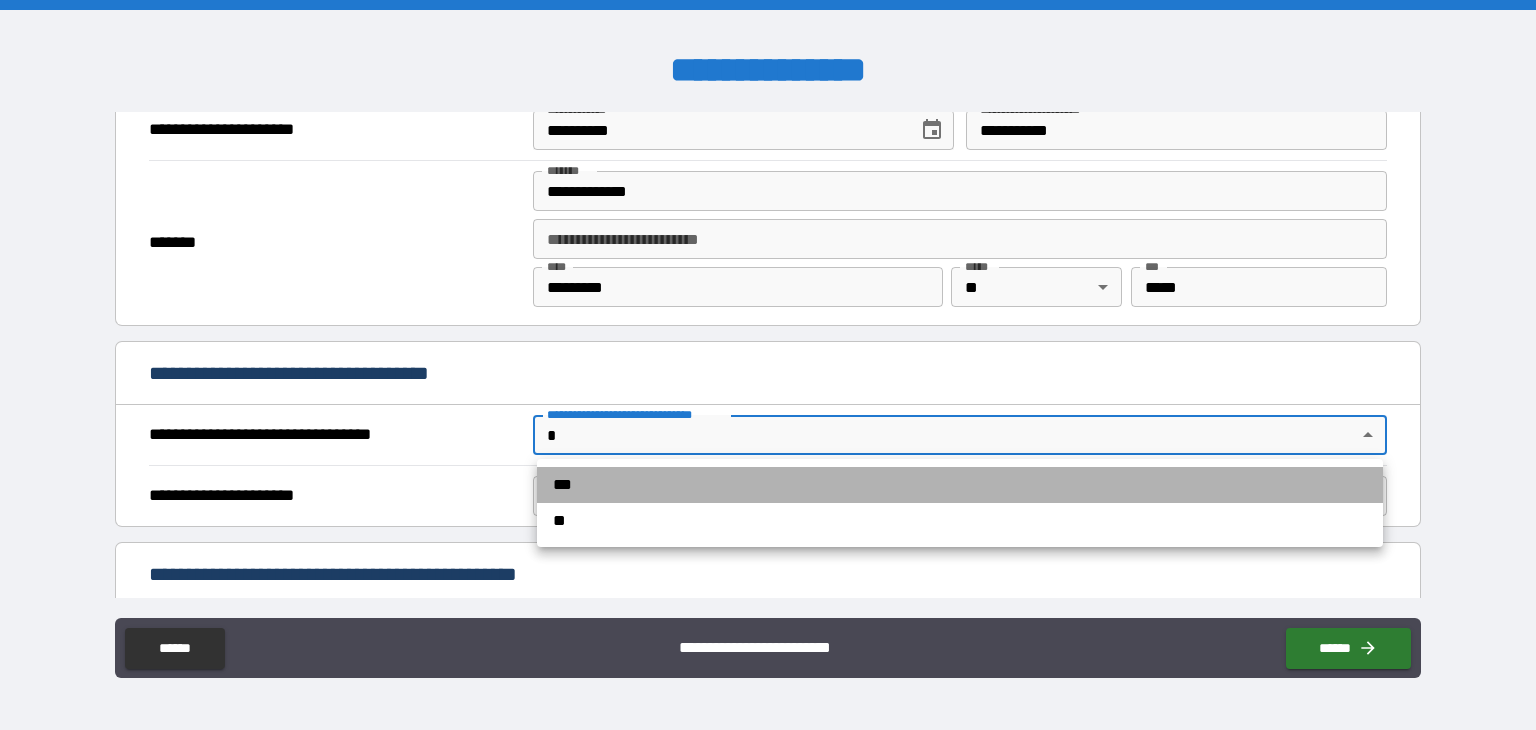 click on "***" at bounding box center (960, 485) 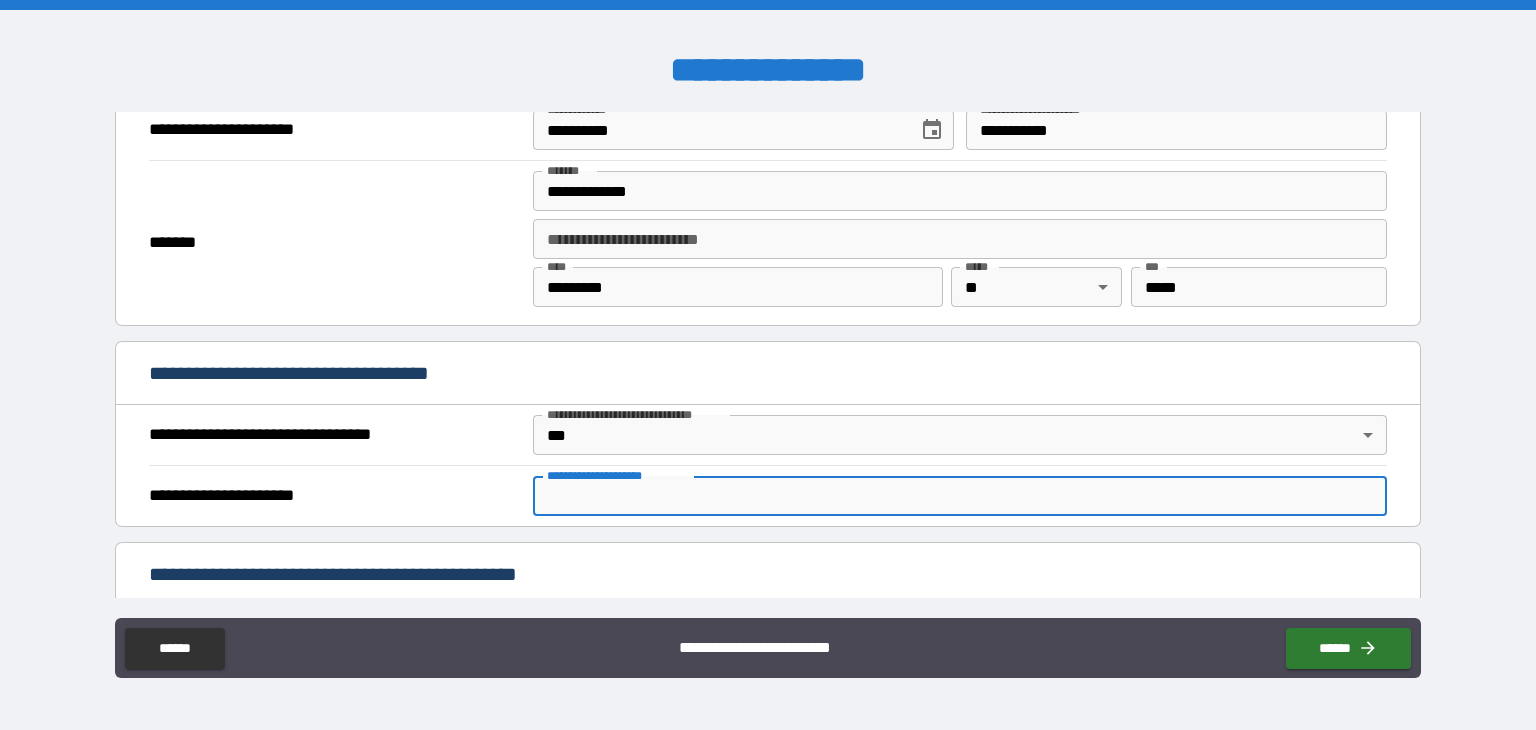 click on "**********" at bounding box center [960, 496] 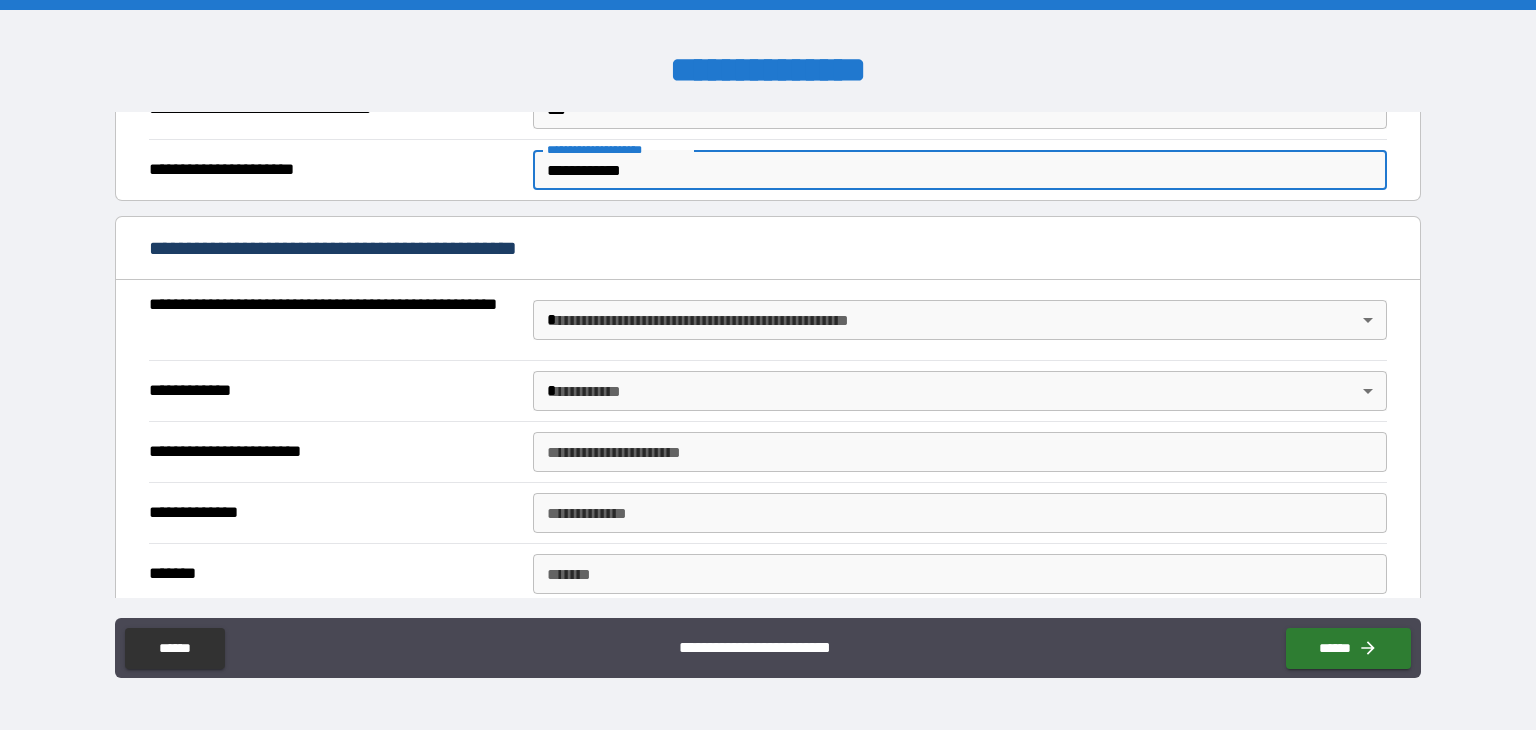 scroll, scrollTop: 1239, scrollLeft: 0, axis: vertical 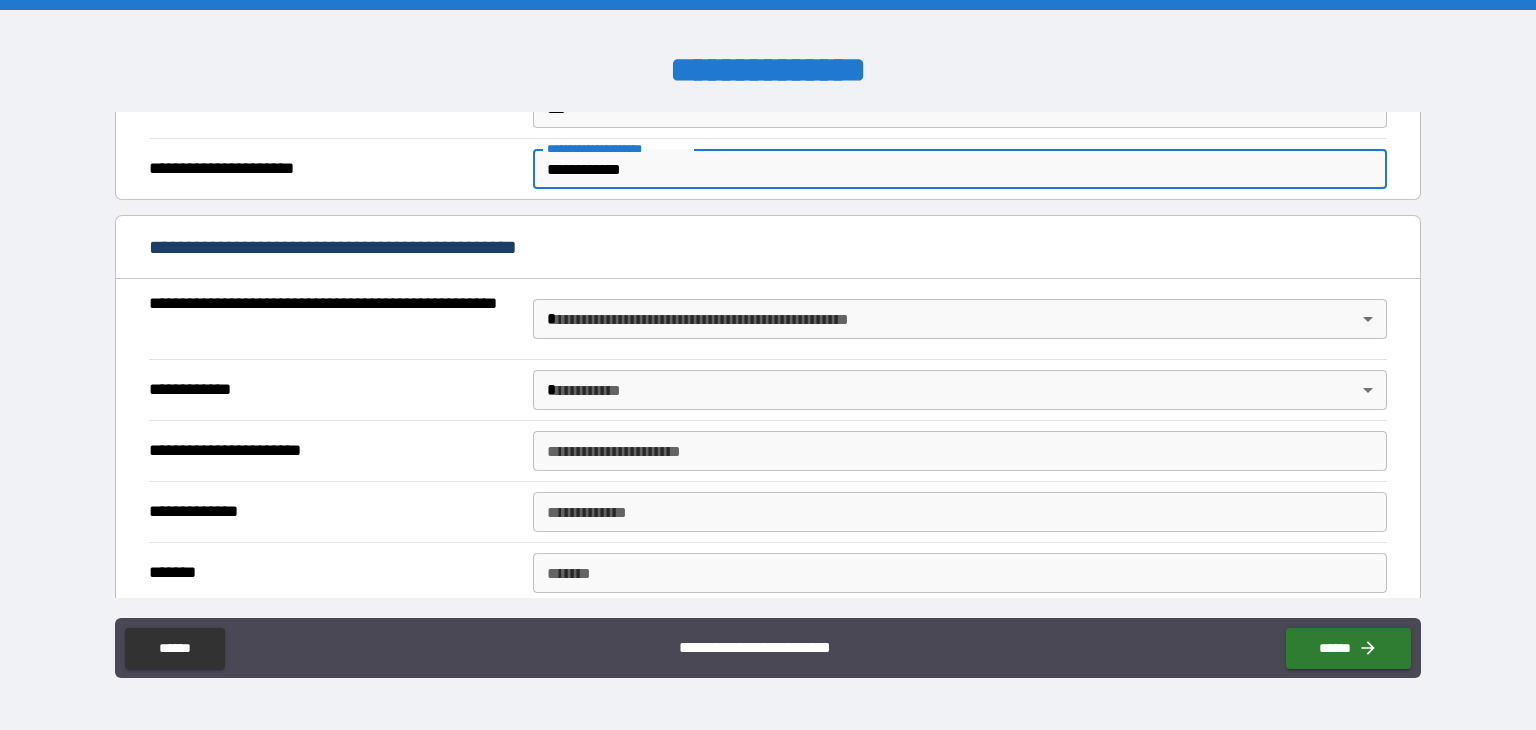 type on "**********" 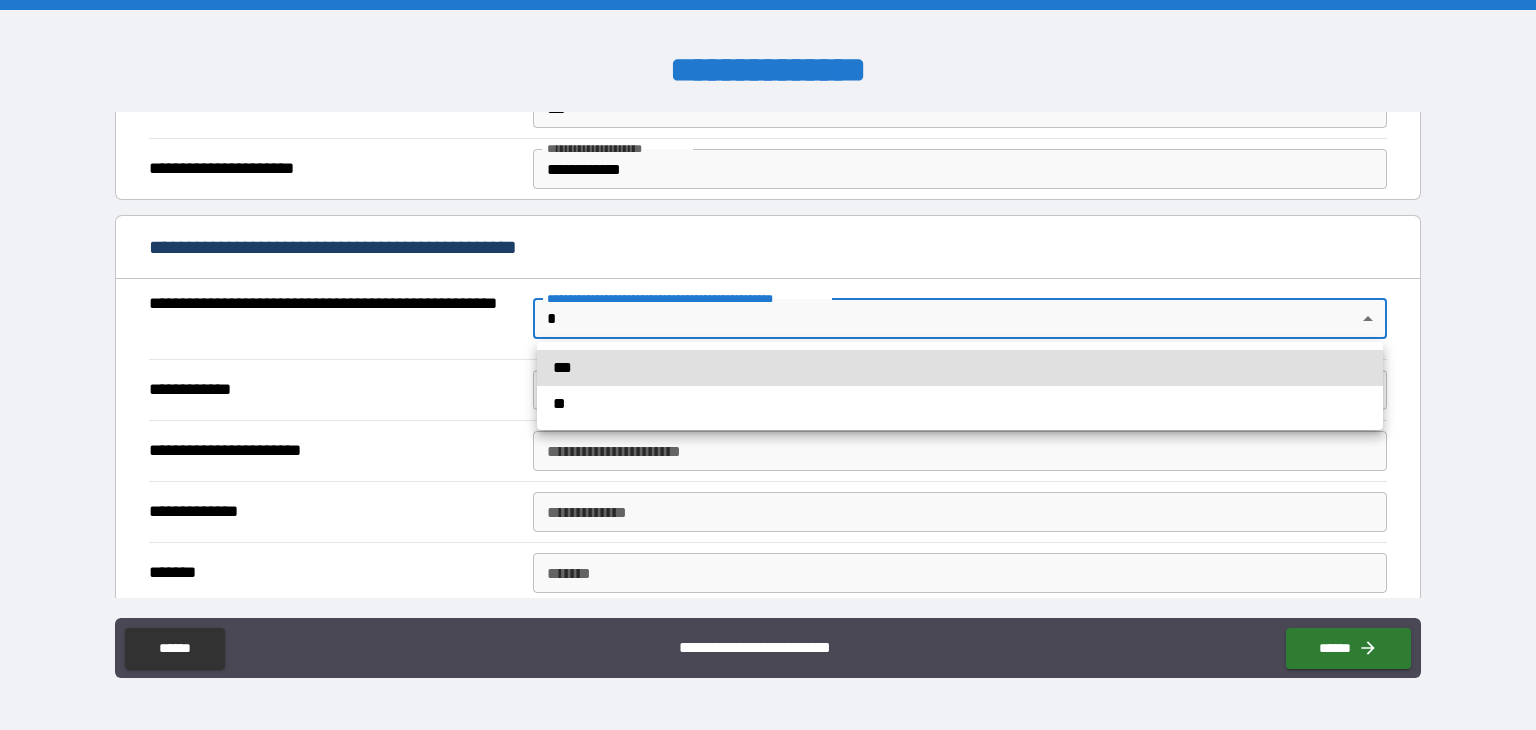 click on "**********" at bounding box center [768, 365] 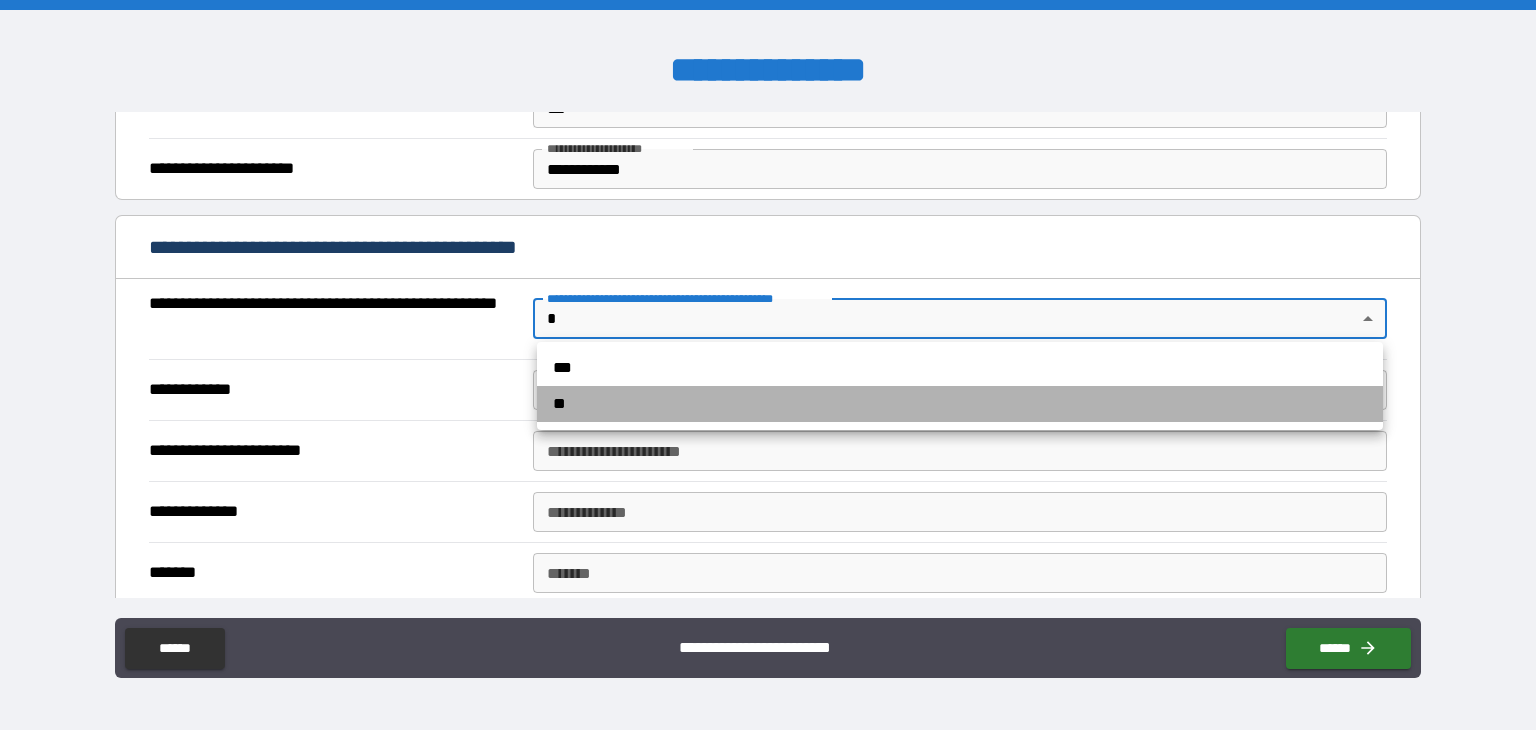 click on "**" at bounding box center [960, 404] 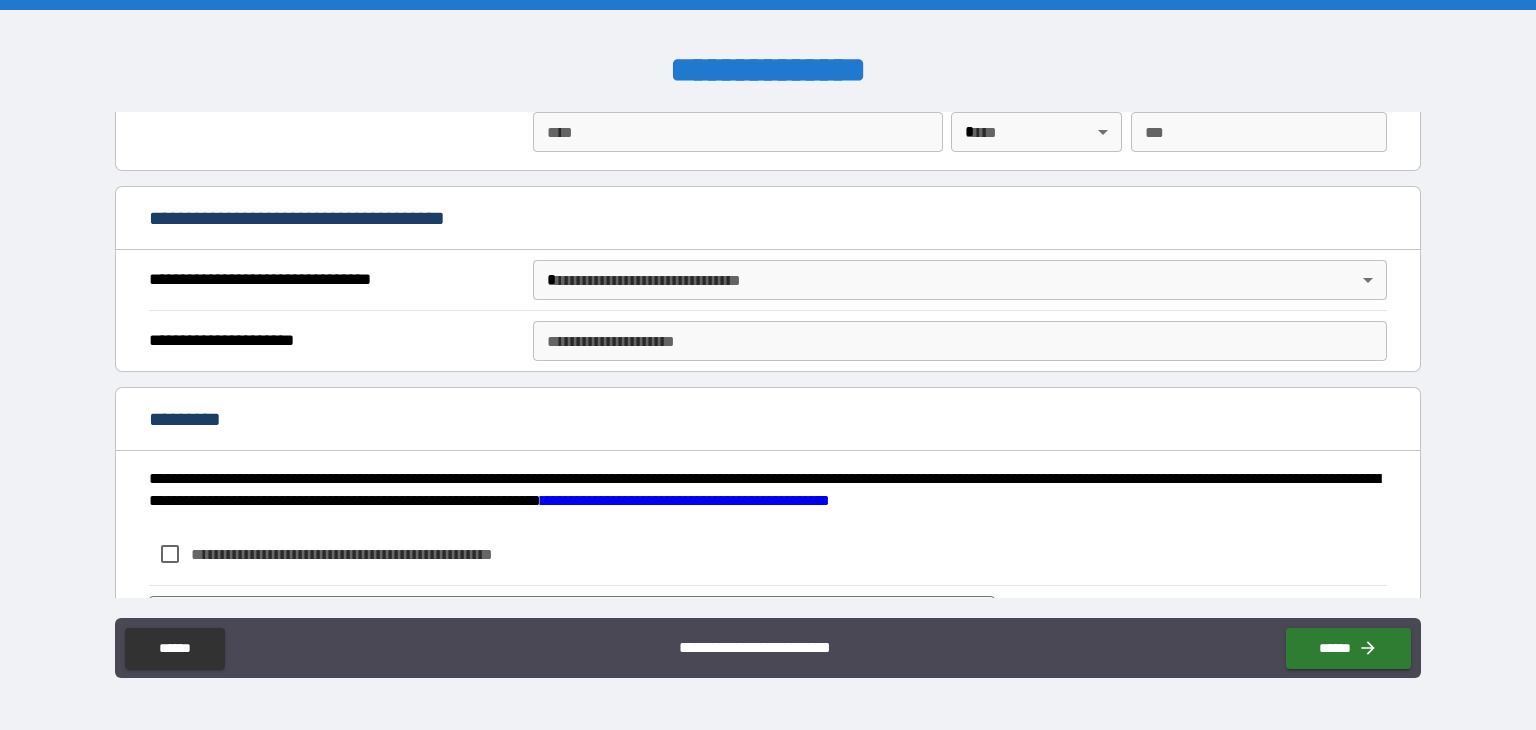 scroll, scrollTop: 2199, scrollLeft: 0, axis: vertical 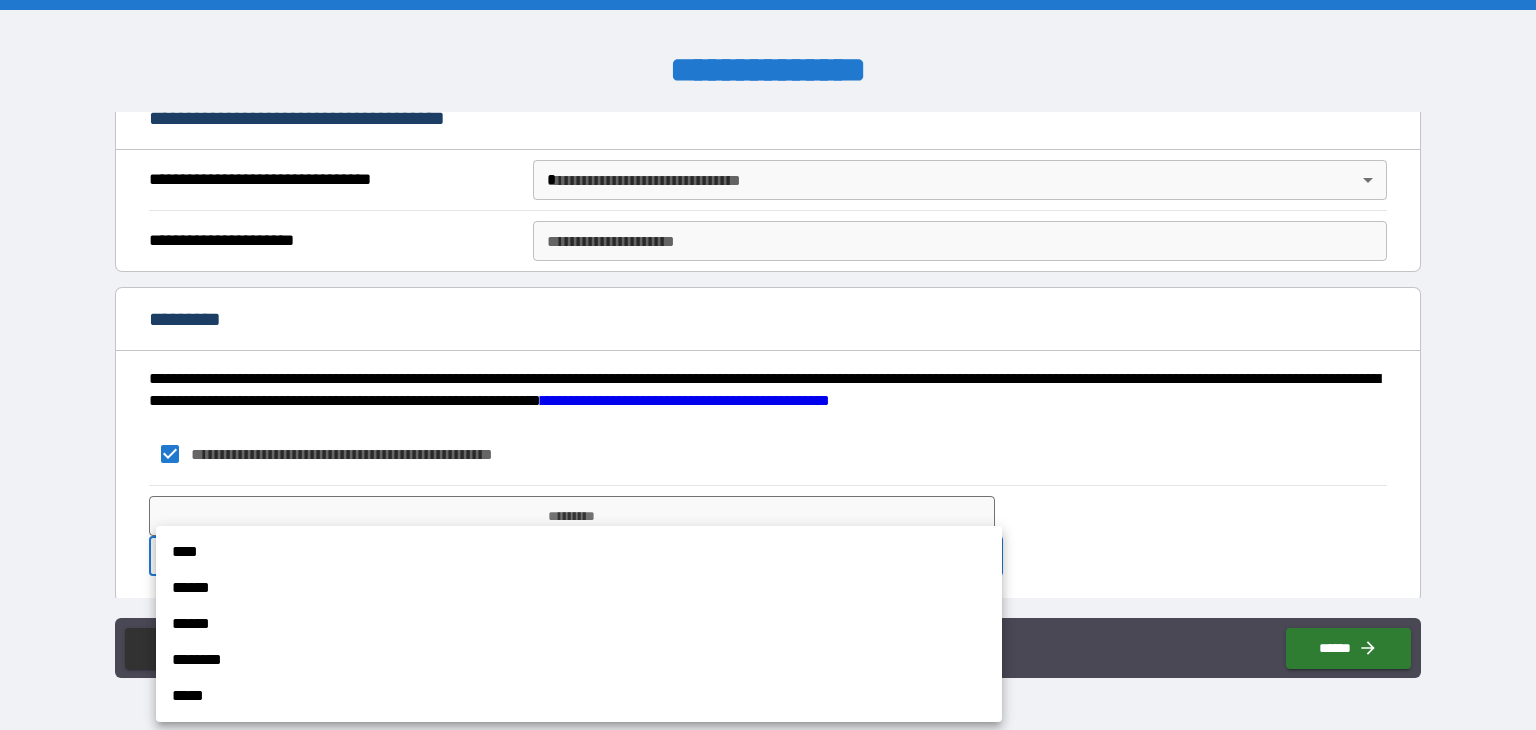 click on "**********" at bounding box center [768, 365] 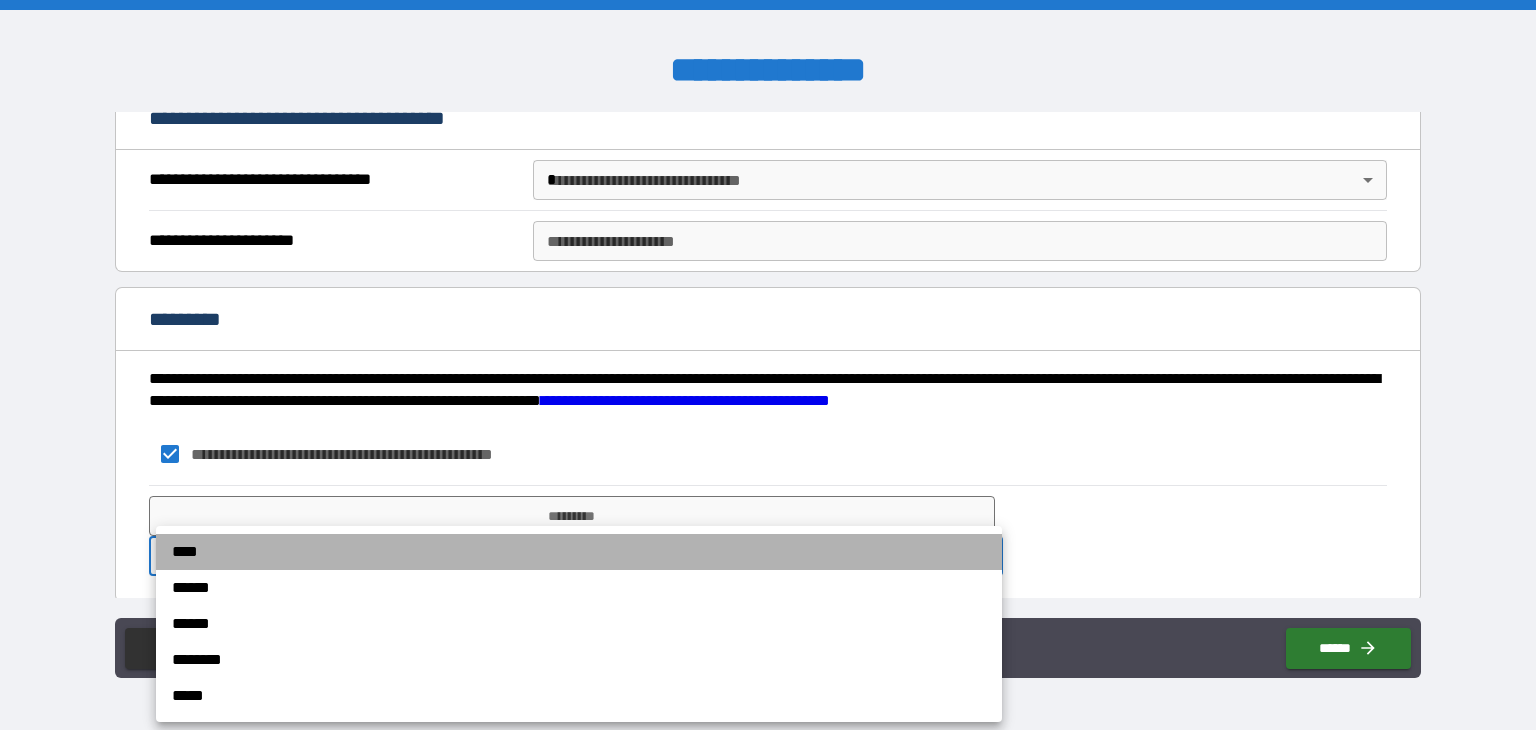 click on "****" at bounding box center [579, 552] 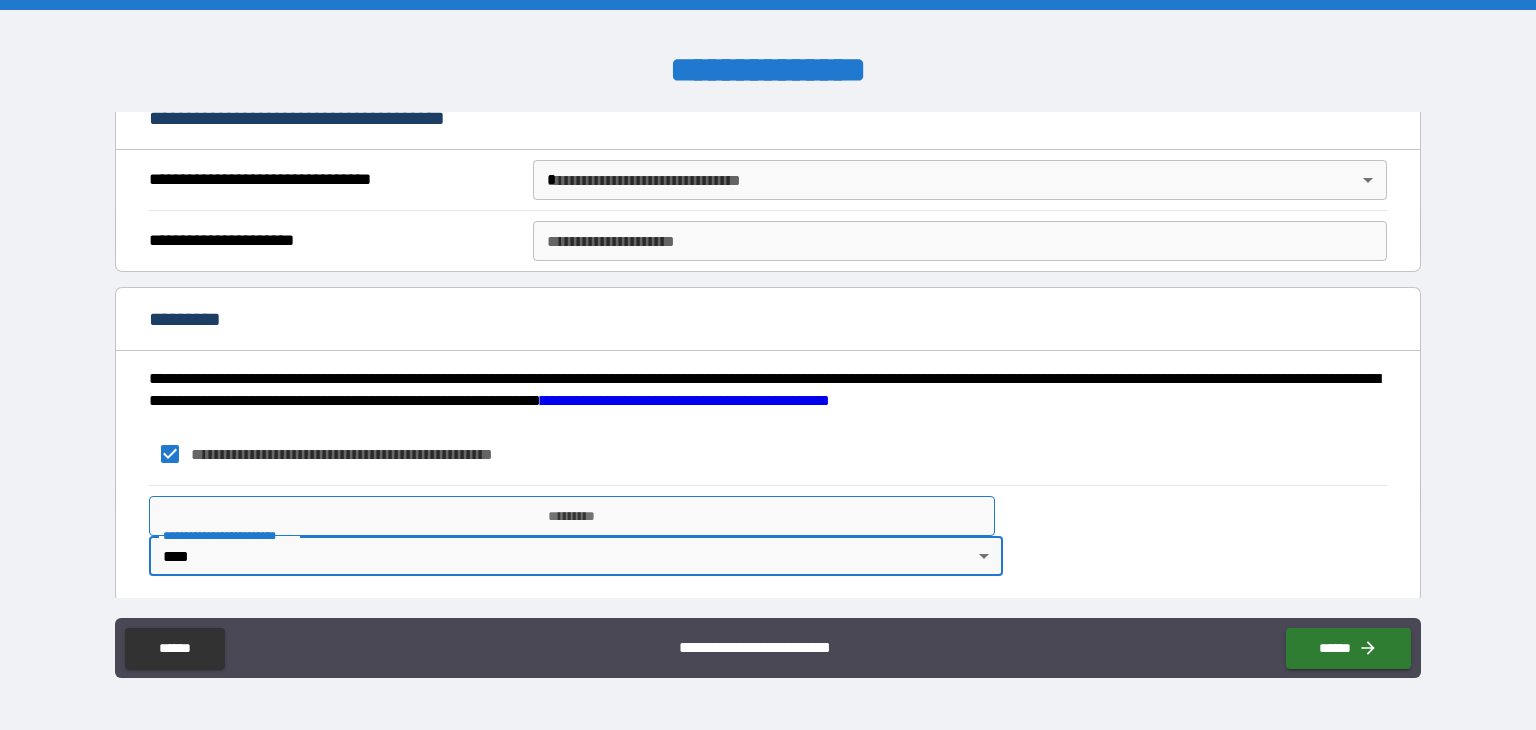 click on "*********" at bounding box center (572, 516) 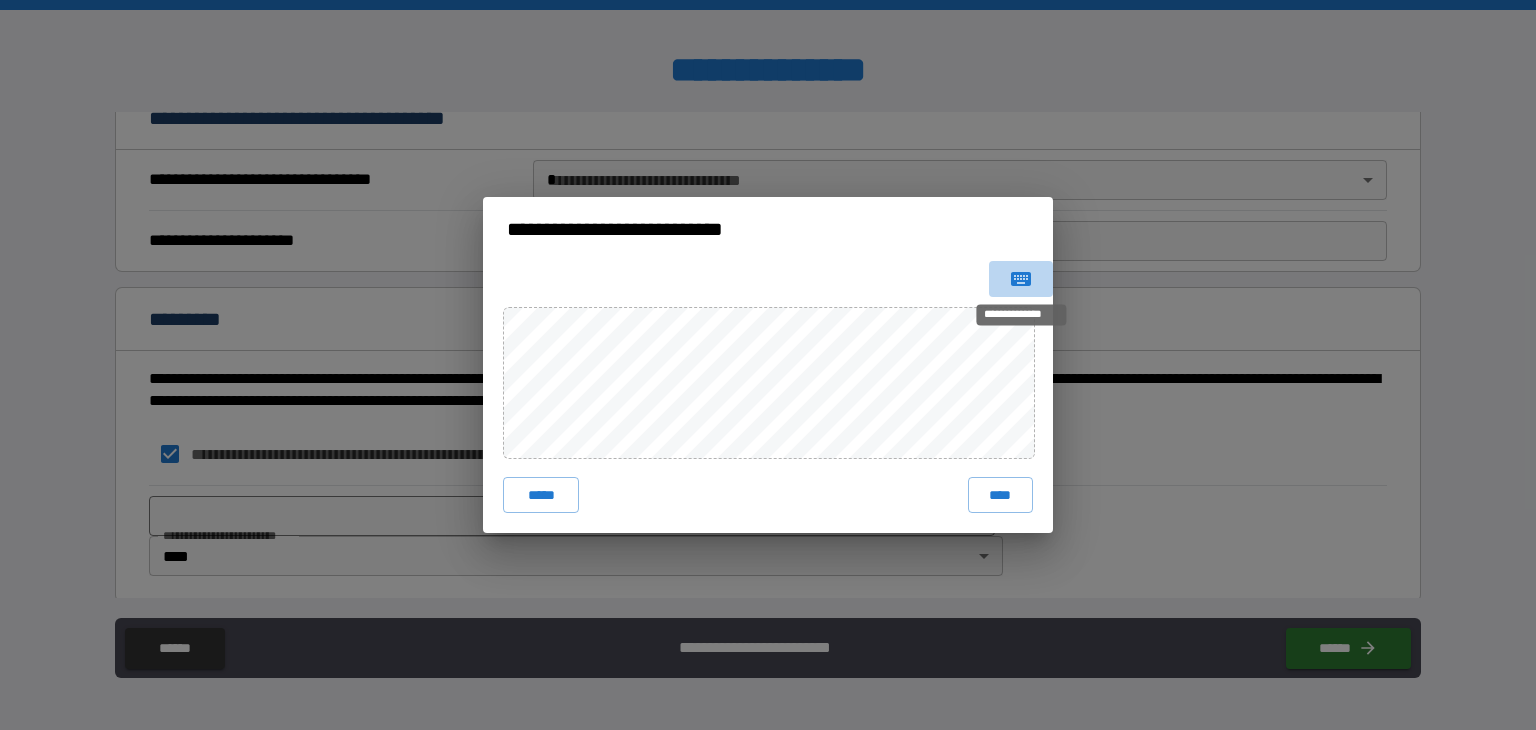 click 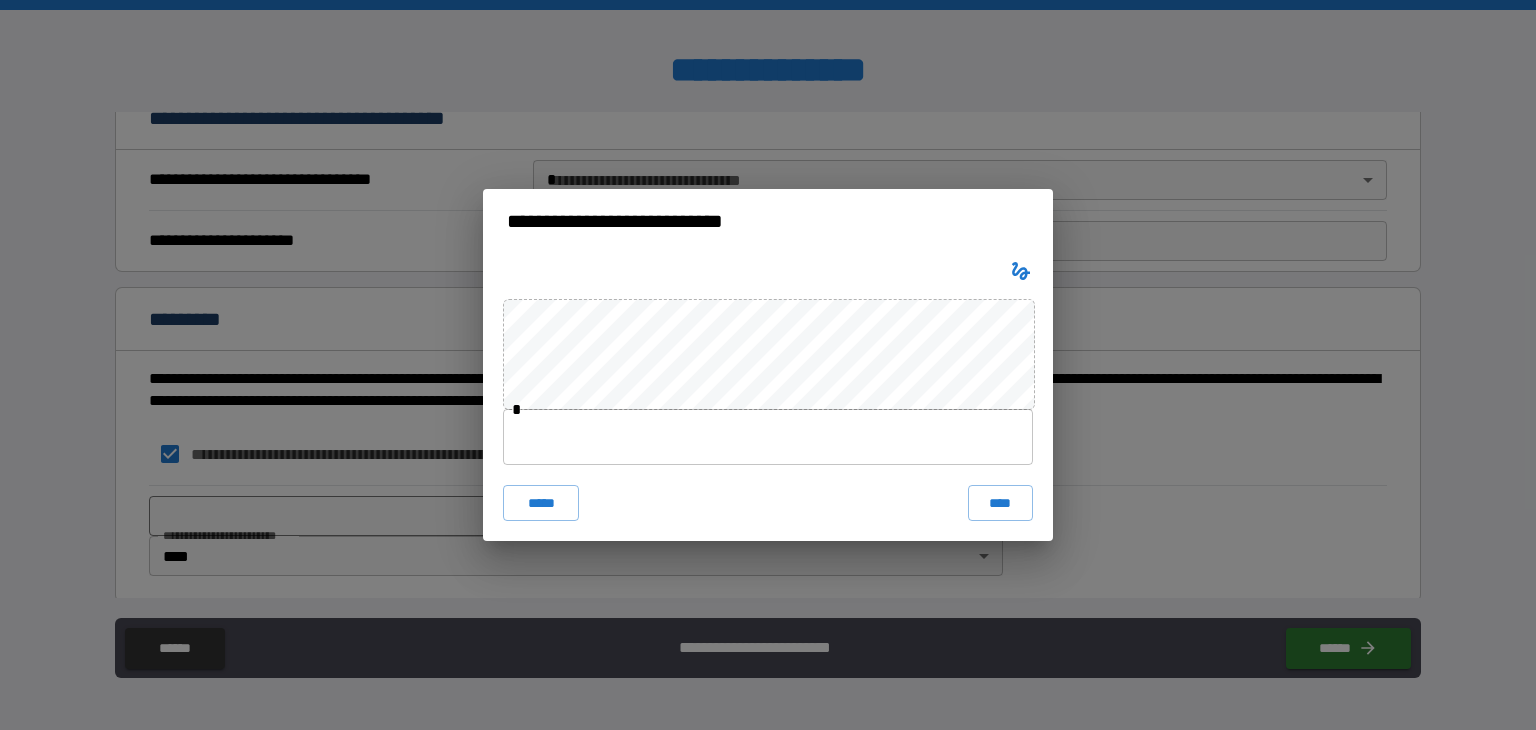 click at bounding box center (768, 437) 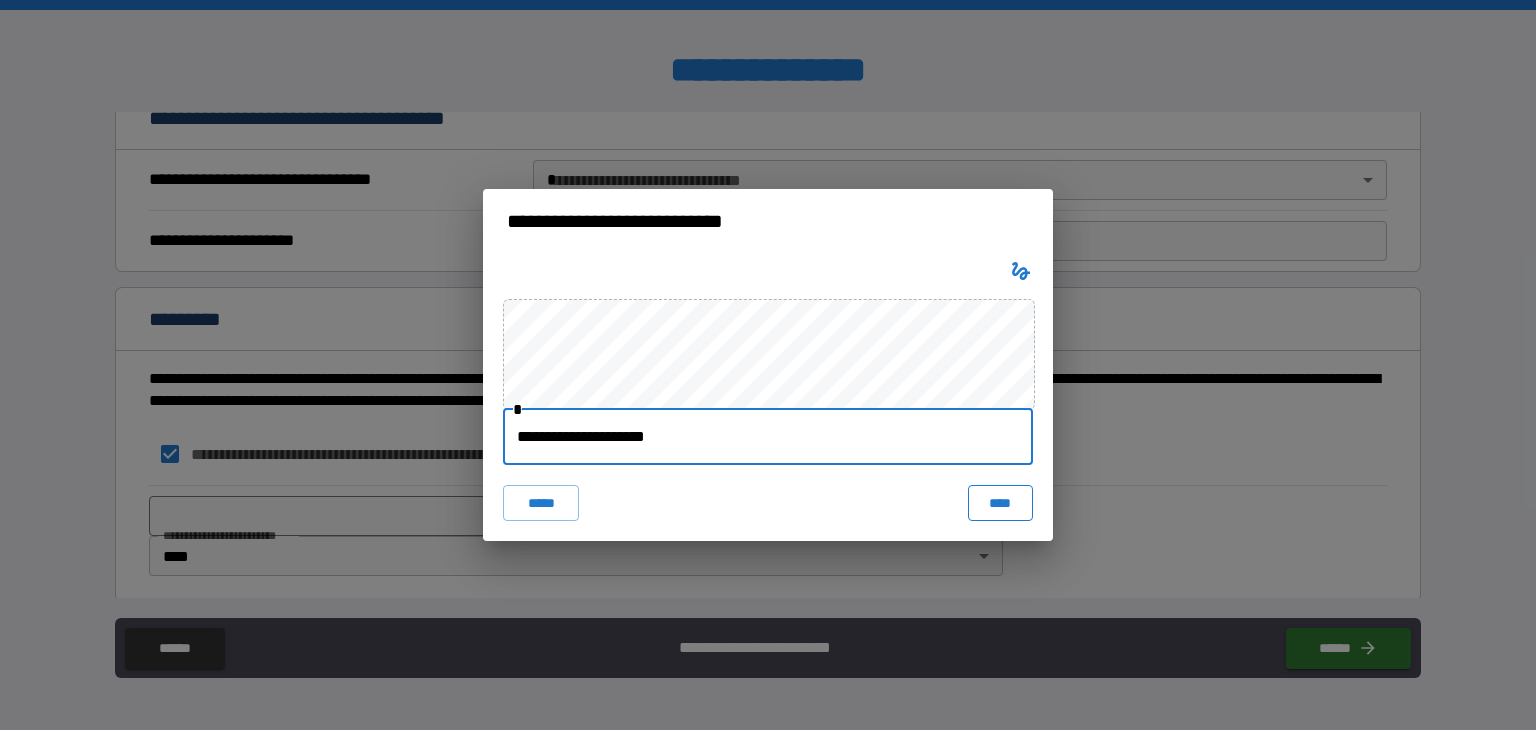 type on "**********" 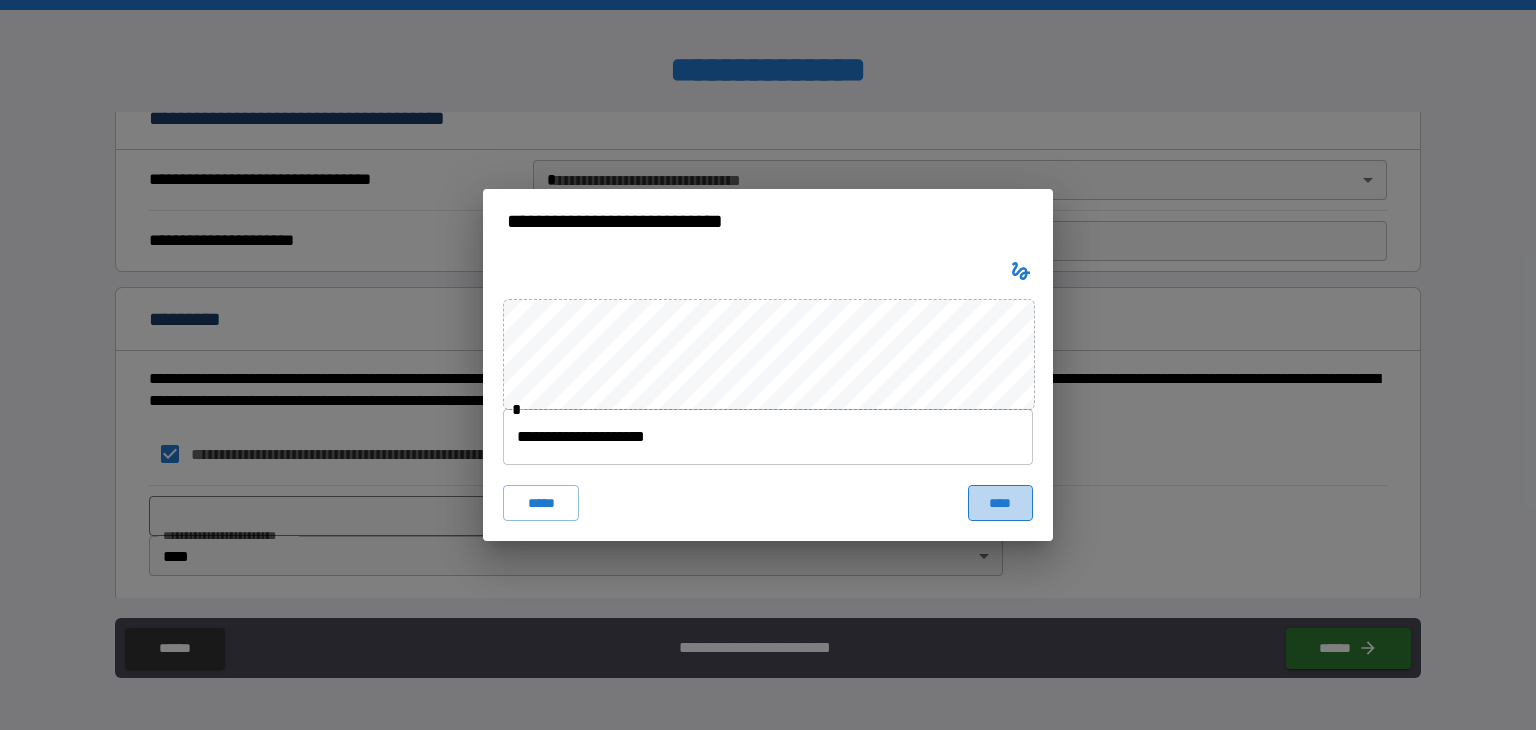 click on "****" at bounding box center (1000, 503) 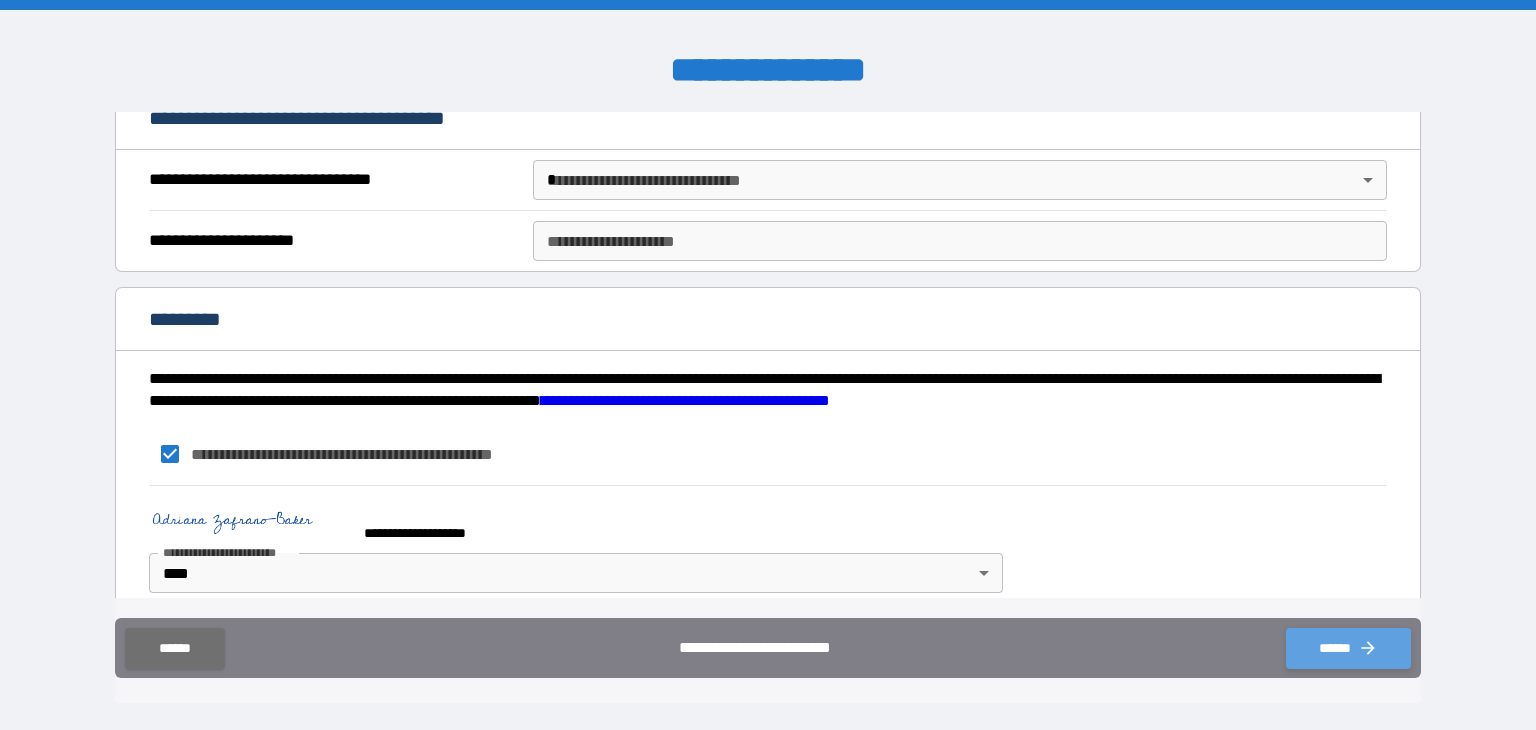click on "******" at bounding box center [1348, 648] 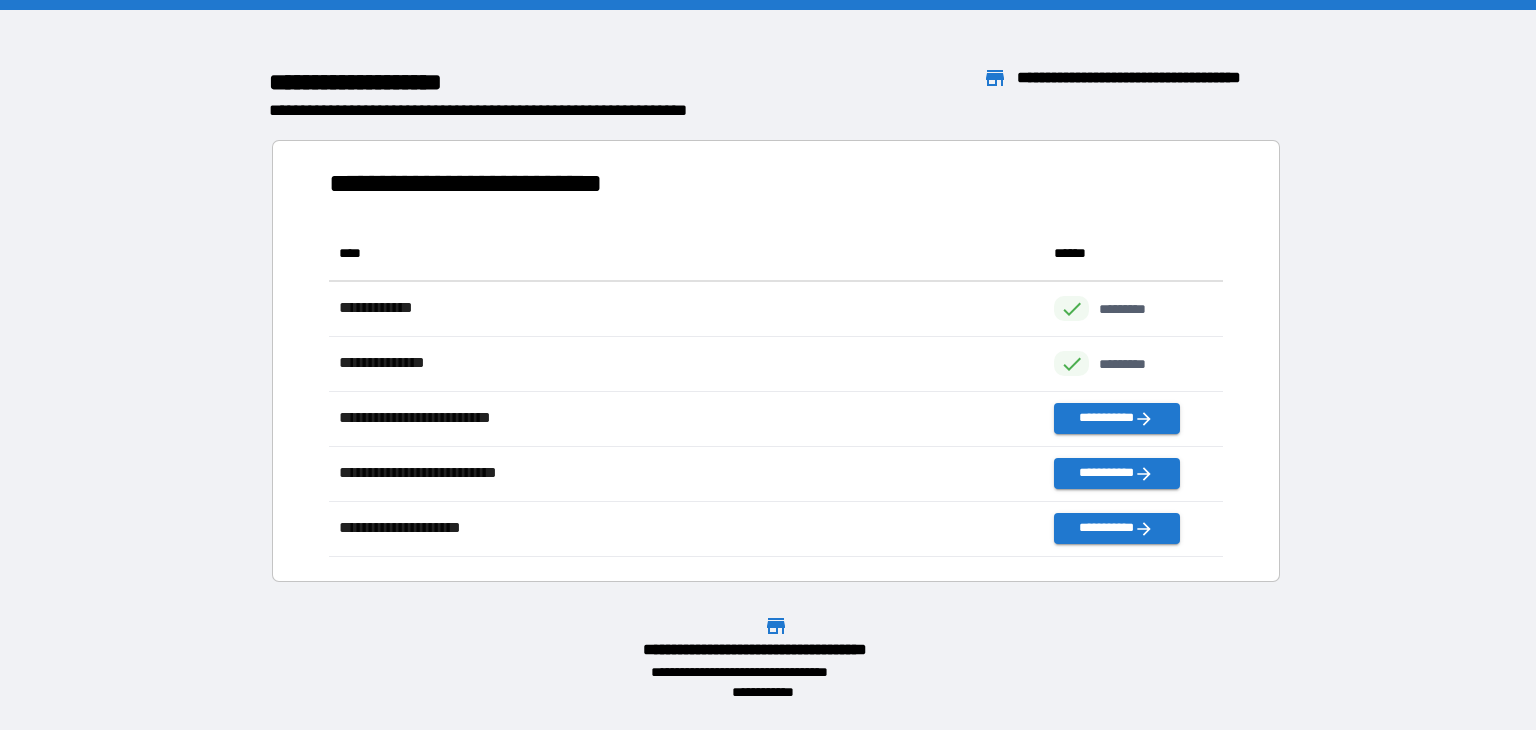 scroll, scrollTop: 16, scrollLeft: 16, axis: both 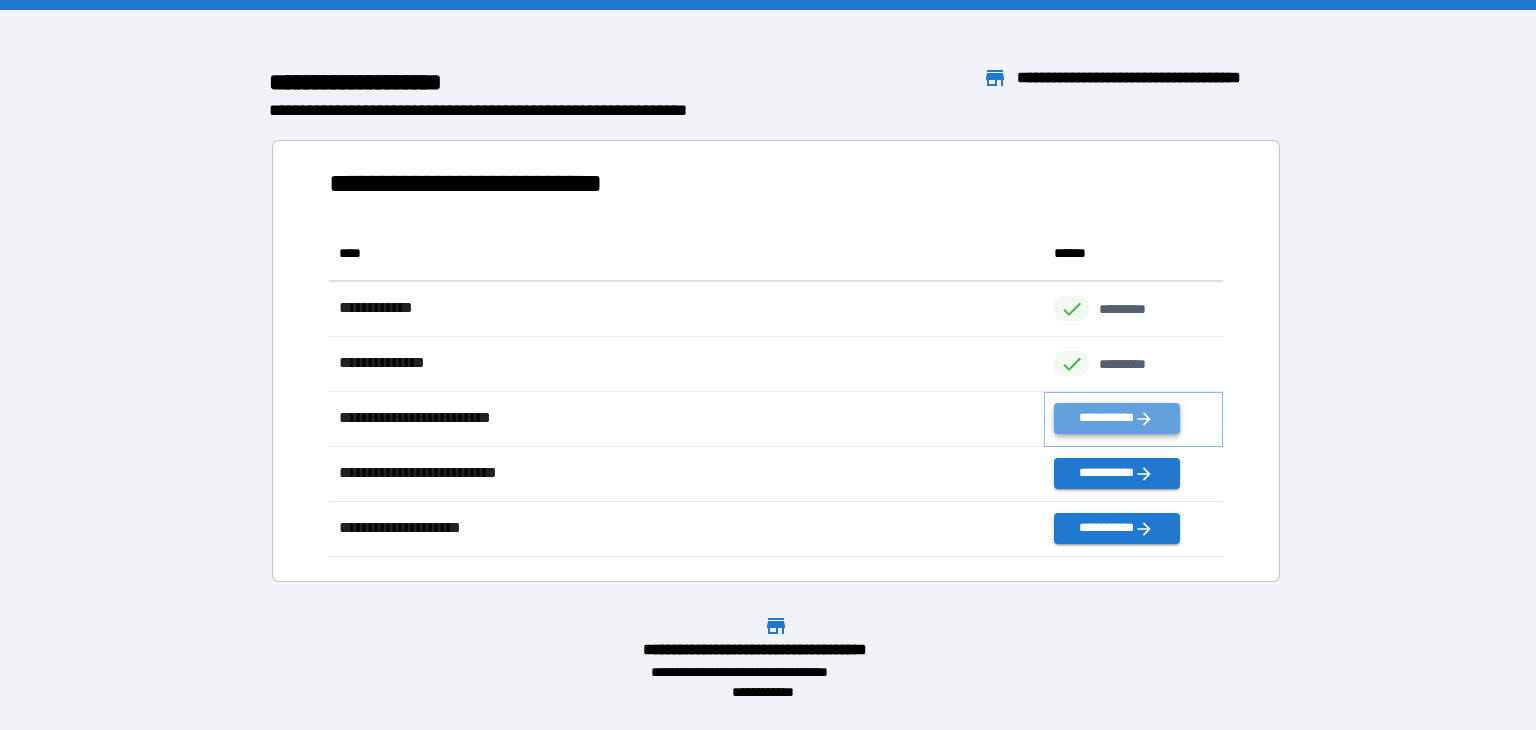 click on "**********" at bounding box center (1116, 418) 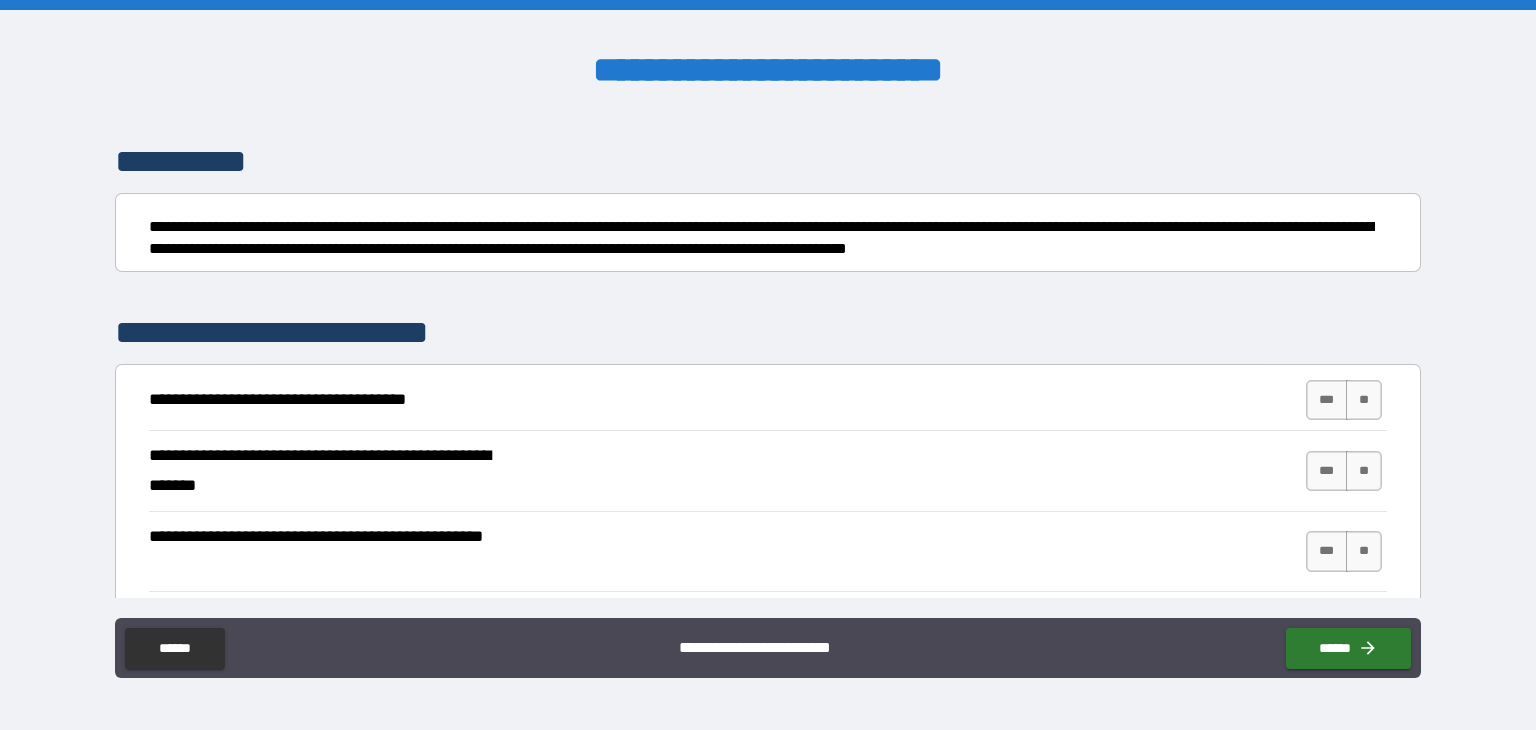 scroll, scrollTop: 136, scrollLeft: 0, axis: vertical 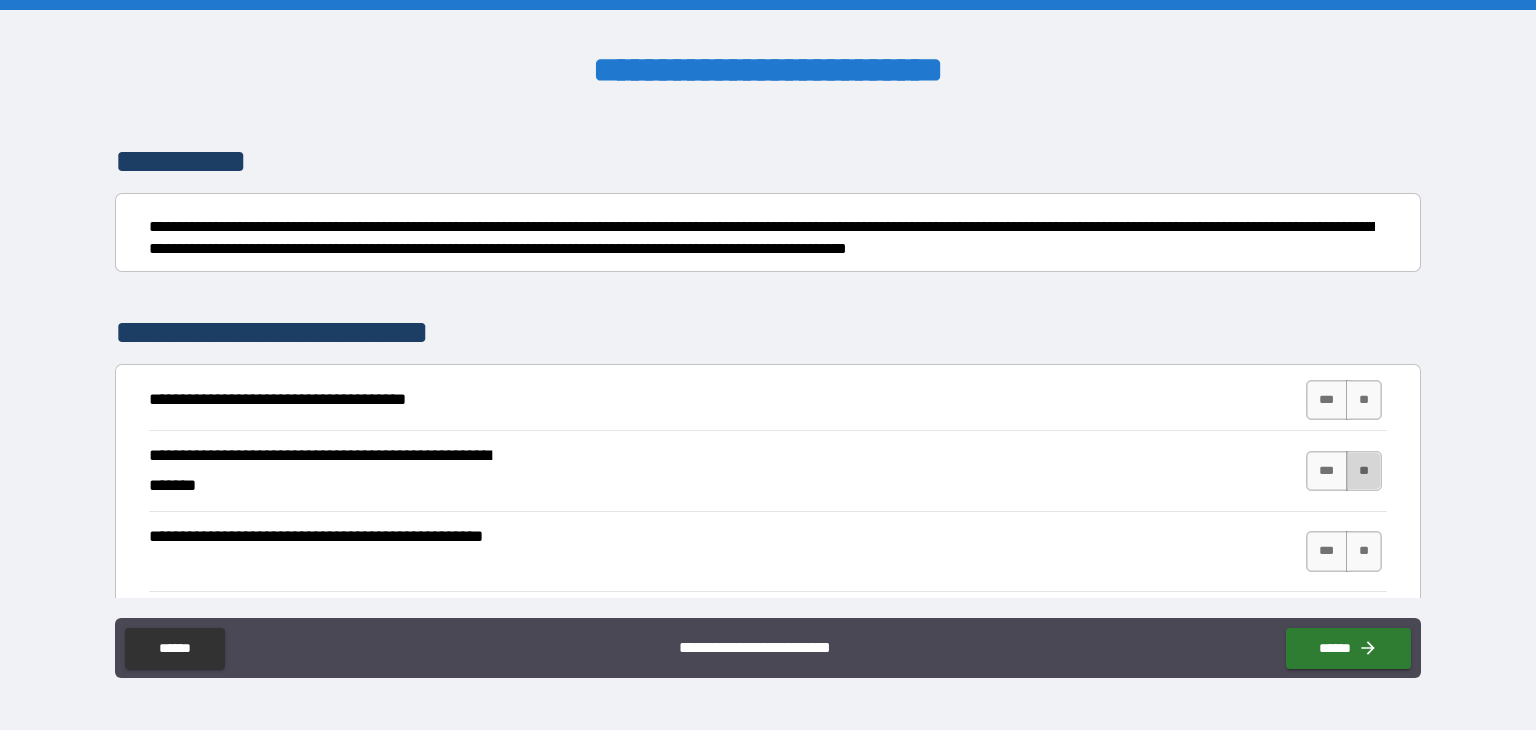 click on "**" at bounding box center [1364, 471] 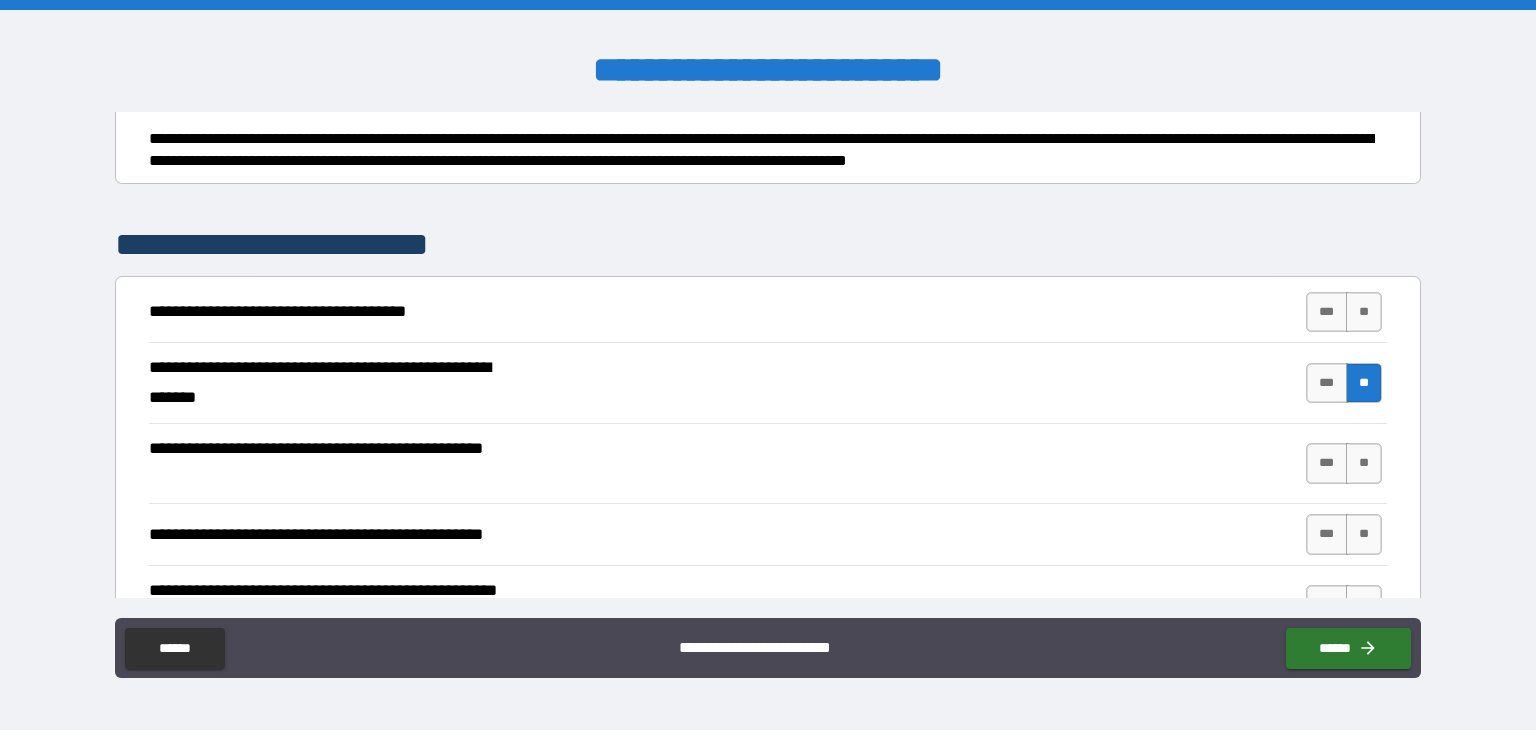 scroll, scrollTop: 226, scrollLeft: 0, axis: vertical 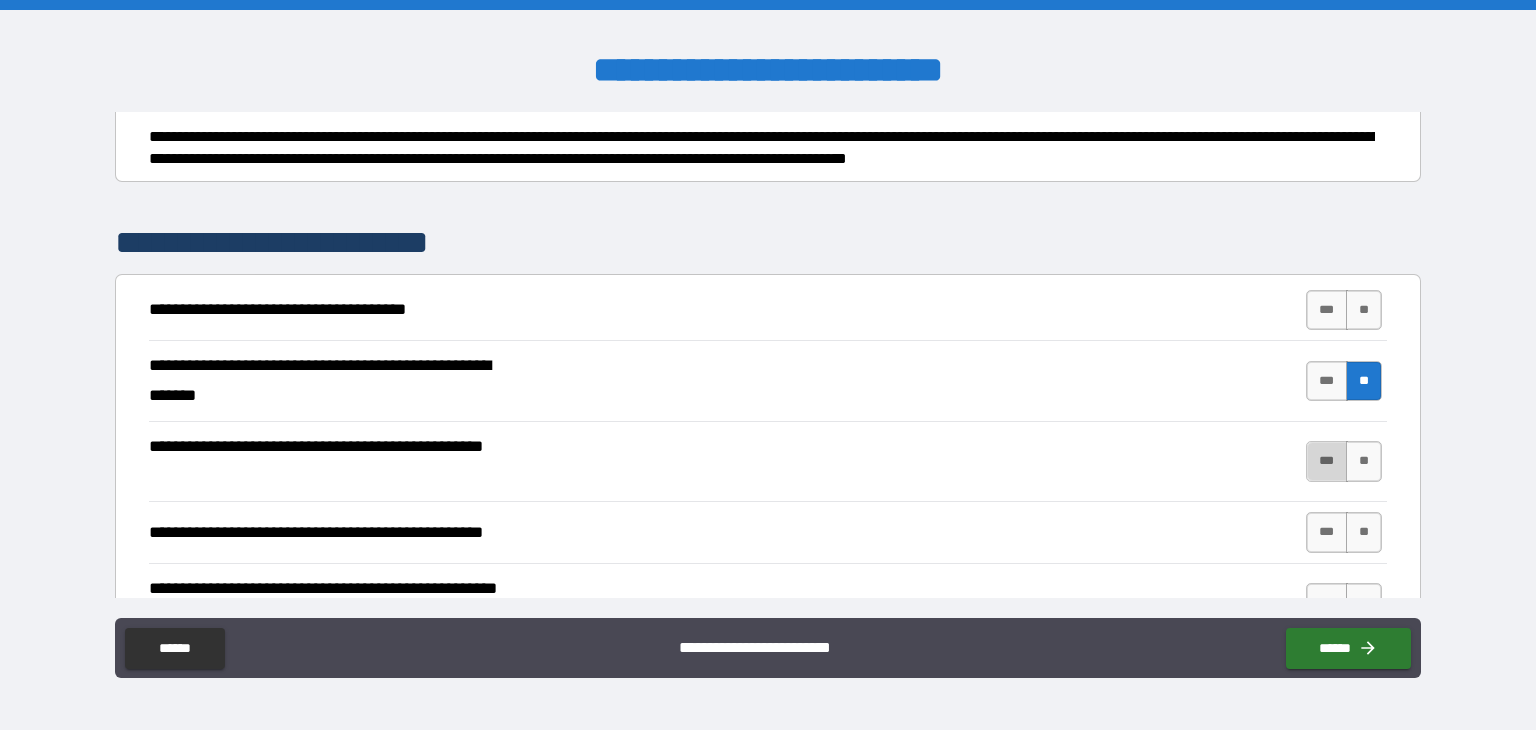 click on "***" at bounding box center (1327, 461) 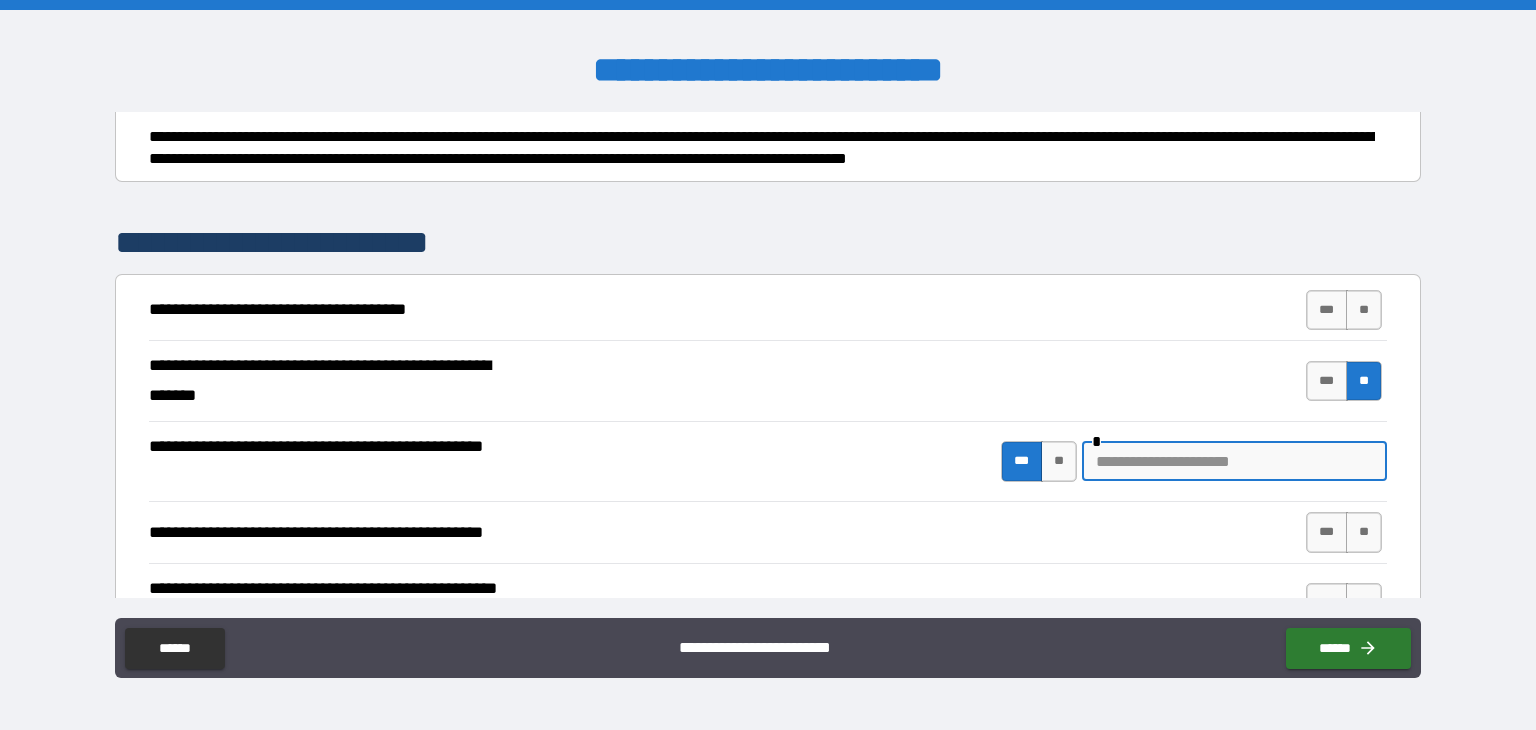 click at bounding box center (1234, 461) 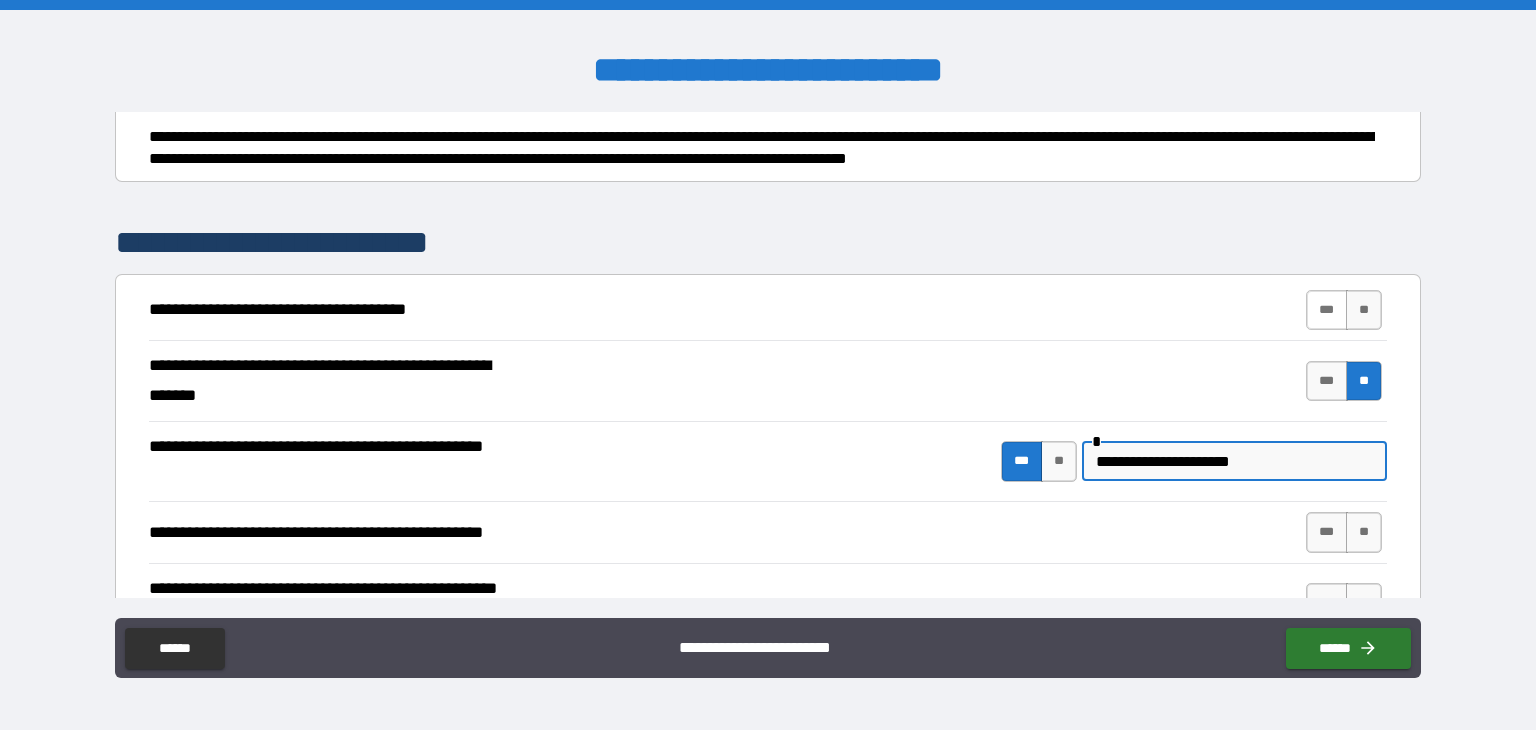 type on "**********" 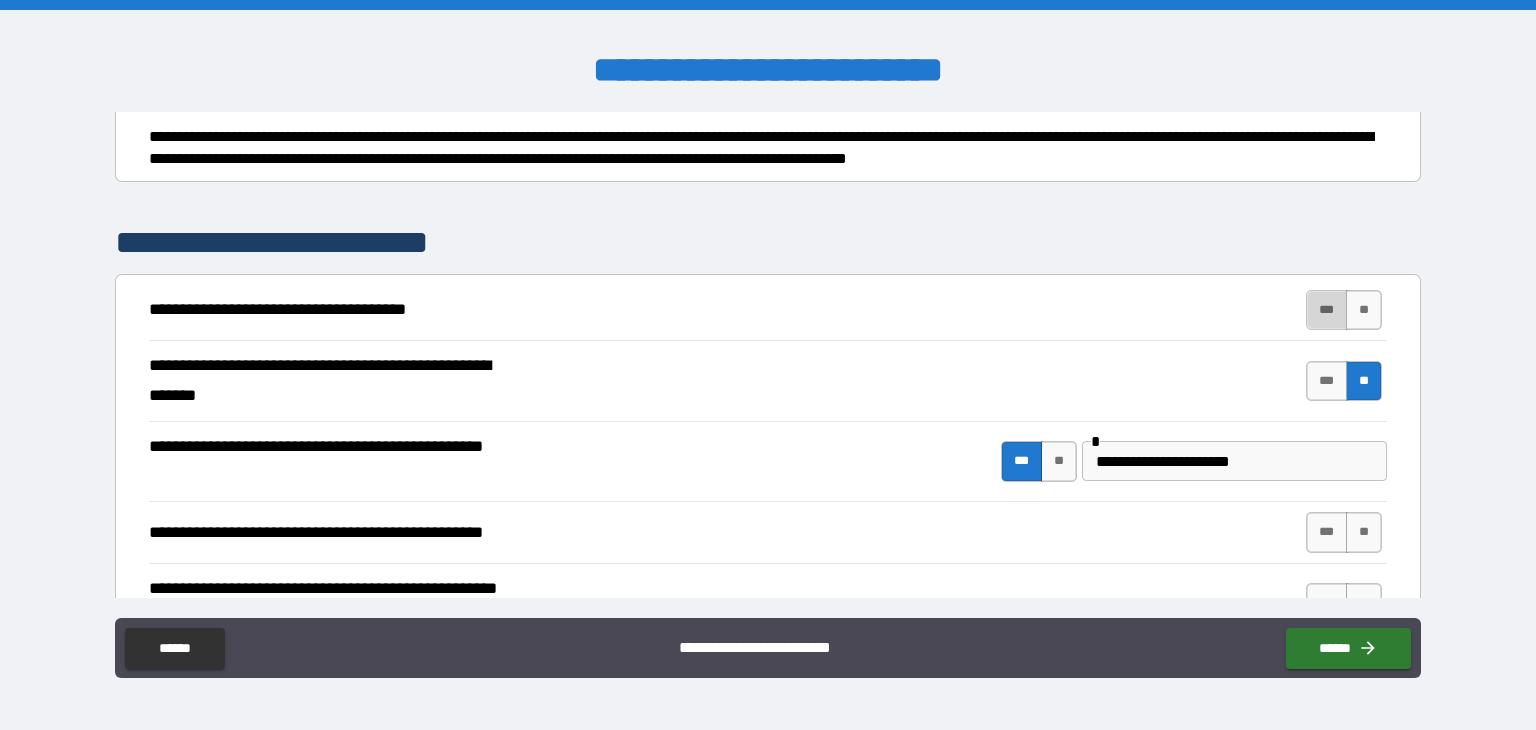 click on "***" at bounding box center (1327, 310) 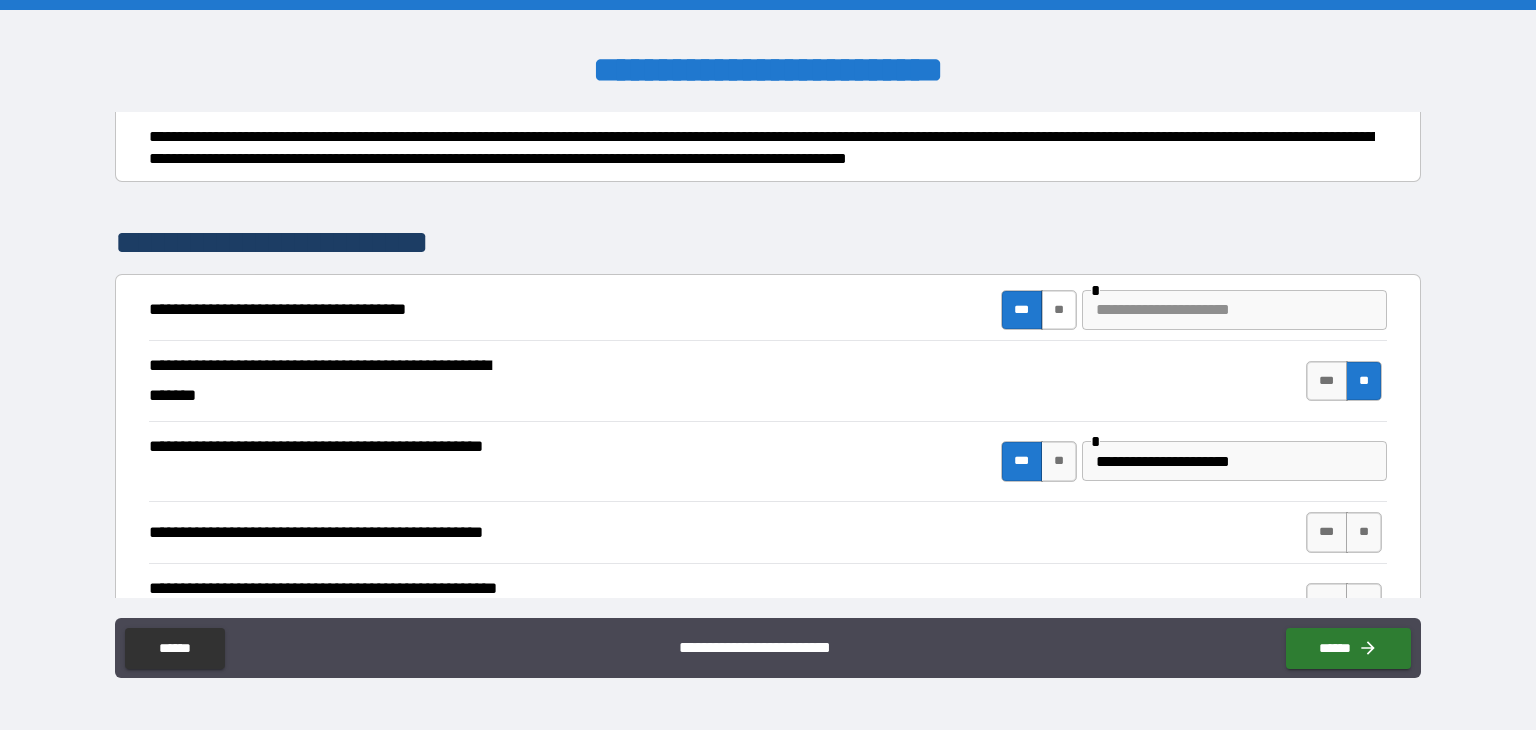click on "**" at bounding box center [1059, 310] 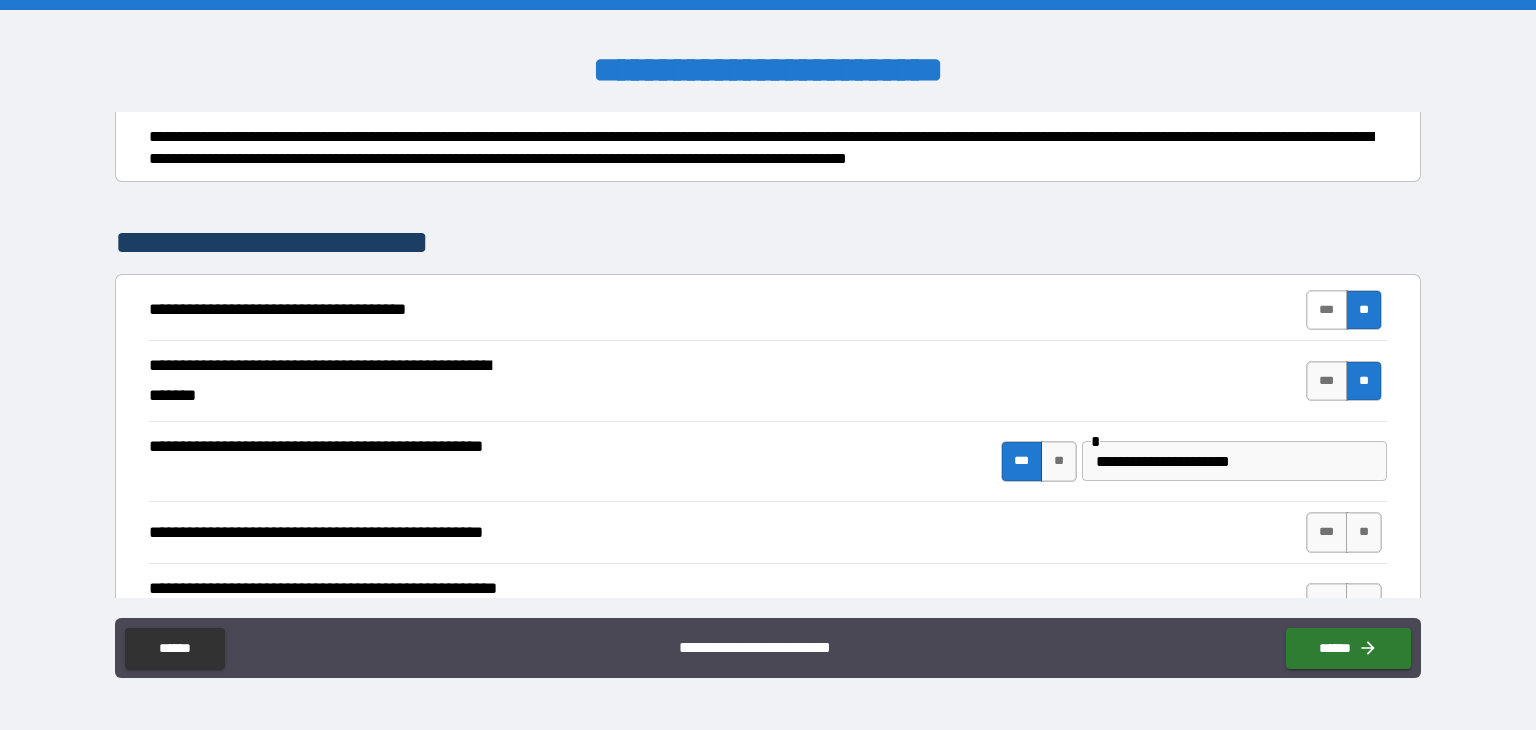 click on "***" at bounding box center [1327, 310] 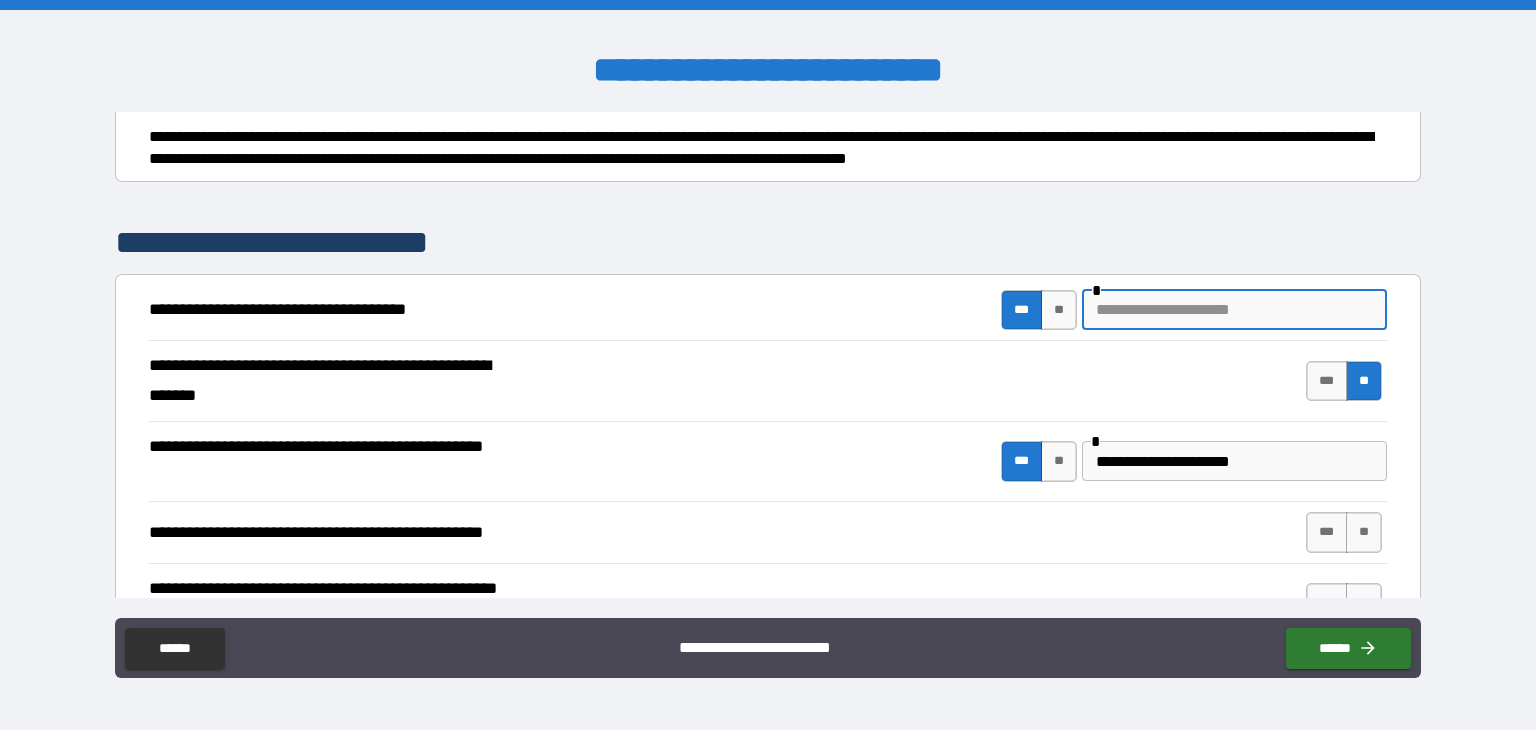 click at bounding box center (1234, 310) 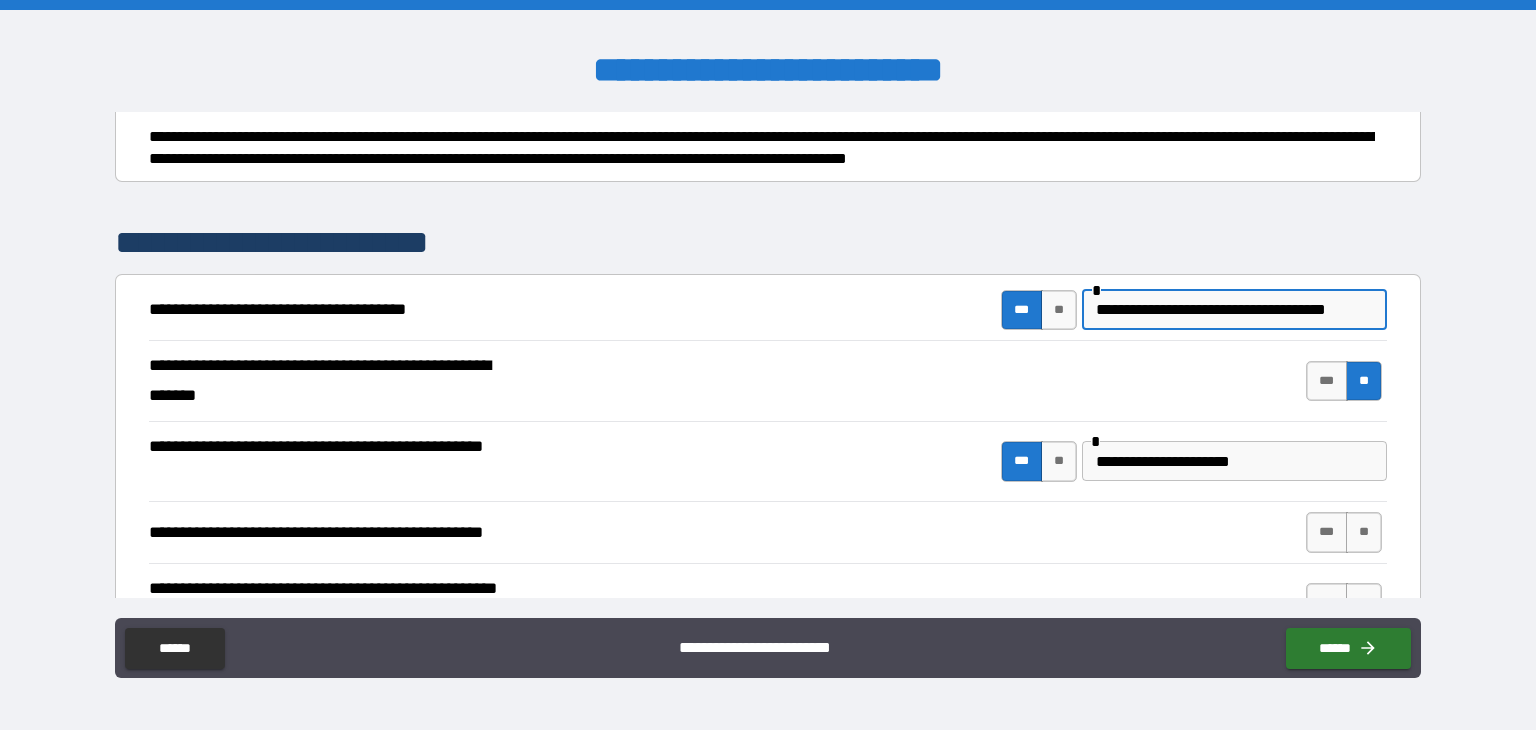 scroll, scrollTop: 0, scrollLeft: 0, axis: both 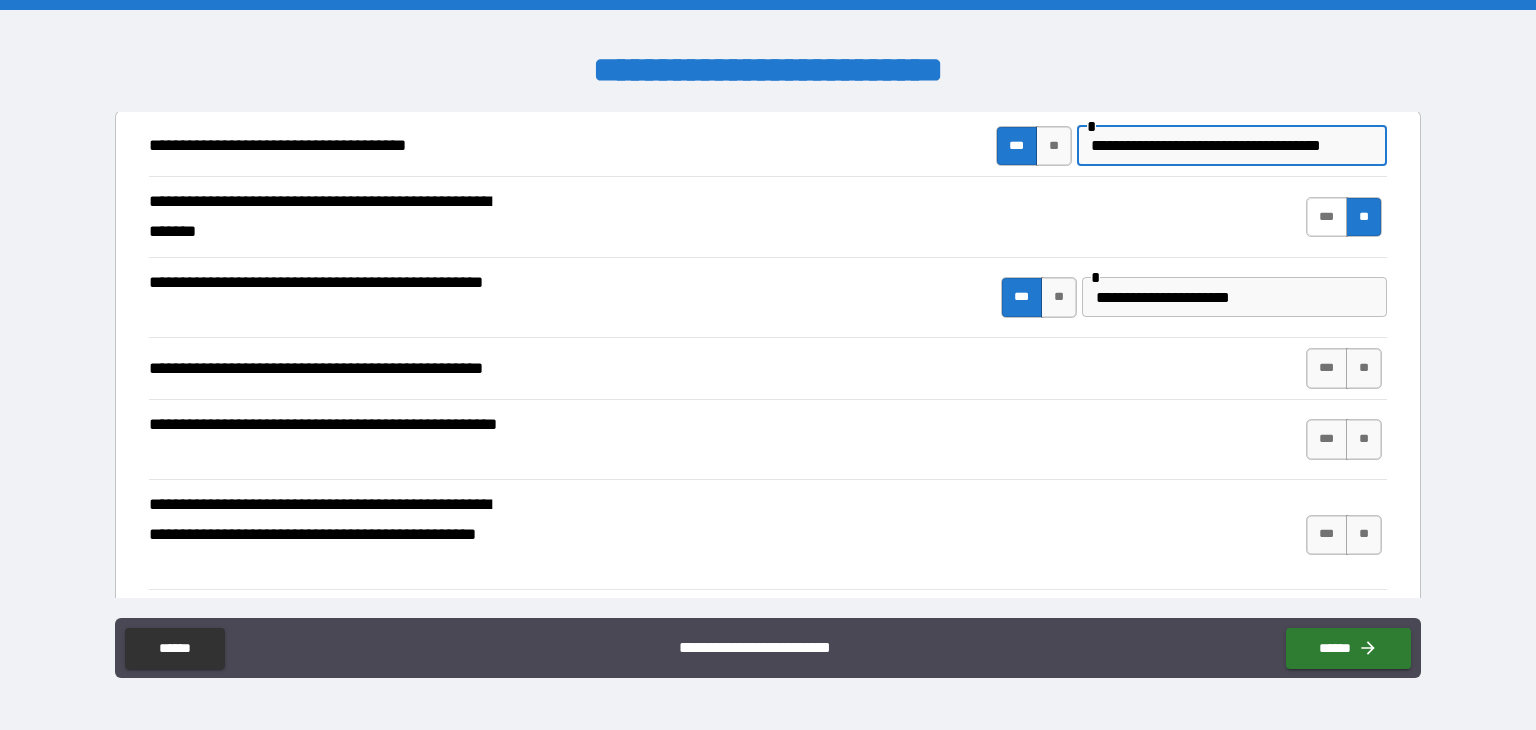 type on "**********" 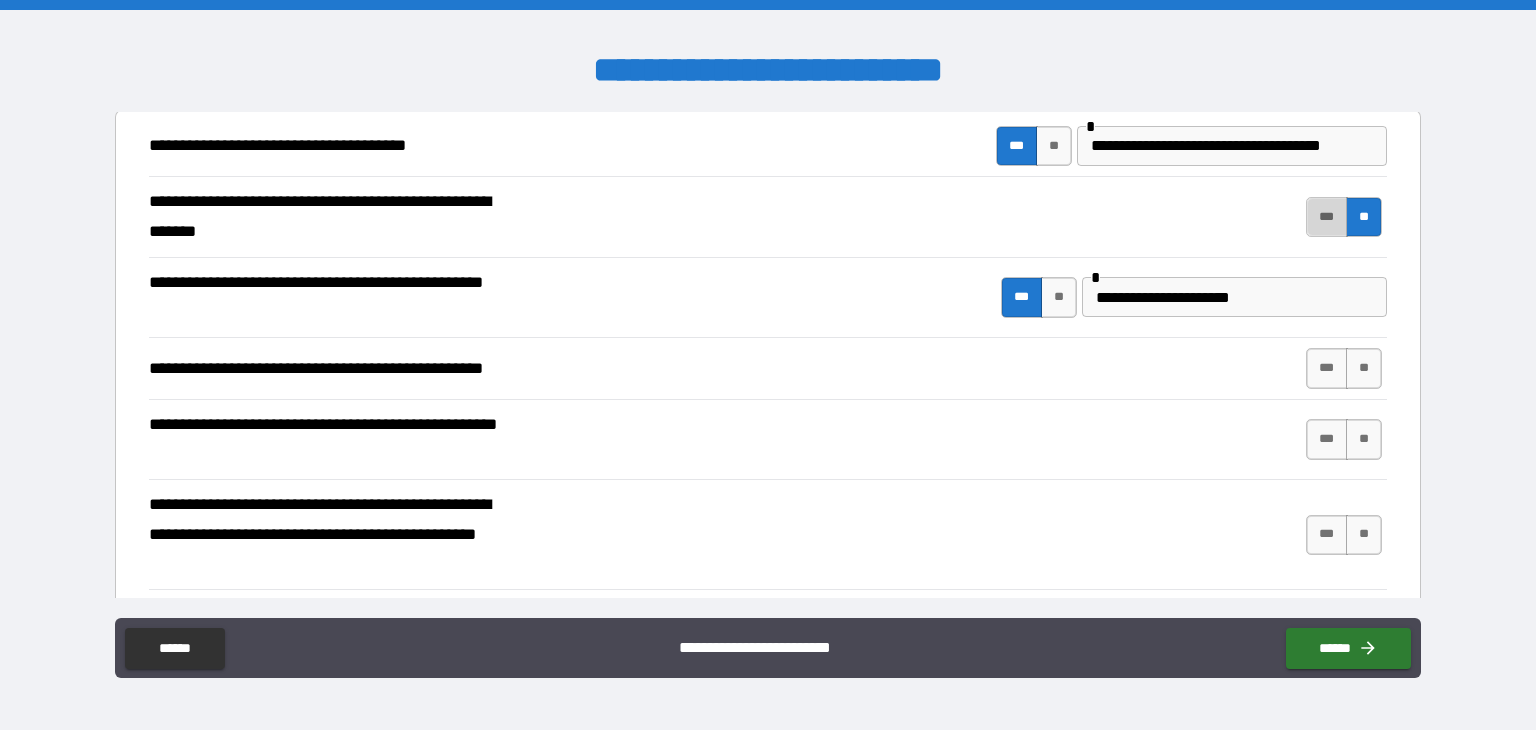 scroll, scrollTop: 0, scrollLeft: 0, axis: both 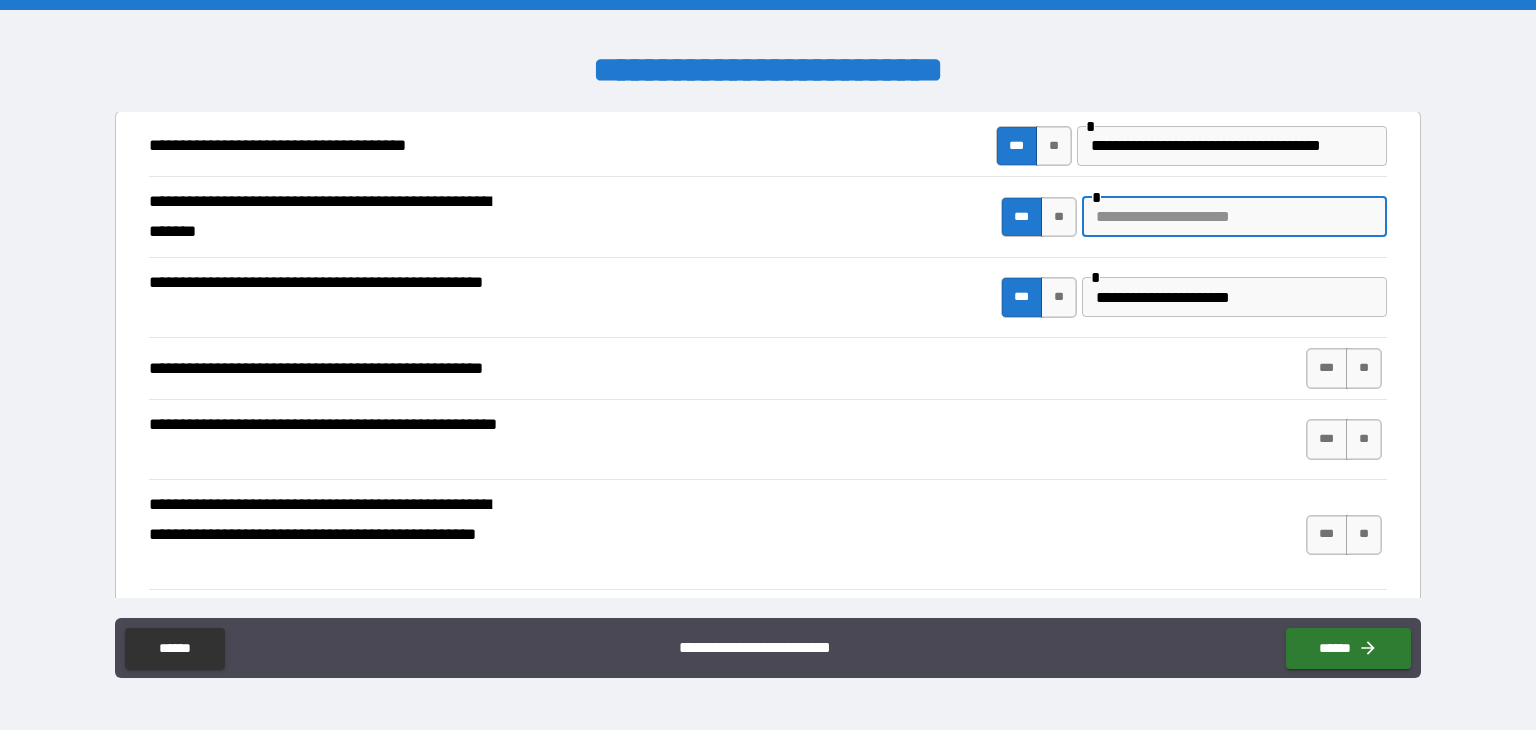 click at bounding box center (1234, 217) 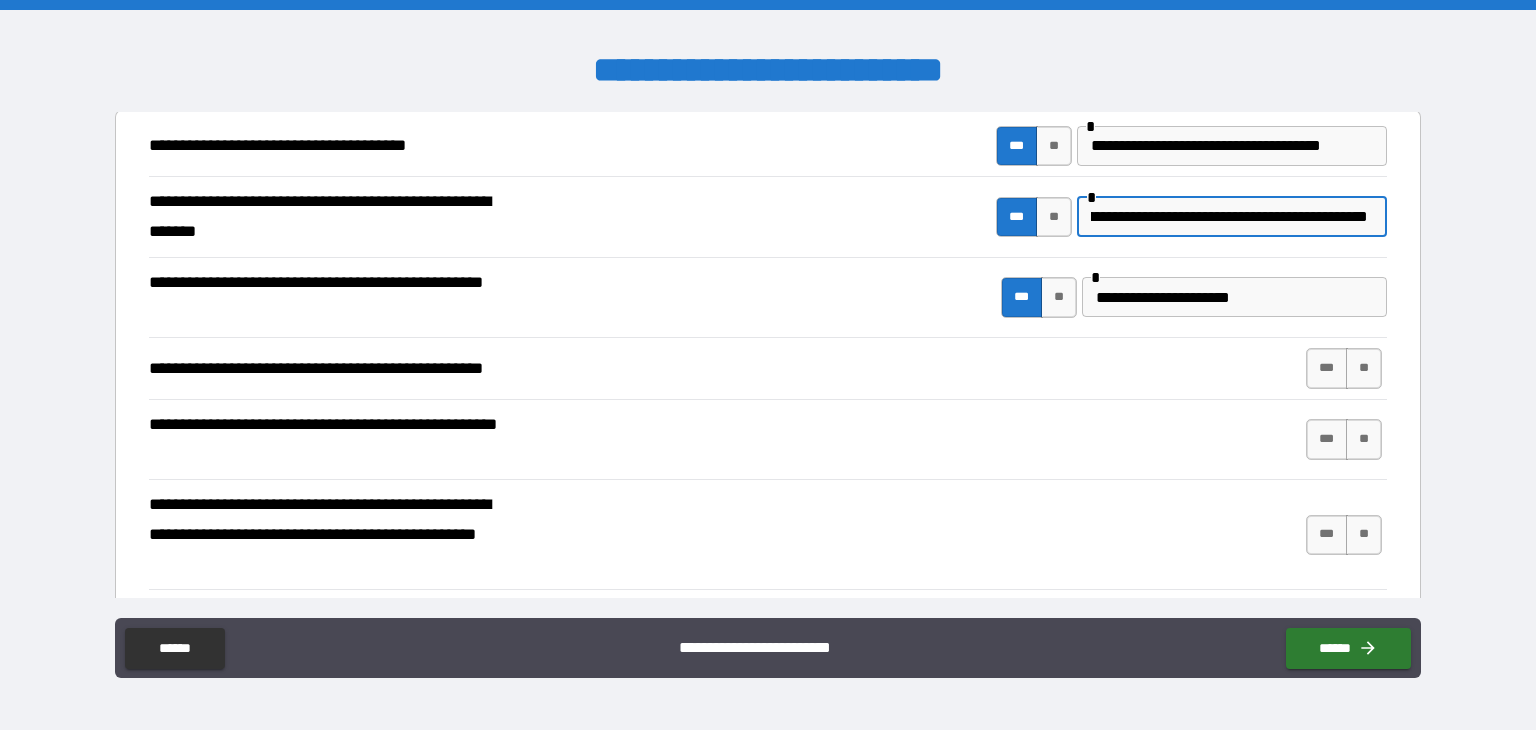 scroll, scrollTop: 0, scrollLeft: 184, axis: horizontal 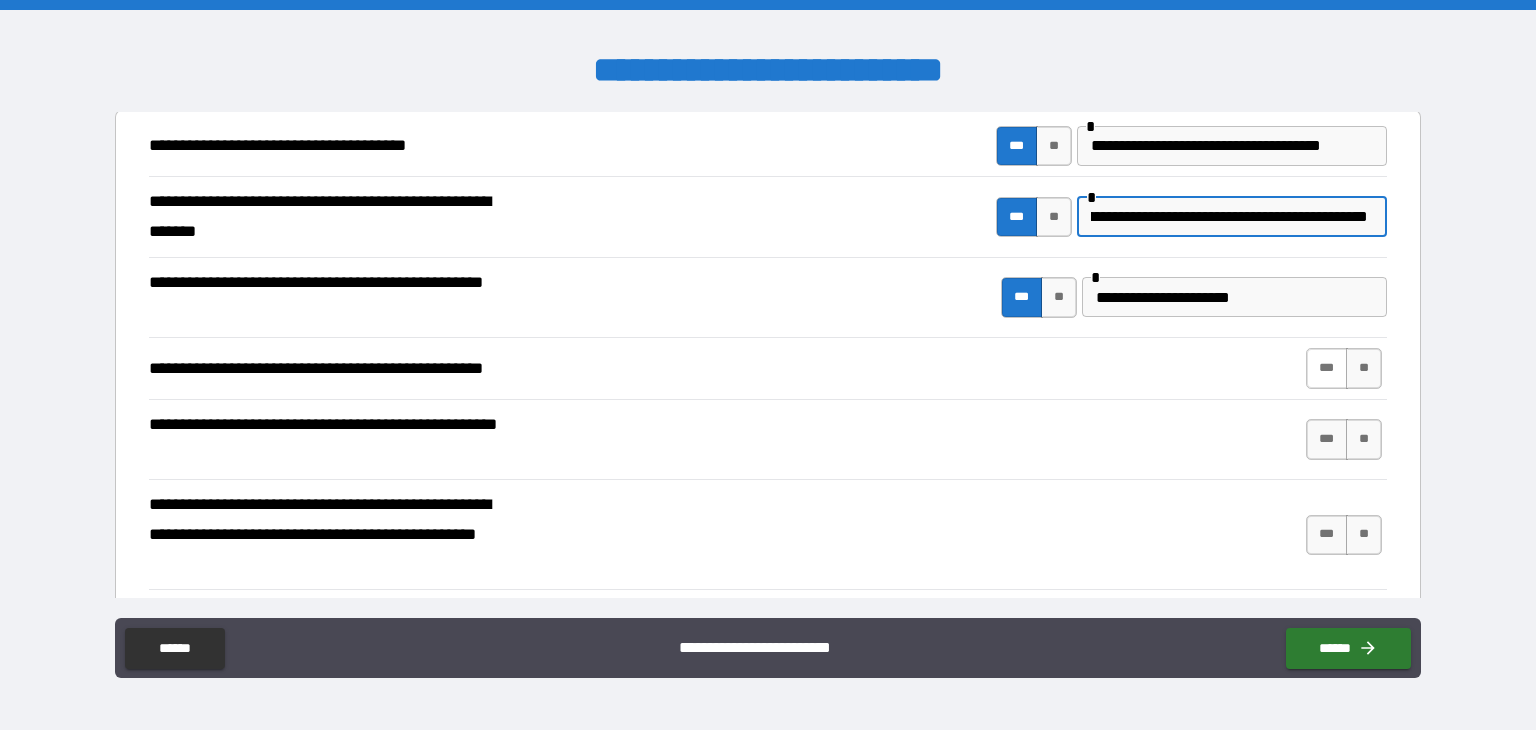 type on "**********" 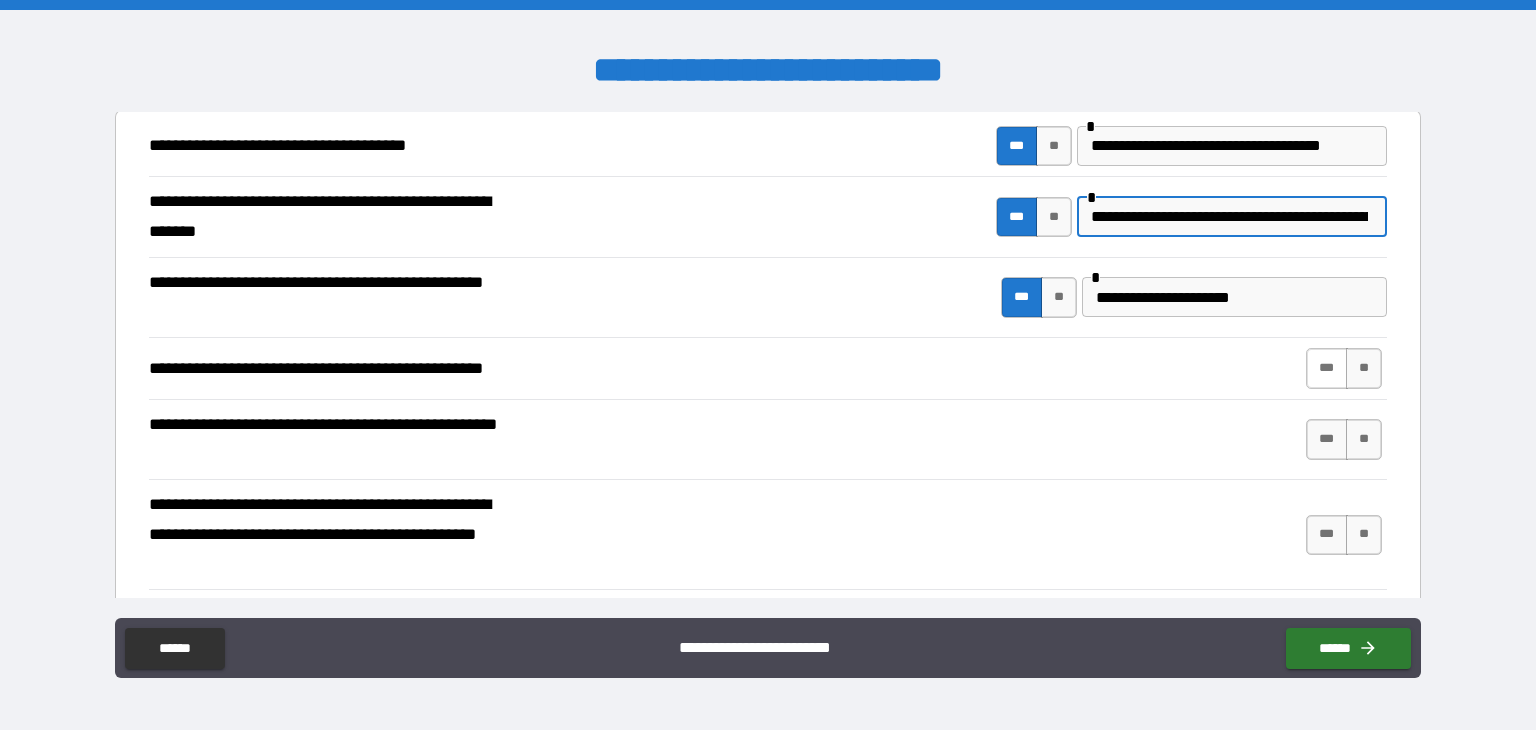 click on "***" at bounding box center [1327, 368] 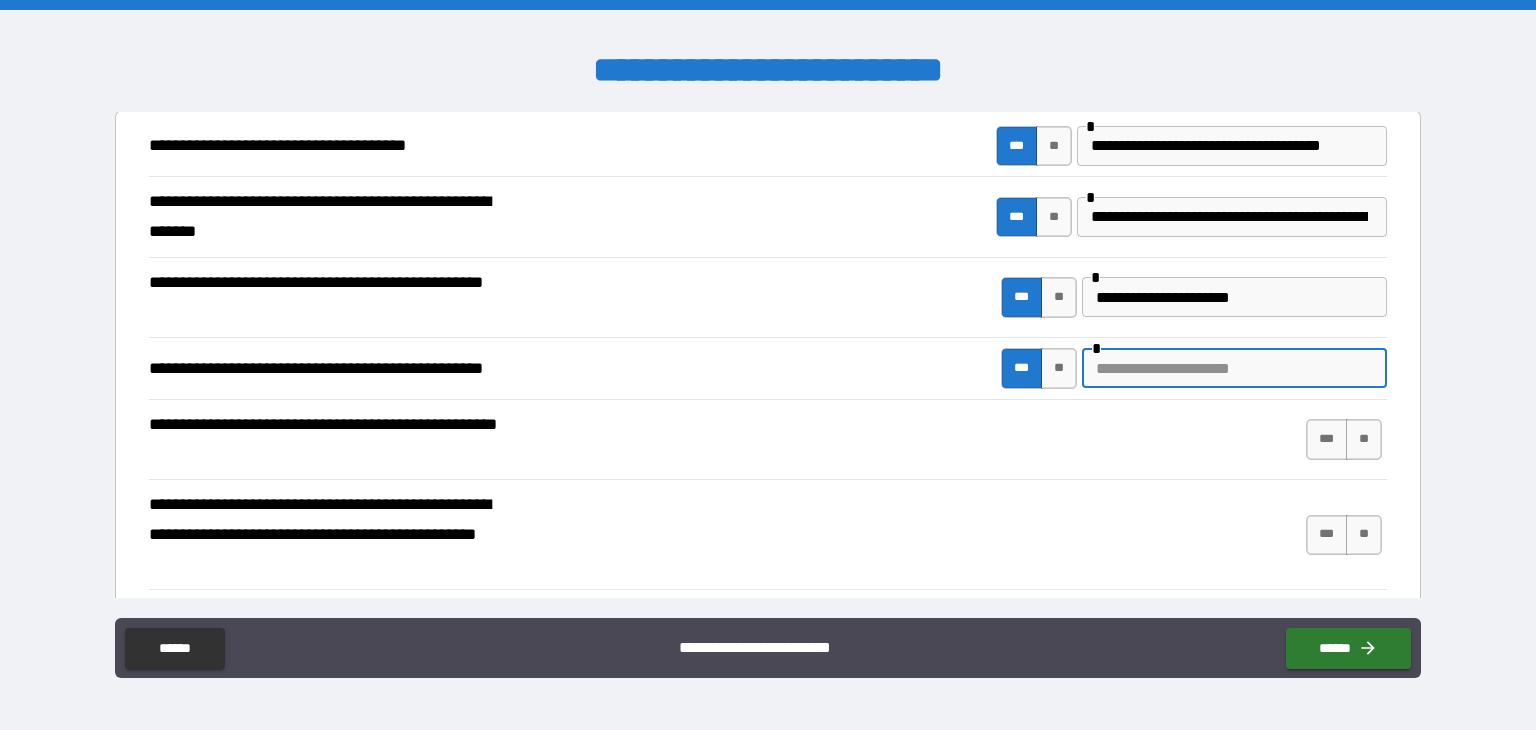 click at bounding box center [1234, 368] 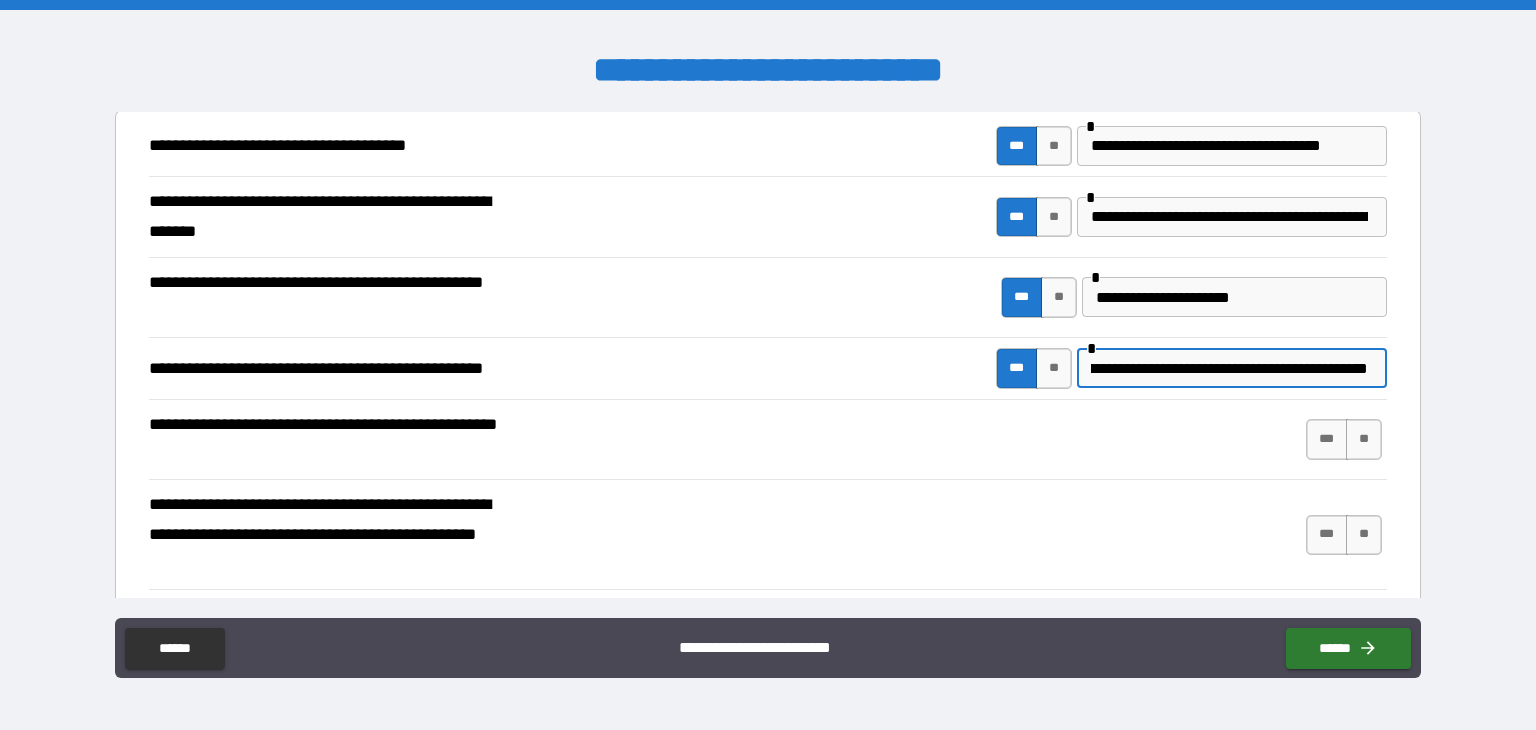 scroll, scrollTop: 0, scrollLeft: 52, axis: horizontal 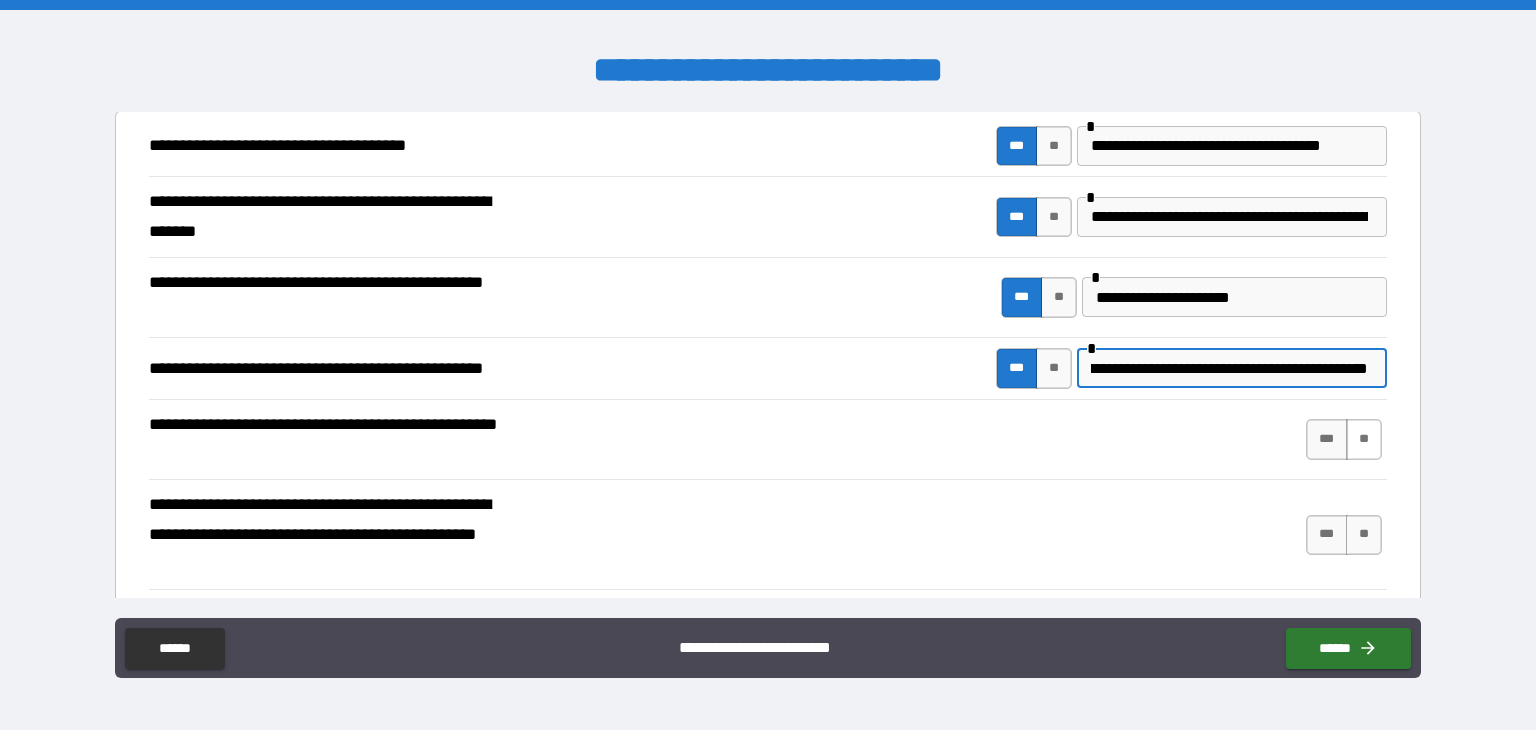 type on "**********" 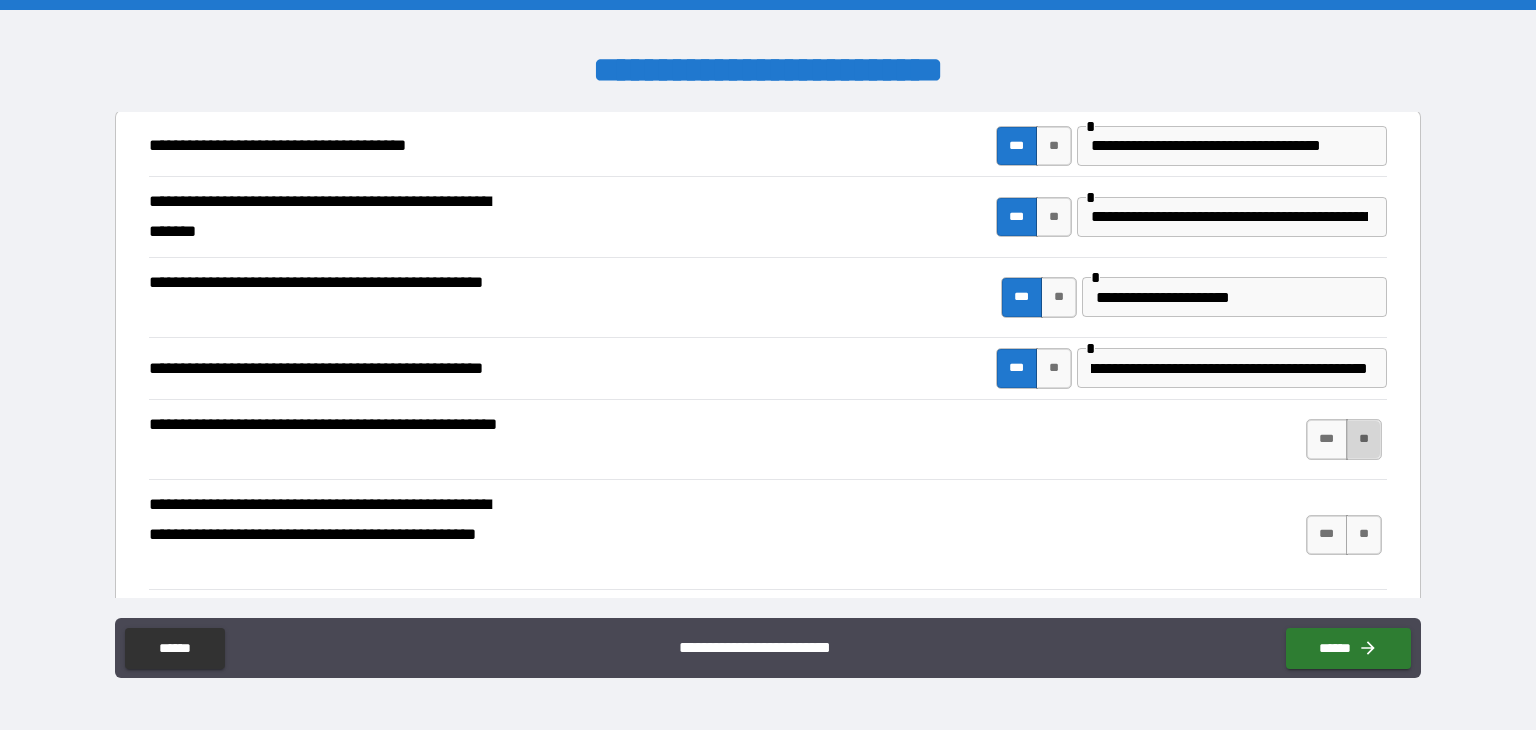 scroll, scrollTop: 0, scrollLeft: 0, axis: both 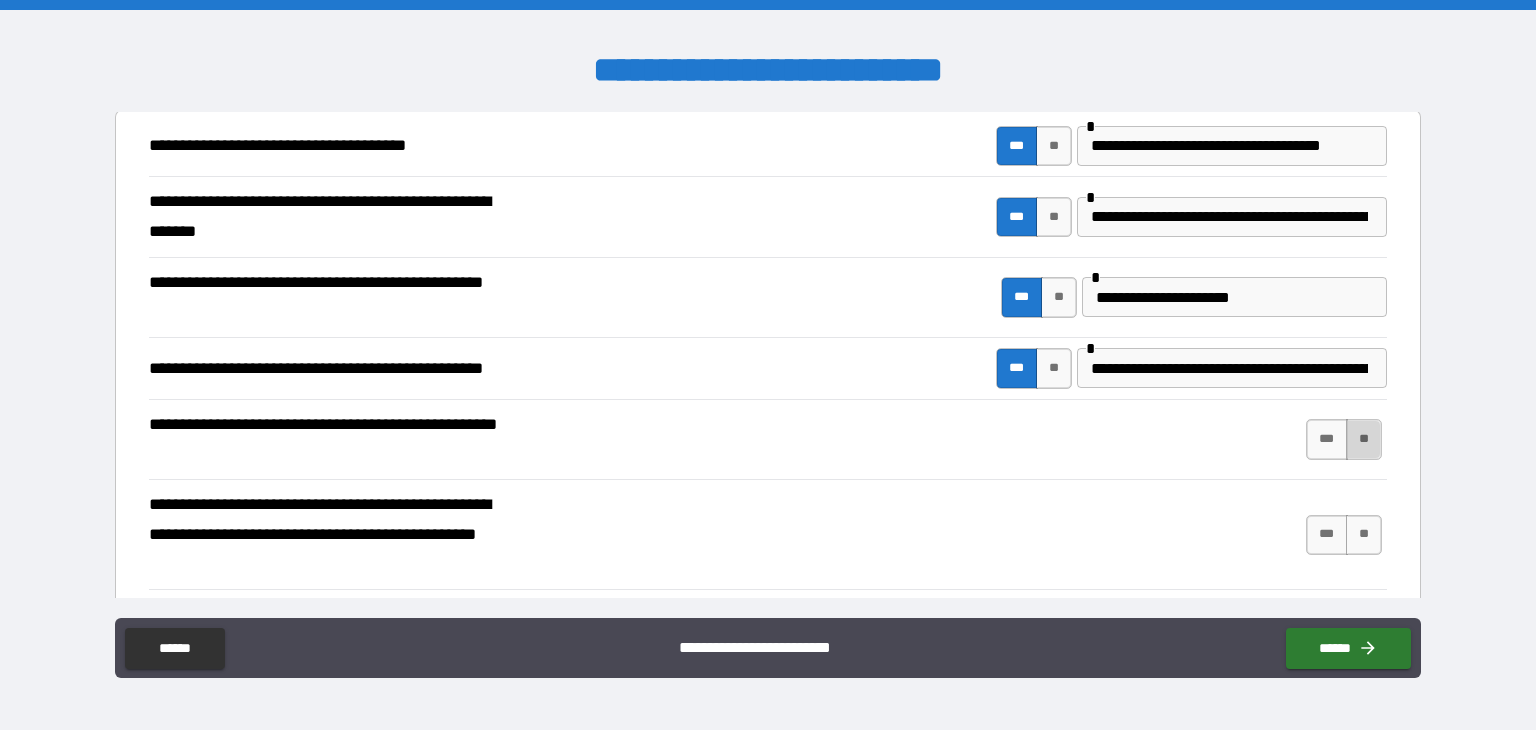 click on "**" at bounding box center [1364, 439] 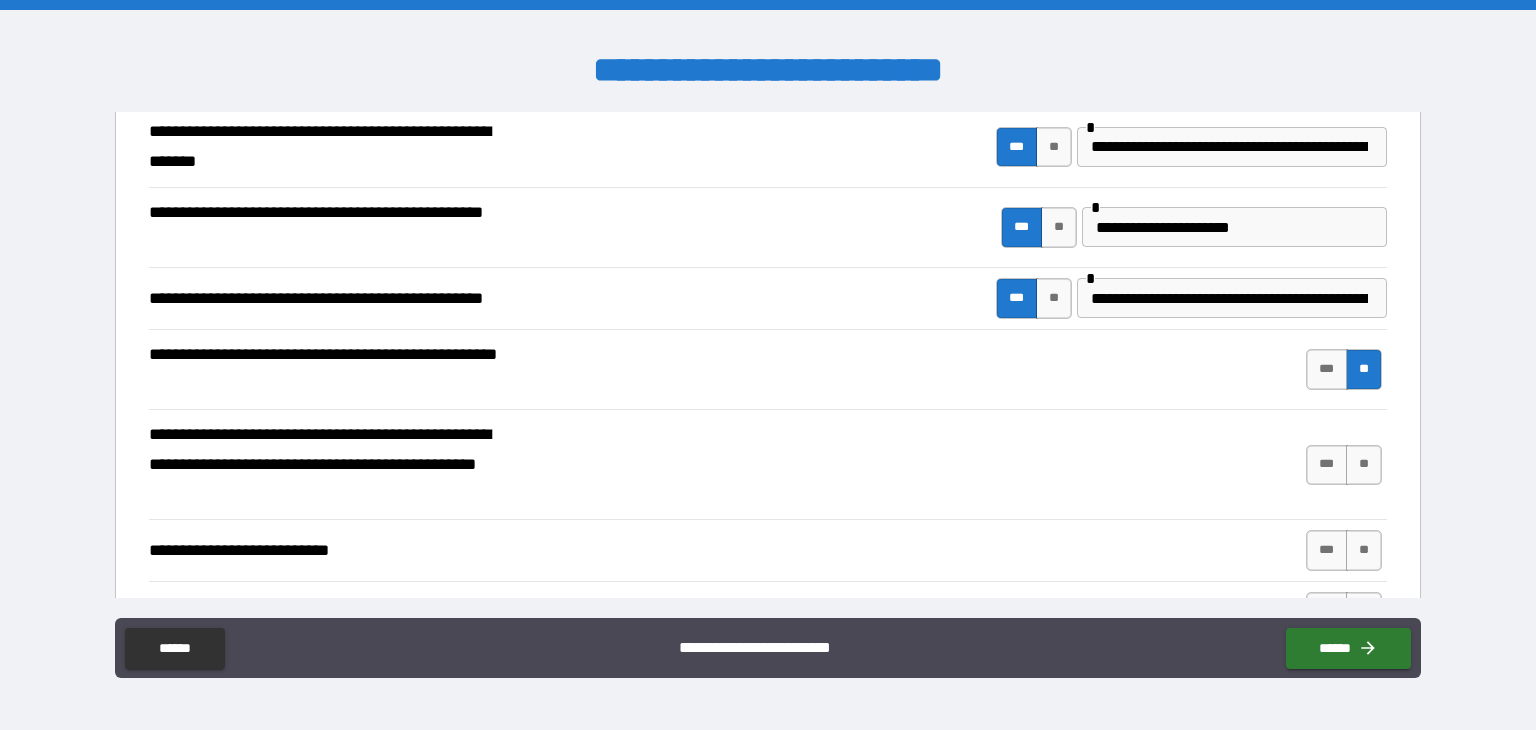 scroll, scrollTop: 462, scrollLeft: 0, axis: vertical 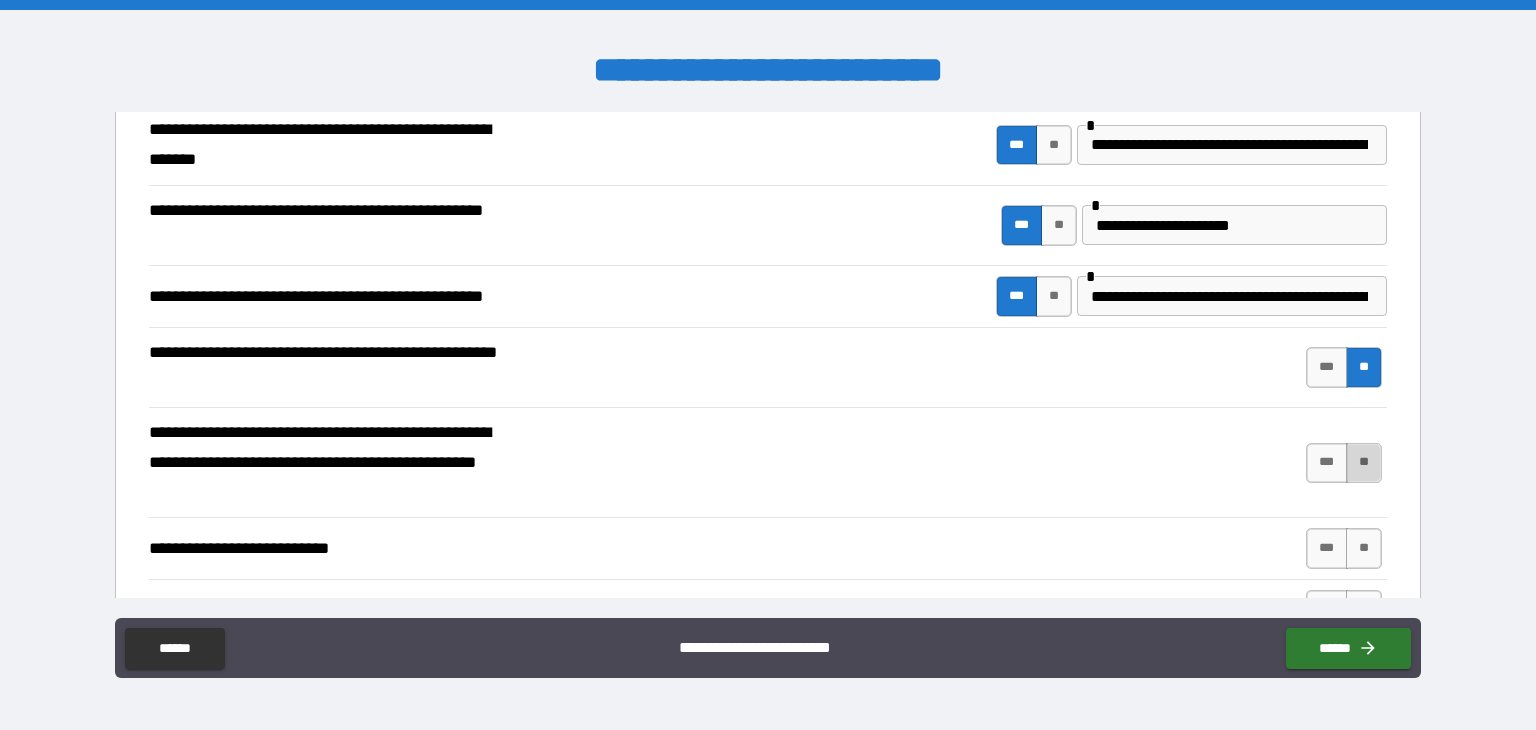 click on "**" at bounding box center [1364, 463] 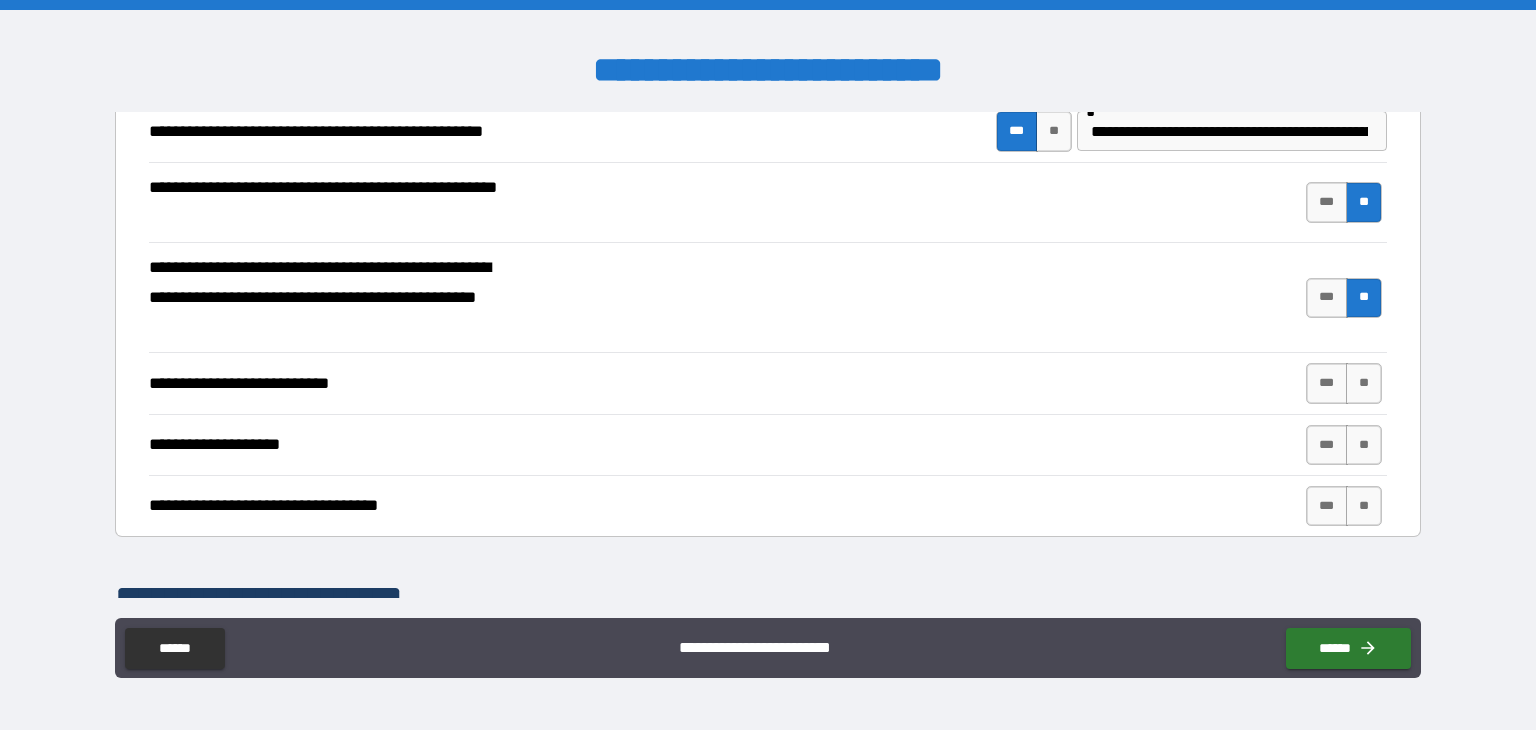 scroll, scrollTop: 651, scrollLeft: 0, axis: vertical 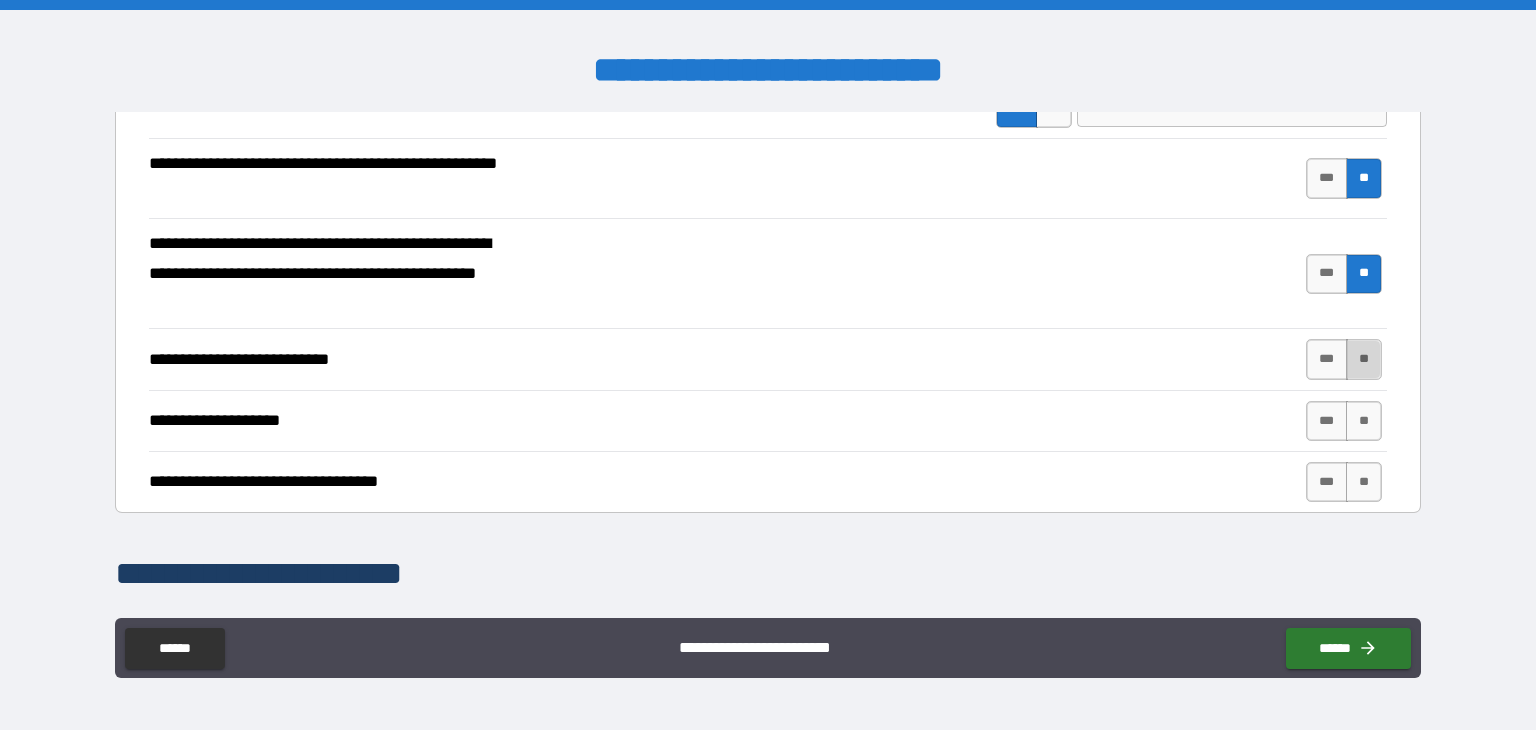click on "**" at bounding box center [1364, 359] 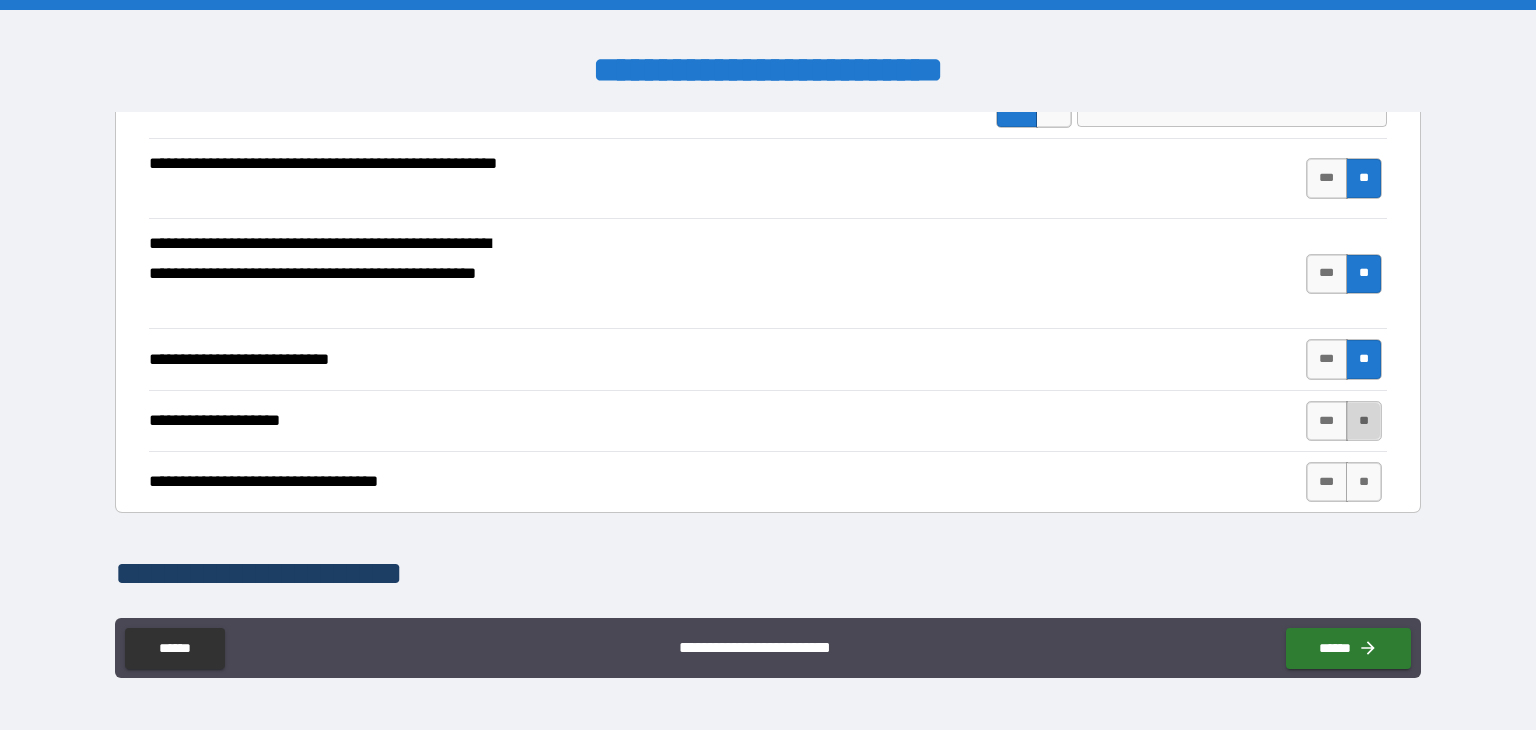 click on "**" at bounding box center [1364, 421] 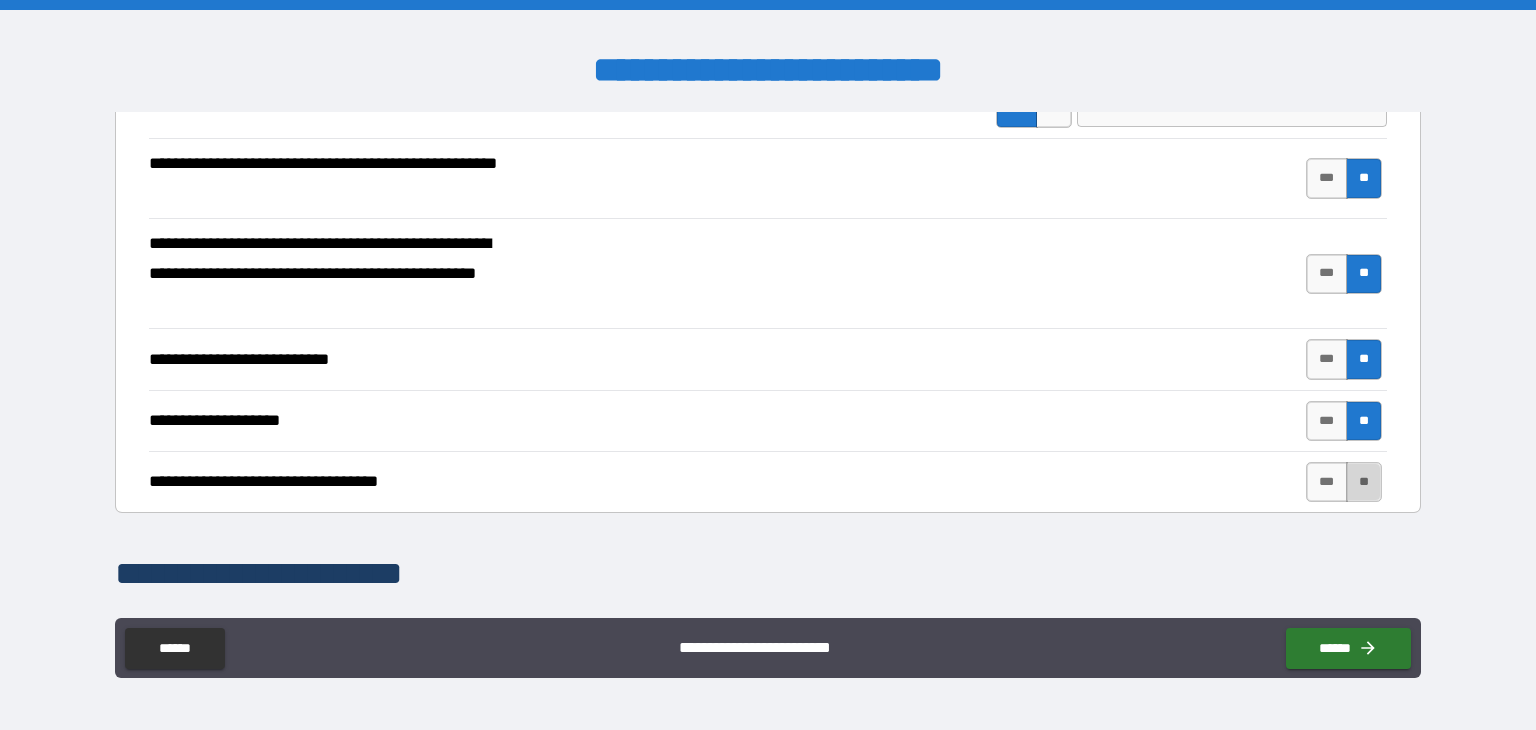 click on "**" at bounding box center [1364, 482] 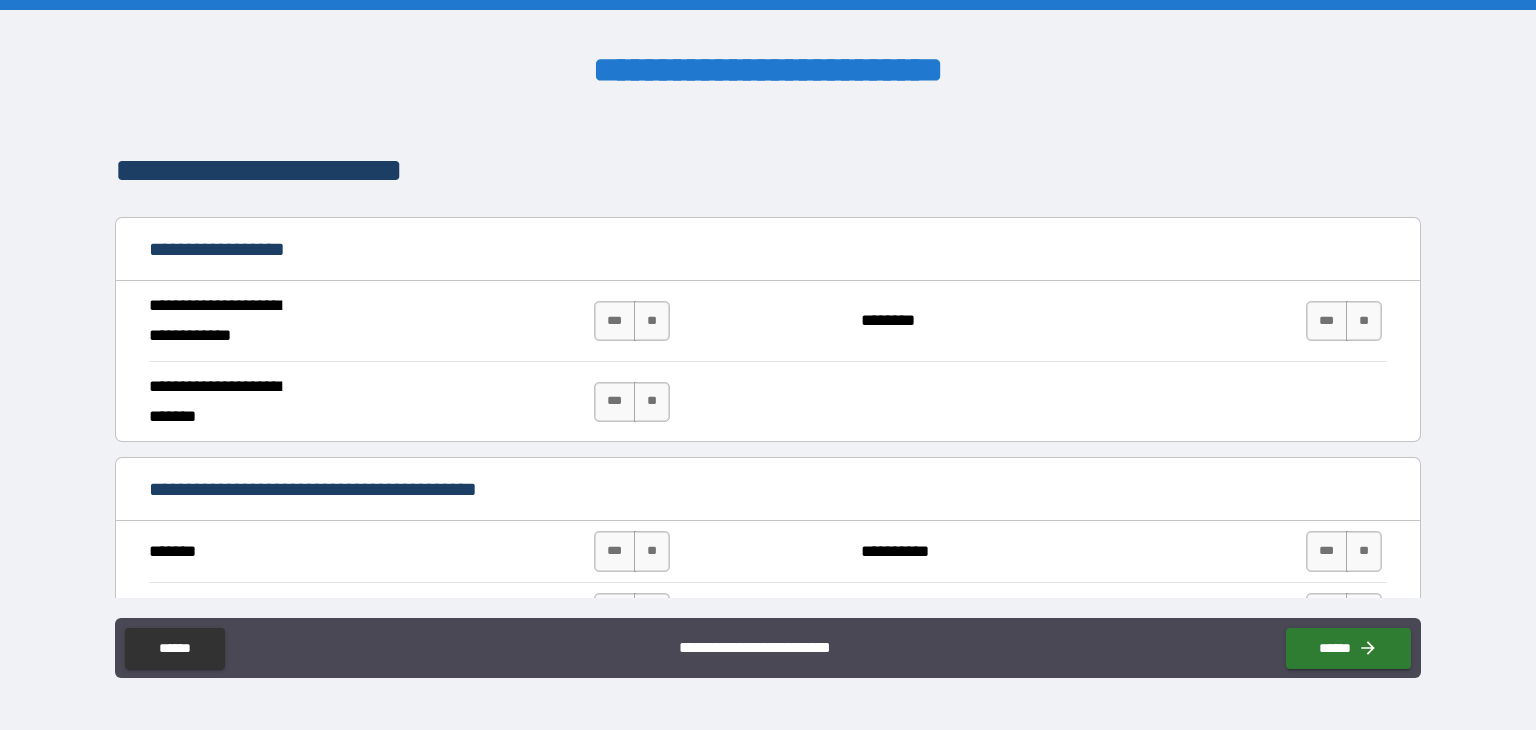 scroll, scrollTop: 1063, scrollLeft: 0, axis: vertical 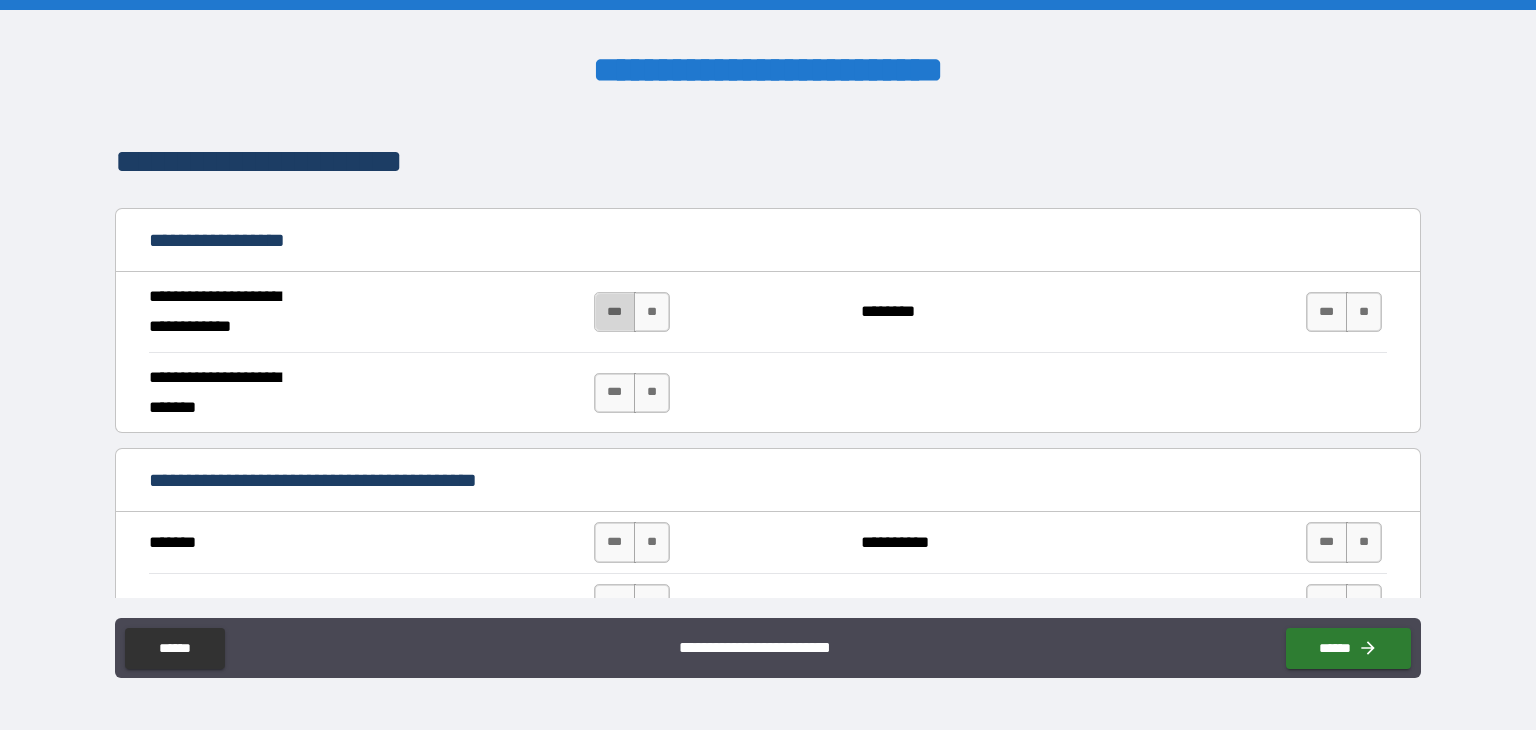click on "***" at bounding box center (615, 312) 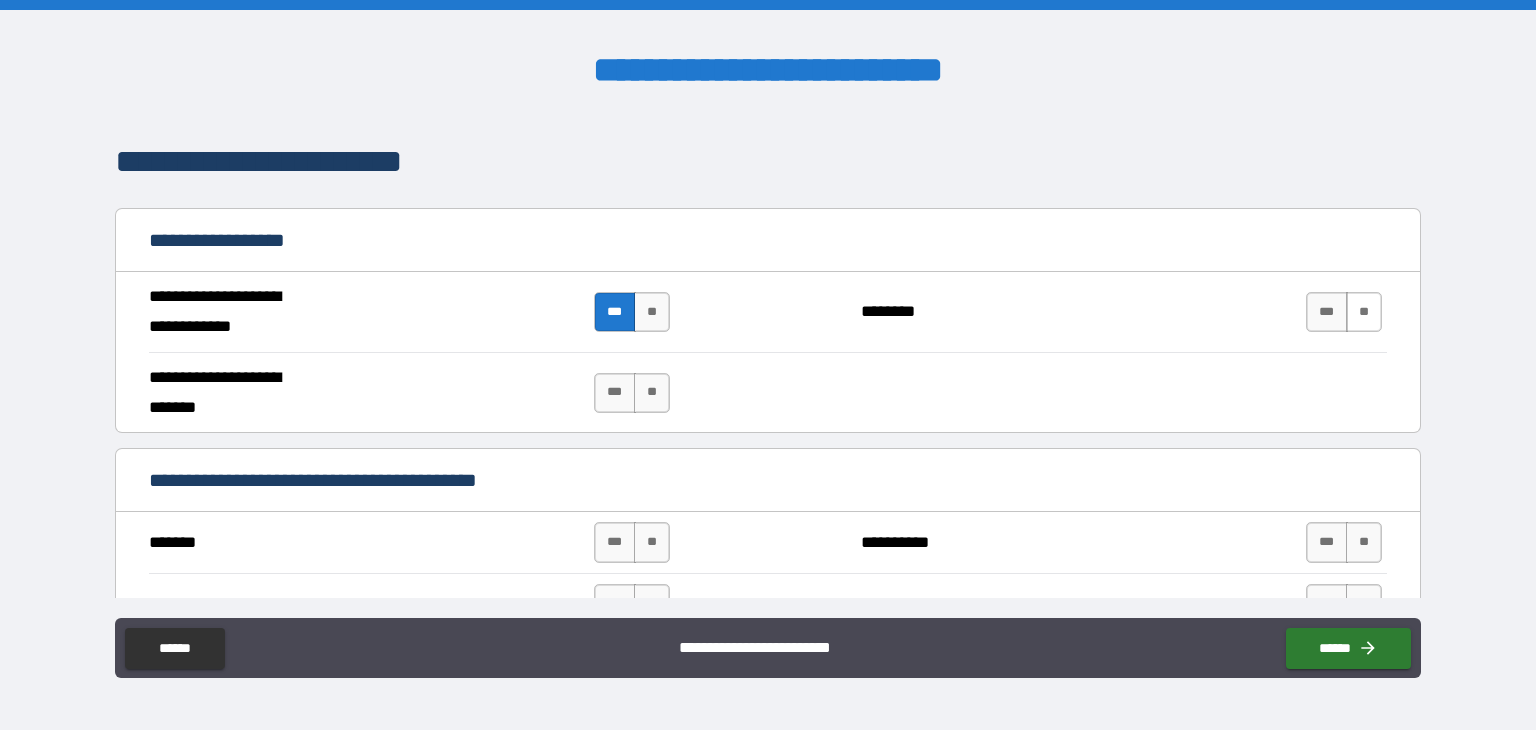 click on "**" at bounding box center (1364, 312) 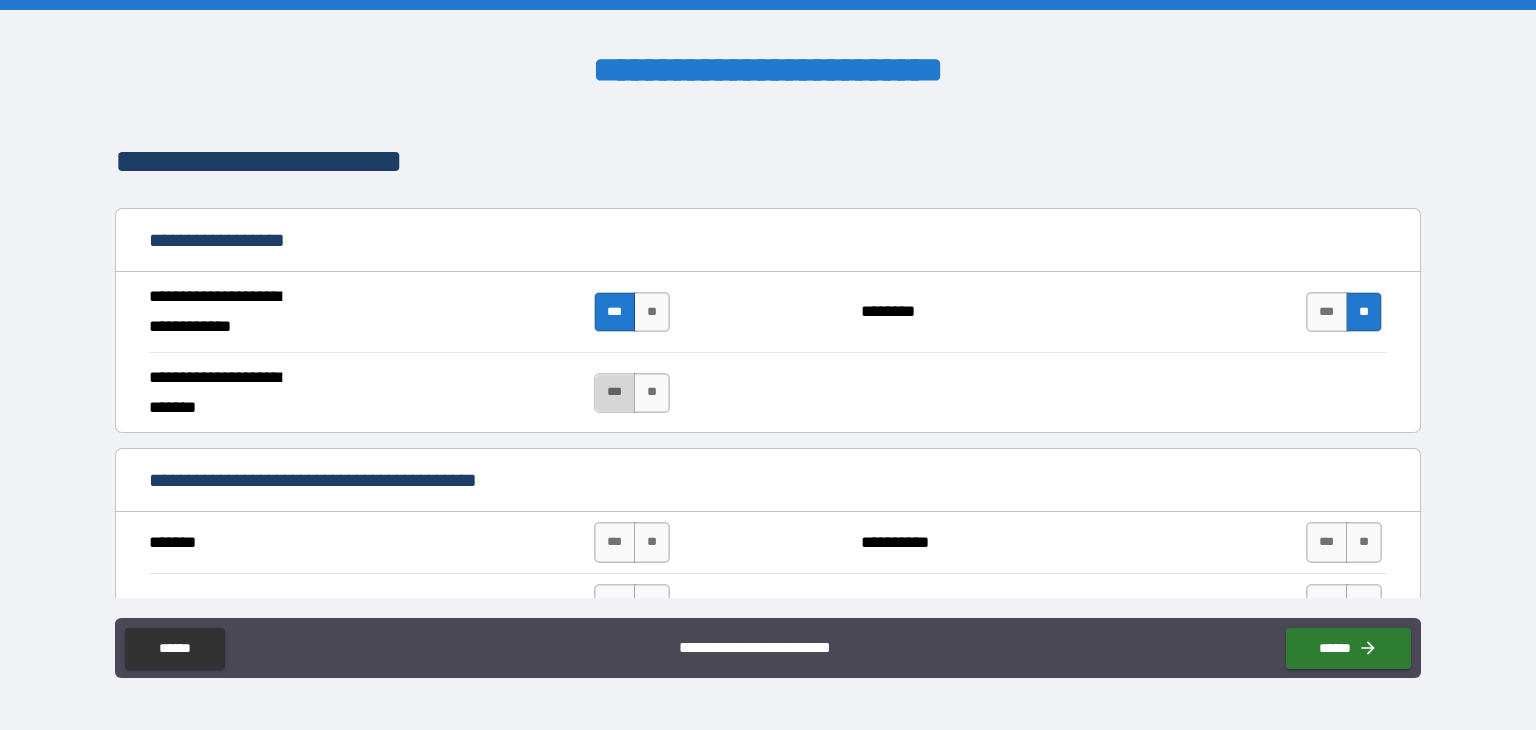 click on "***" at bounding box center (615, 393) 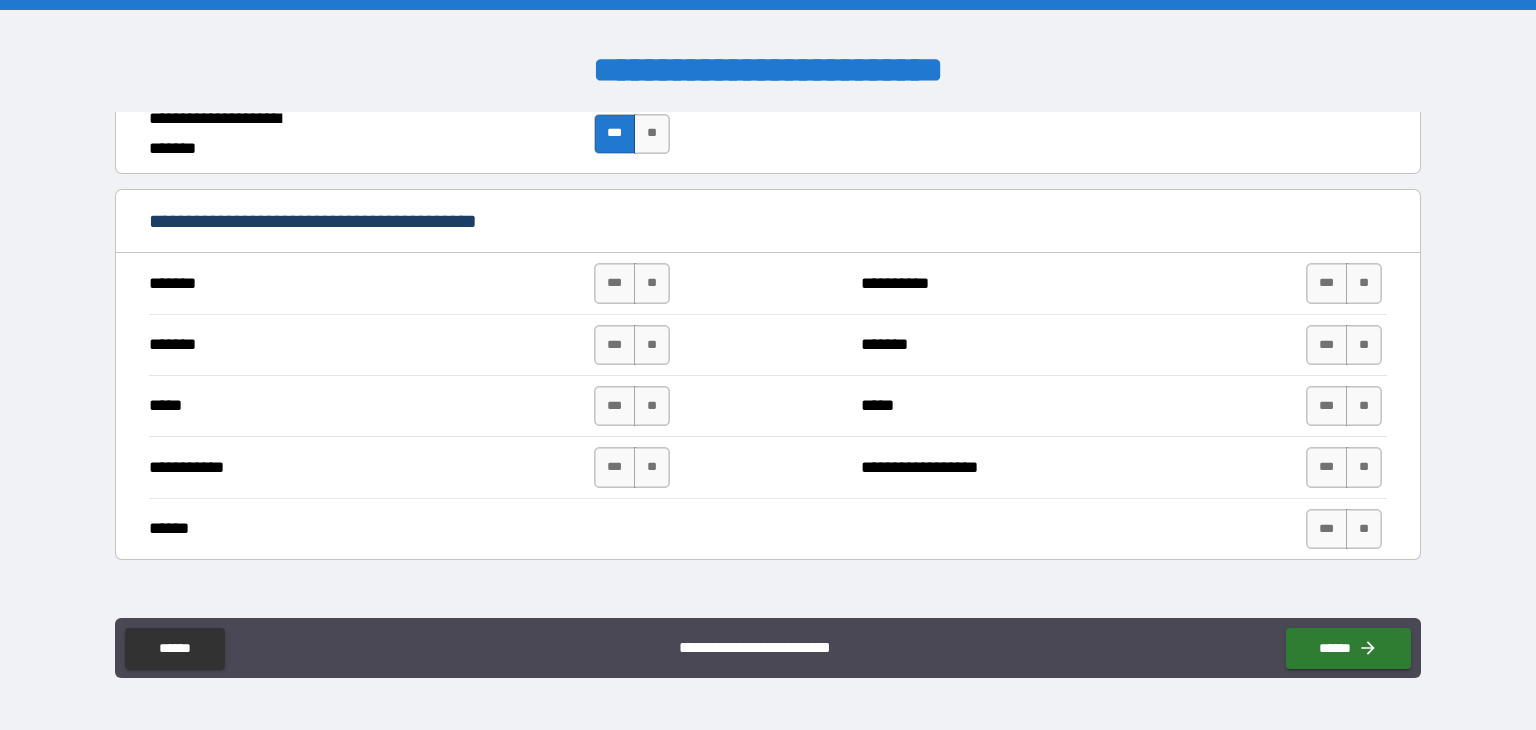 scroll, scrollTop: 1323, scrollLeft: 0, axis: vertical 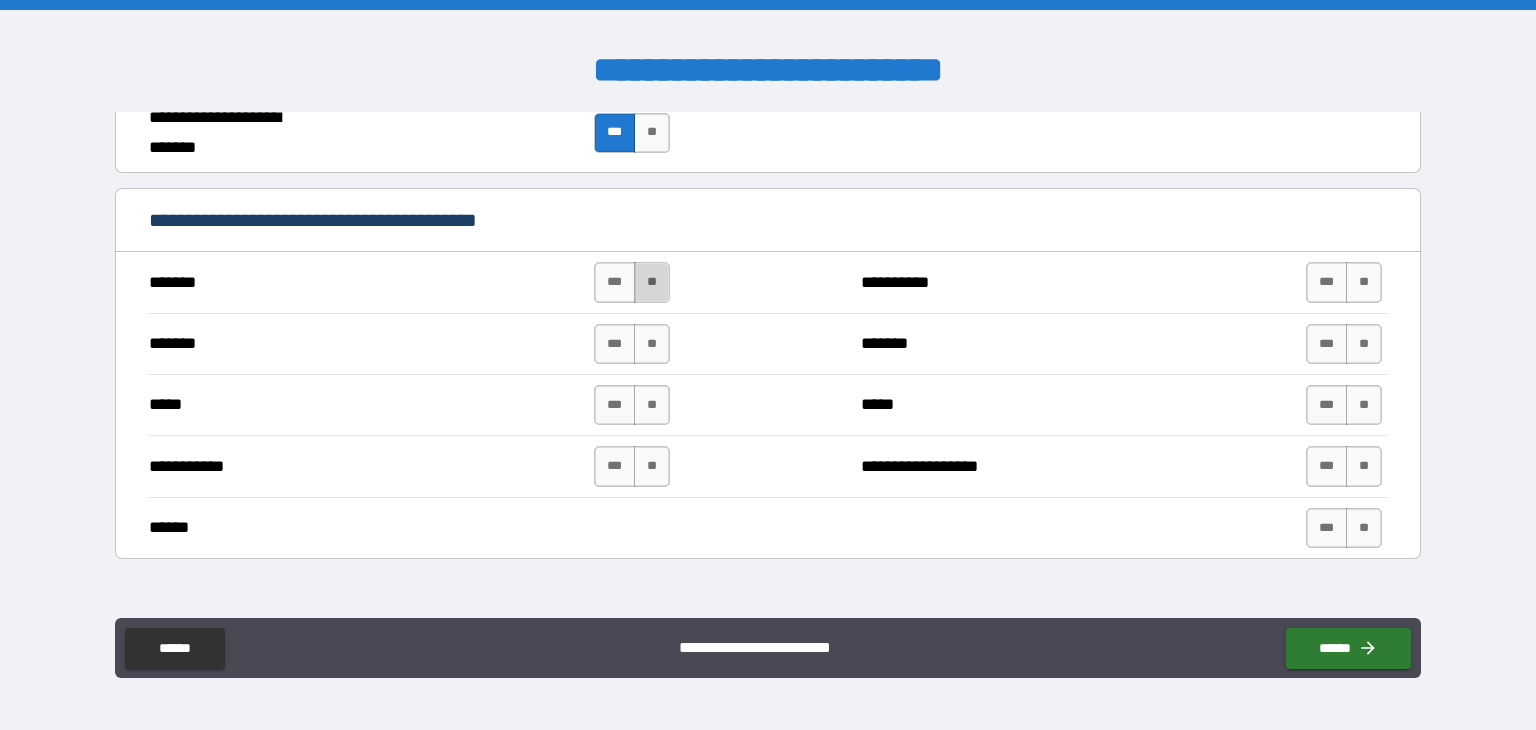 click on "**" at bounding box center (652, 282) 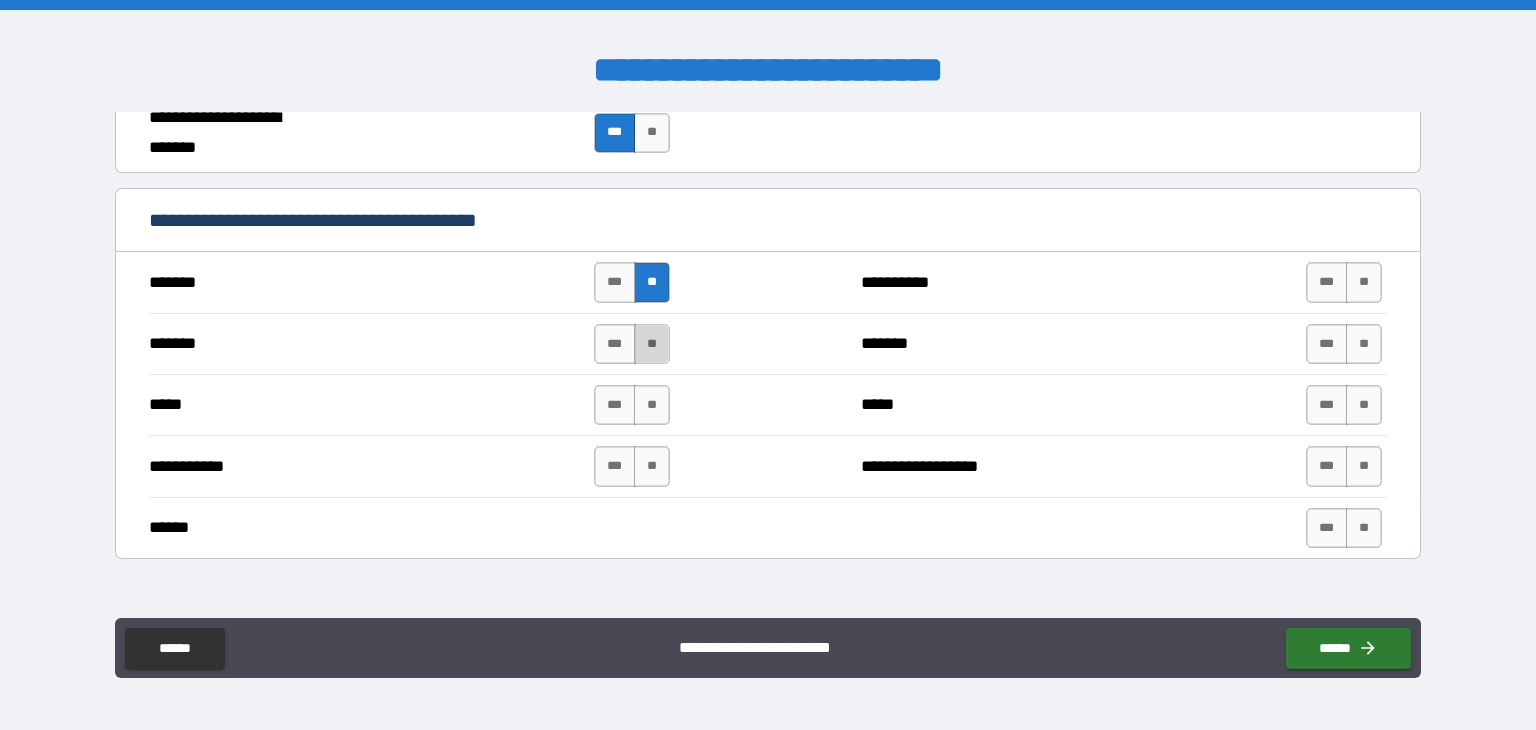 click on "**" at bounding box center (652, 344) 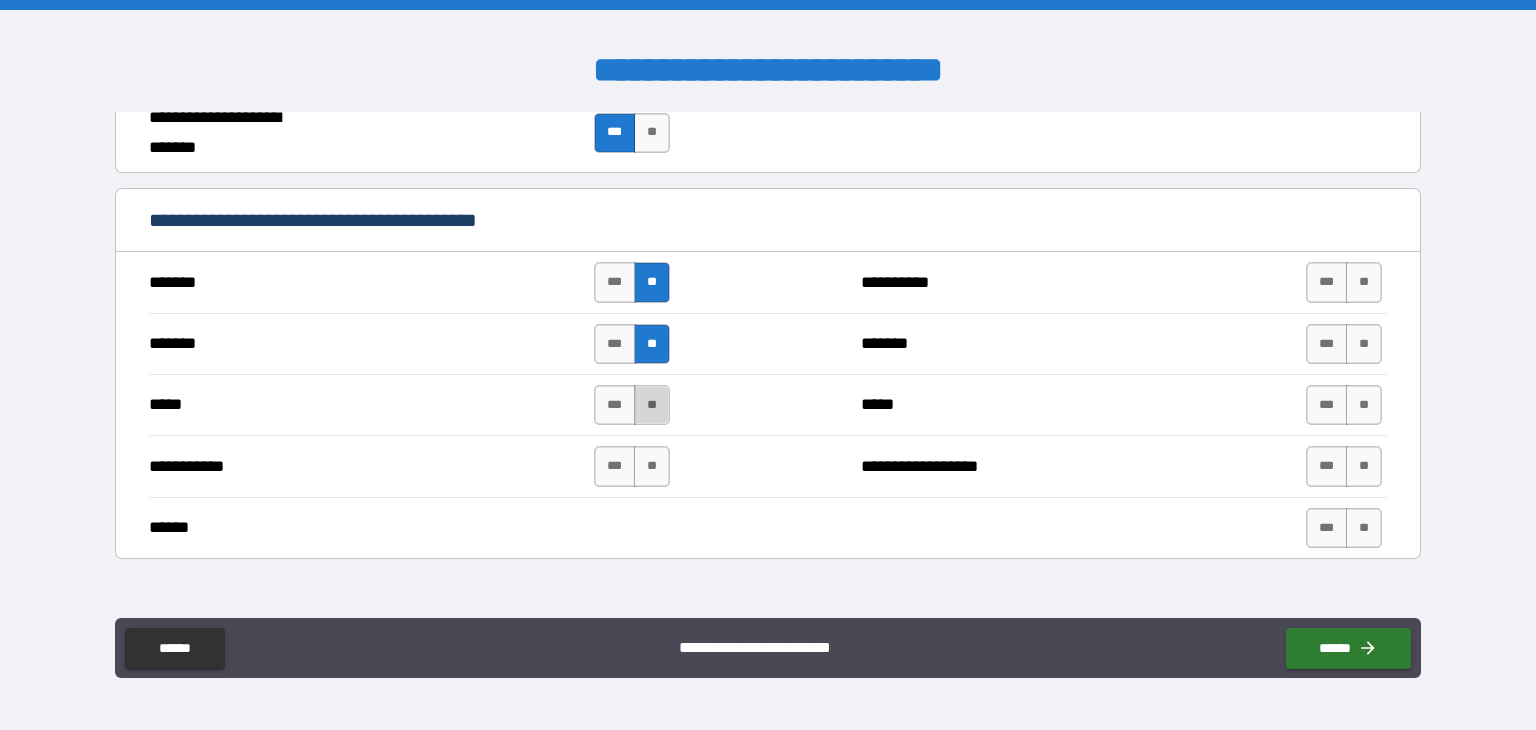 click on "**" at bounding box center (652, 405) 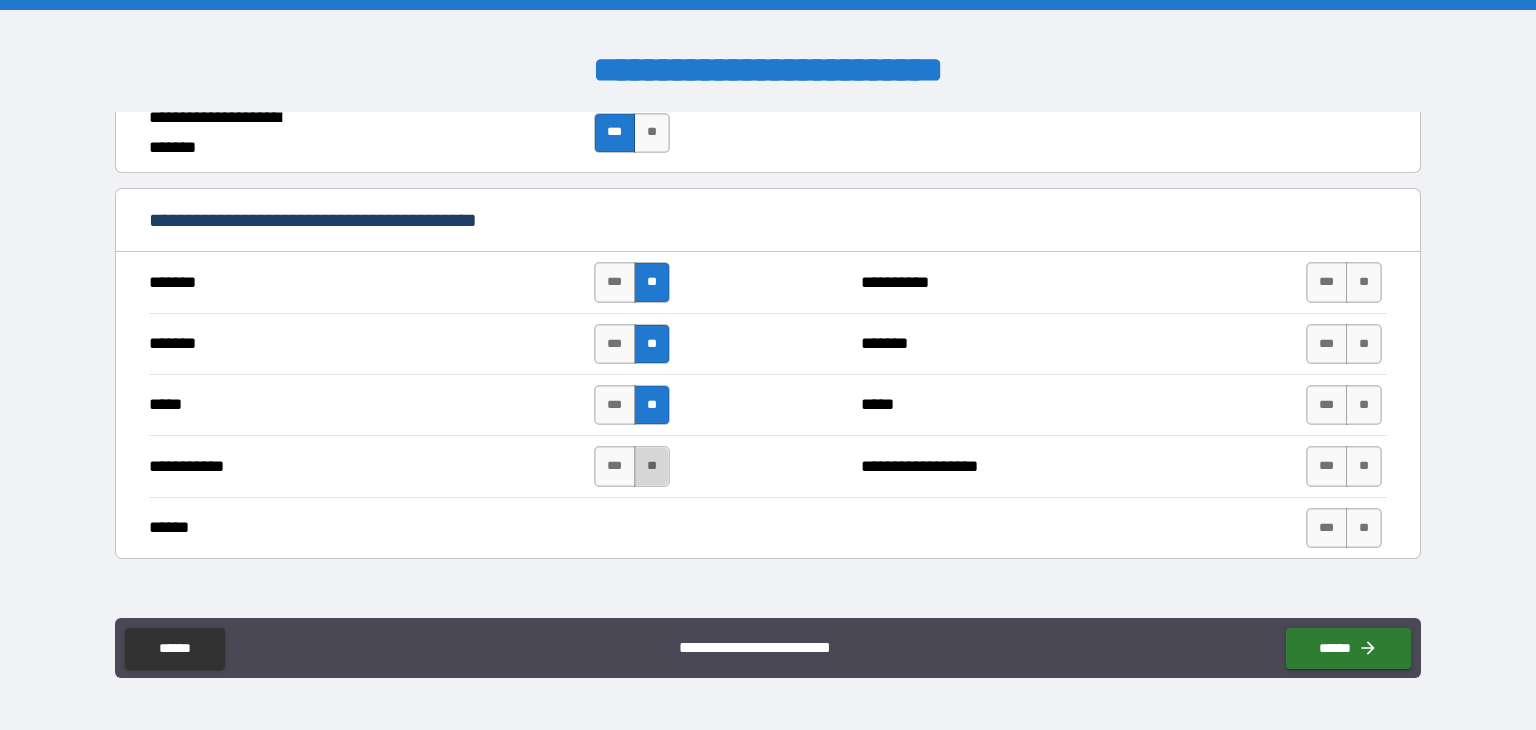 click on "**" at bounding box center (652, 466) 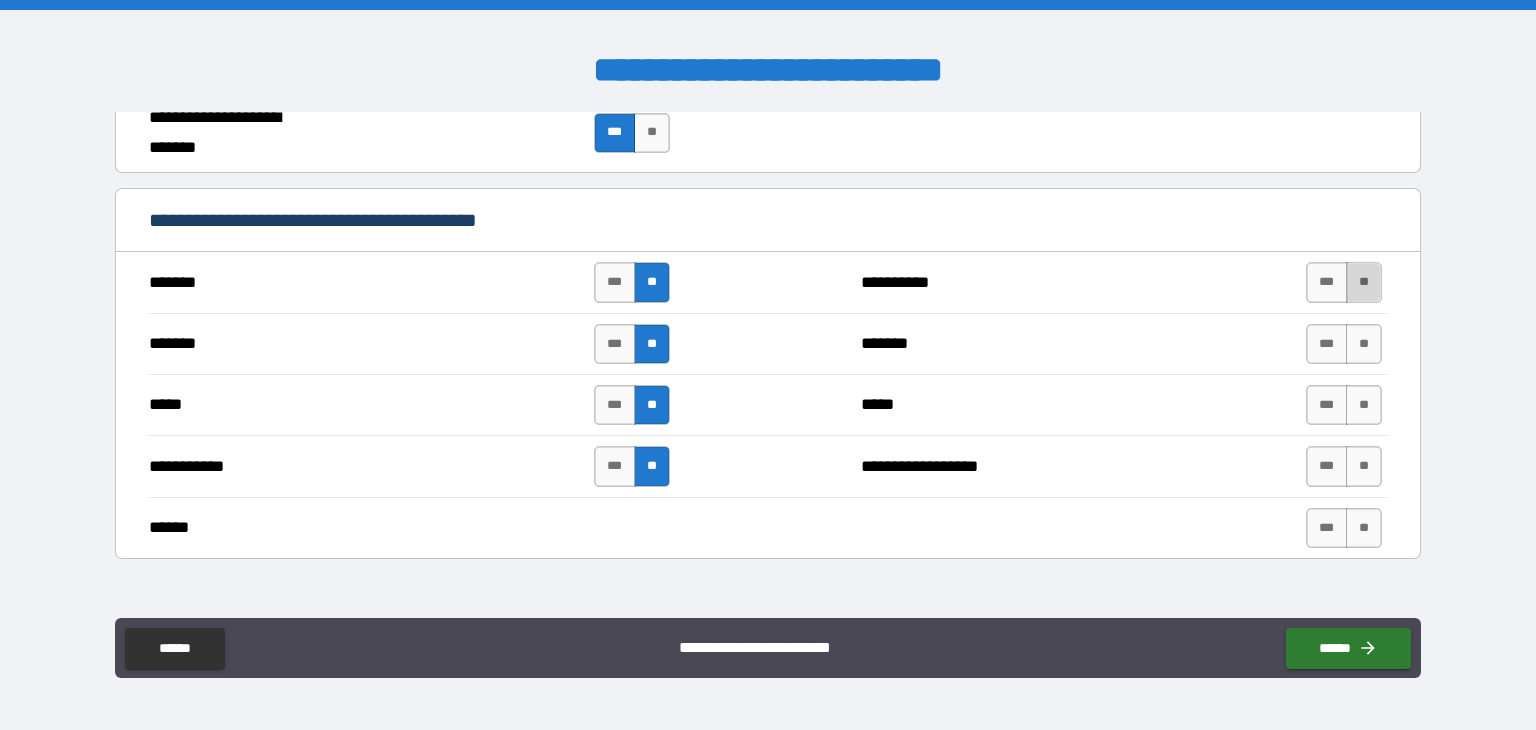 click on "**" at bounding box center (1364, 282) 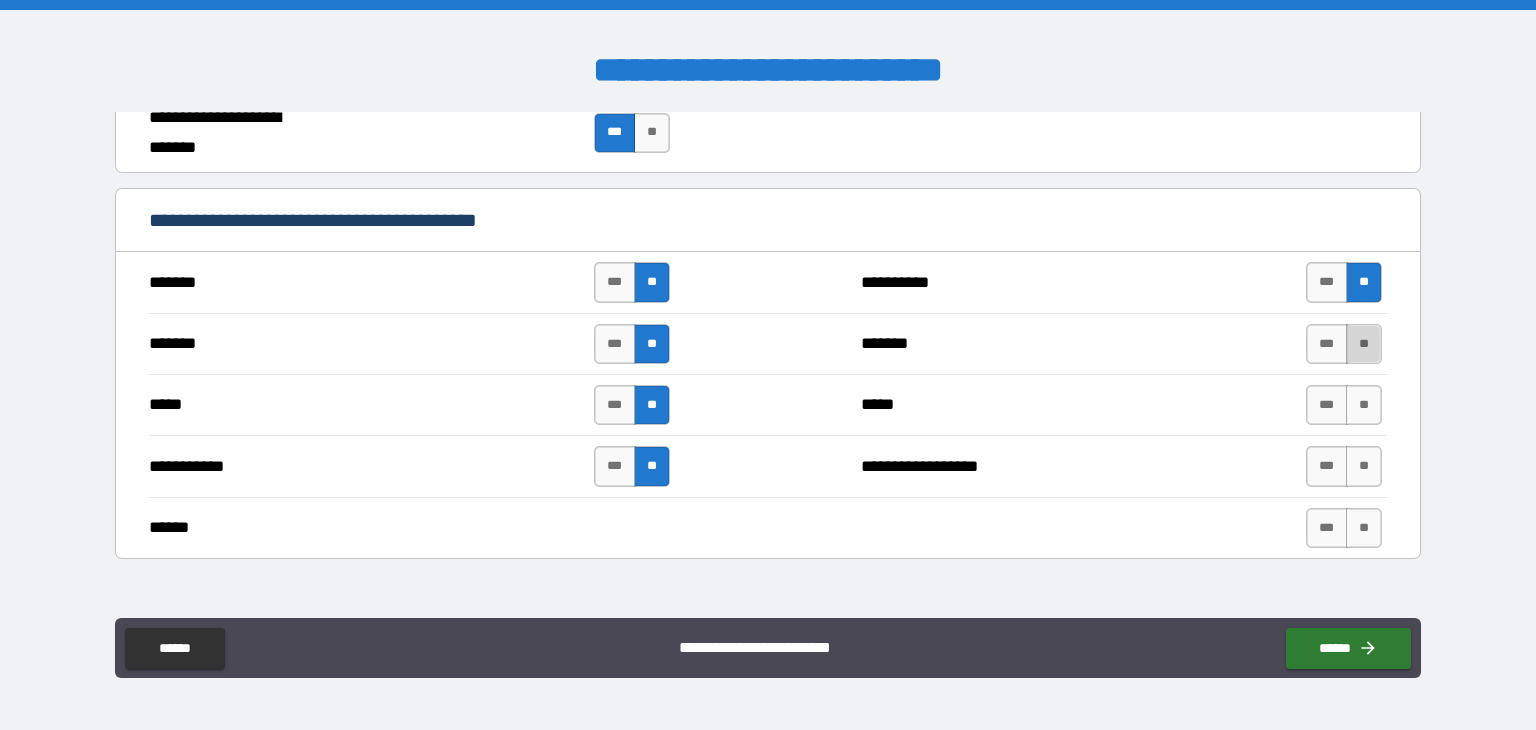 click on "**" at bounding box center (1364, 344) 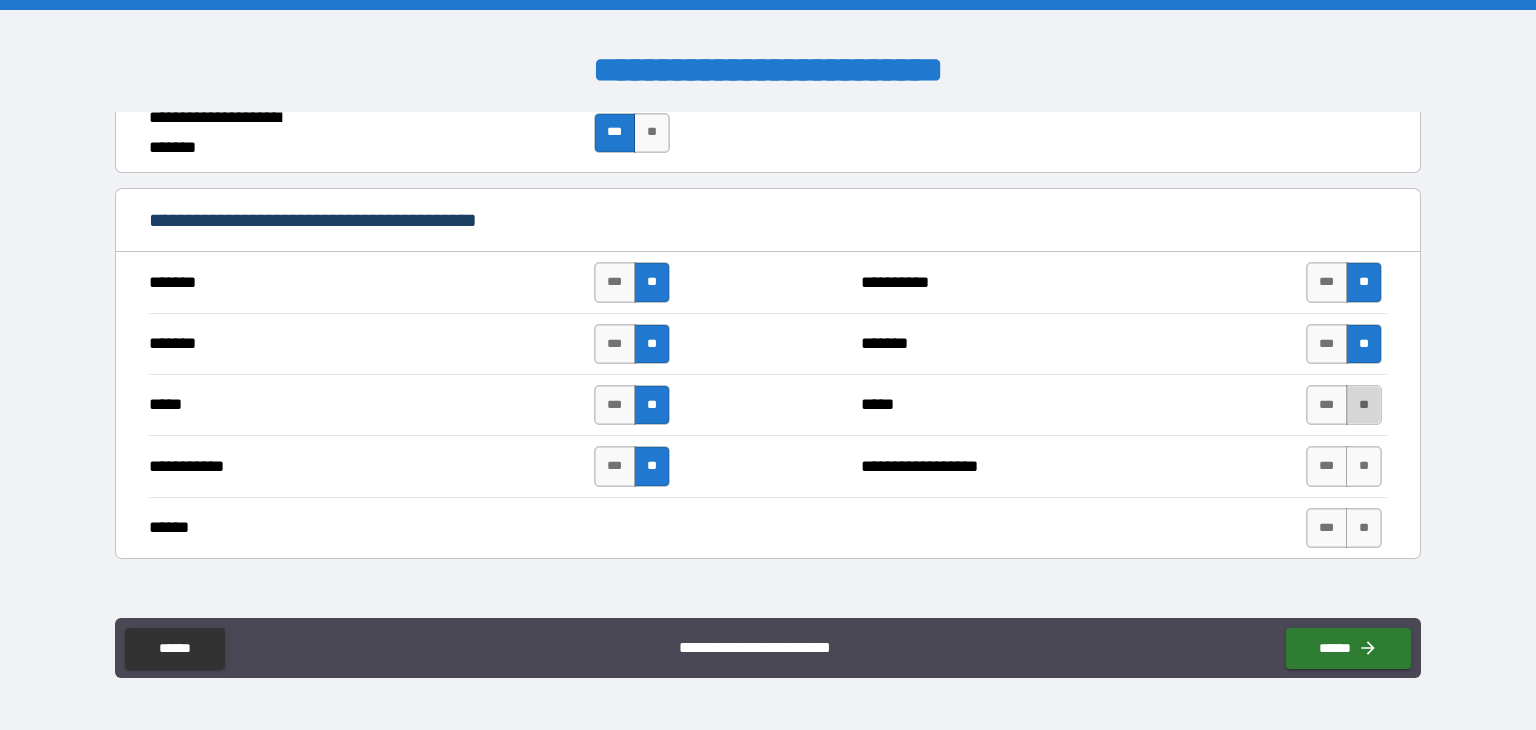click on "**" at bounding box center (1364, 405) 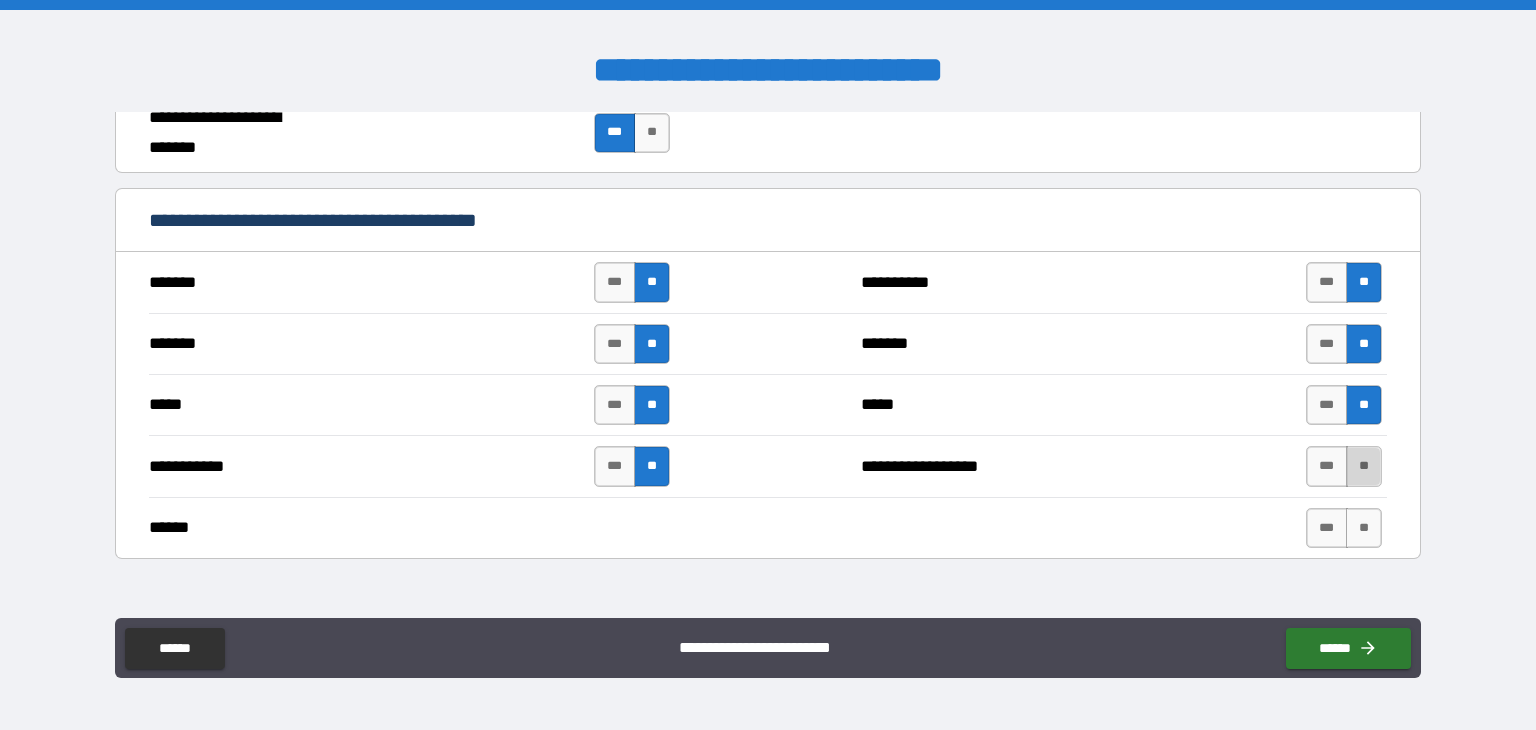 click on "**" at bounding box center (1364, 466) 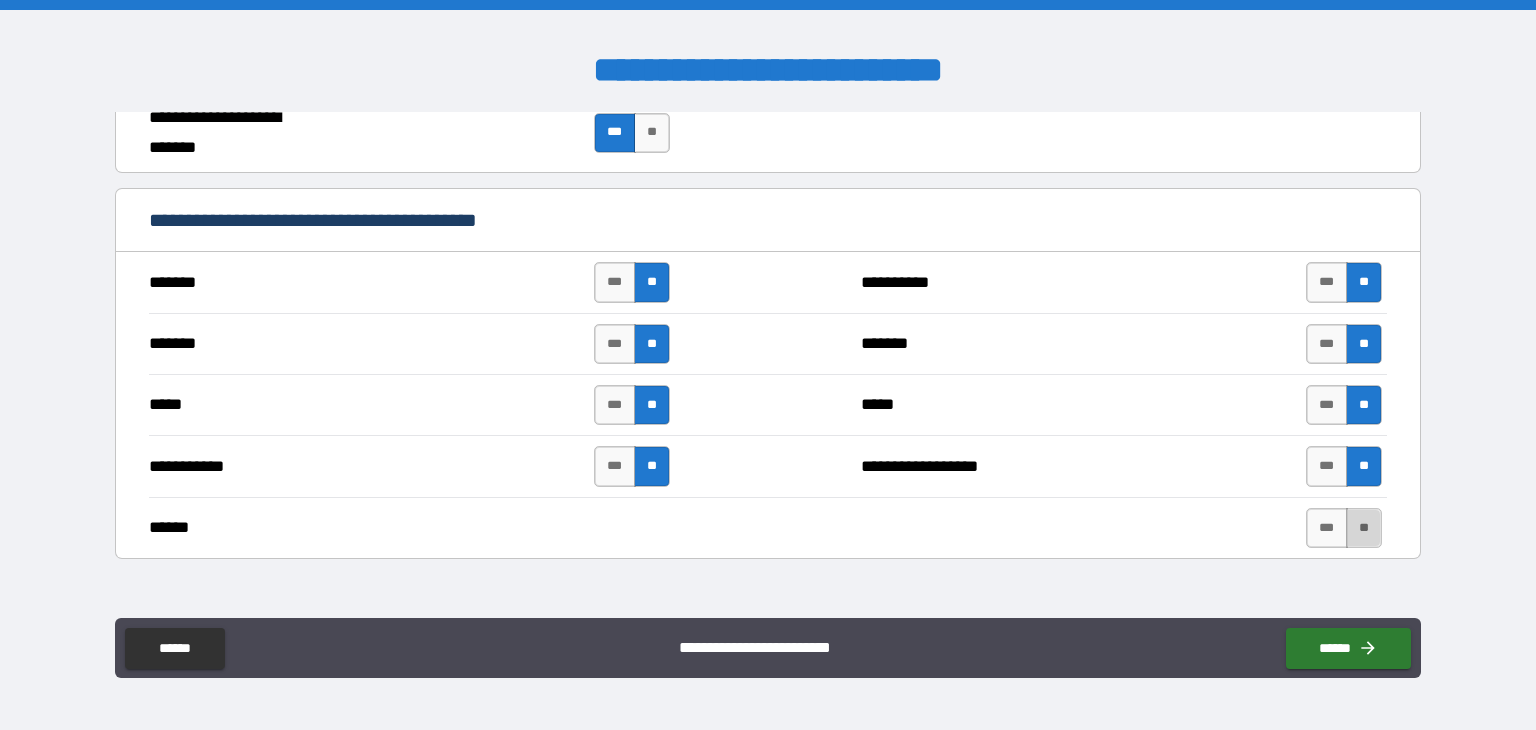 click on "**" at bounding box center [1364, 528] 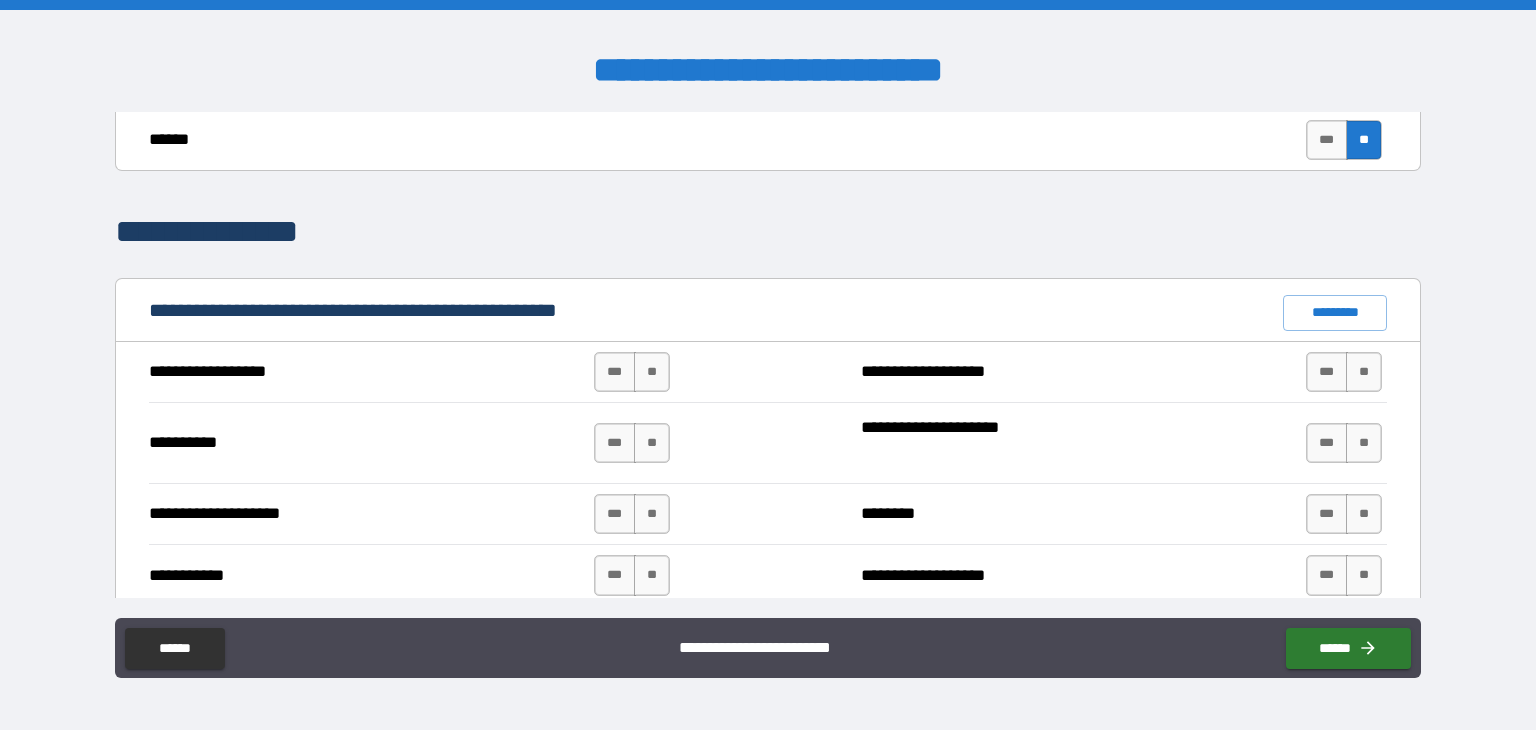 scroll, scrollTop: 1716, scrollLeft: 0, axis: vertical 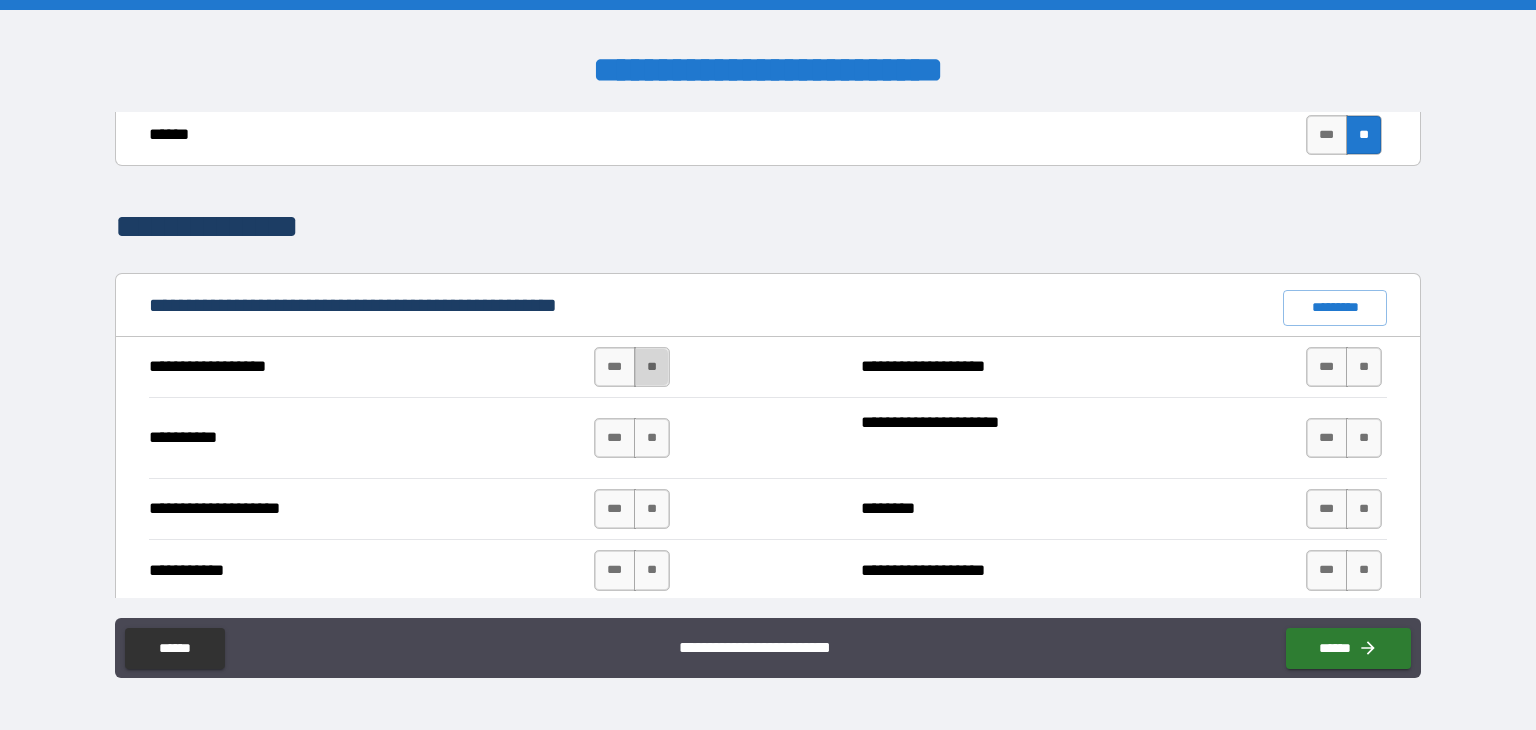 click on "**" at bounding box center (652, 367) 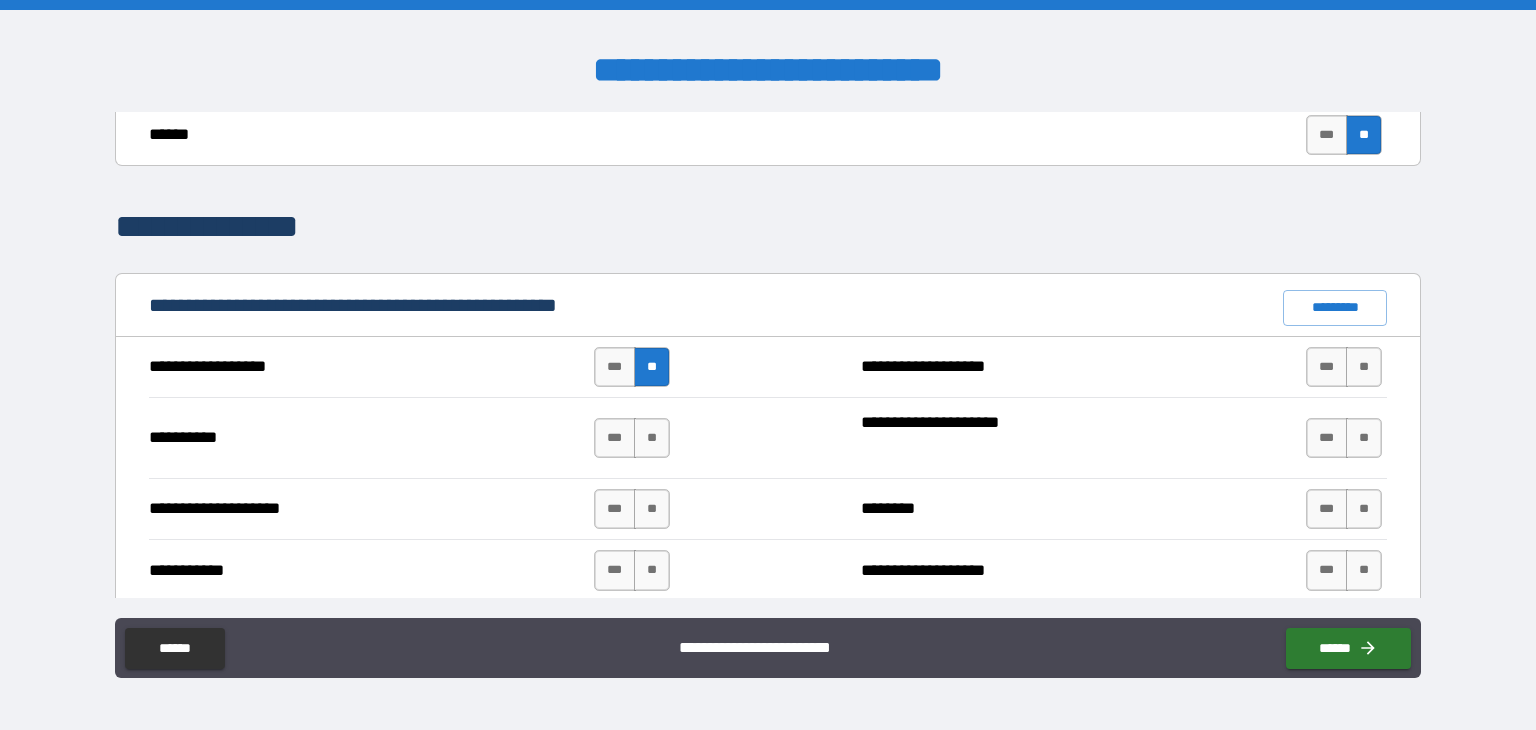 click on "**********" at bounding box center [768, 437] 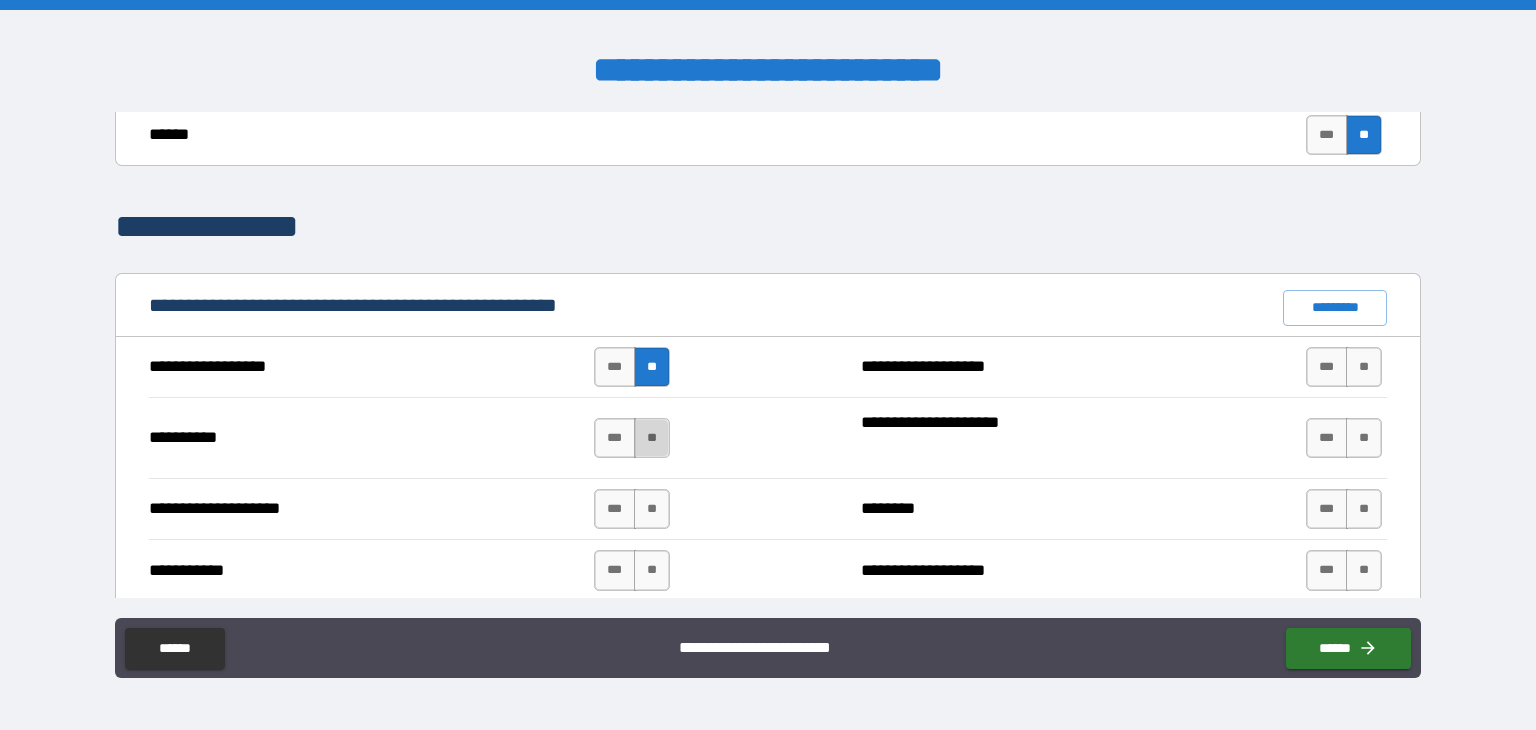 click on "**" at bounding box center [652, 438] 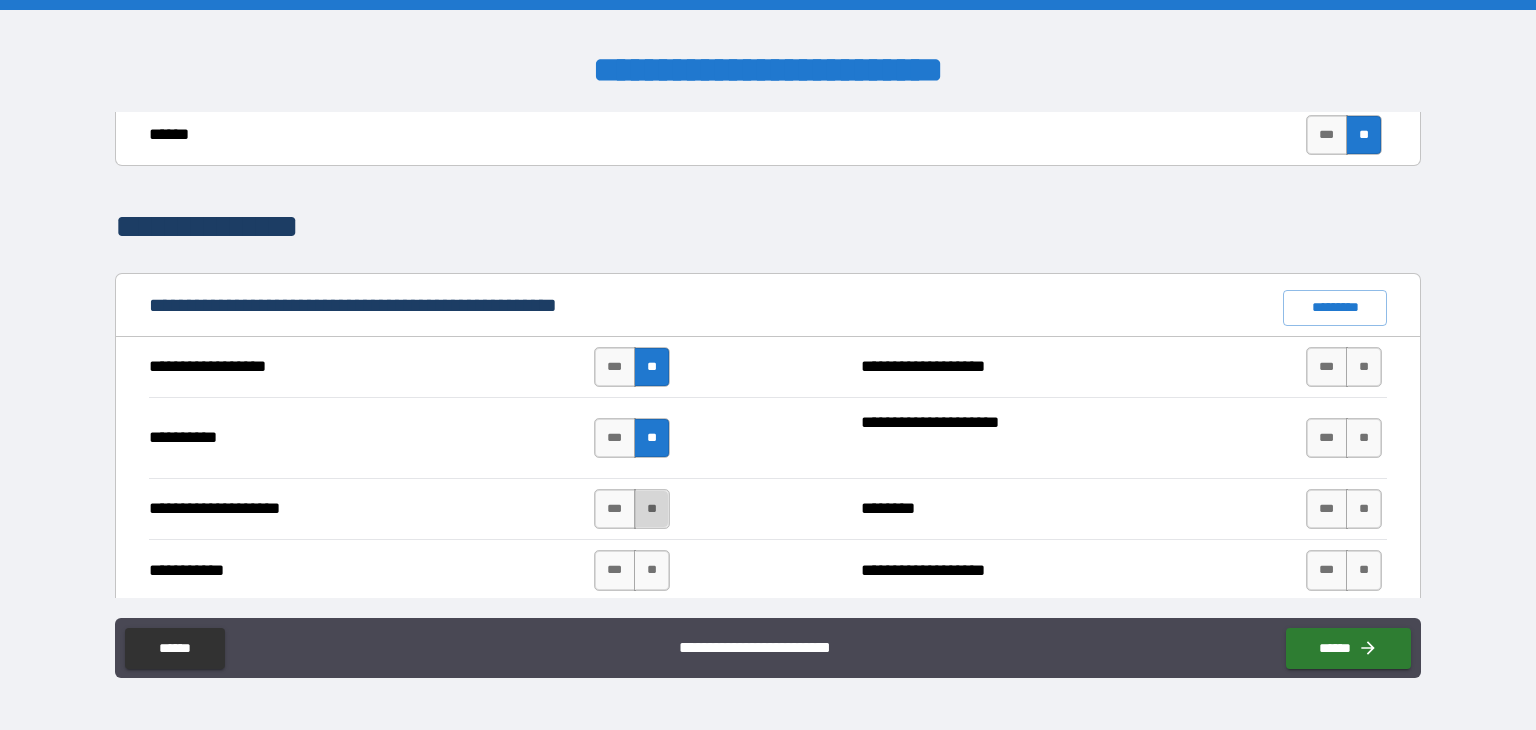 click on "**" at bounding box center [652, 509] 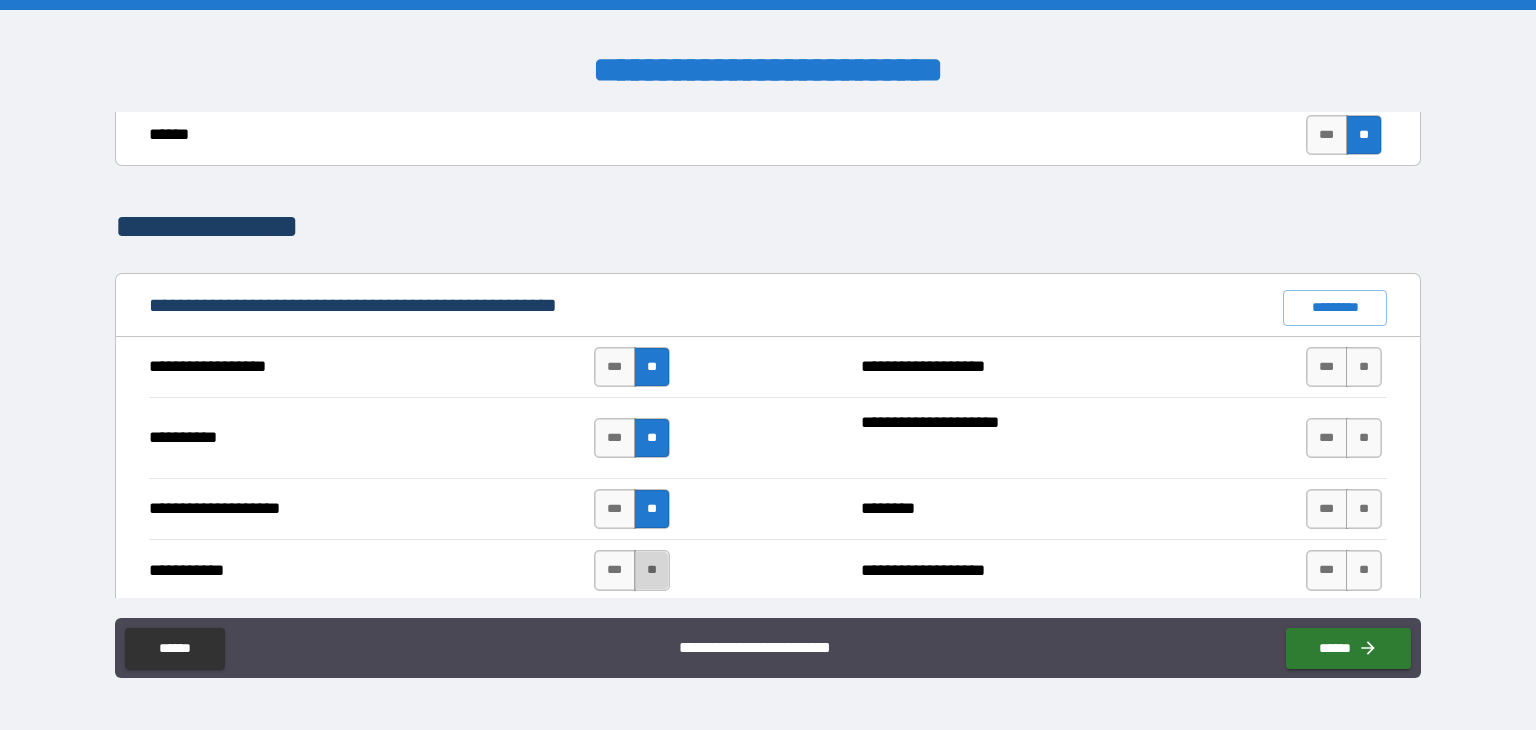 click on "**" at bounding box center [652, 570] 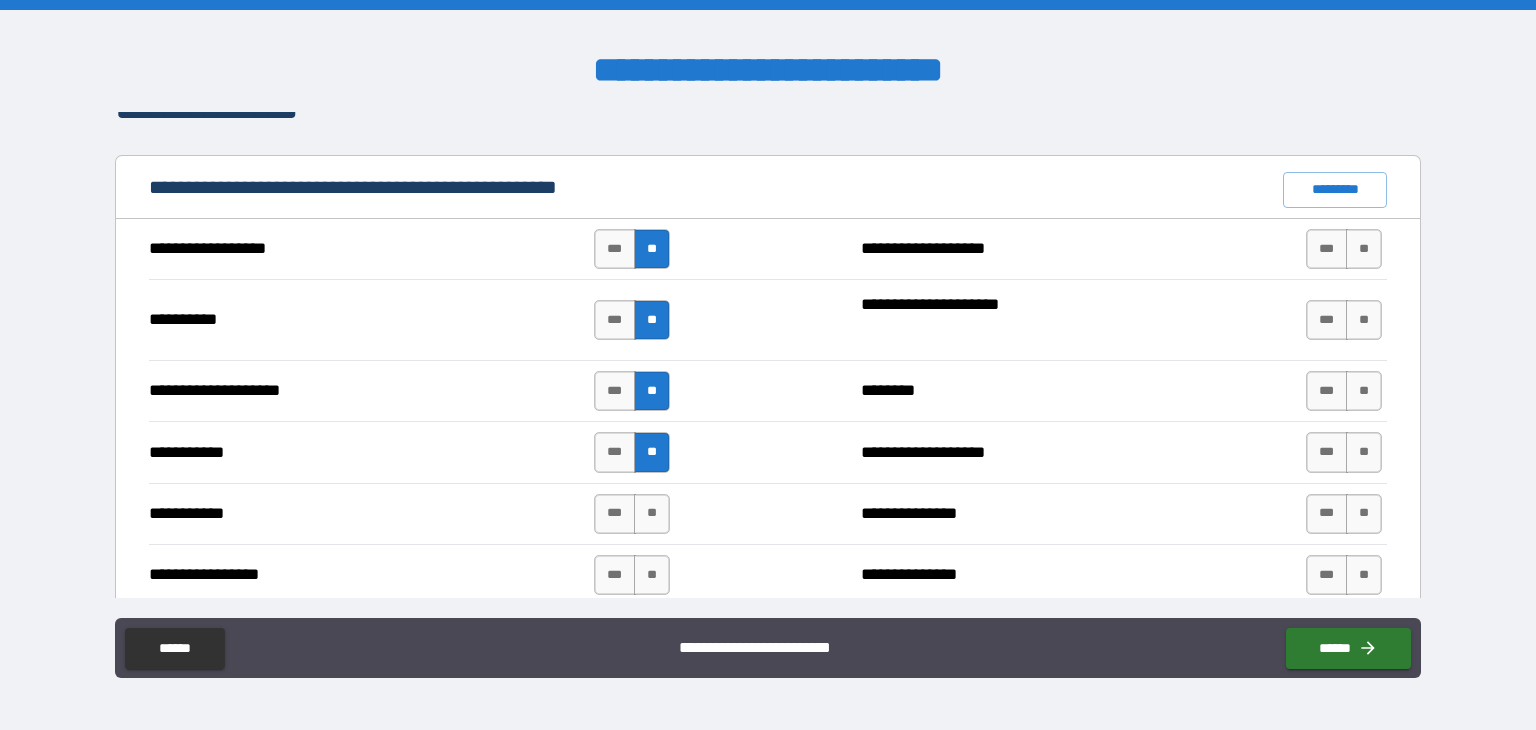 scroll, scrollTop: 1835, scrollLeft: 0, axis: vertical 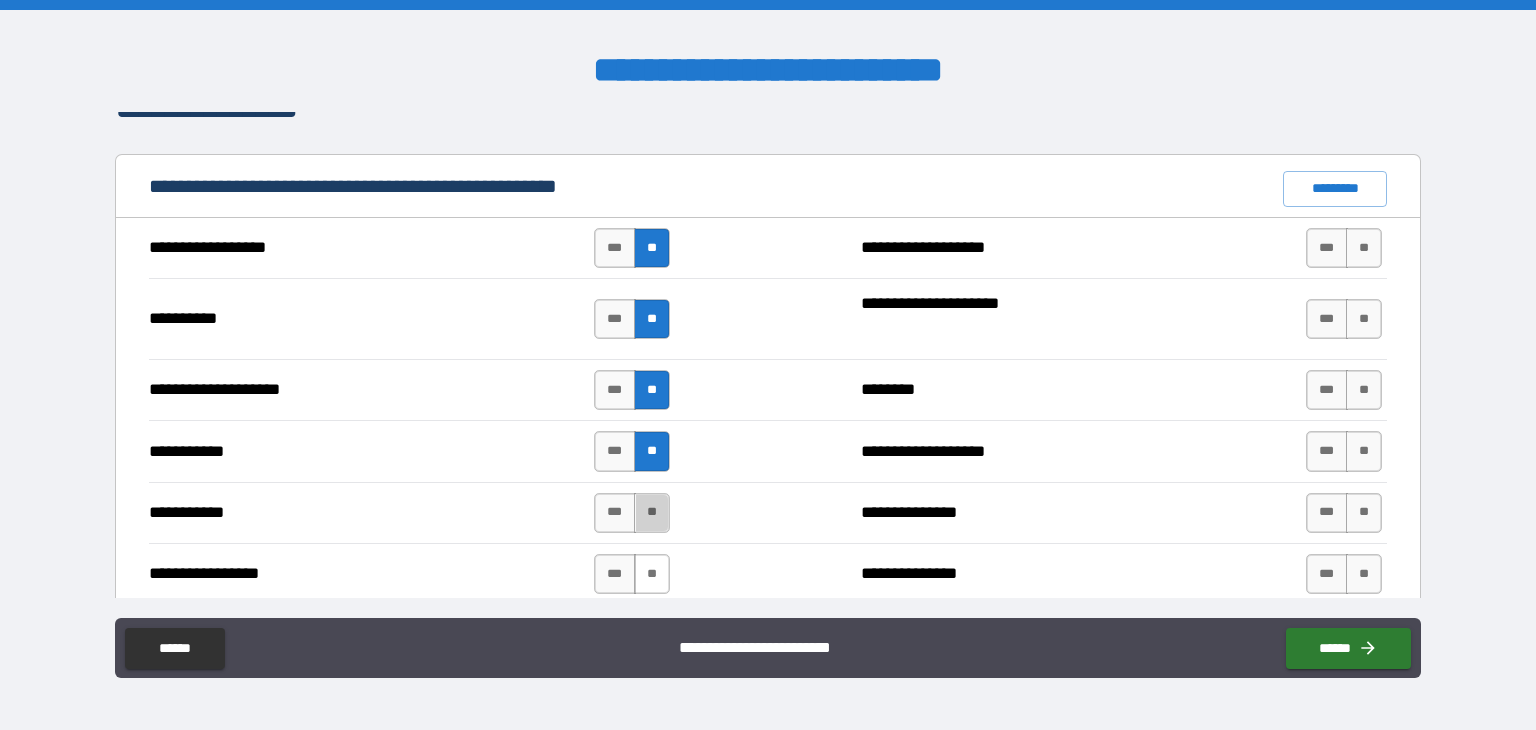 drag, startPoint x: 631, startPoint y: 517, endPoint x: 643, endPoint y: 566, distance: 50.447994 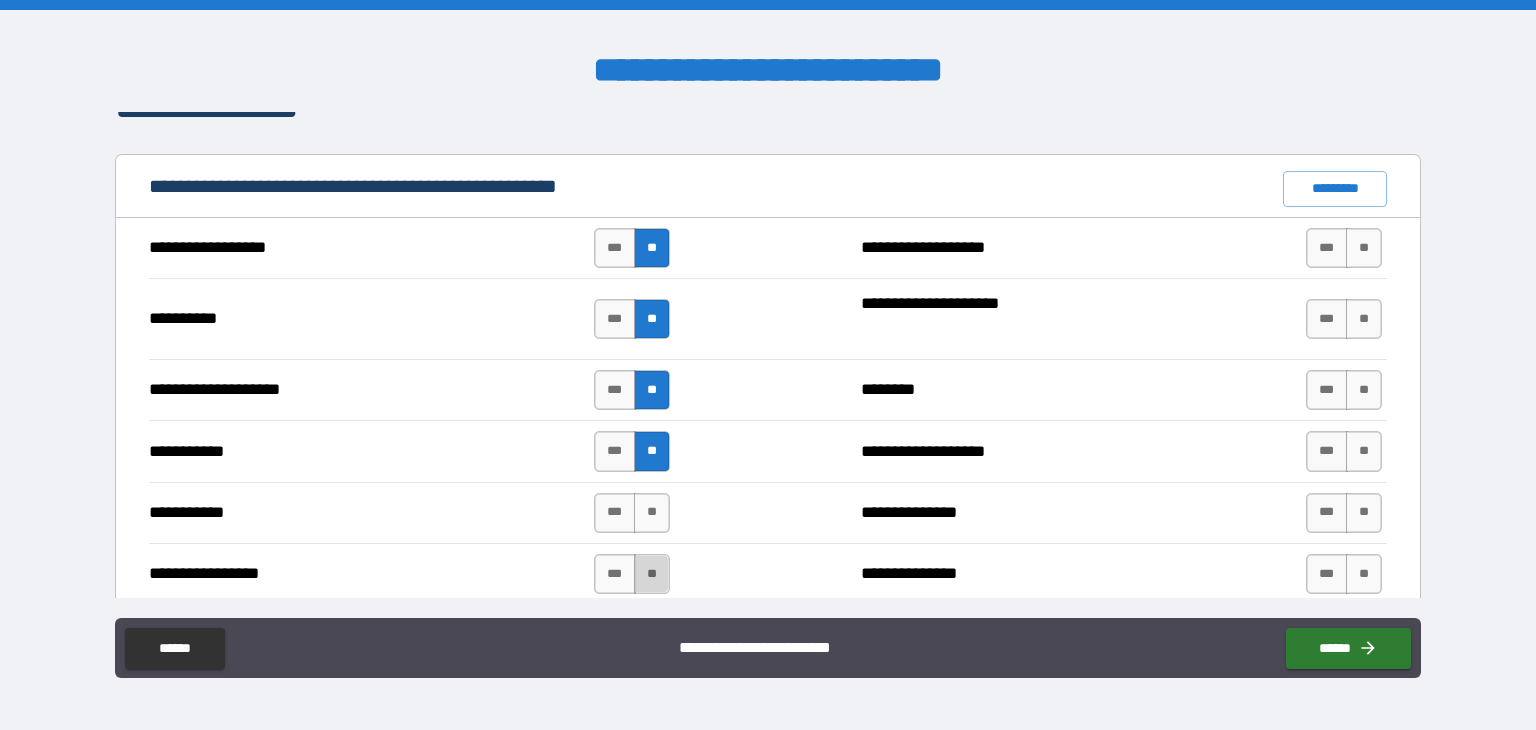 click on "**" at bounding box center [652, 574] 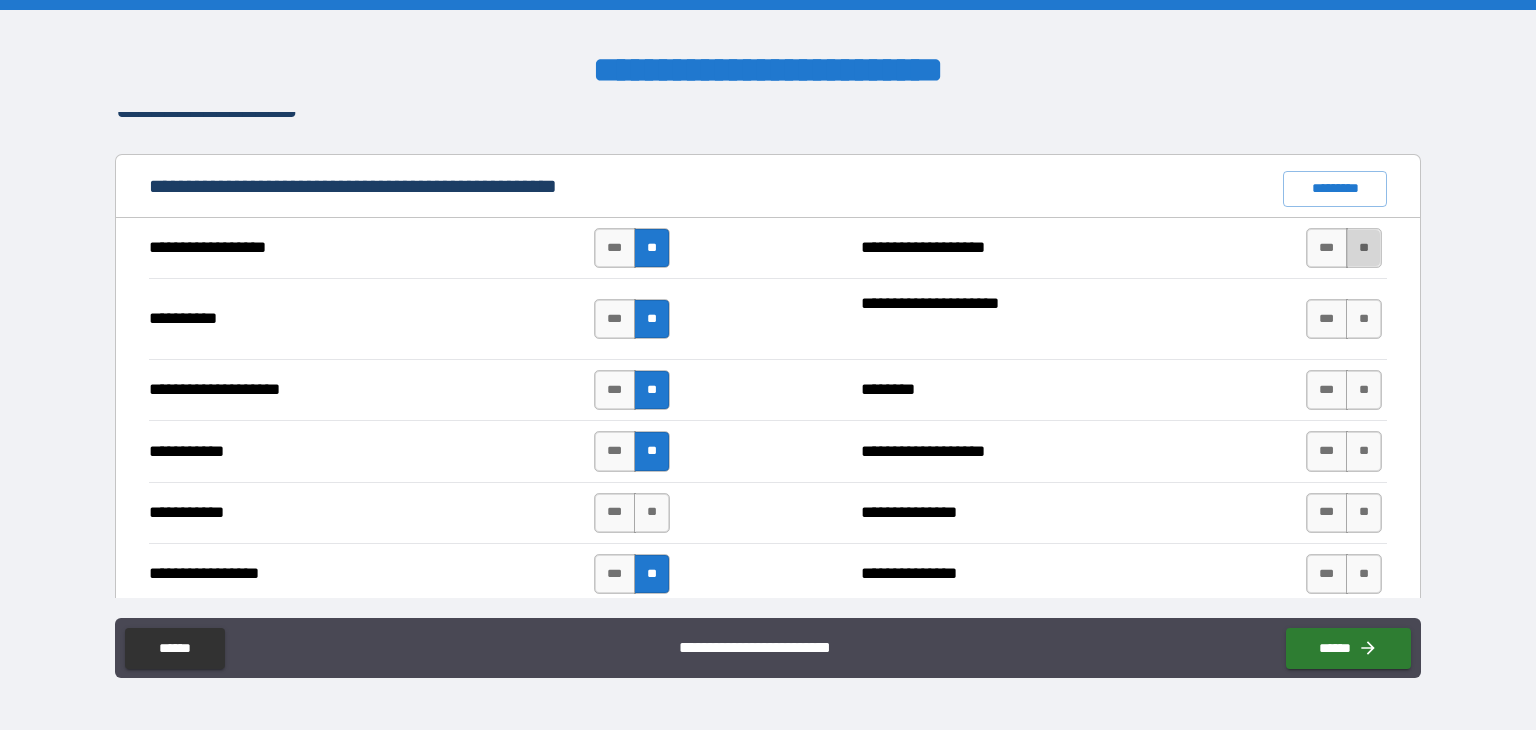 click on "**" at bounding box center [1364, 248] 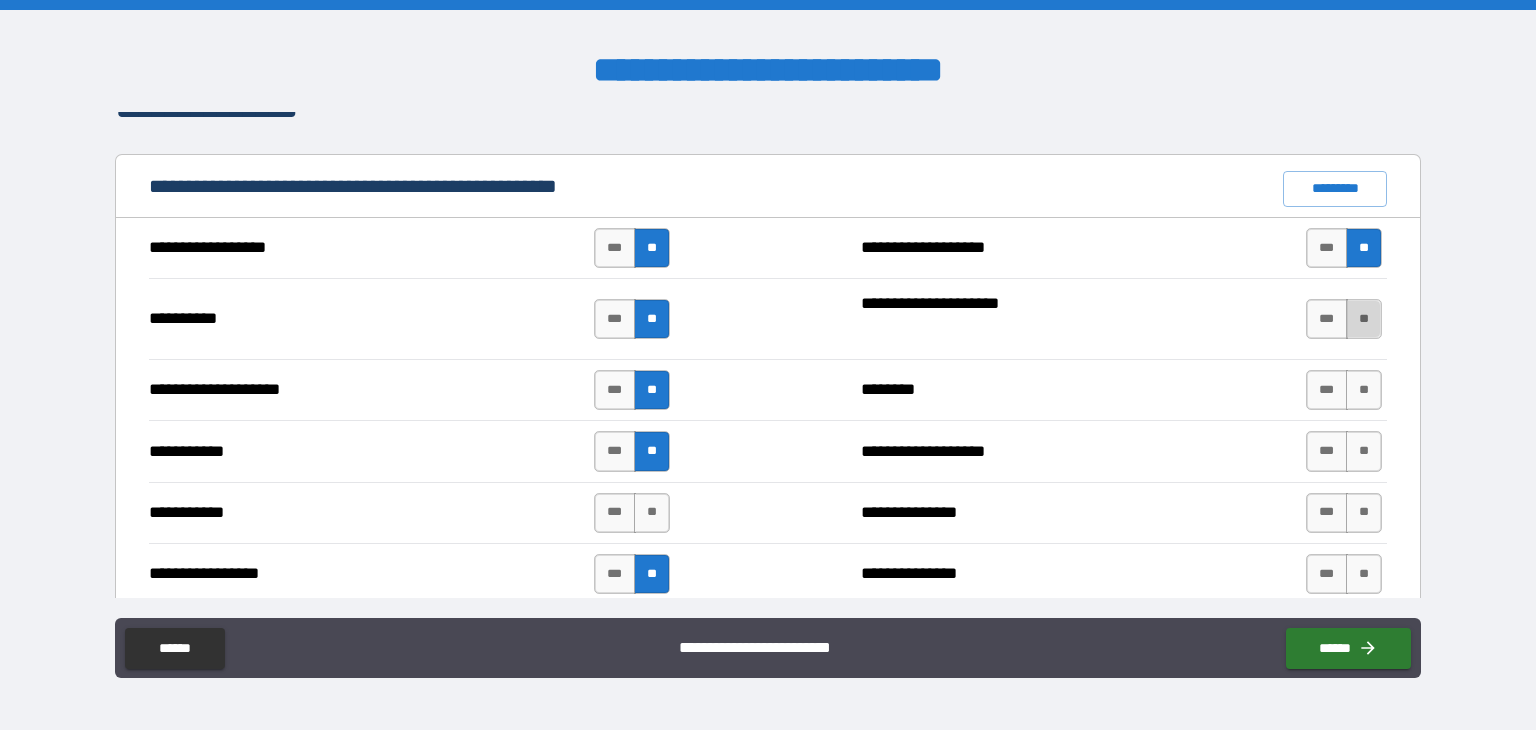 click on "**" at bounding box center (1364, 319) 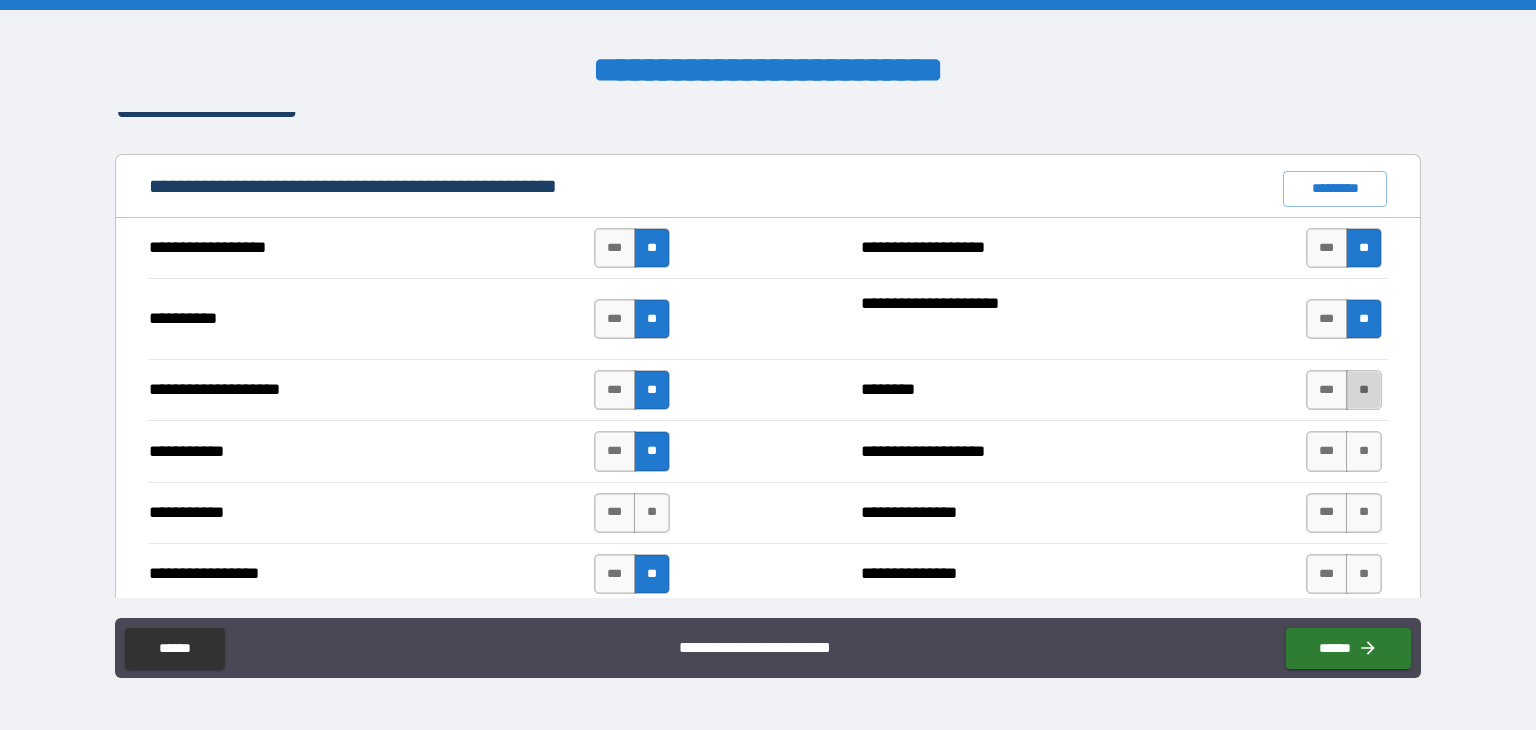 click on "**" at bounding box center [1364, 390] 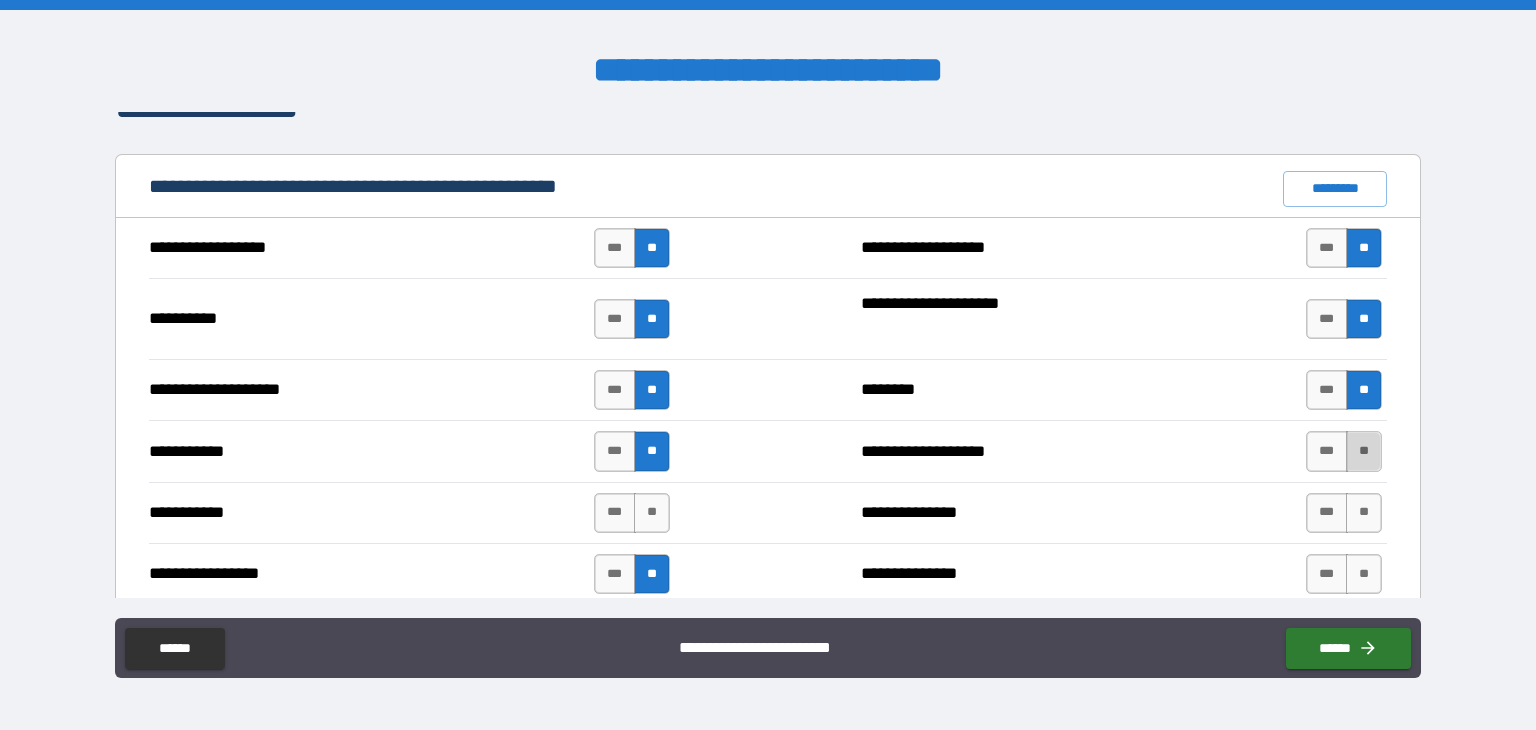 click on "**" at bounding box center (1364, 451) 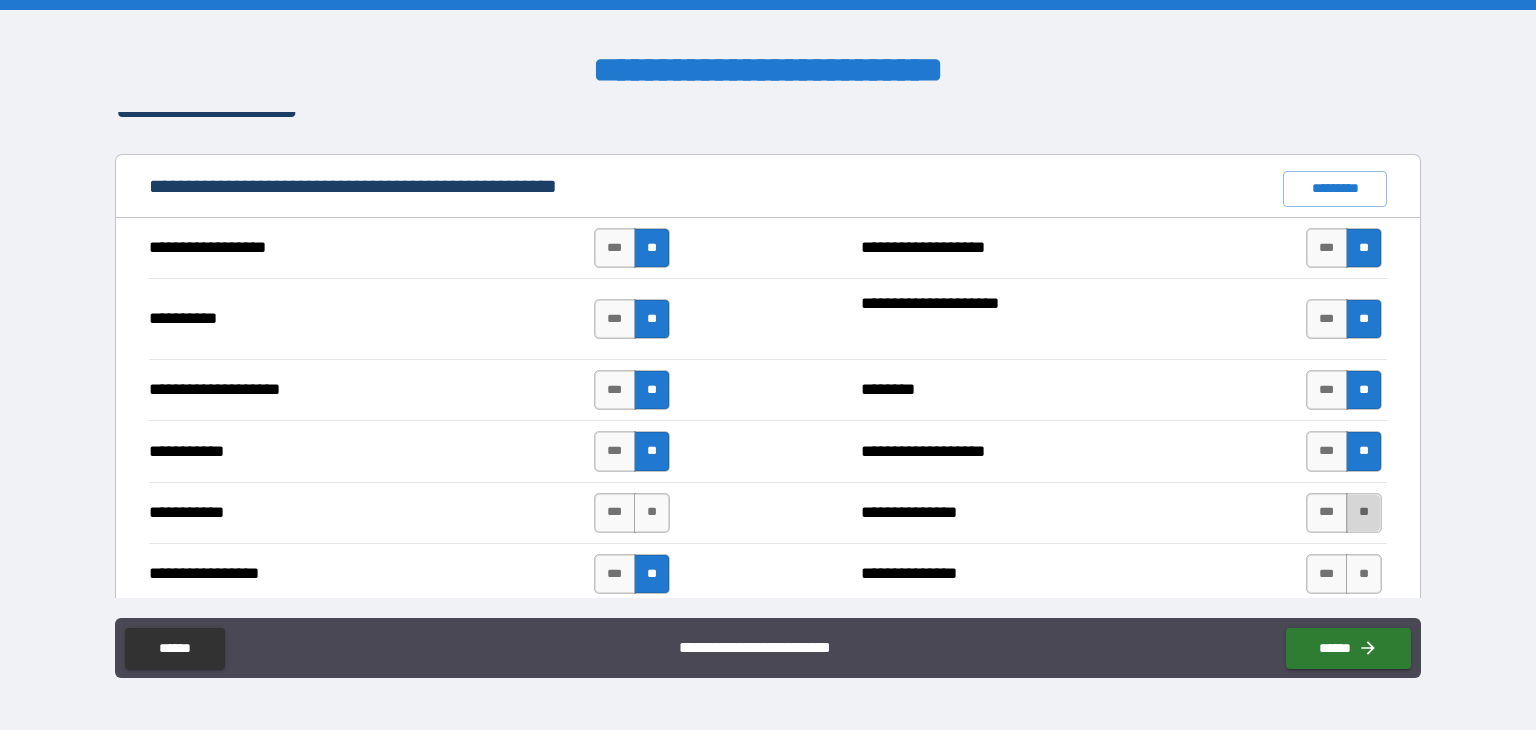 click on "**" at bounding box center (1364, 513) 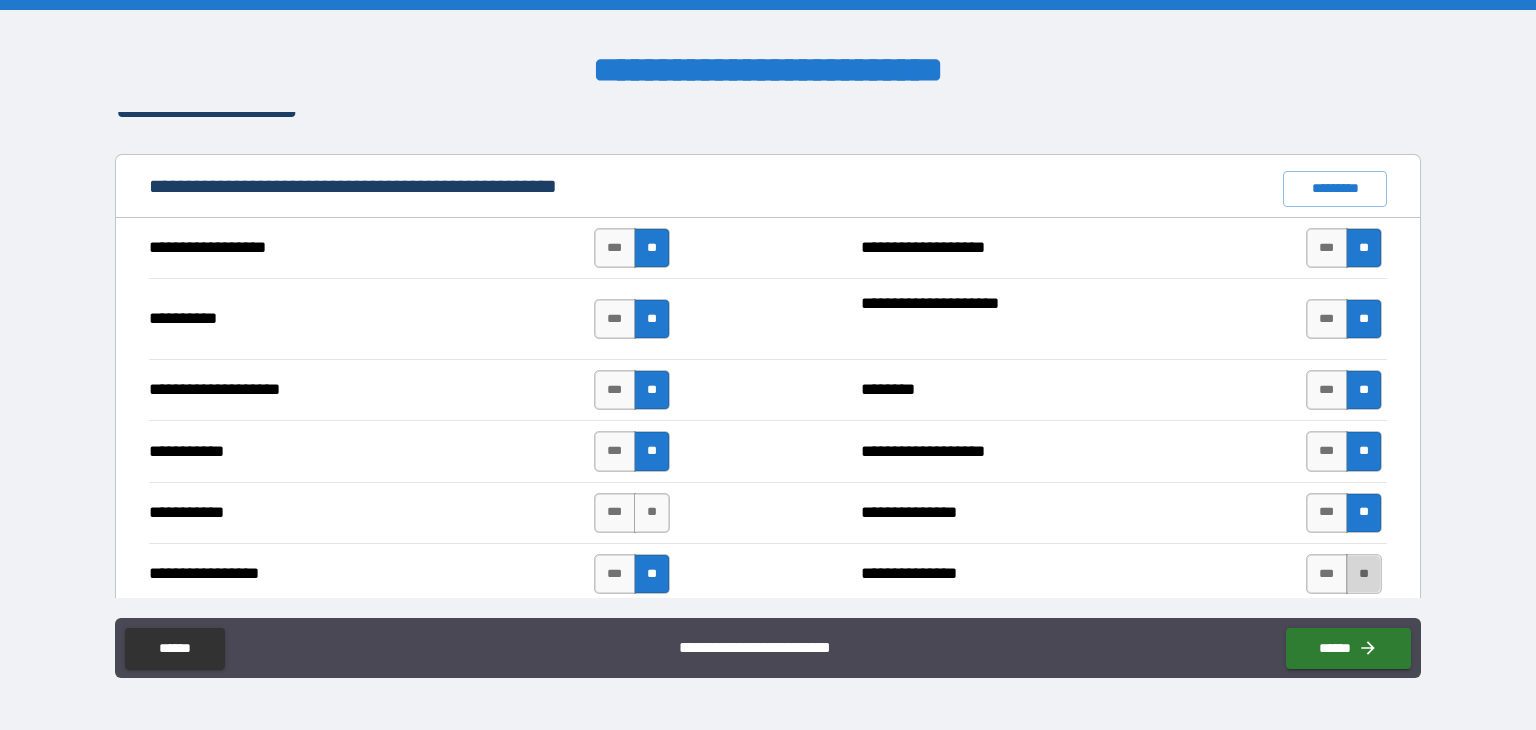 click on "**" at bounding box center (1364, 574) 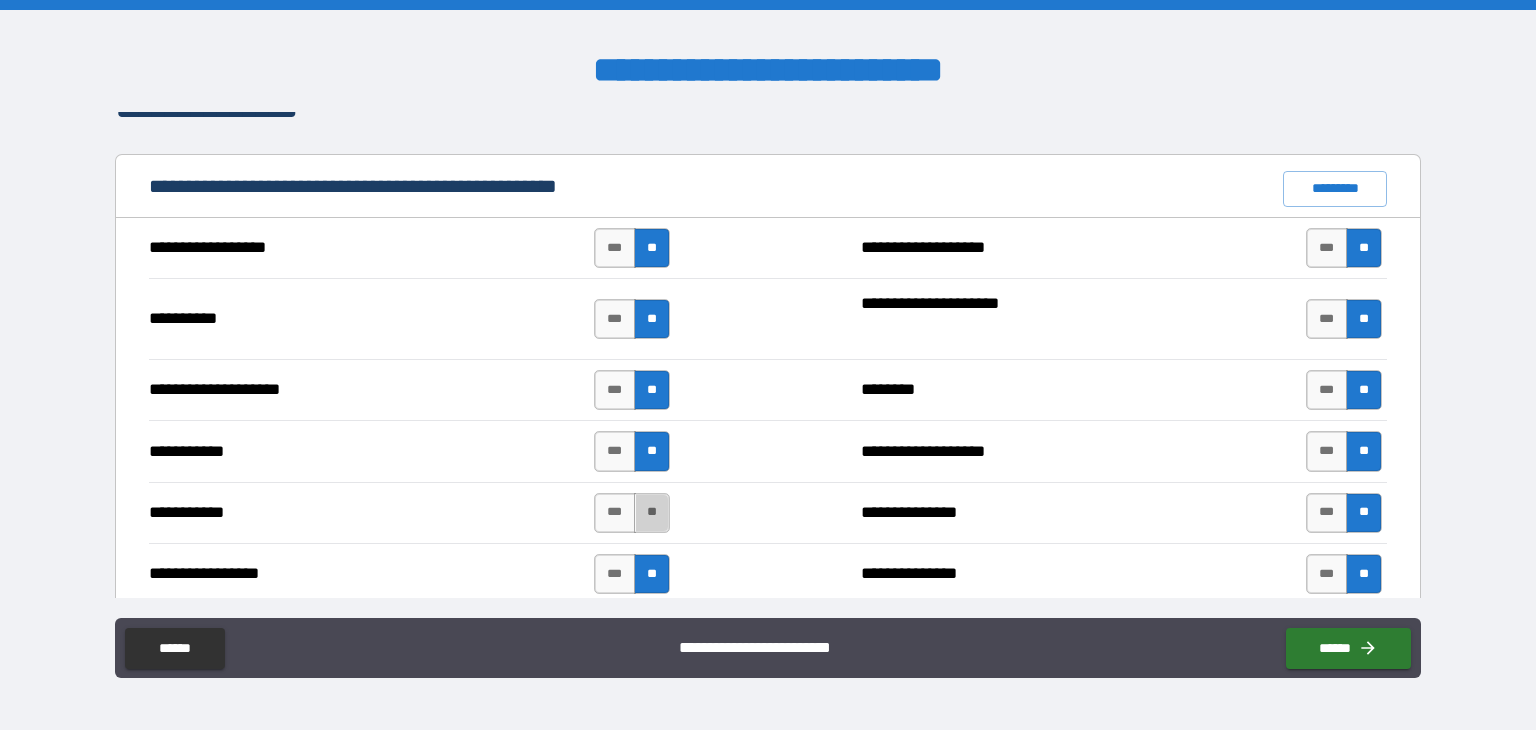 drag, startPoint x: 655, startPoint y: 507, endPoint x: 808, endPoint y: 428, distance: 172.19176 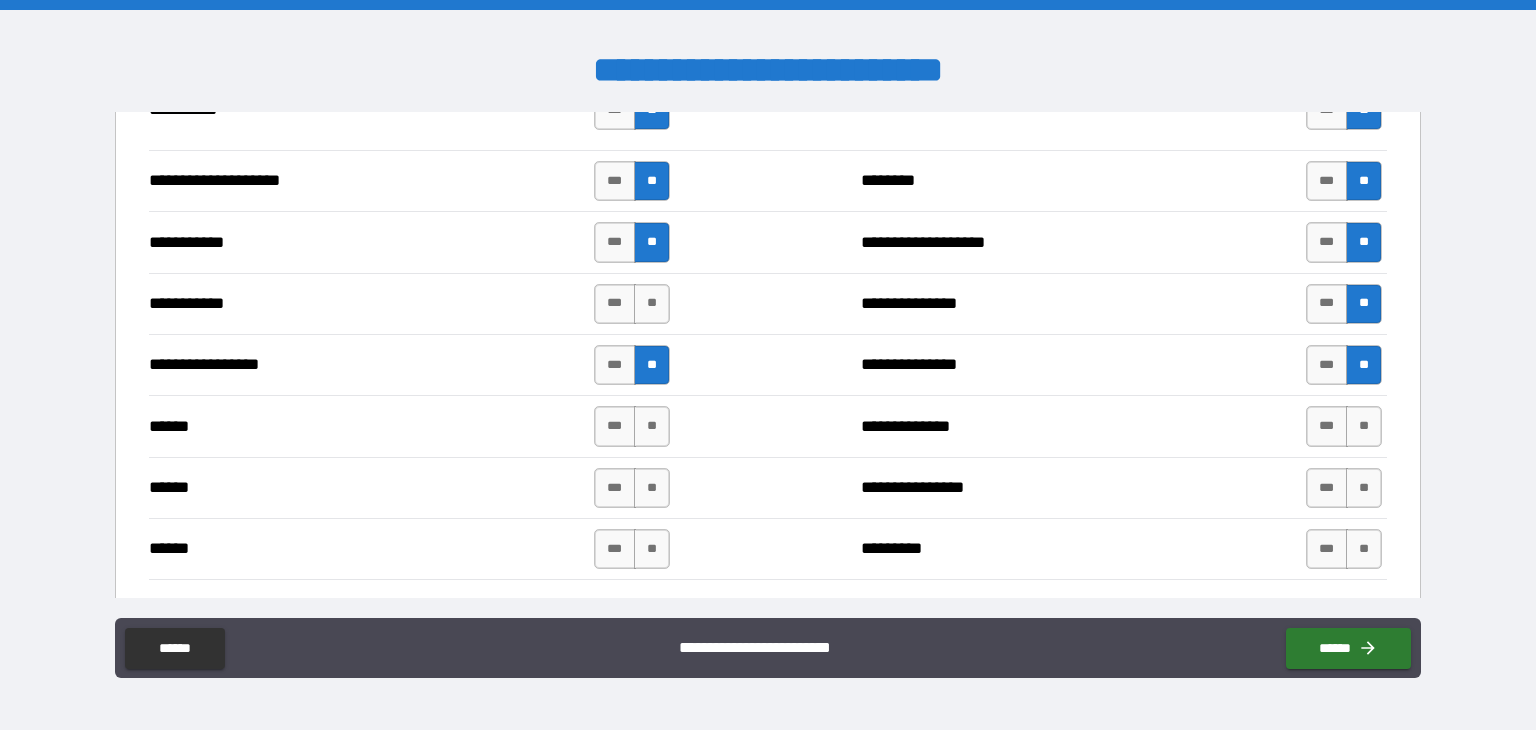 scroll, scrollTop: 2043, scrollLeft: 0, axis: vertical 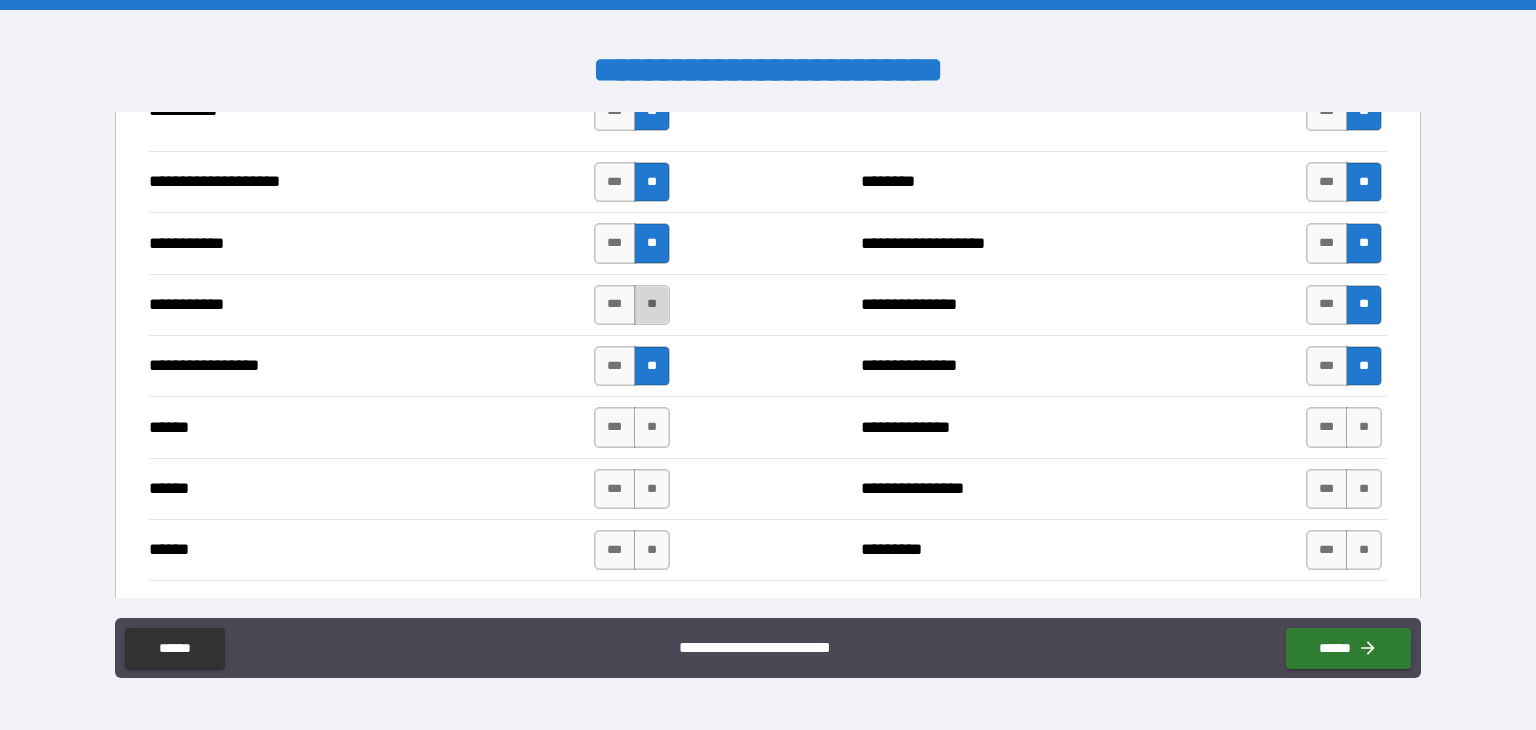 click on "**" at bounding box center [652, 305] 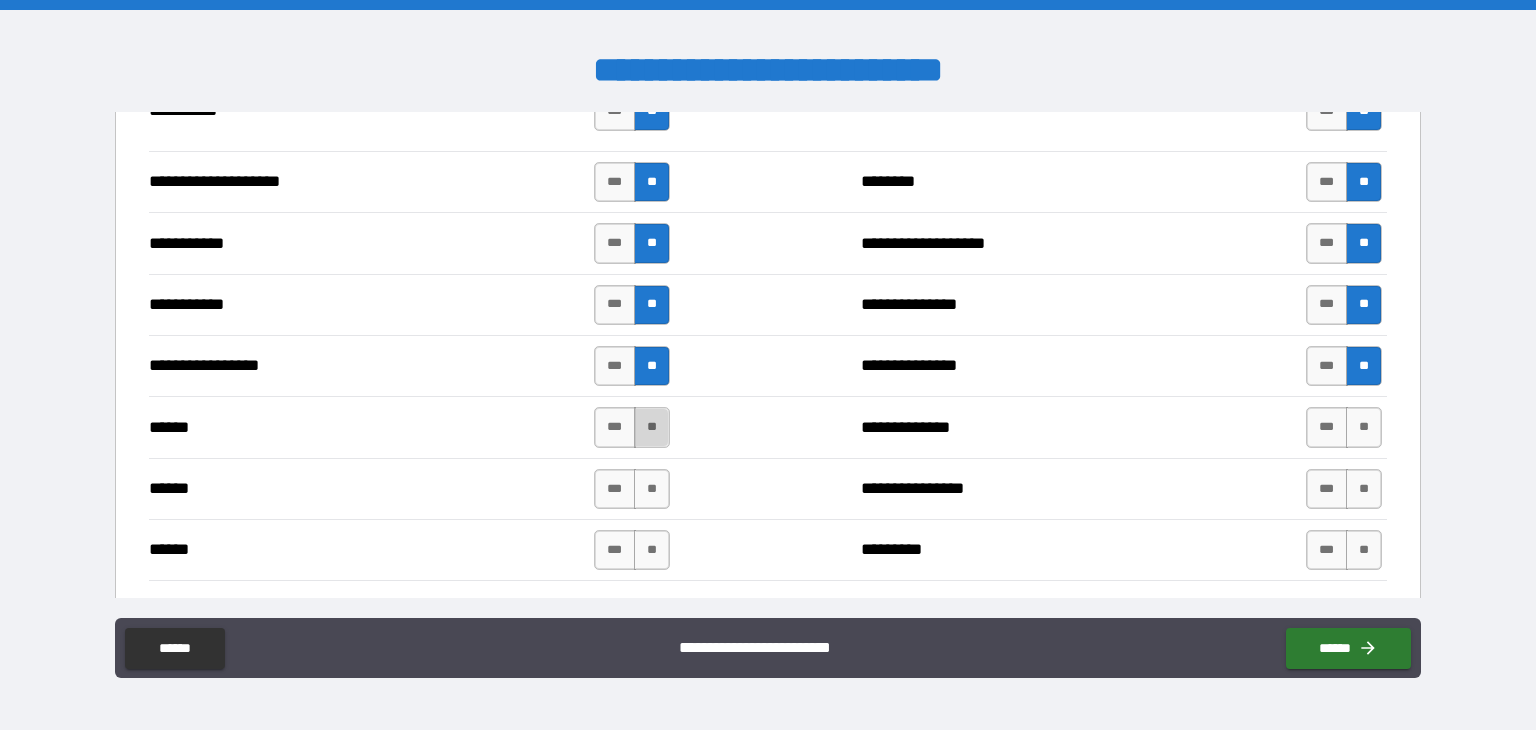 click on "**" at bounding box center [652, 427] 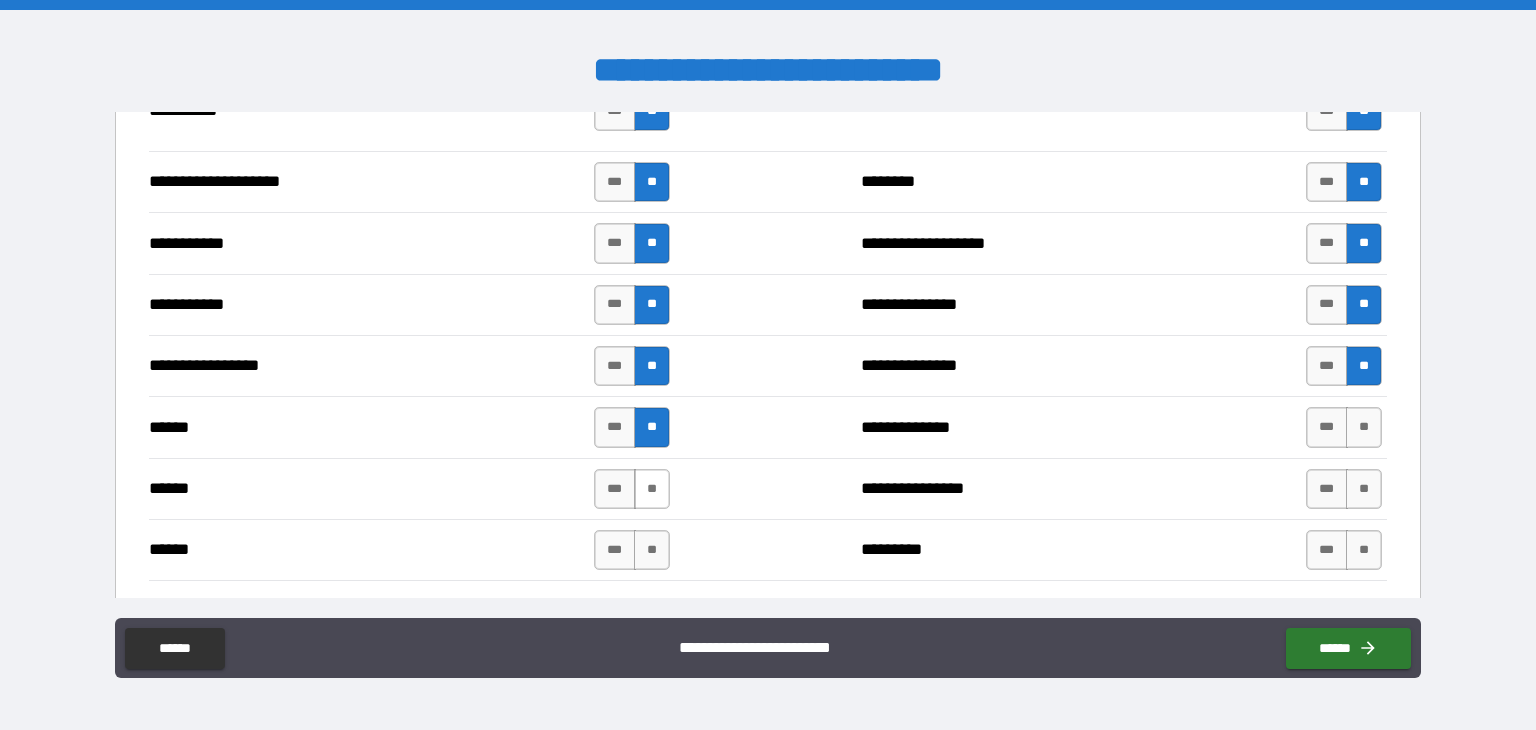 click on "**" at bounding box center (652, 489) 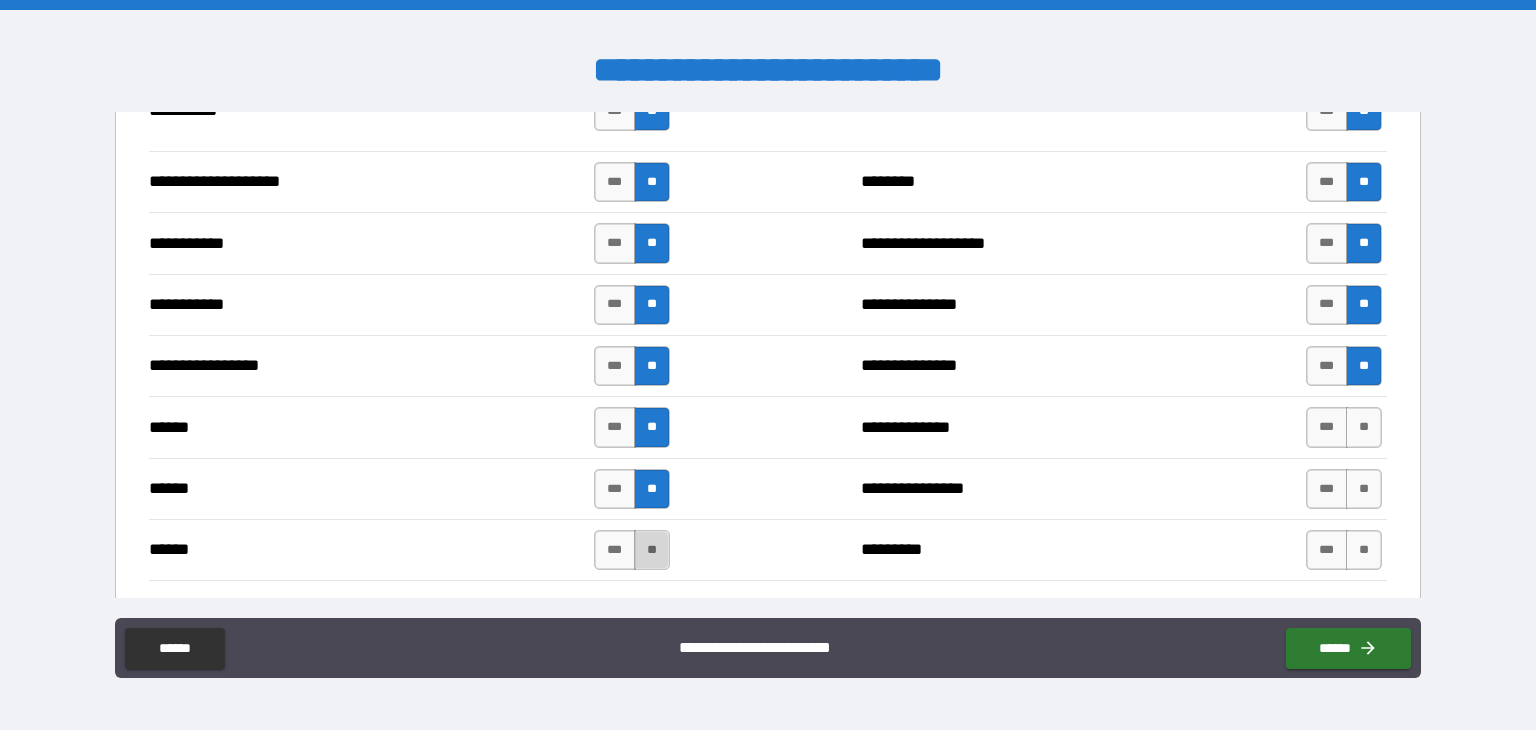 click on "**" at bounding box center [652, 550] 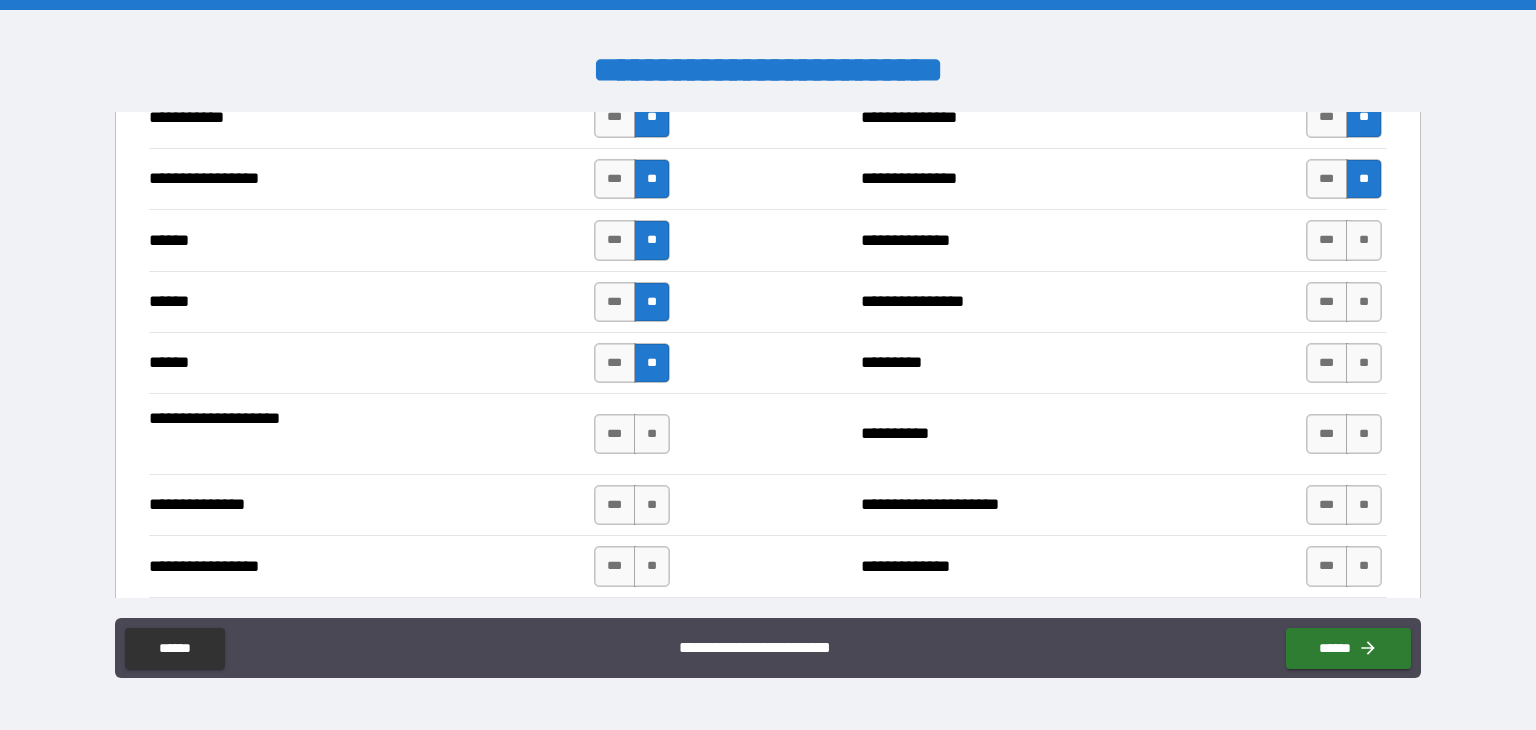 scroll, scrollTop: 2231, scrollLeft: 0, axis: vertical 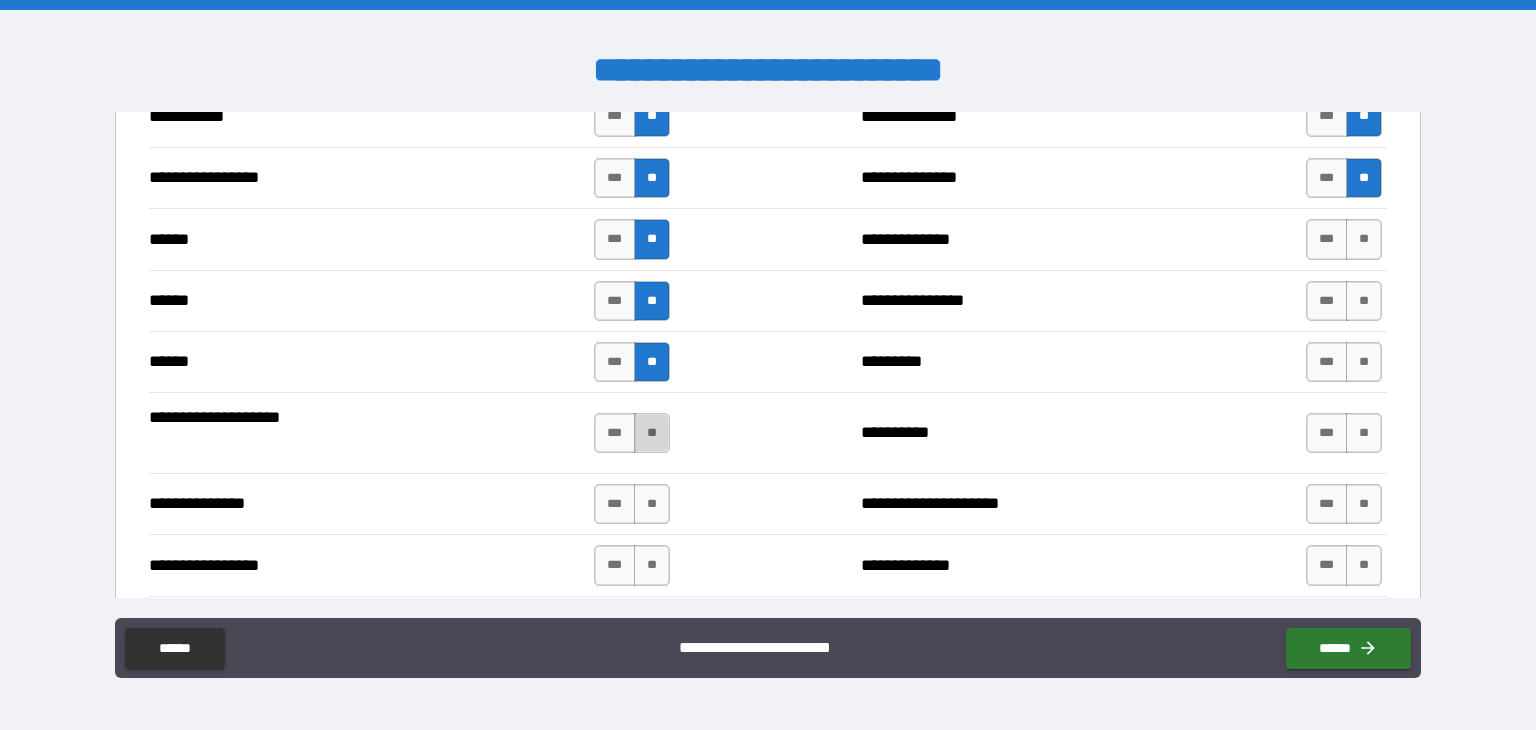 click on "**" at bounding box center [652, 433] 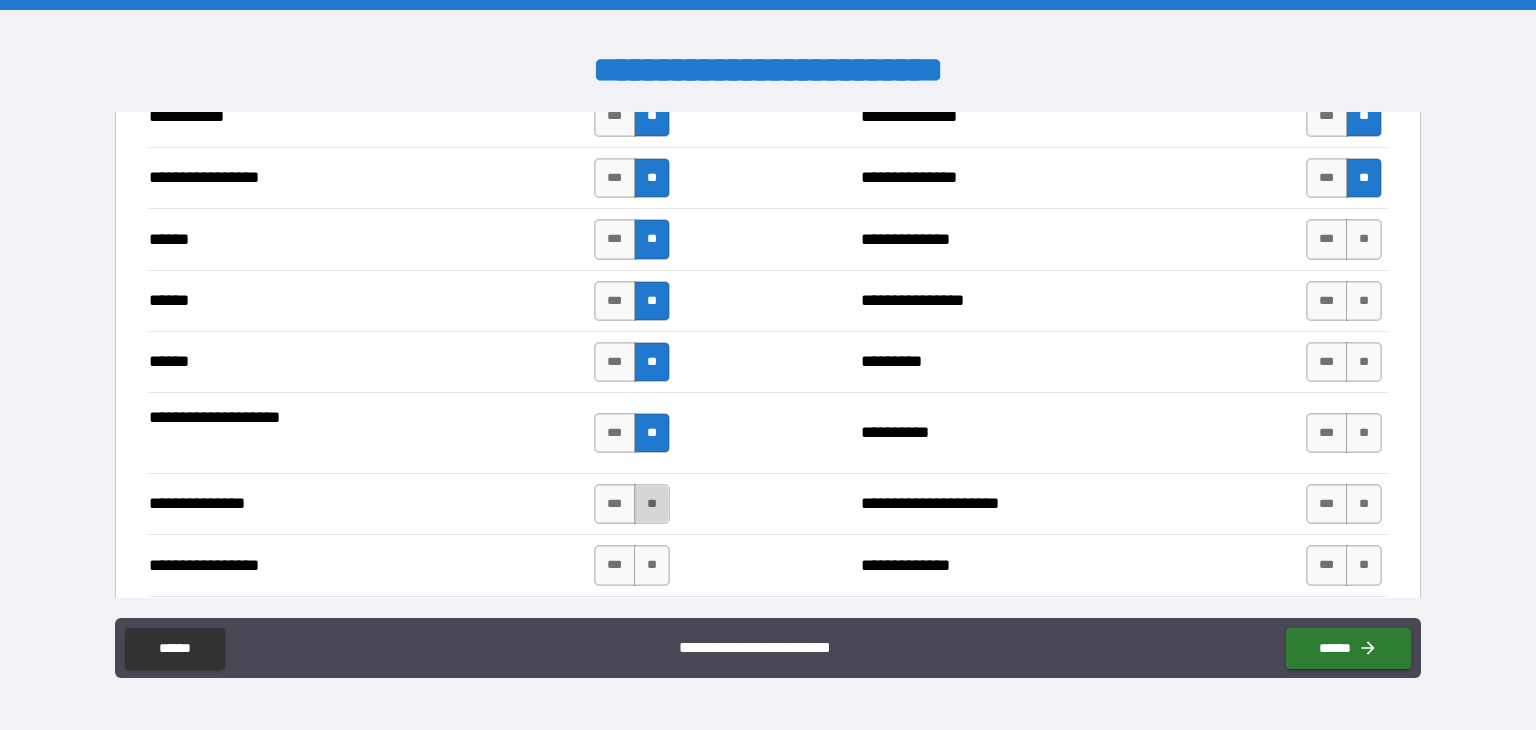 click on "**" at bounding box center (652, 504) 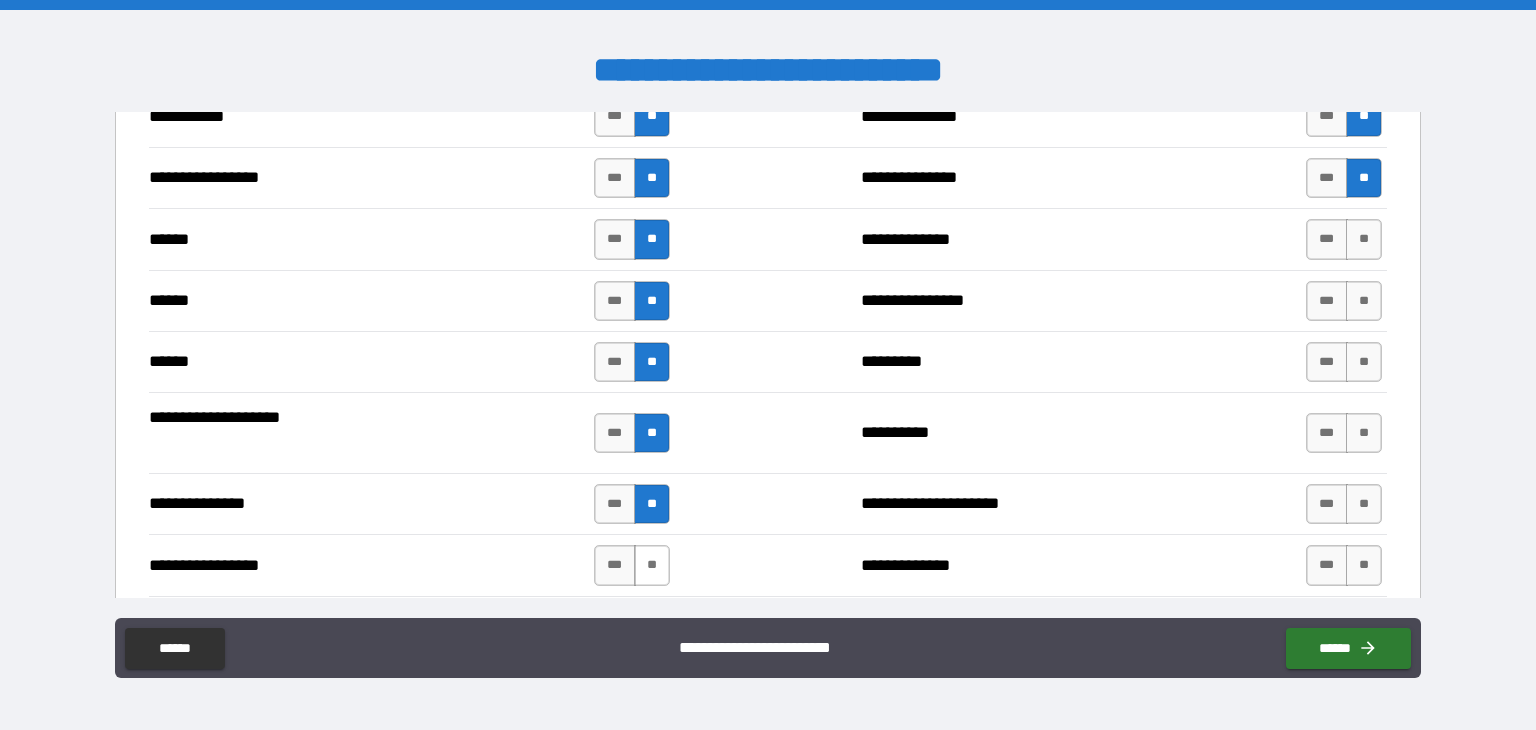 click on "**" at bounding box center (652, 565) 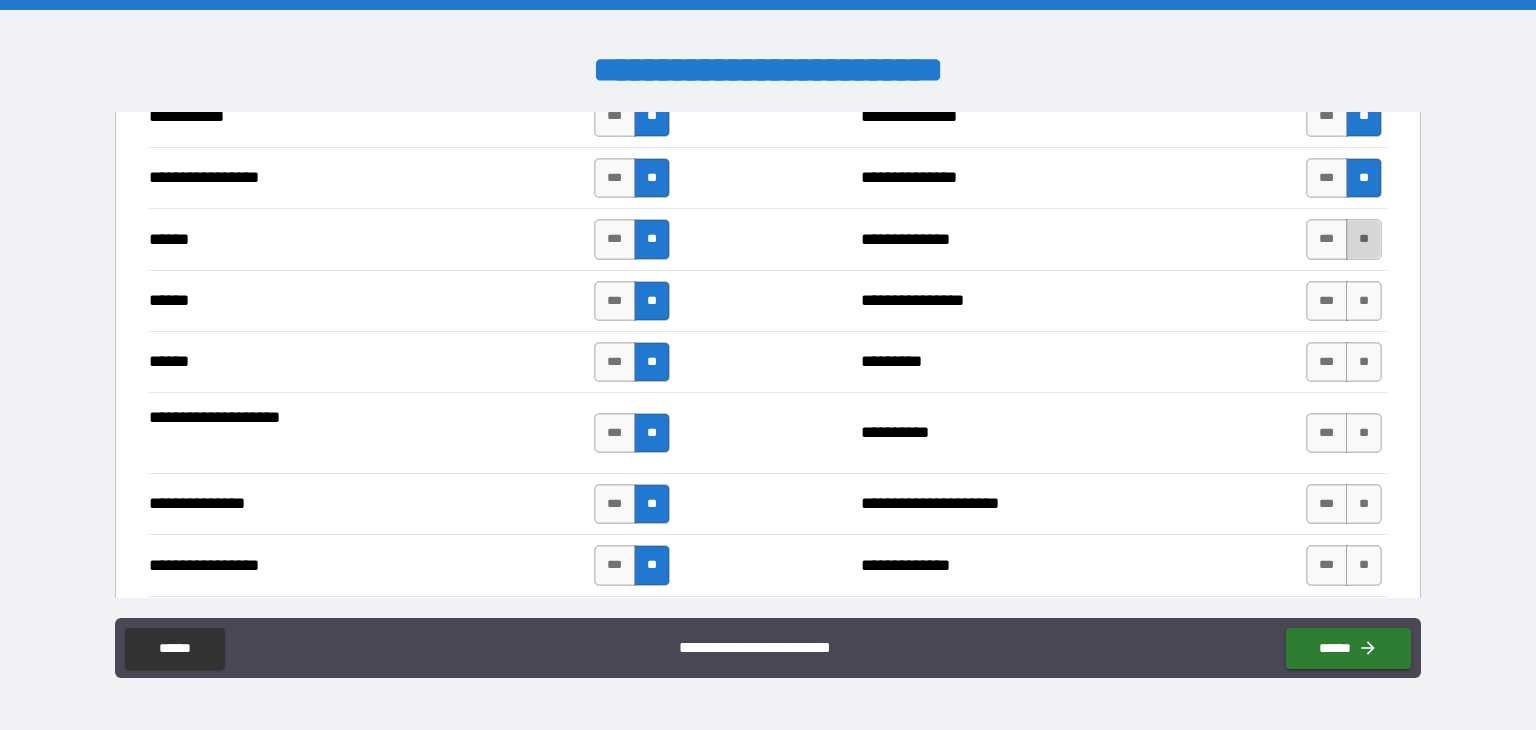 click on "**" at bounding box center [1364, 239] 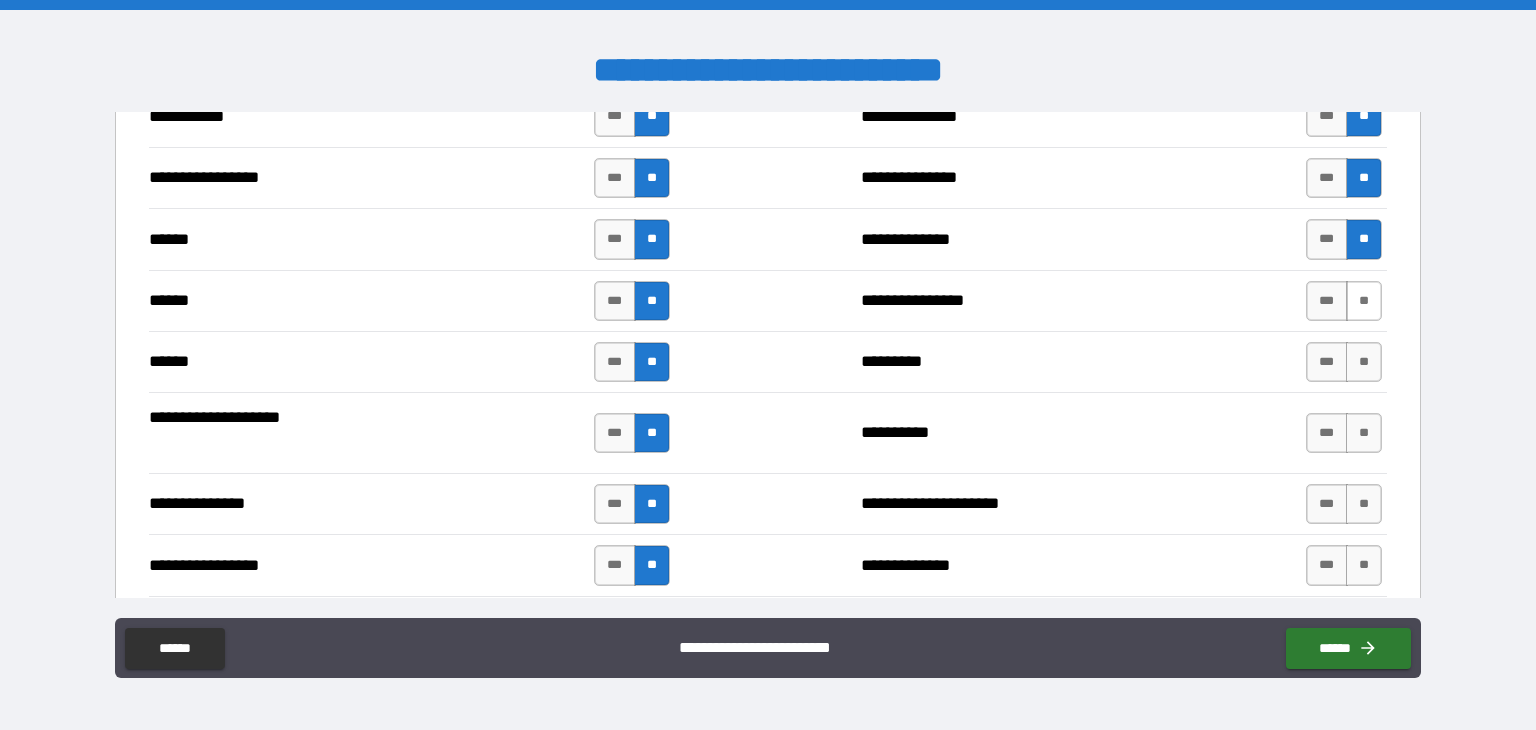click on "**" at bounding box center (1364, 301) 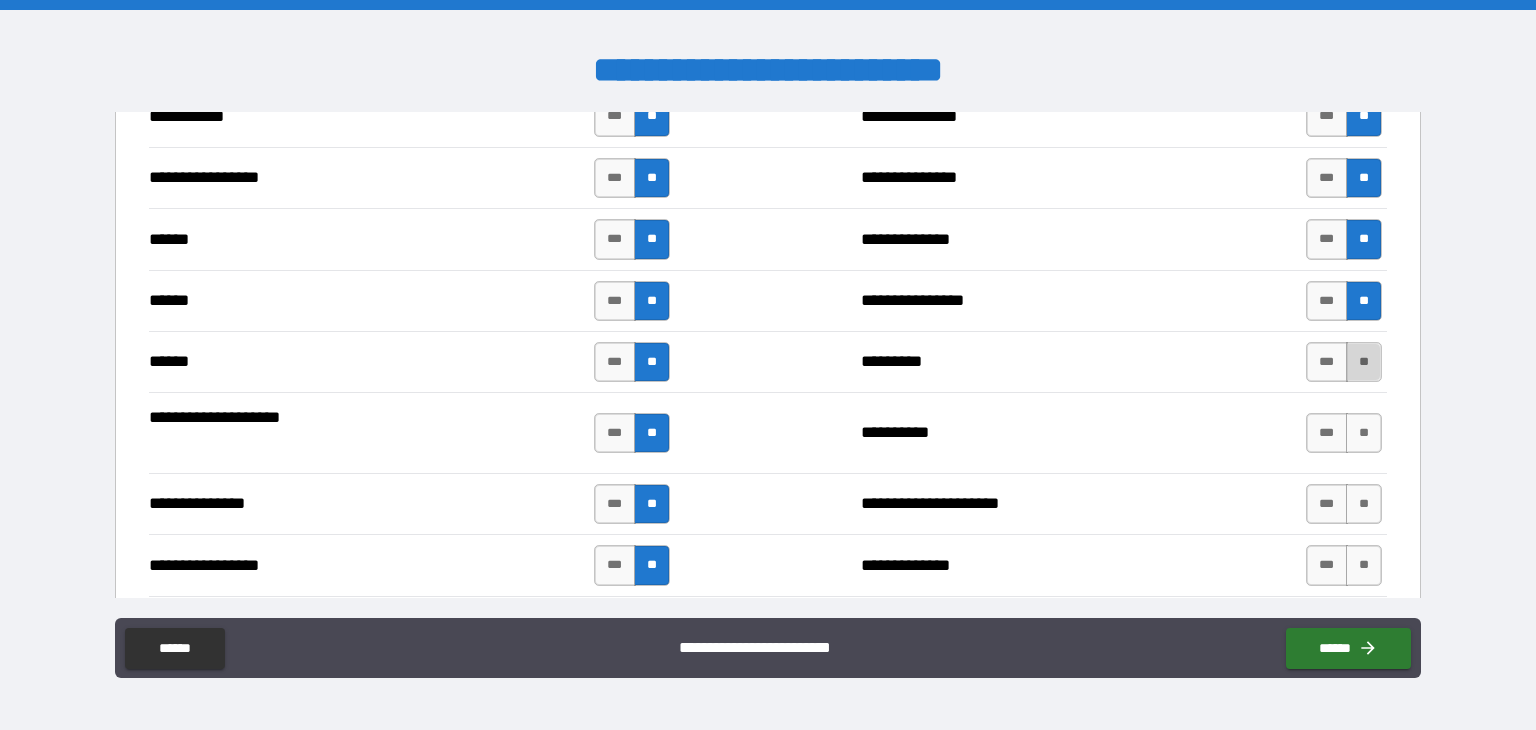 click on "**" at bounding box center [1364, 362] 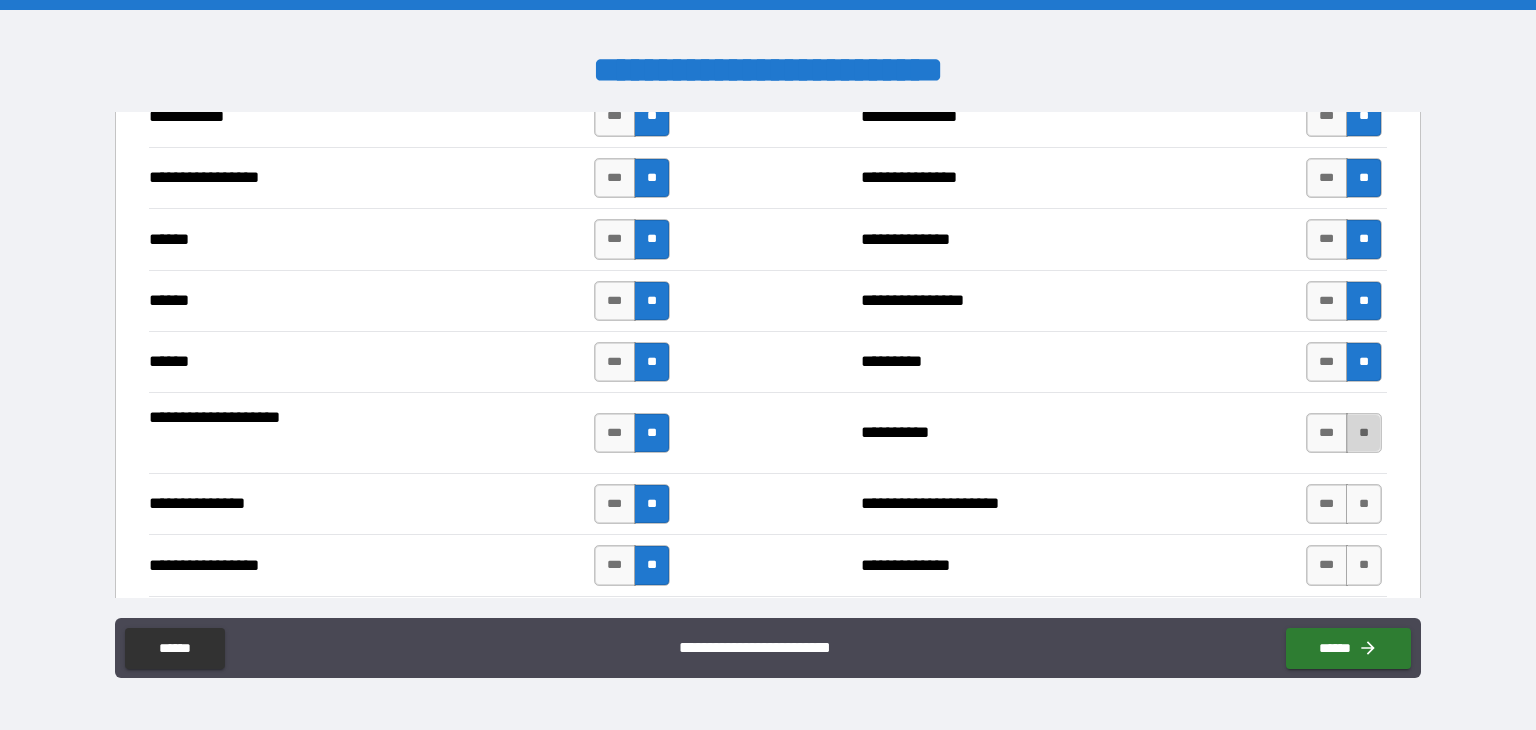 click on "**" at bounding box center (1364, 433) 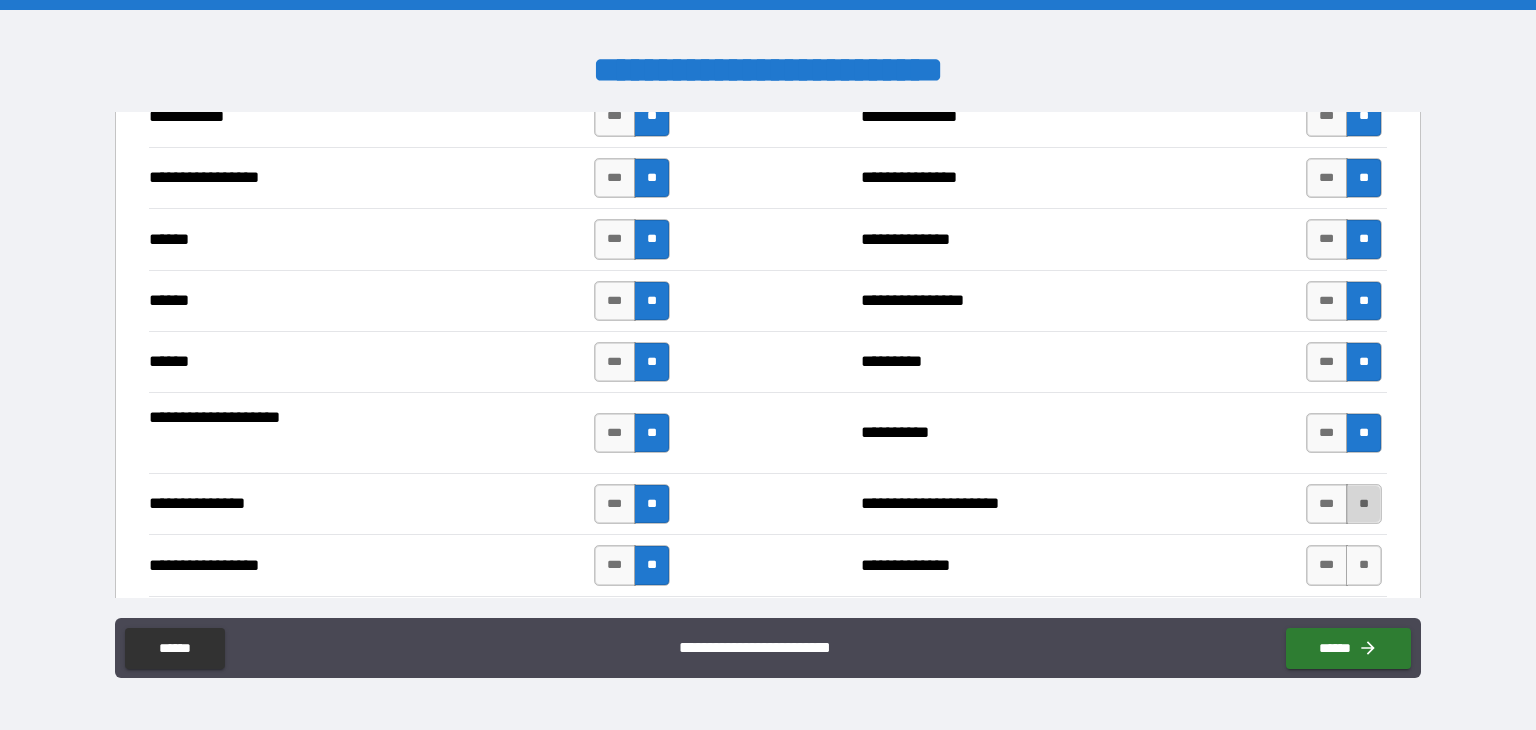 click on "**" at bounding box center (1364, 504) 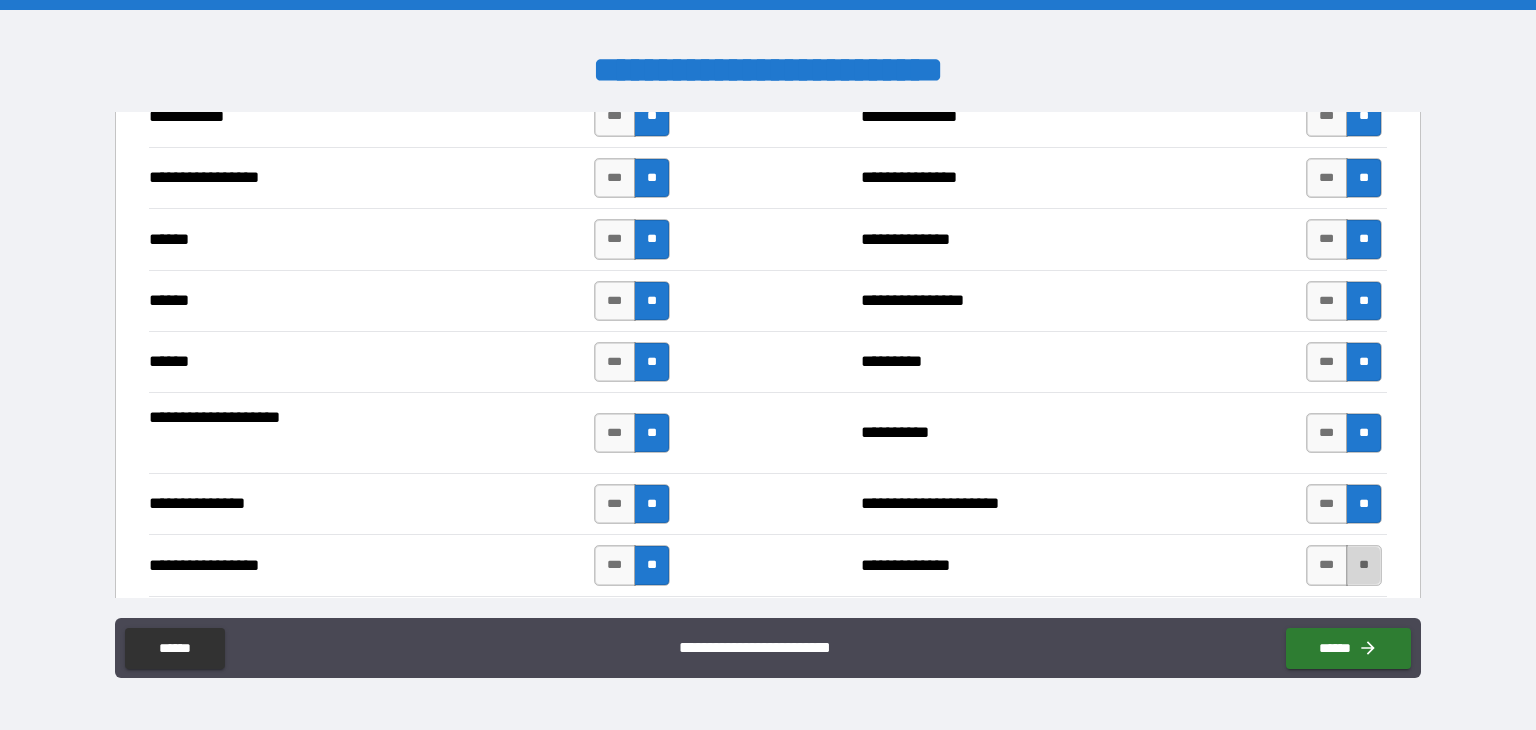 click on "**" at bounding box center (1364, 565) 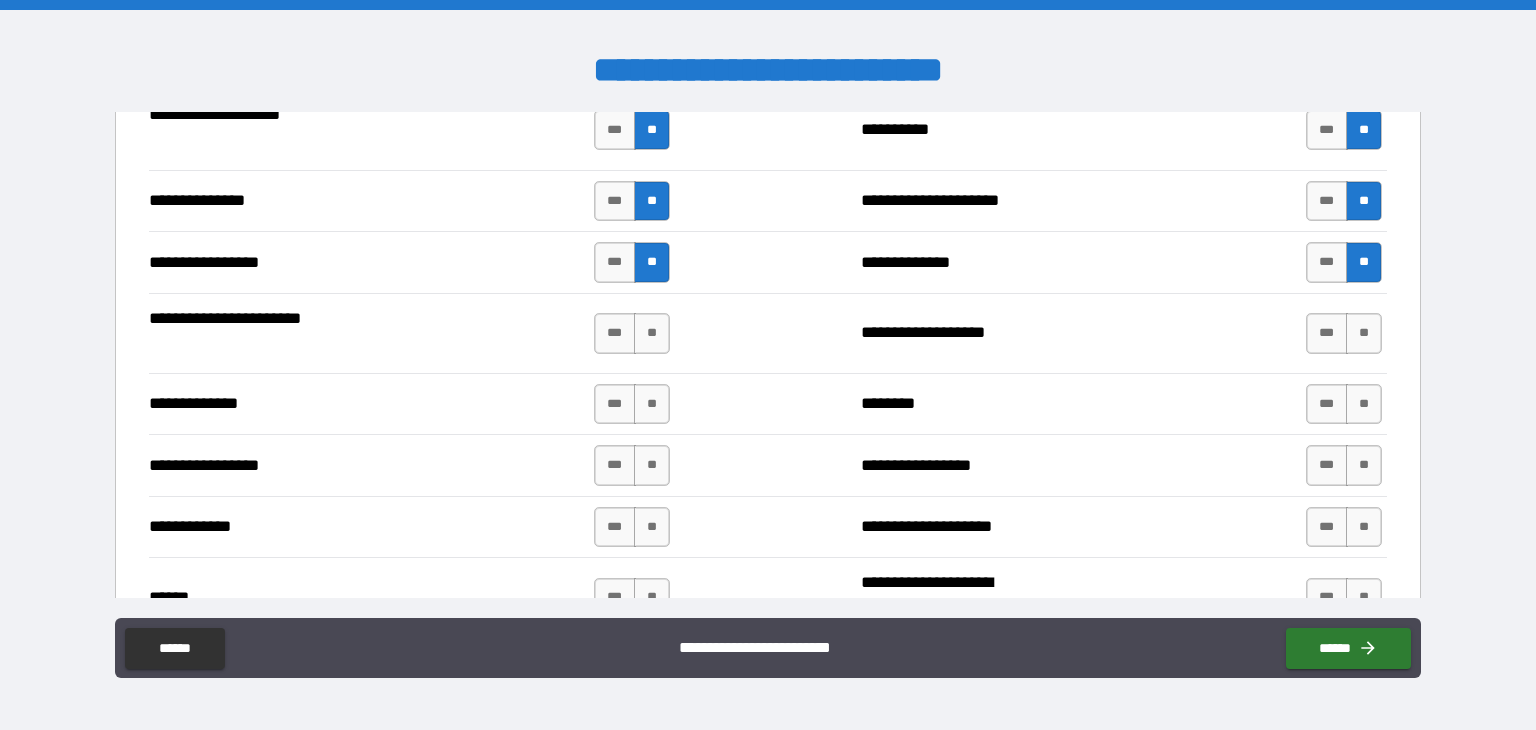 scroll, scrollTop: 2535, scrollLeft: 0, axis: vertical 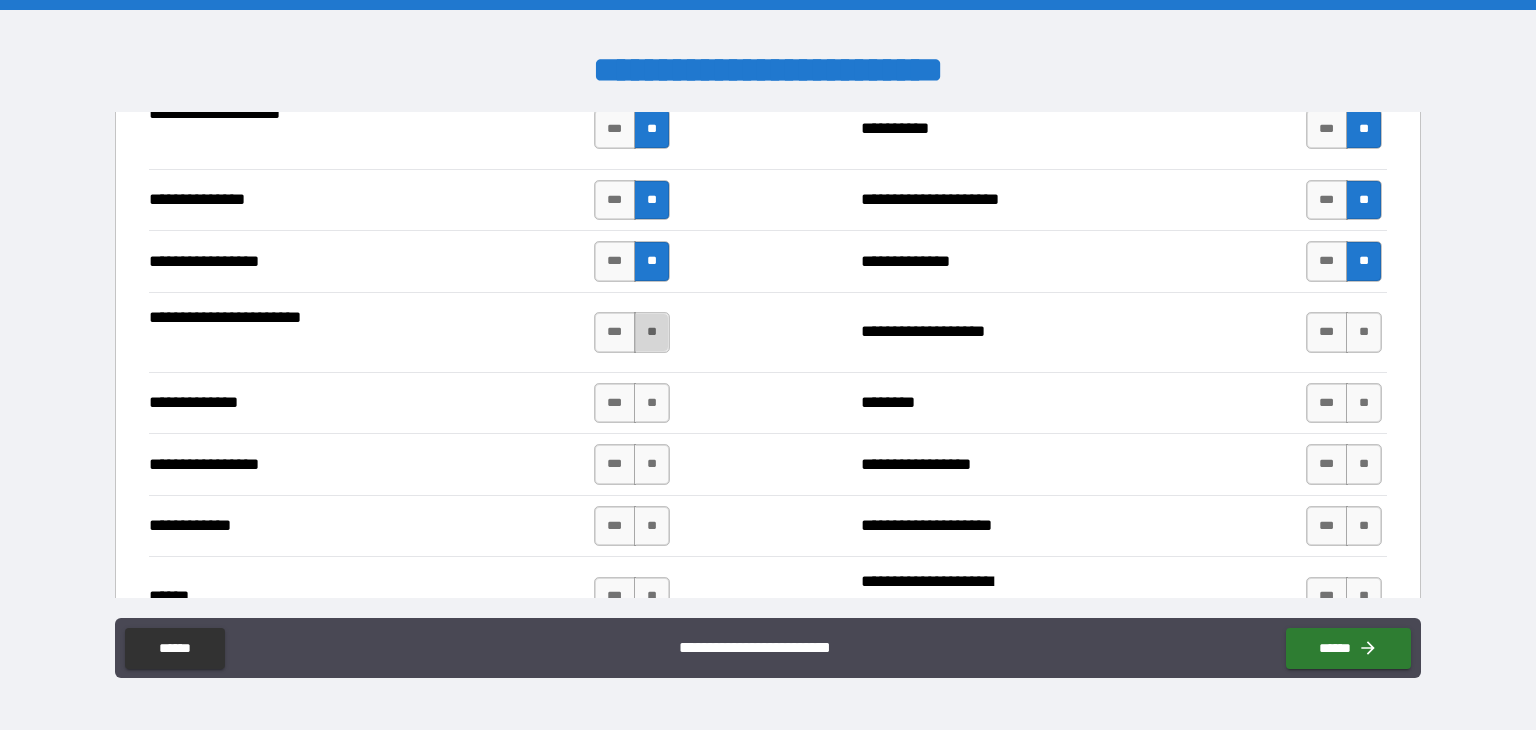 click on "**" at bounding box center (652, 332) 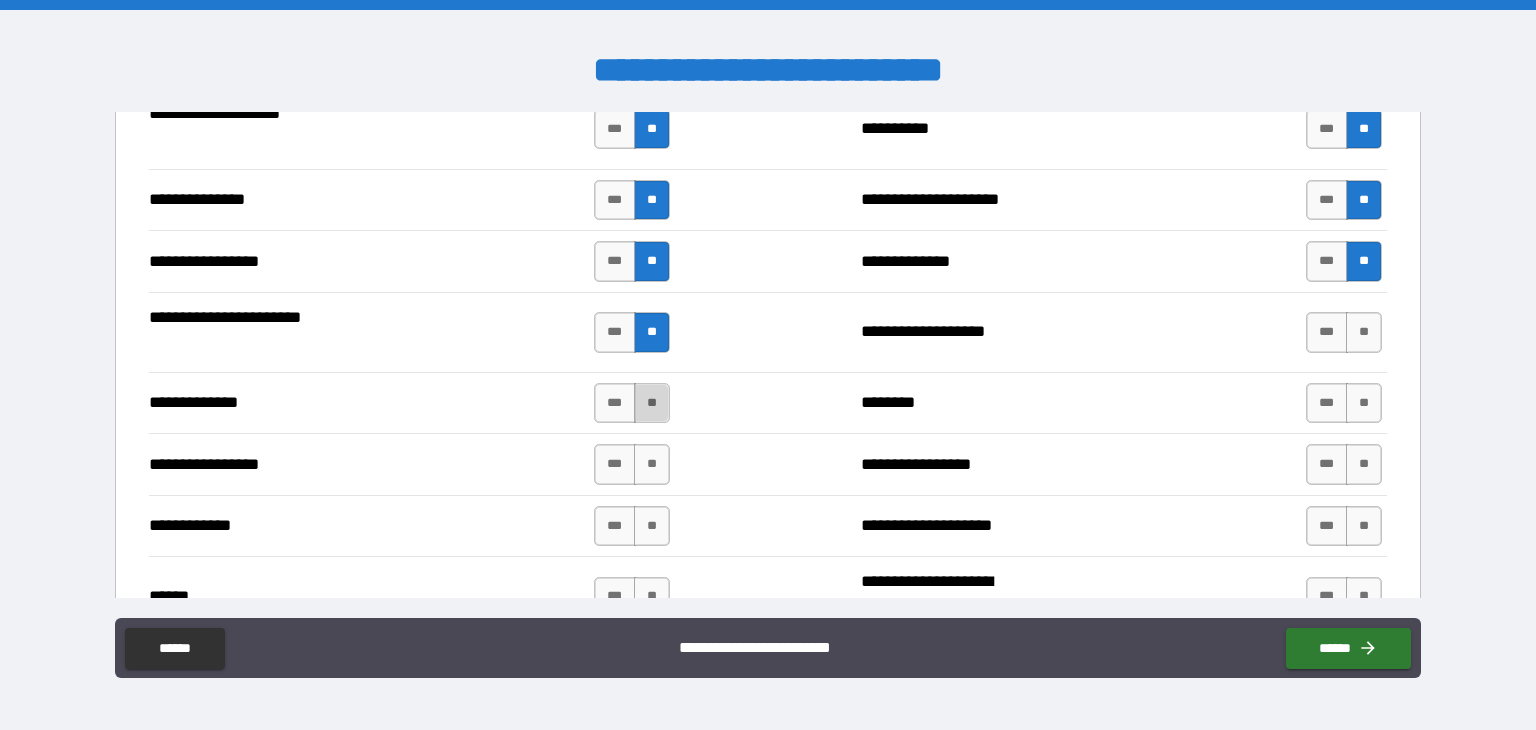 click on "**" at bounding box center [652, 403] 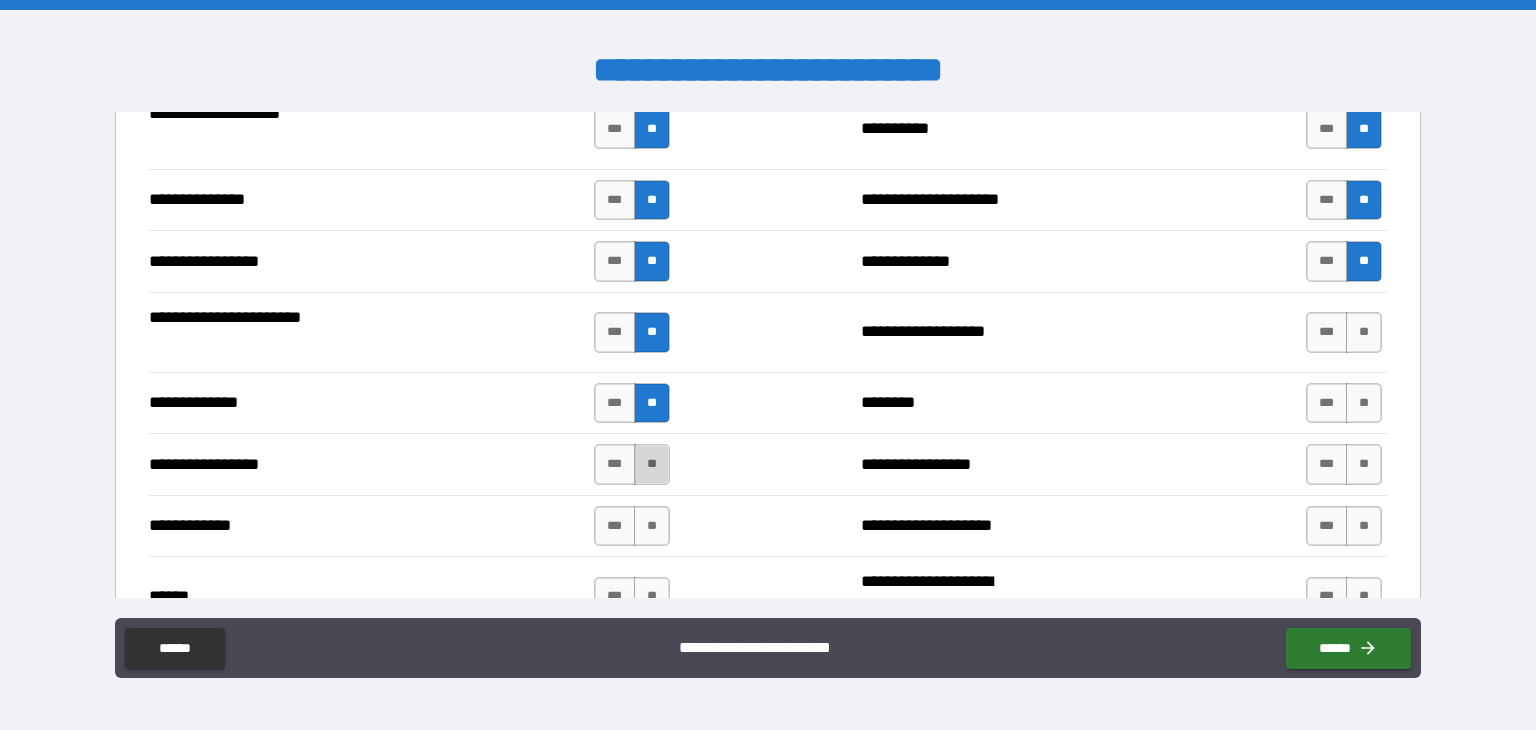 click on "**" at bounding box center (652, 464) 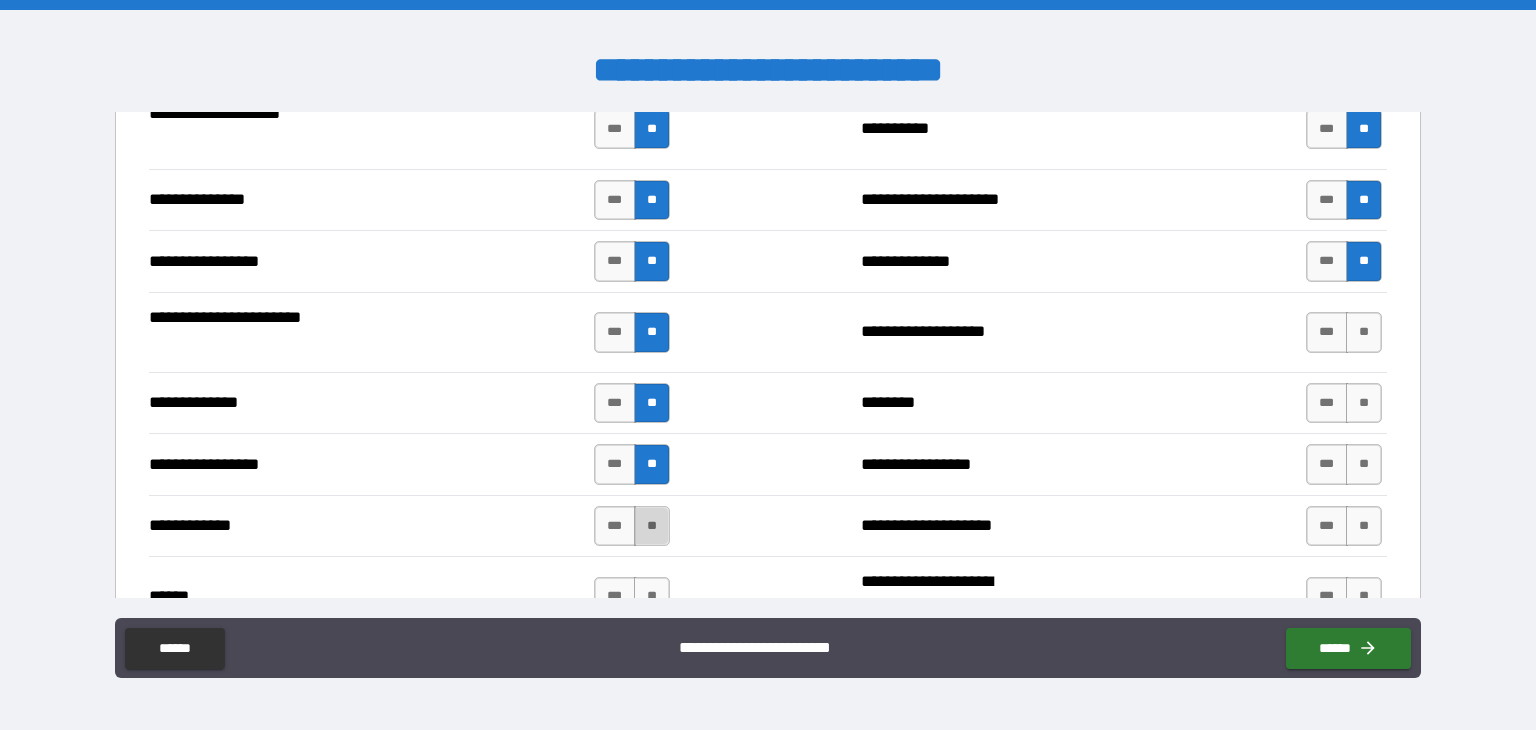 click on "**" at bounding box center (652, 526) 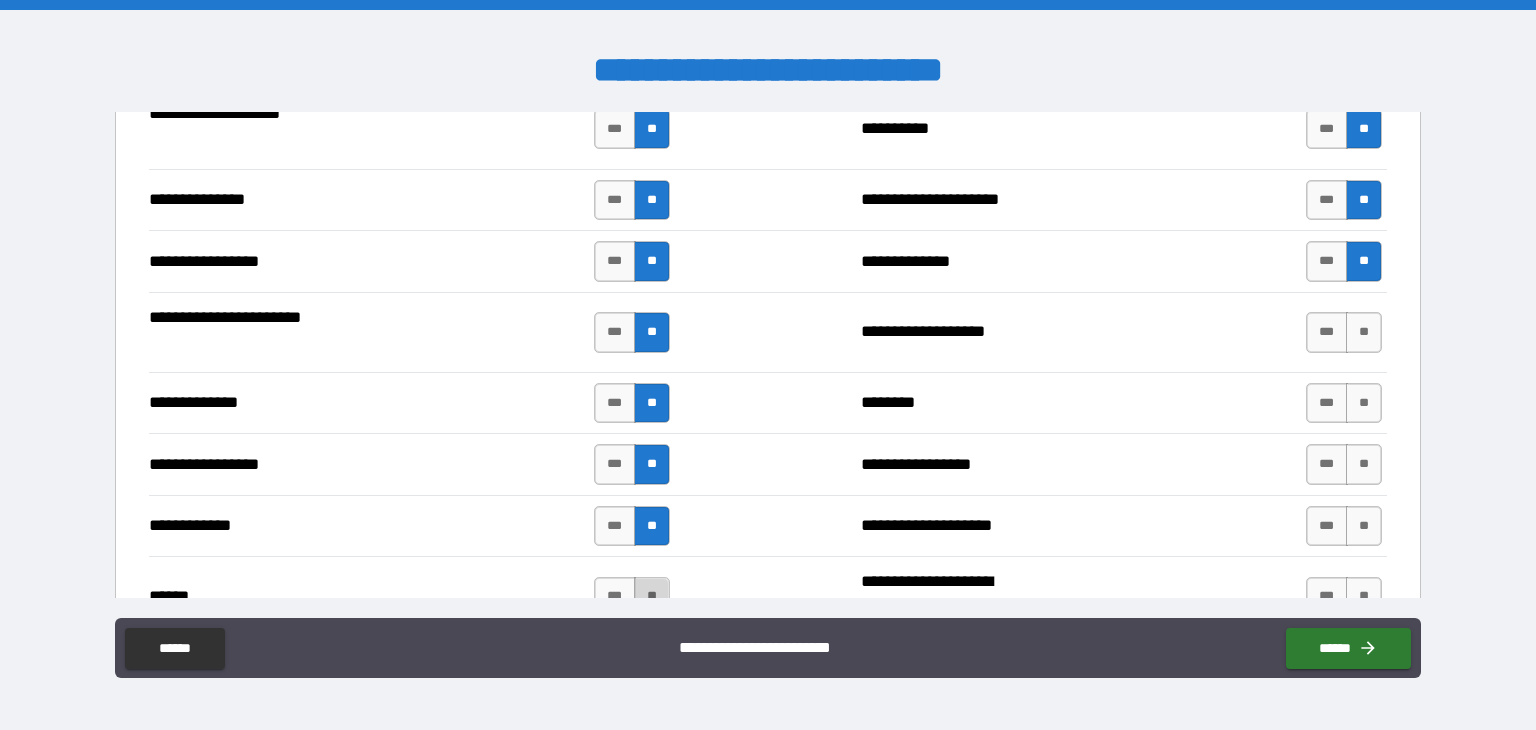 click on "**" at bounding box center [652, 597] 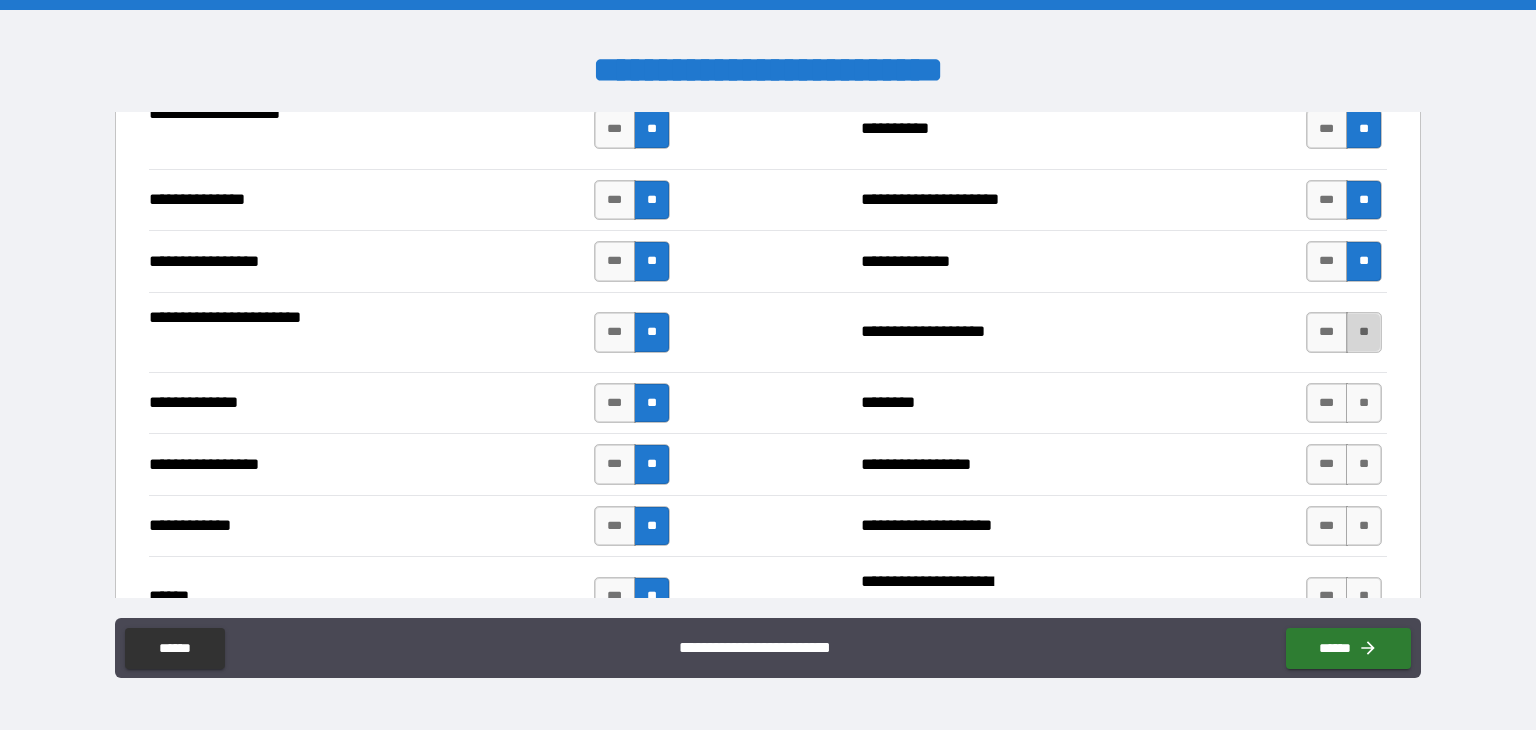 click on "**" at bounding box center [1364, 332] 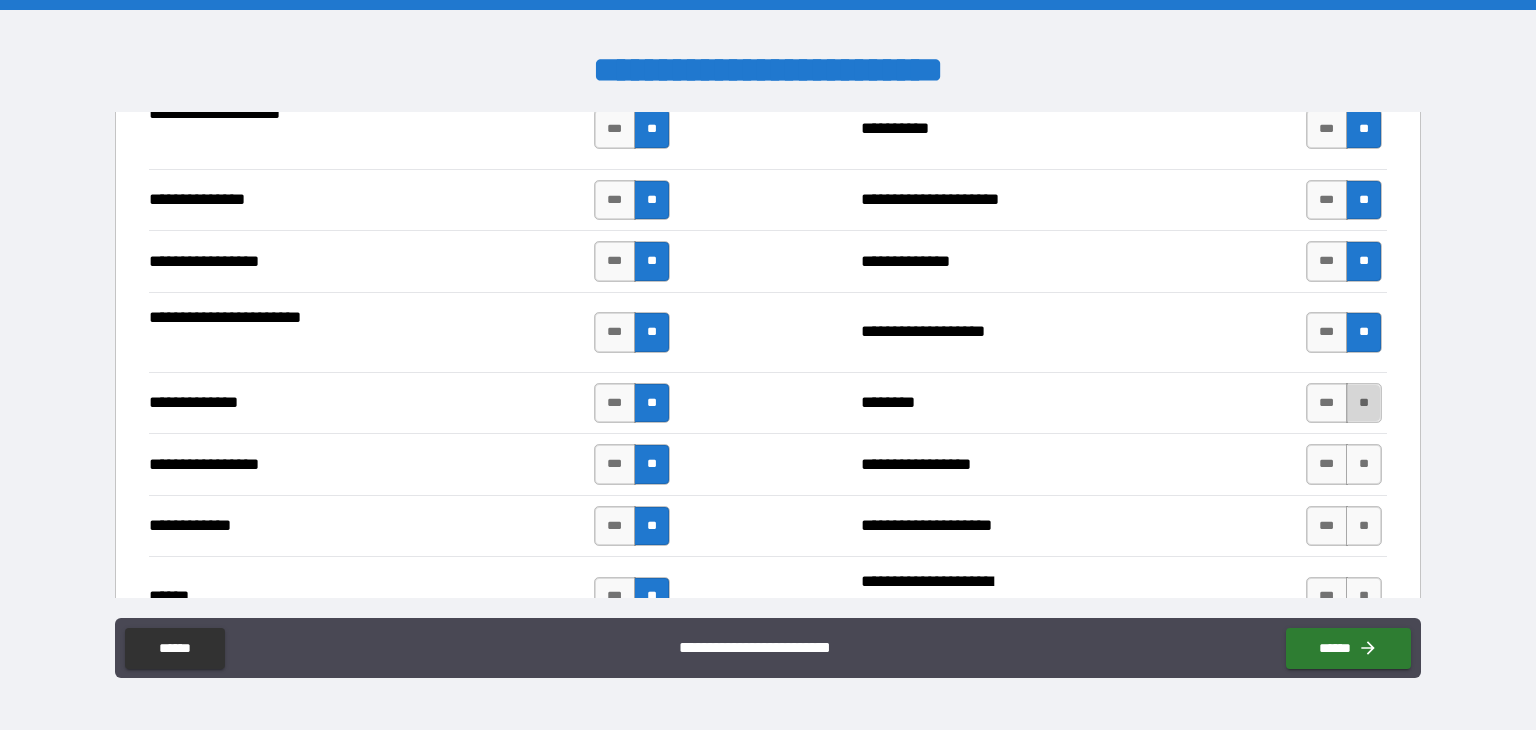 click on "**" at bounding box center [1364, 403] 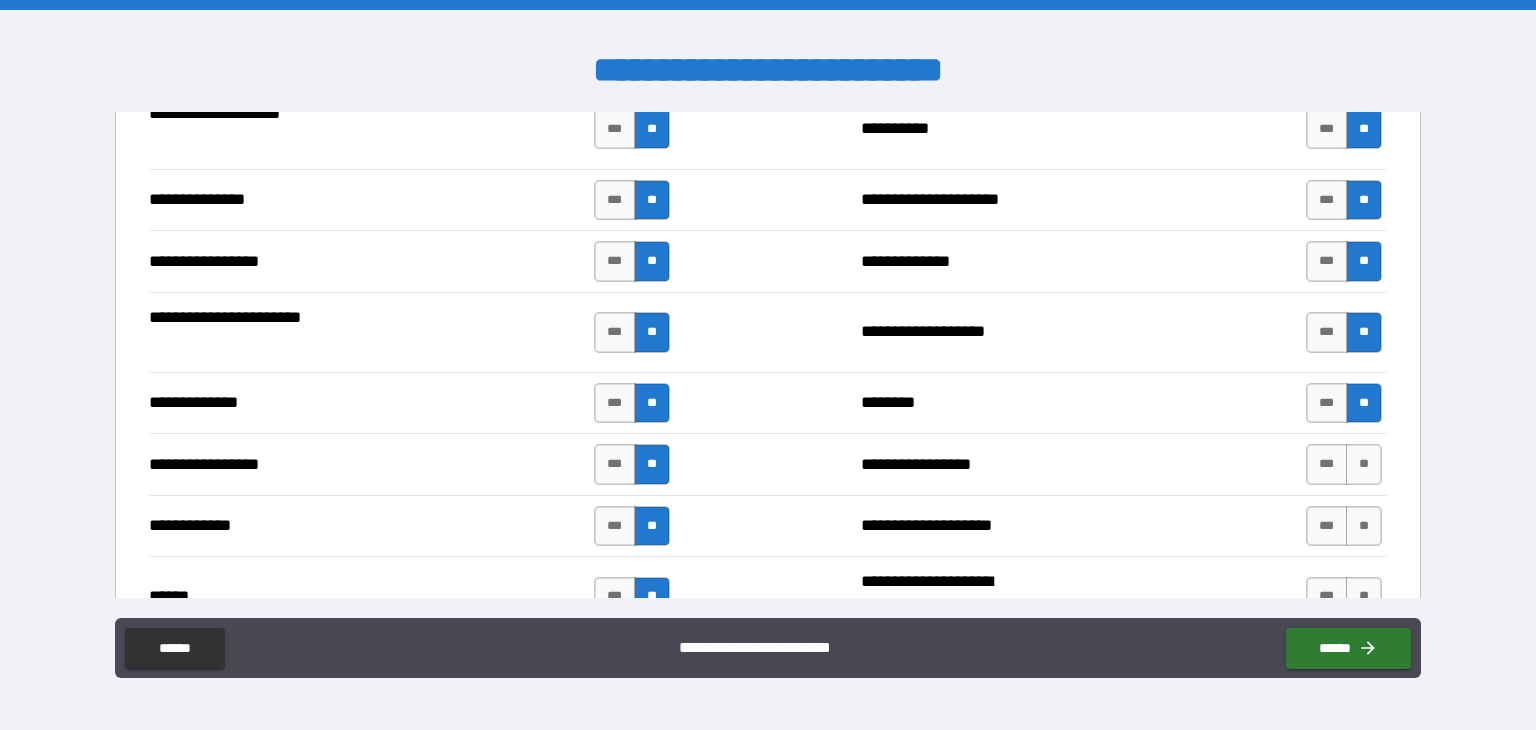 click on "*** **" at bounding box center (1344, 464) 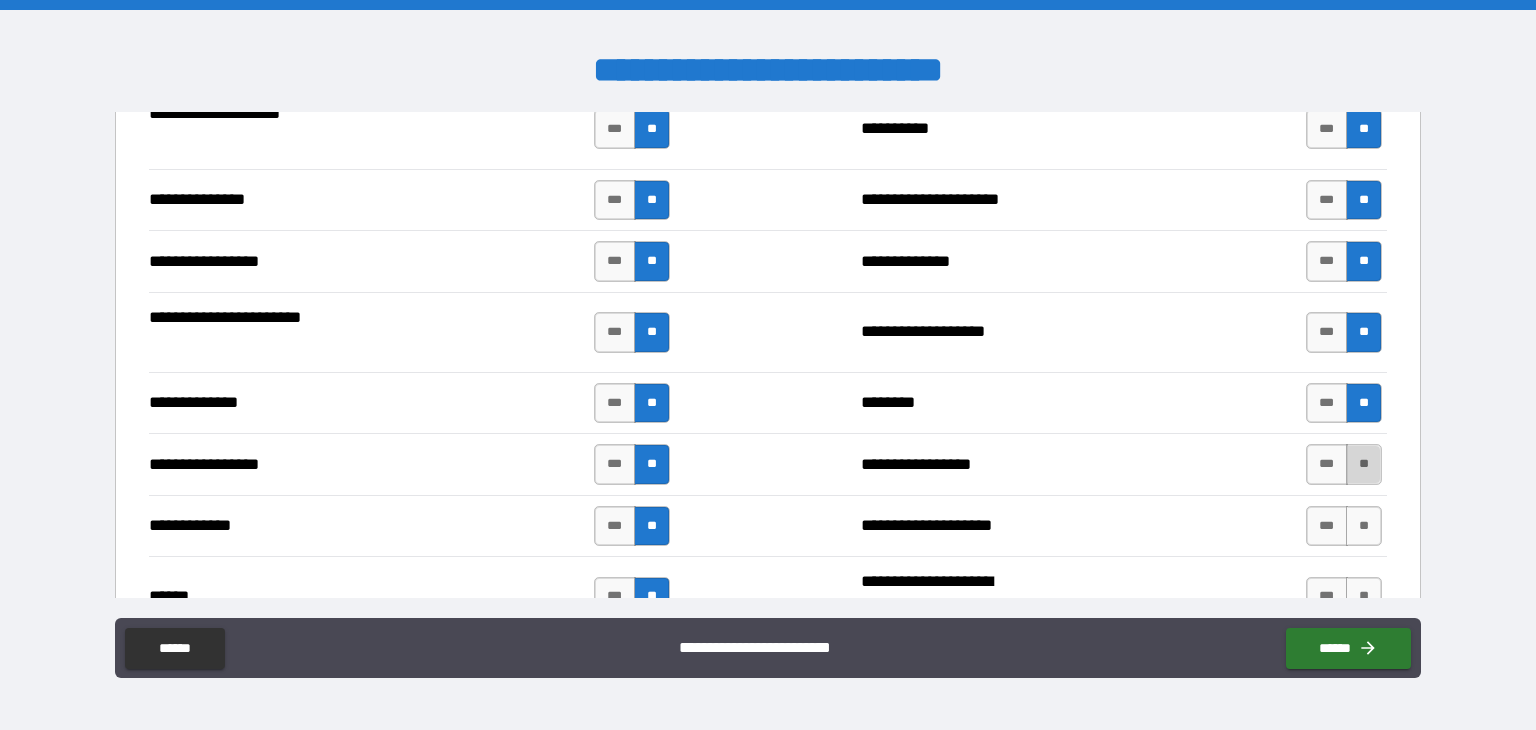 click on "**" at bounding box center [1364, 464] 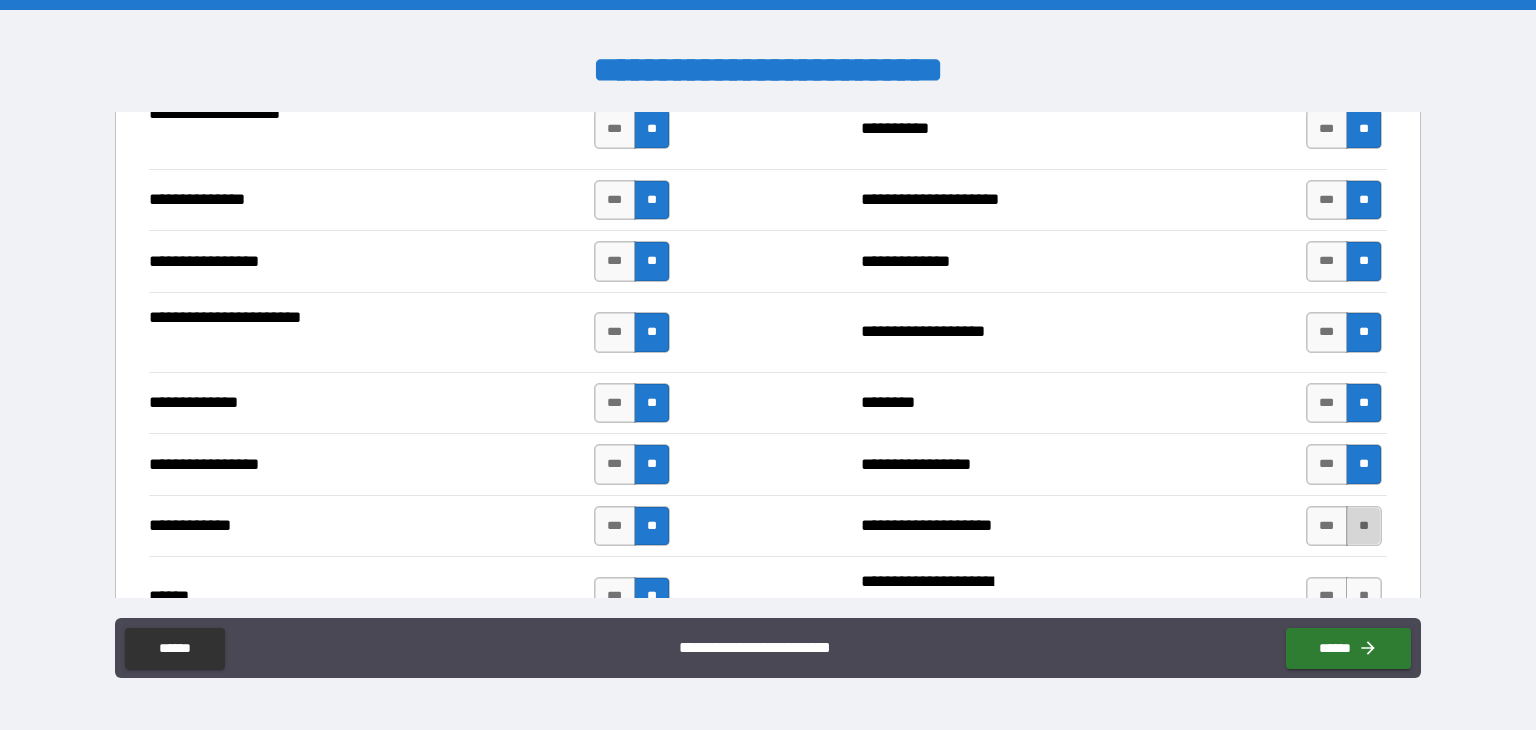 click on "**" at bounding box center [1364, 526] 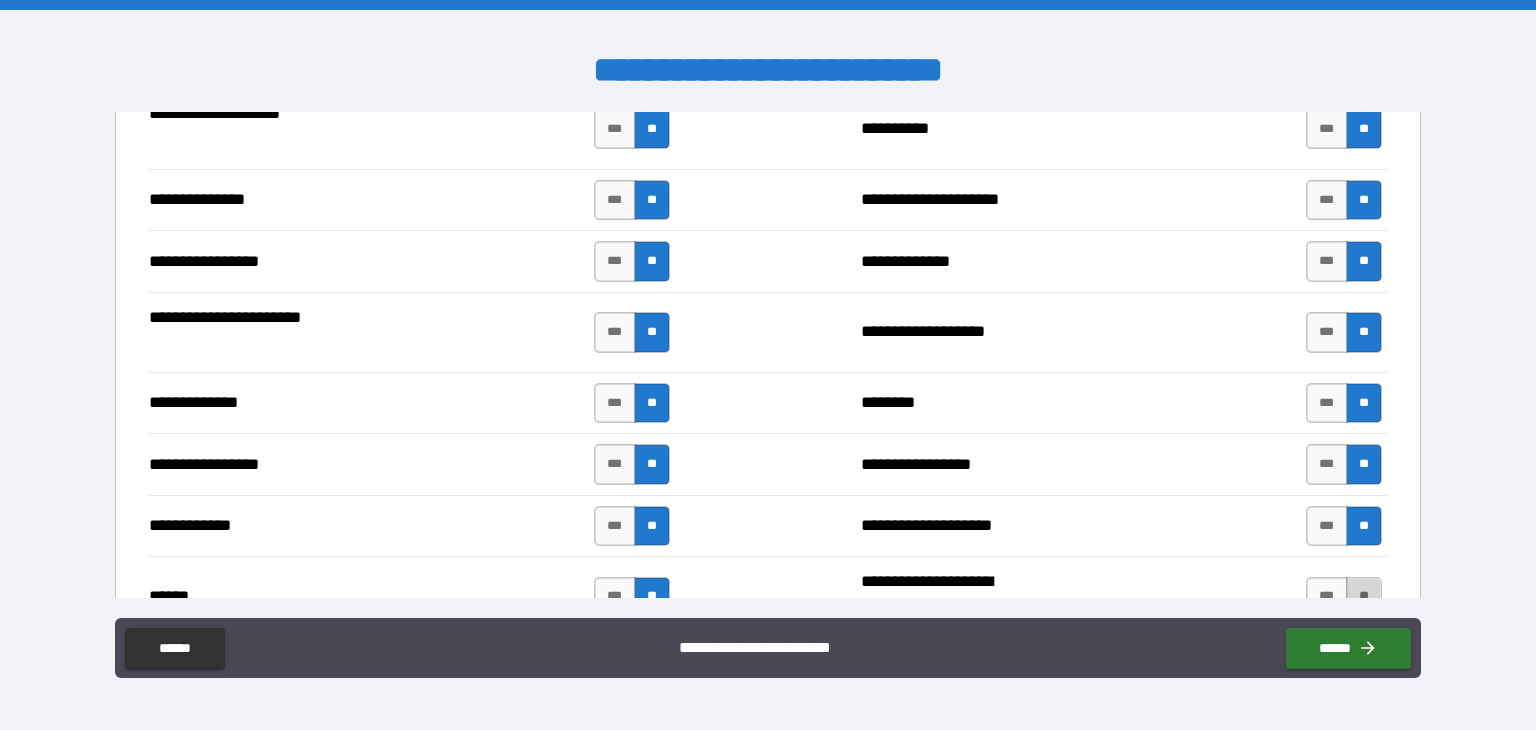 click on "**" at bounding box center (1364, 597) 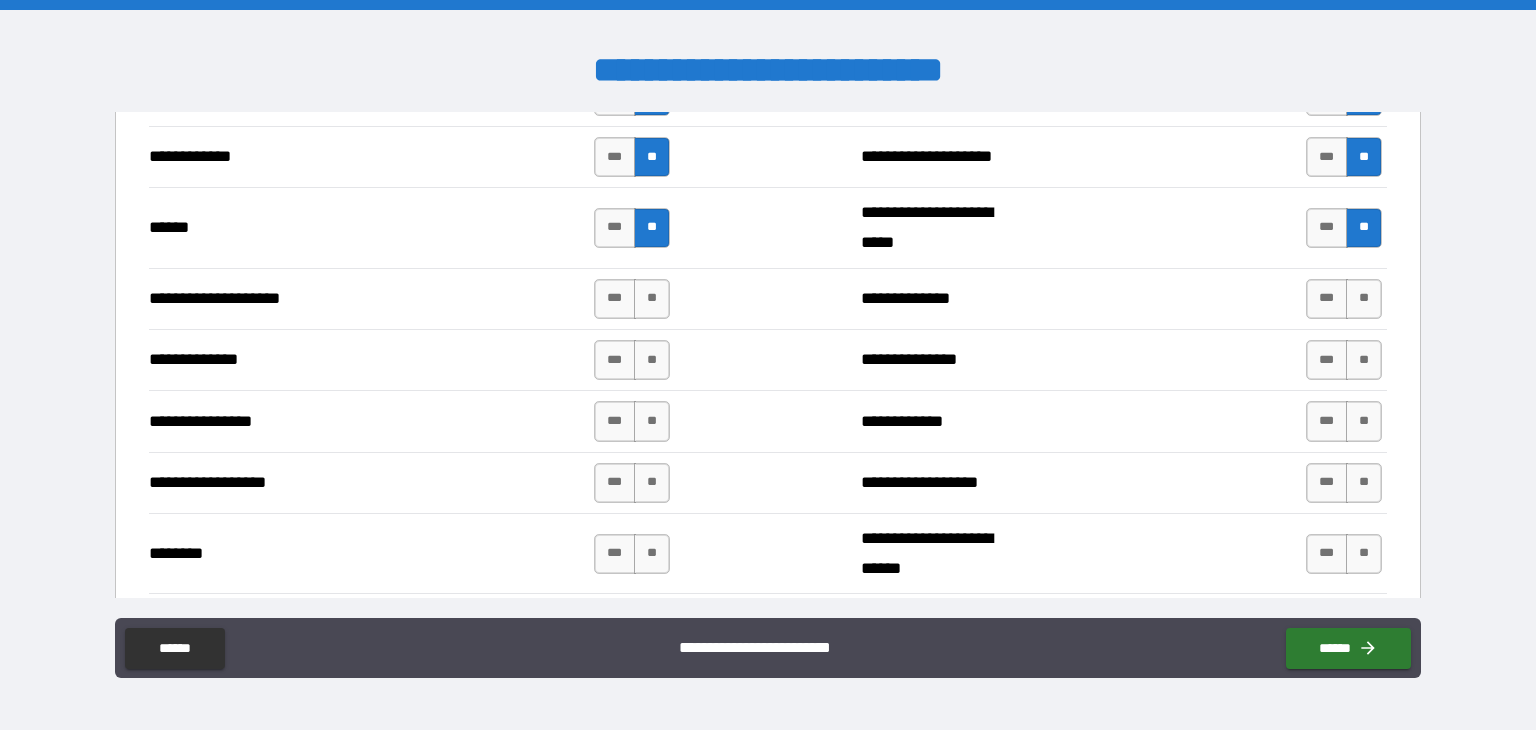 scroll, scrollTop: 2904, scrollLeft: 0, axis: vertical 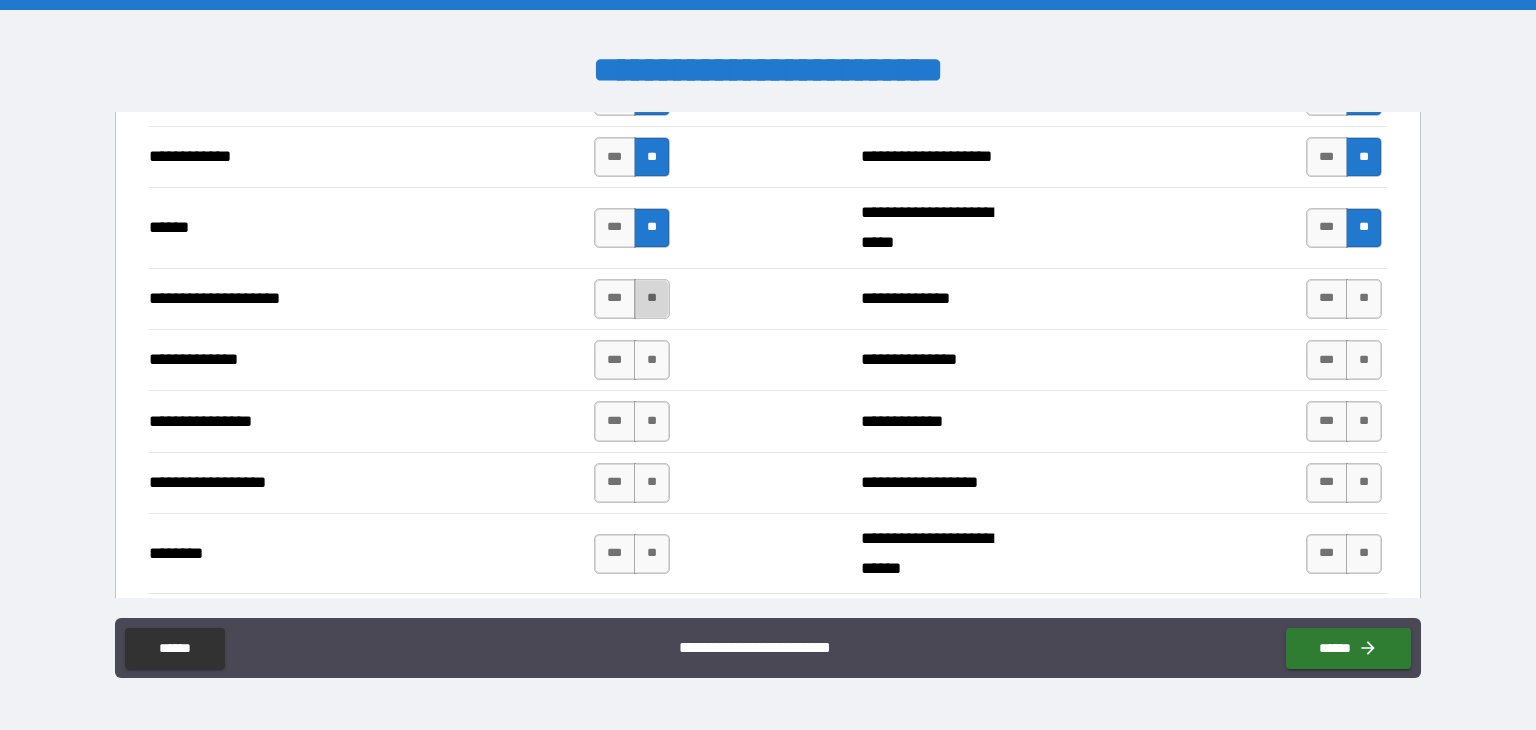 click on "**" at bounding box center (652, 299) 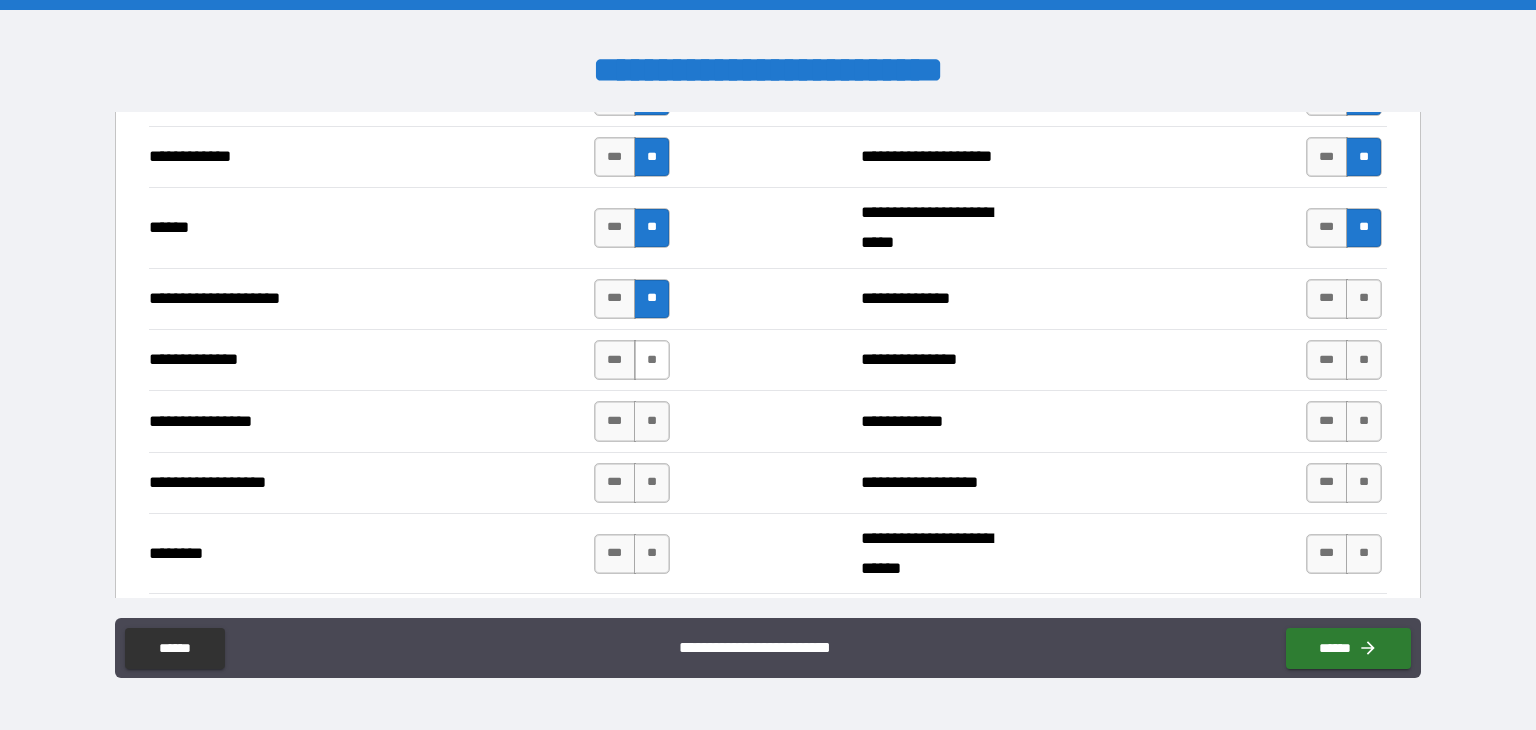 click on "**" at bounding box center [652, 360] 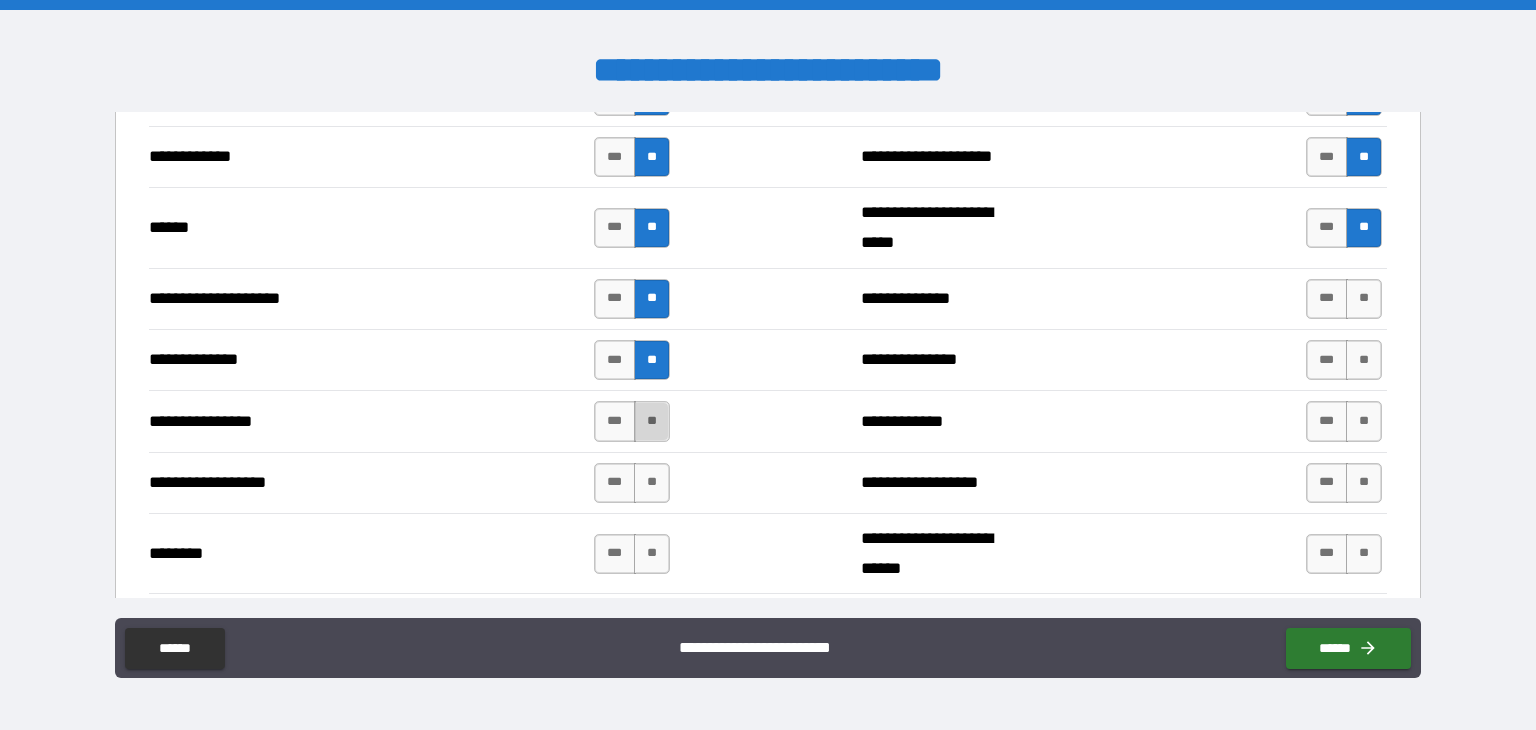 click on "**" at bounding box center (652, 421) 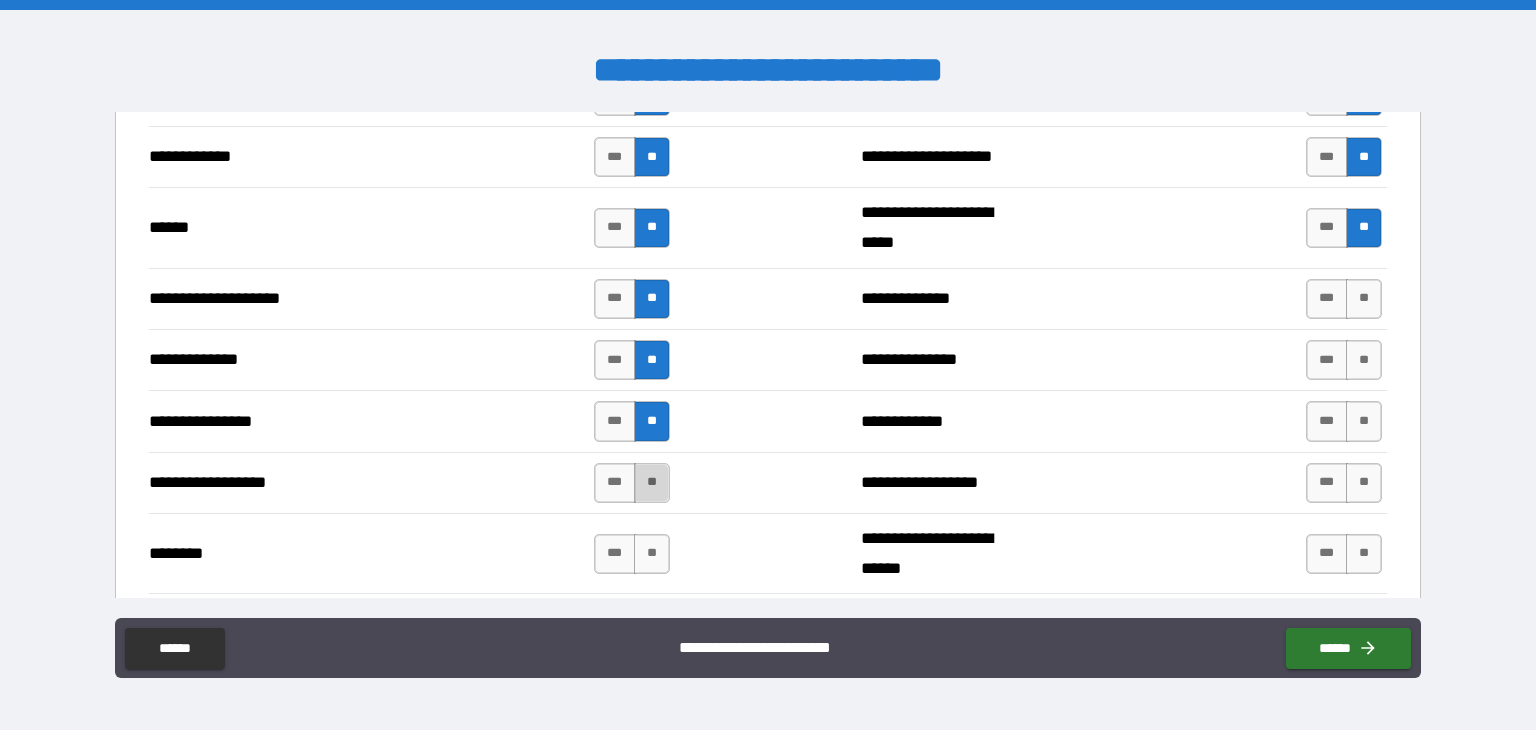 click on "**" at bounding box center (652, 483) 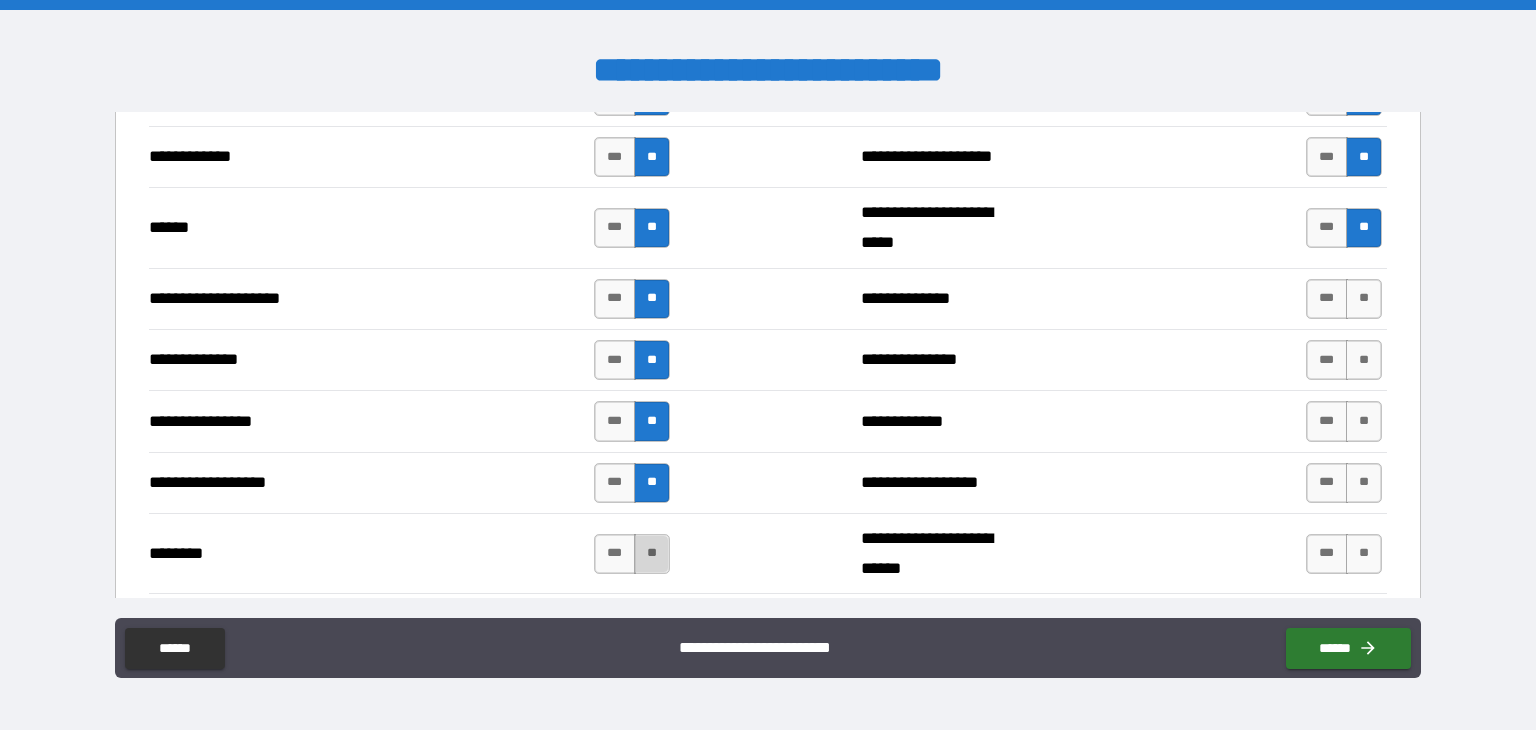 click on "**" at bounding box center [652, 554] 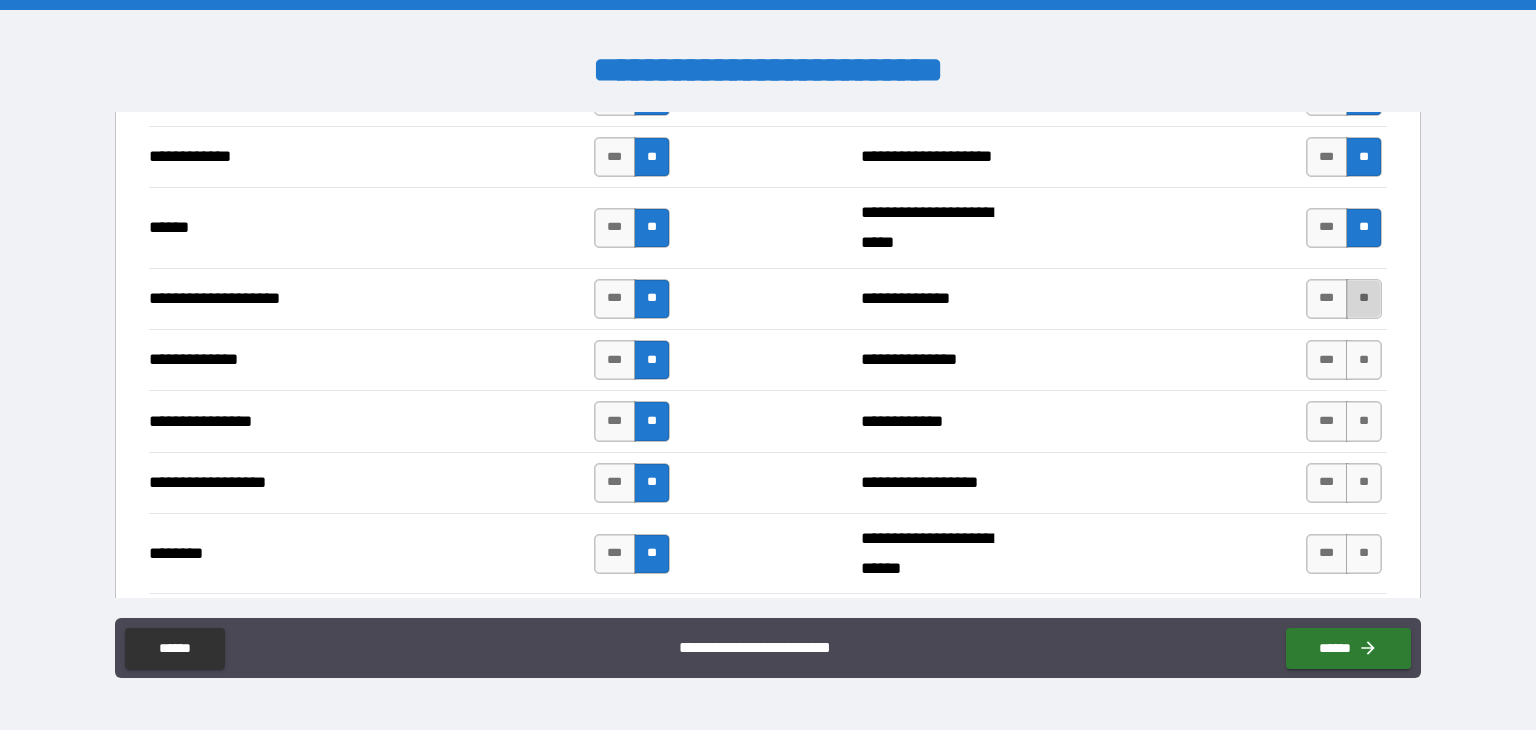 click on "**" at bounding box center [1364, 299] 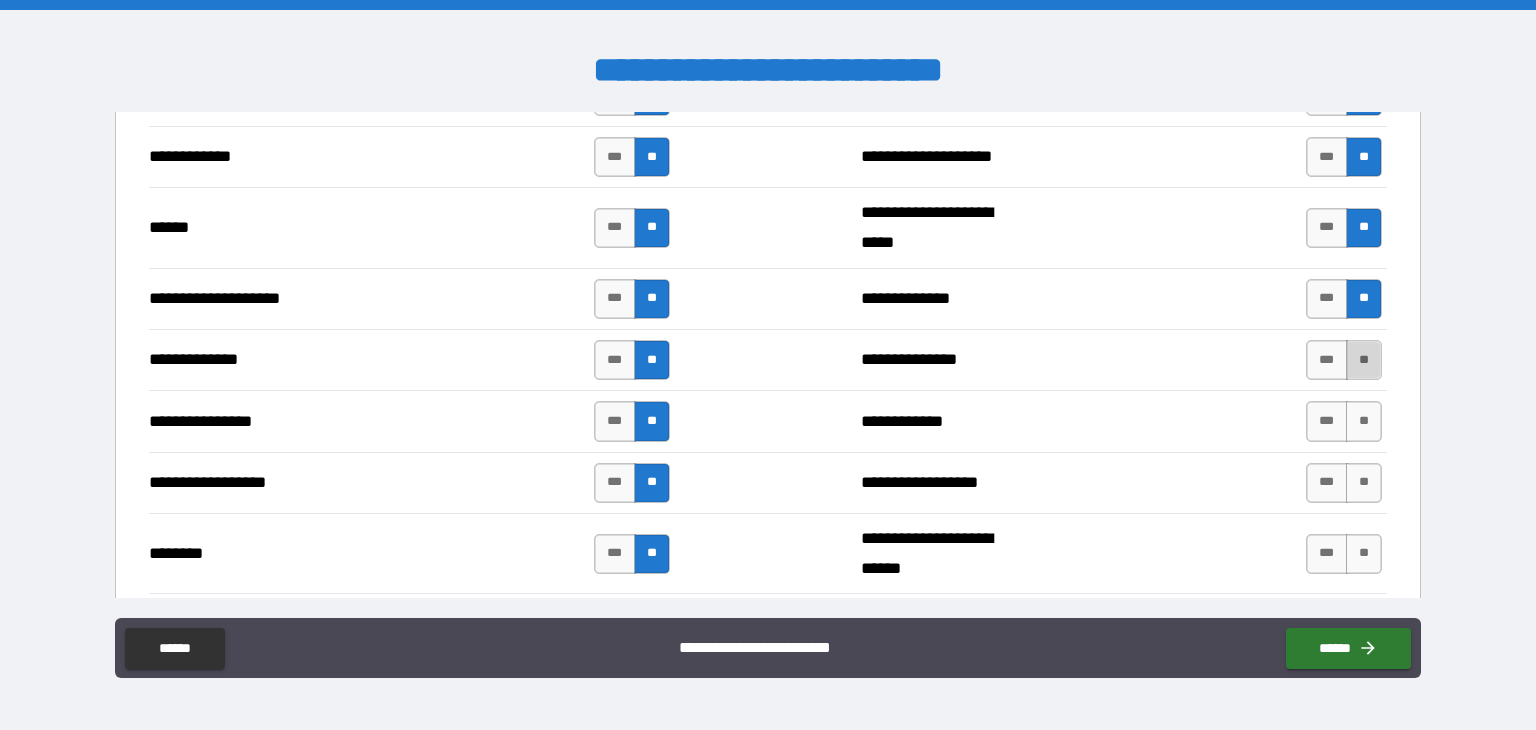 click on "**" at bounding box center (1364, 360) 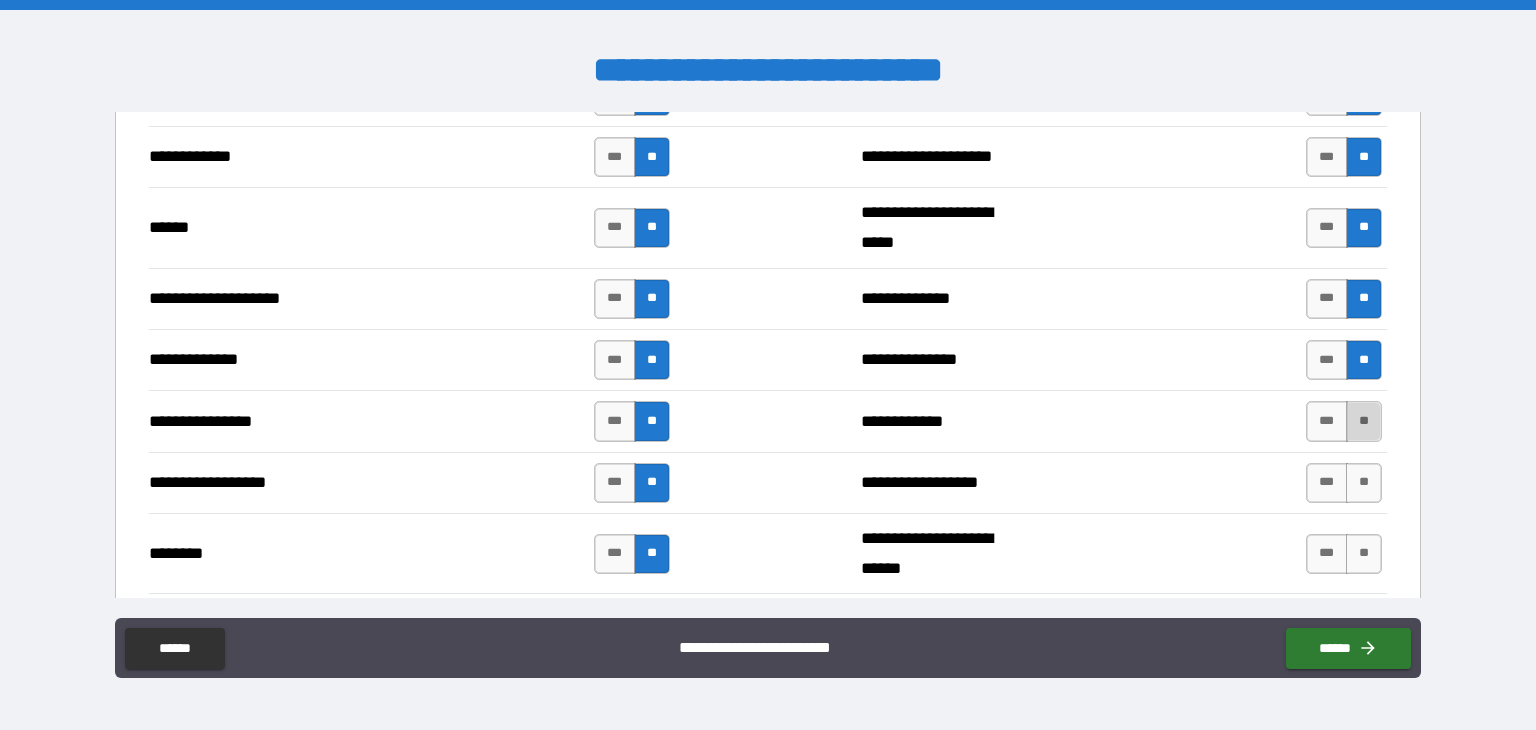 click on "**" at bounding box center (1364, 421) 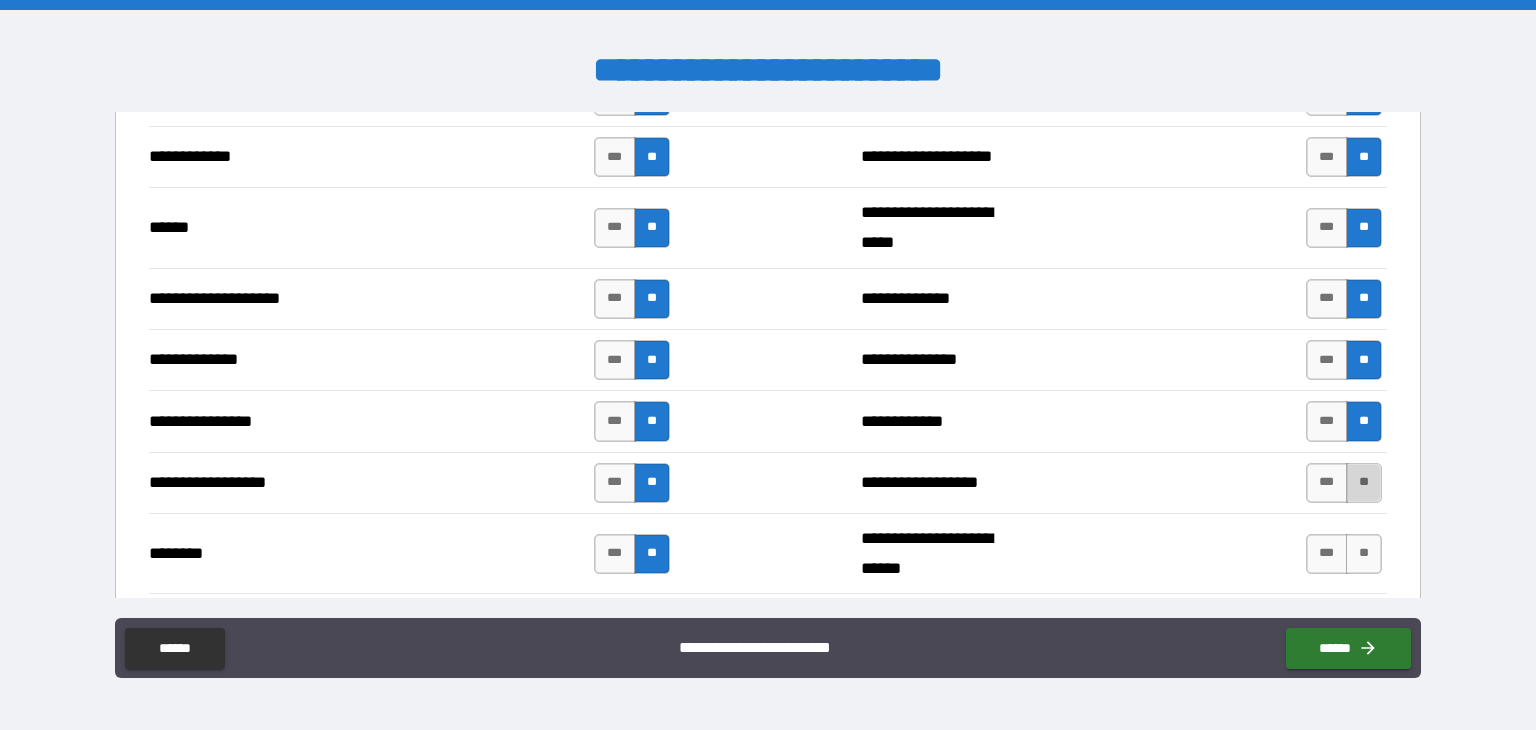 click on "**" at bounding box center [1364, 483] 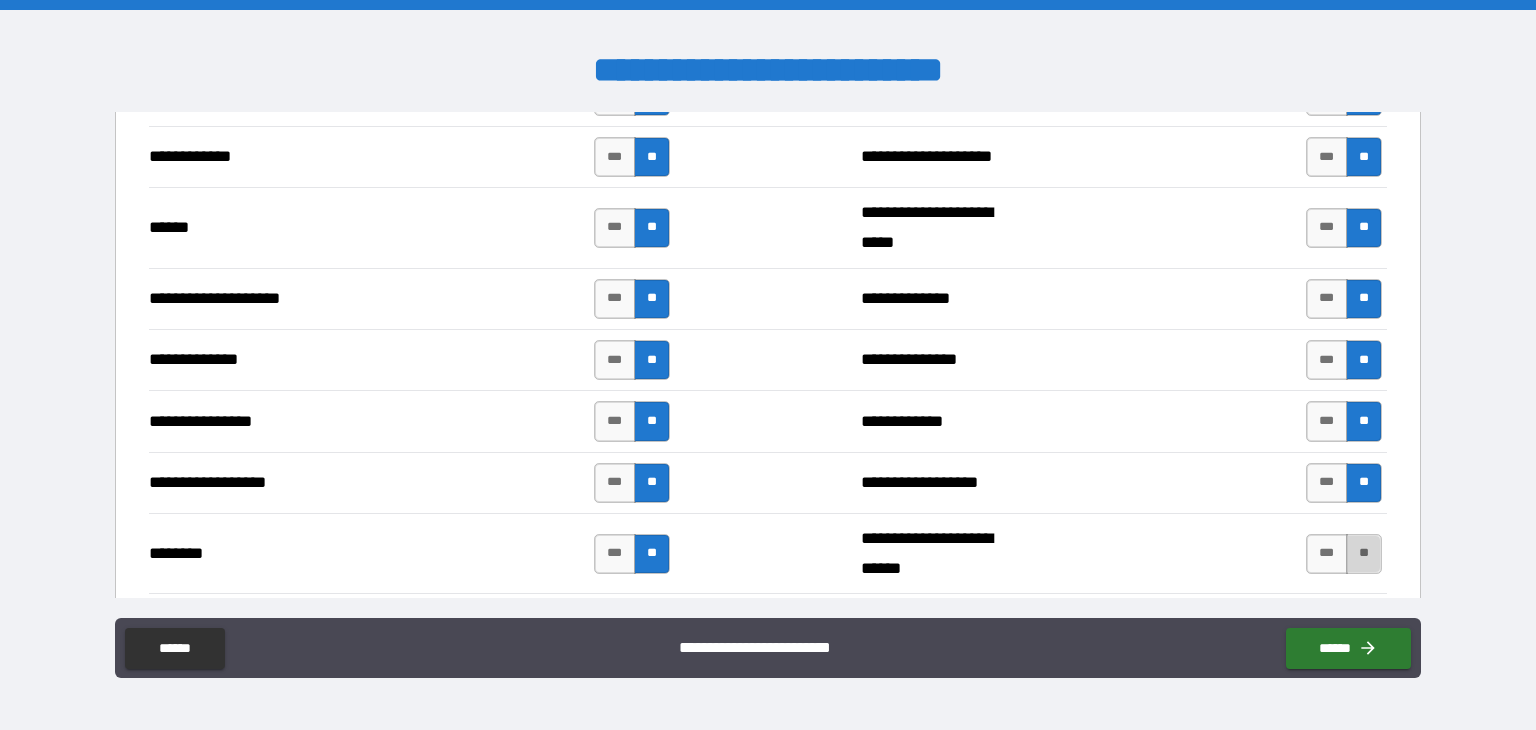 click on "**" at bounding box center (1364, 554) 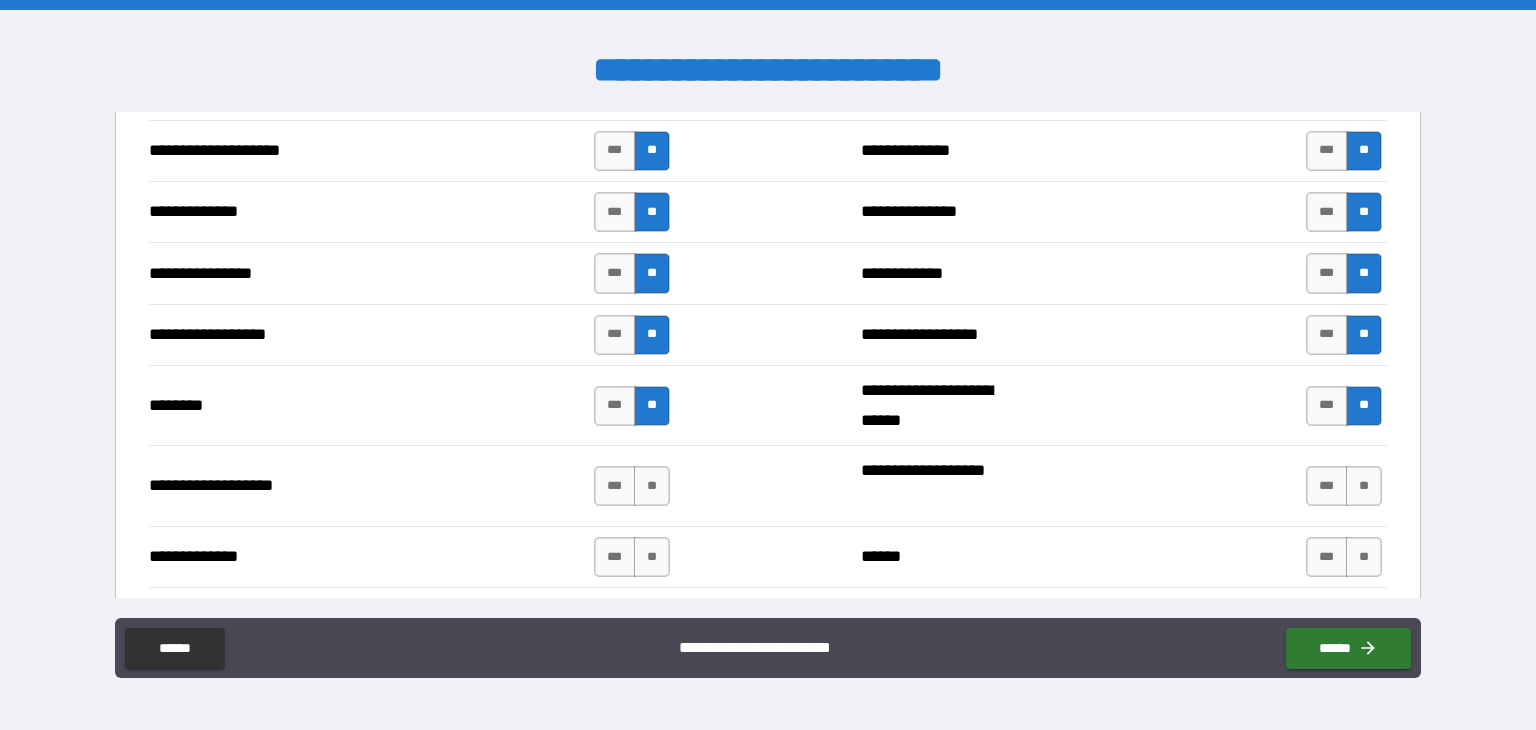 scroll, scrollTop: 3204, scrollLeft: 0, axis: vertical 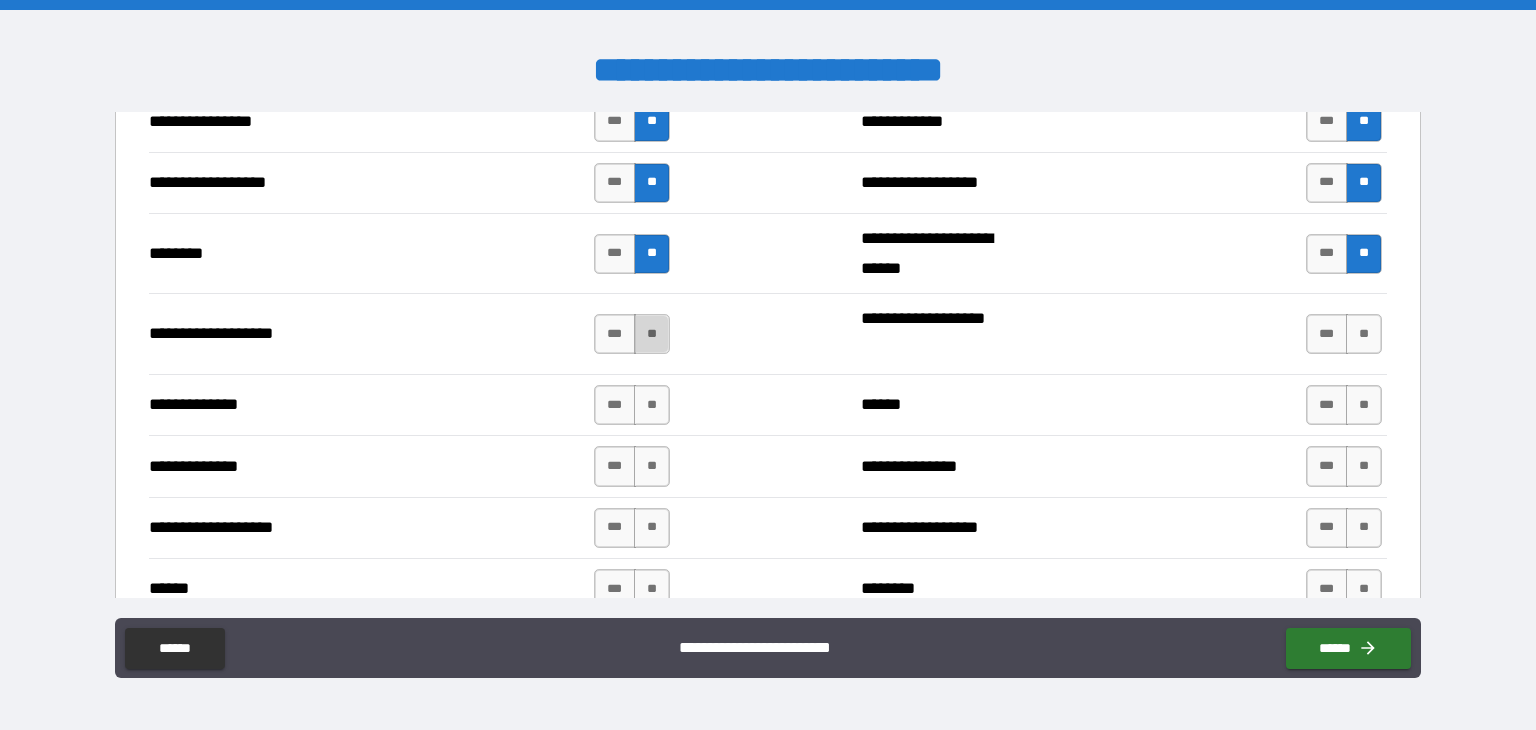 click on "**" at bounding box center [652, 334] 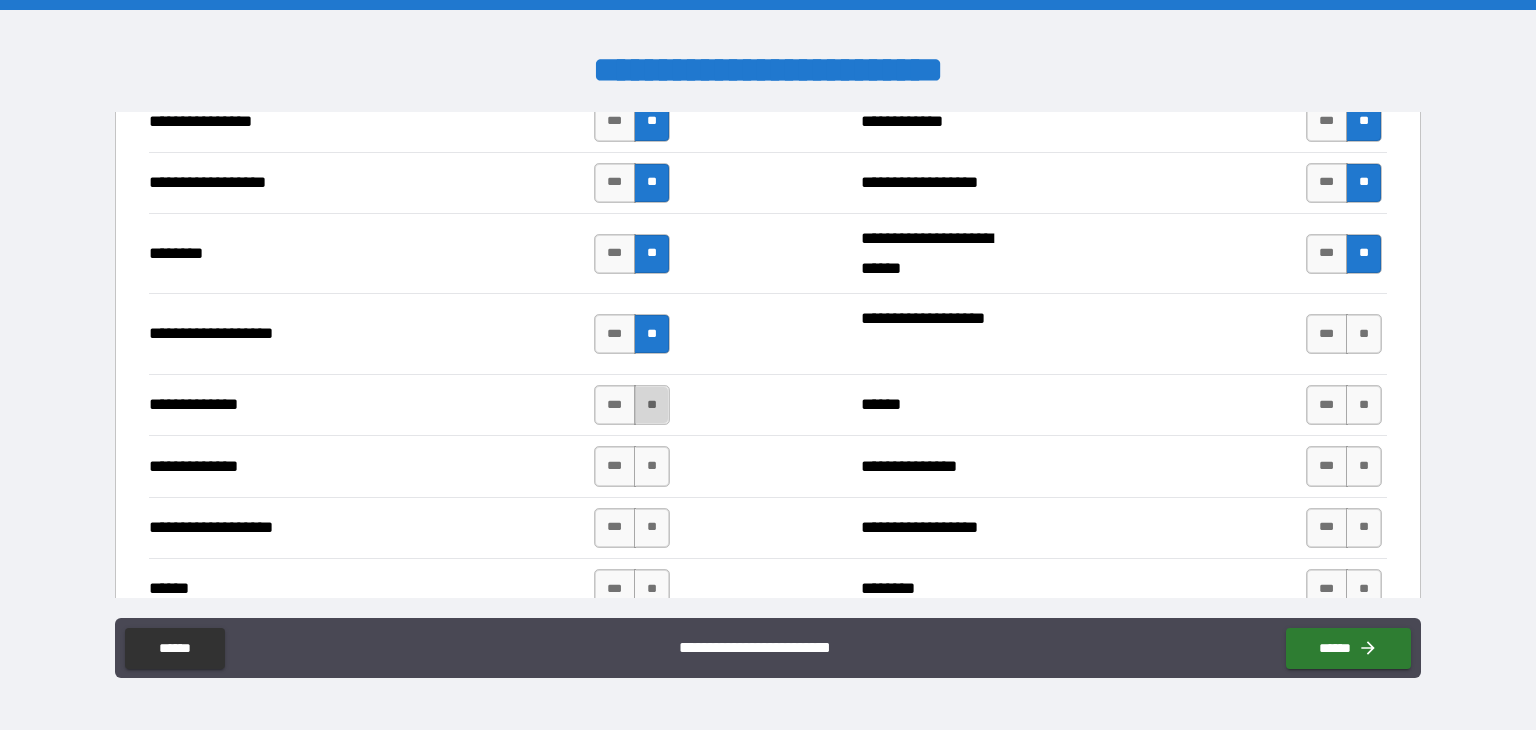 click on "**" at bounding box center (652, 405) 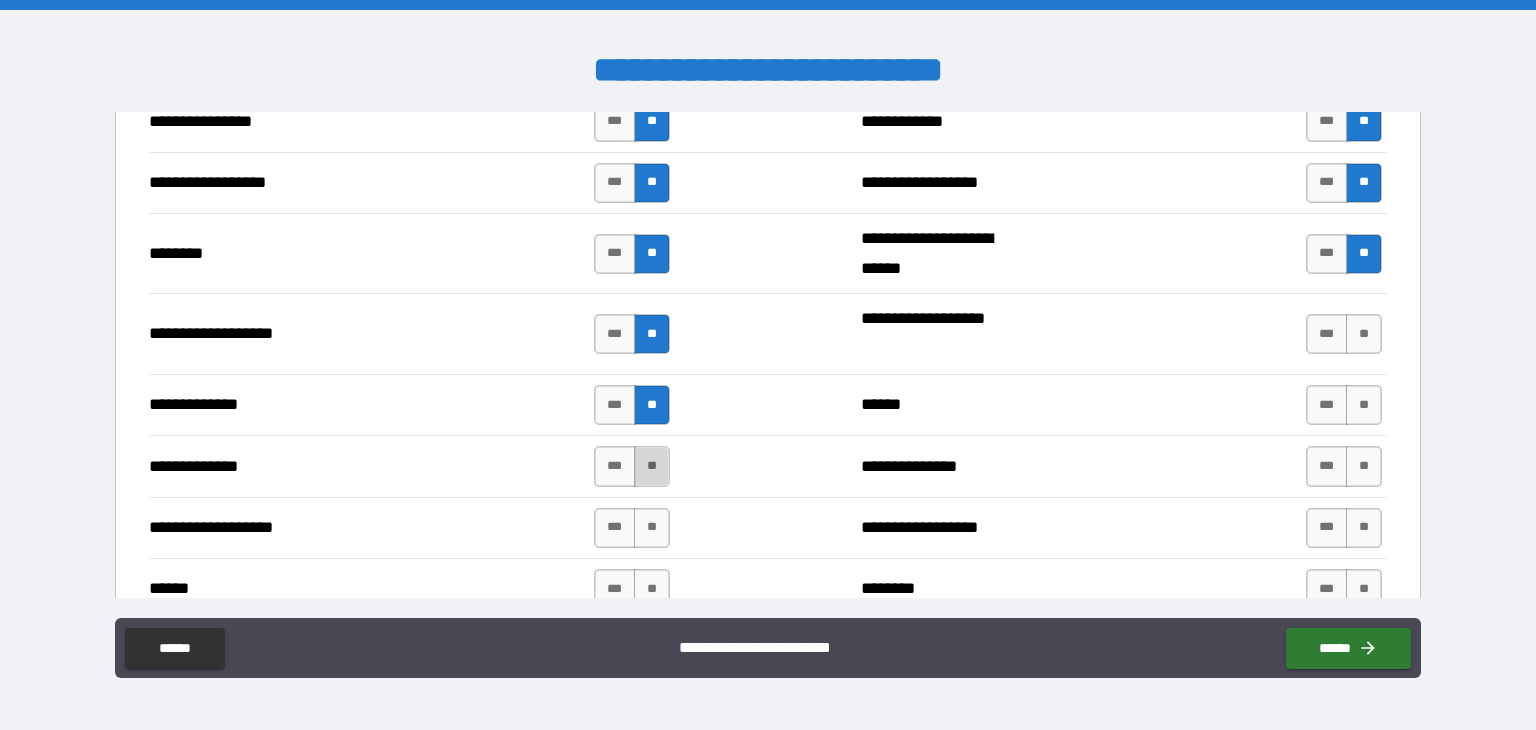 click on "**" at bounding box center [652, 466] 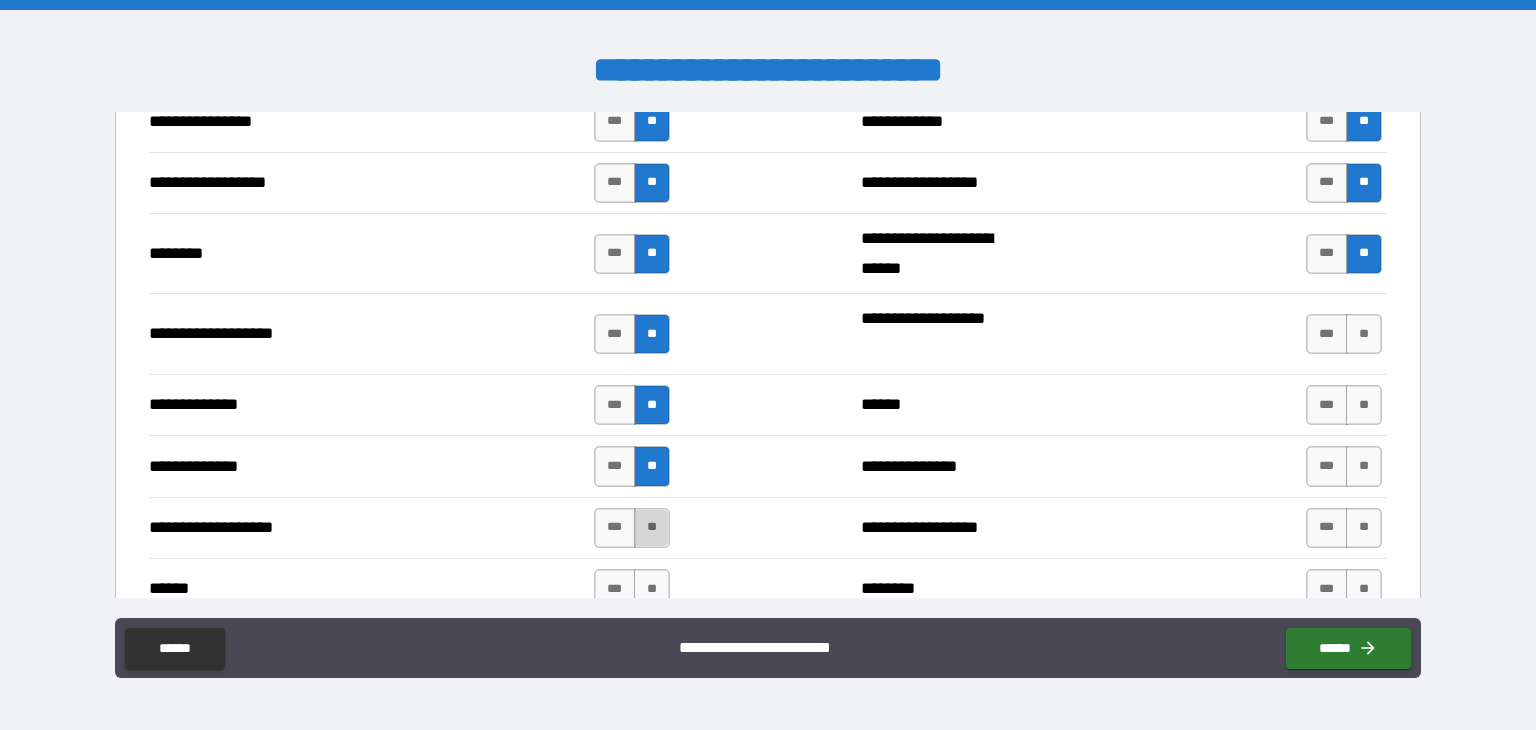 click on "**" at bounding box center [652, 528] 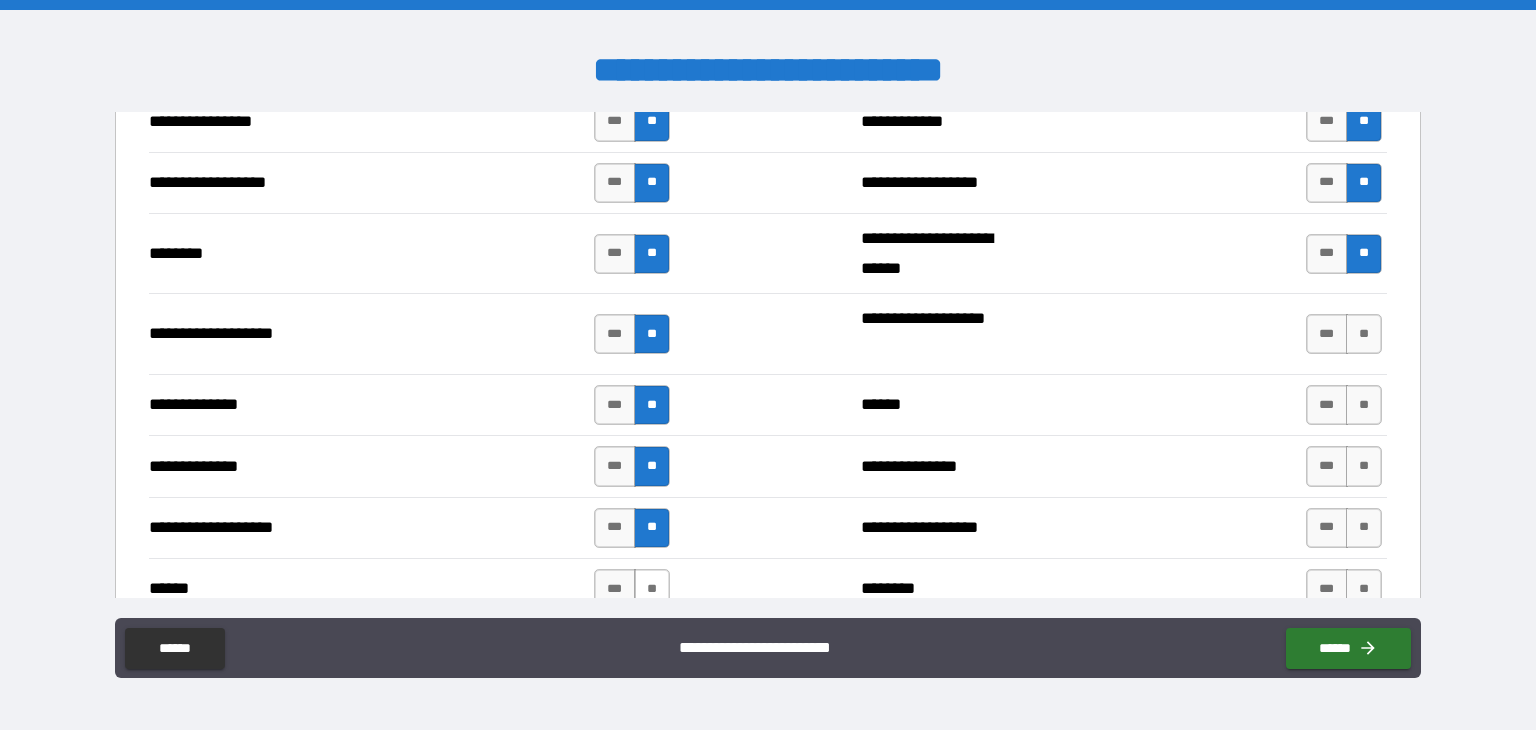 click on "**" at bounding box center (652, 589) 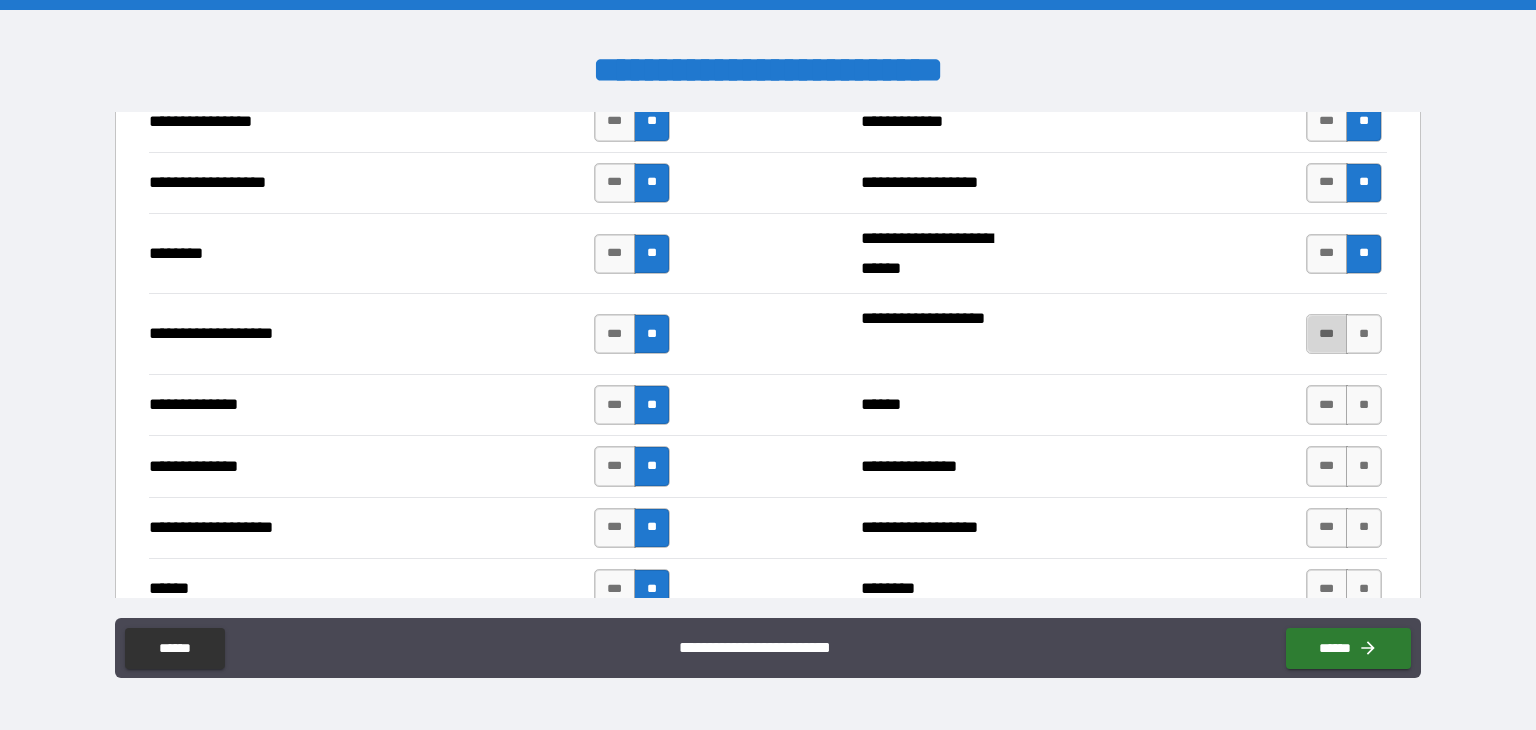 click on "***" at bounding box center (1327, 334) 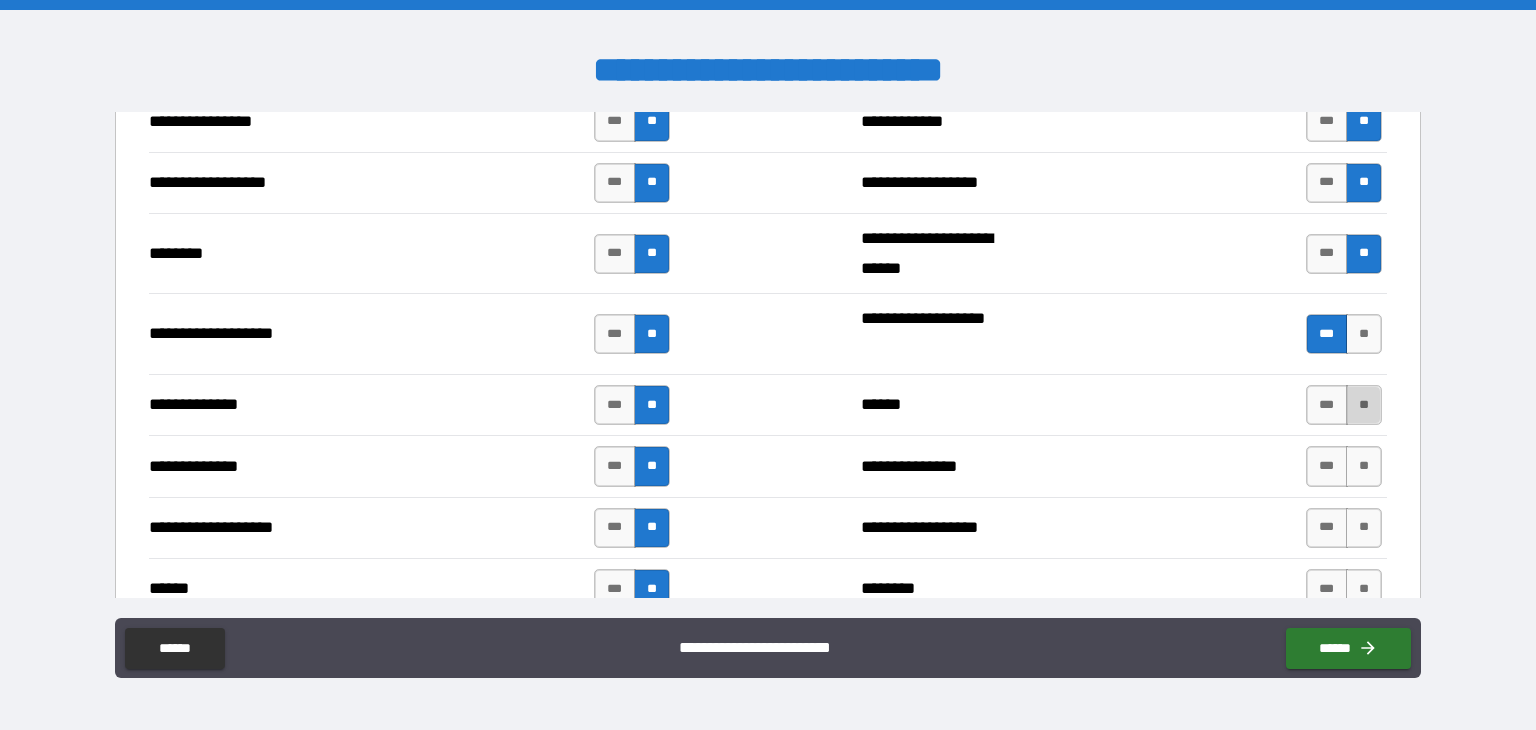 click on "**" at bounding box center (1364, 405) 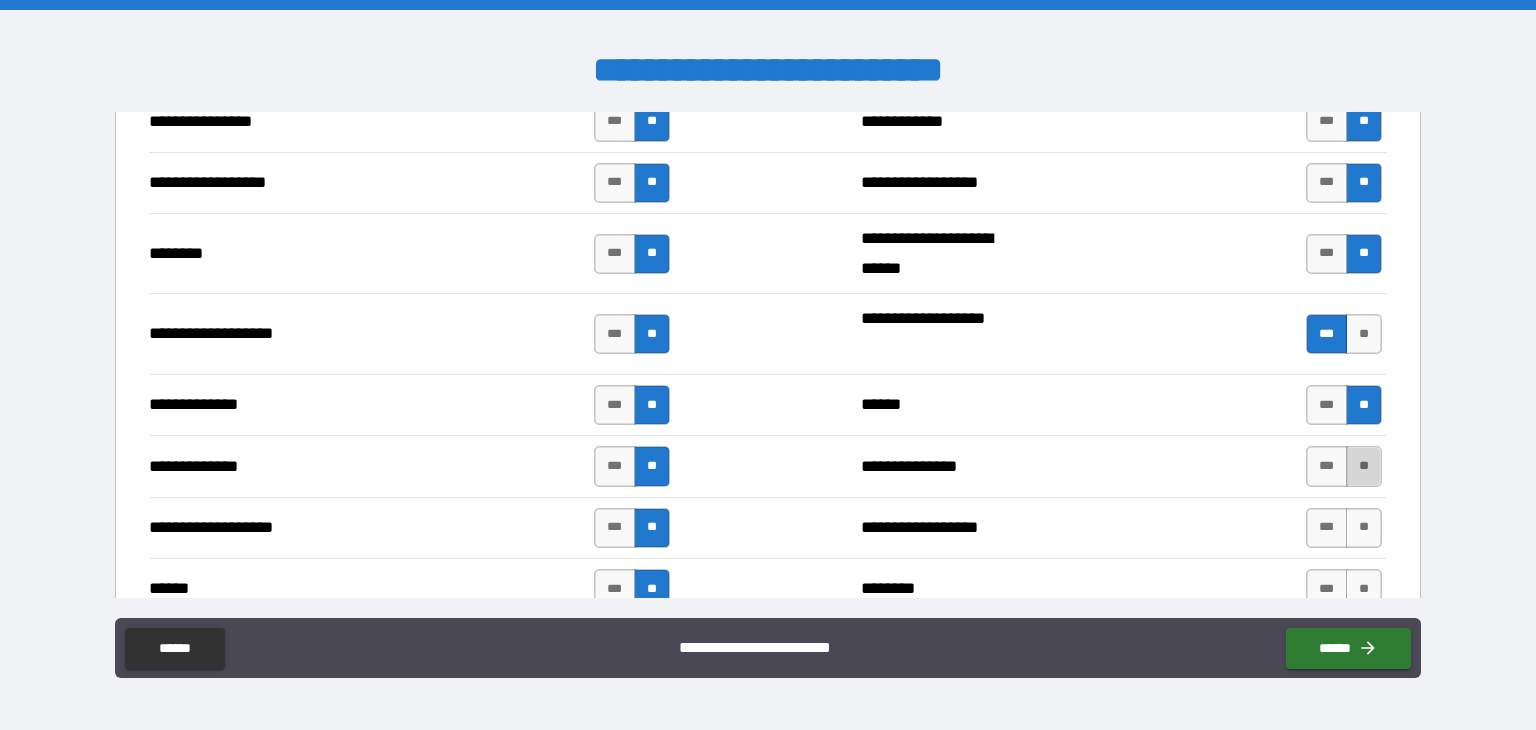 click on "**" at bounding box center [1364, 466] 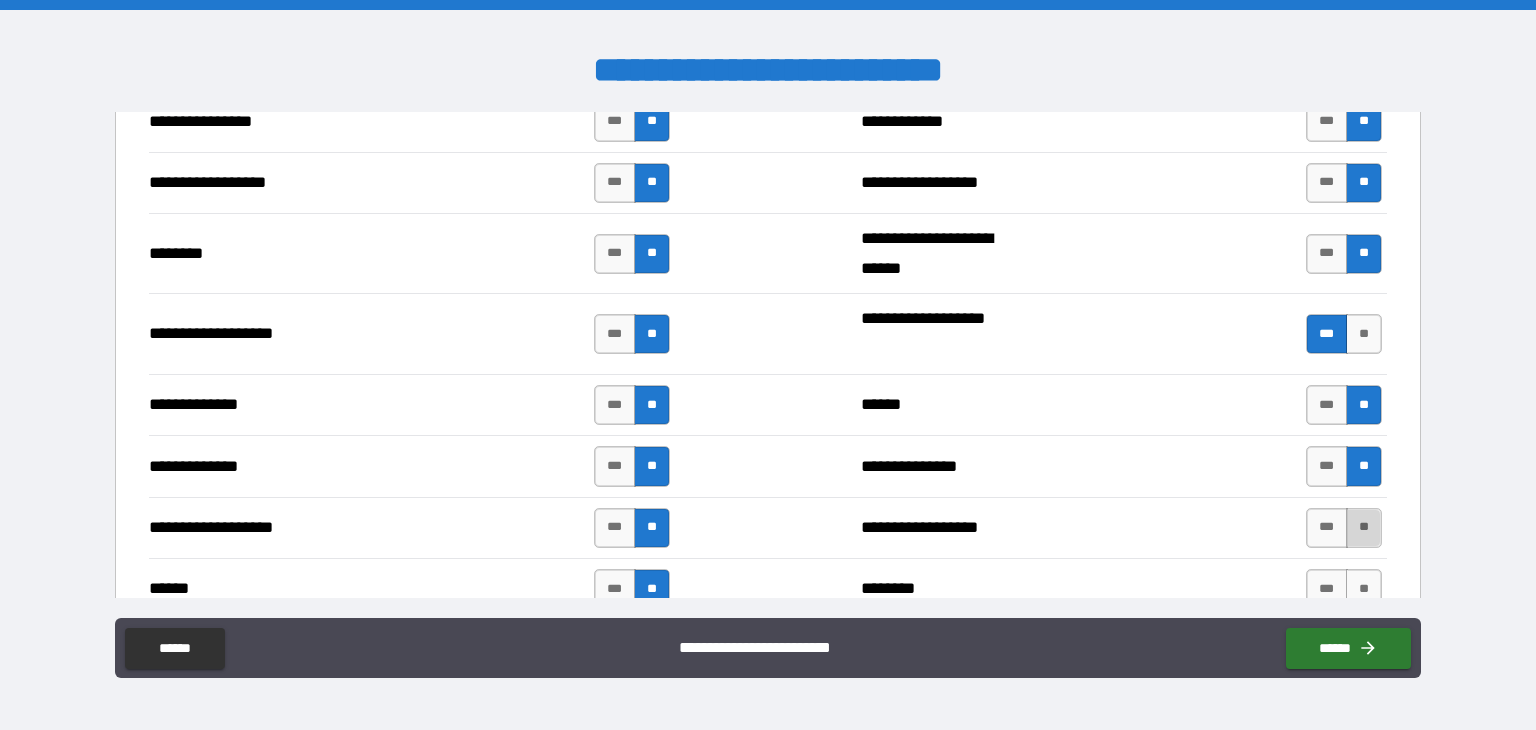 click on "**" at bounding box center (1364, 528) 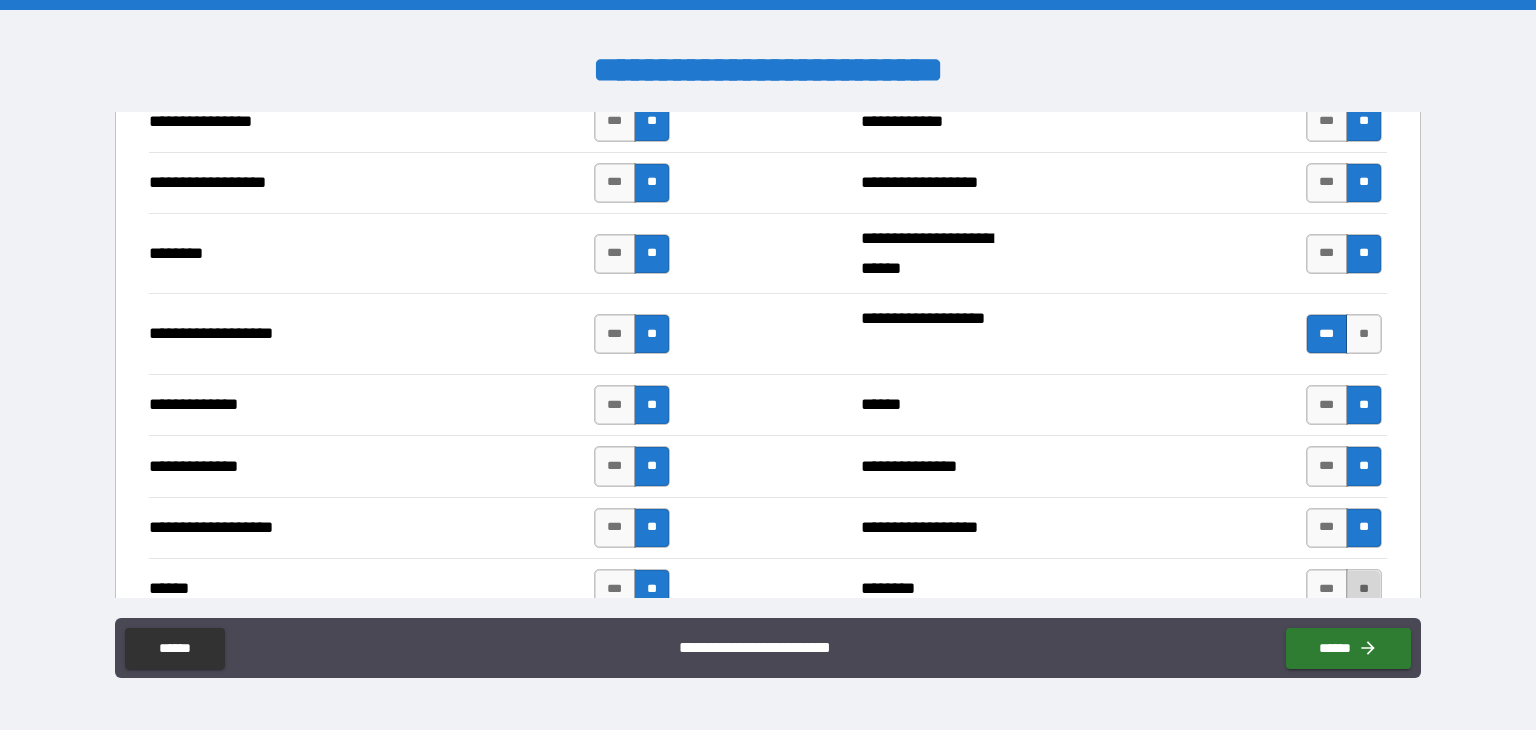 click on "**" at bounding box center [1364, 589] 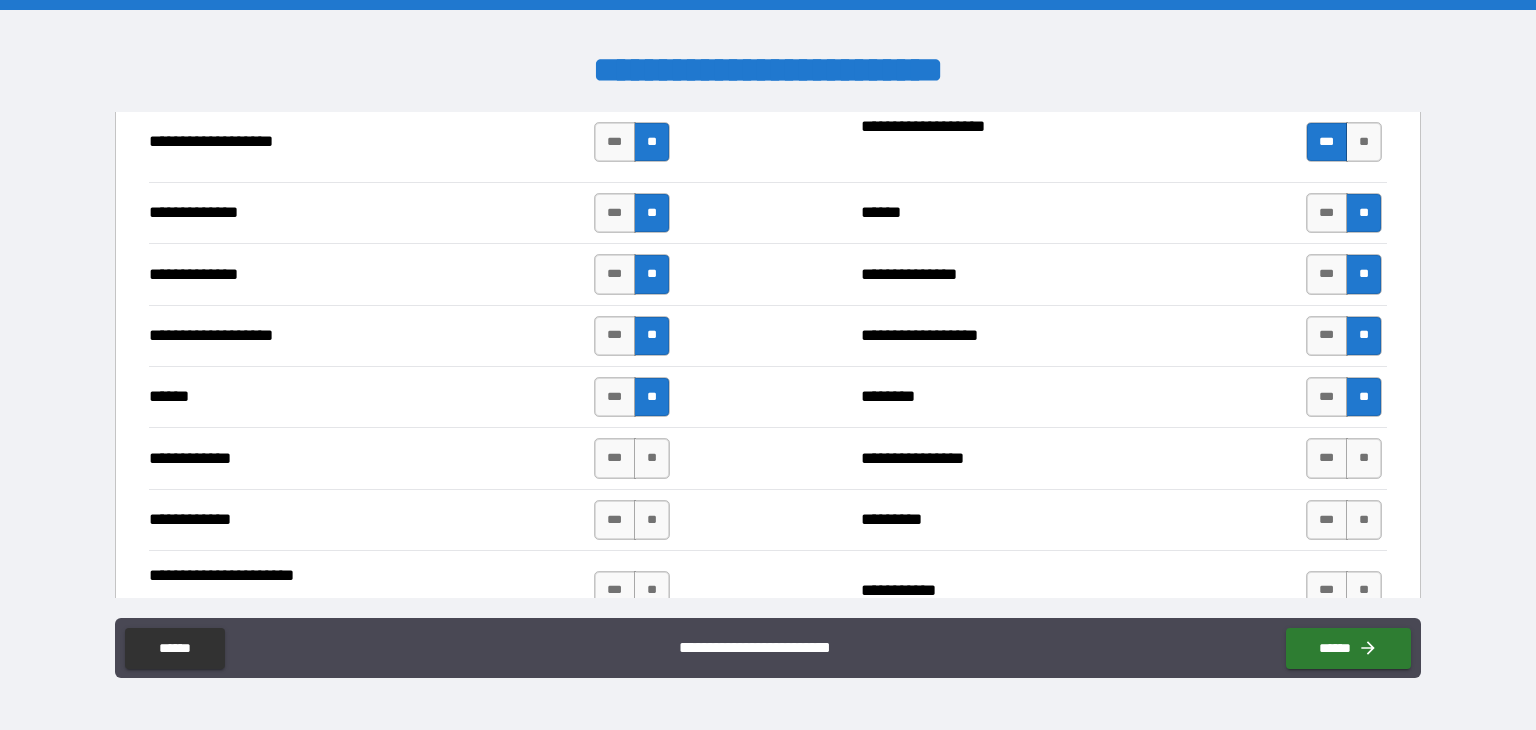 scroll, scrollTop: 3470, scrollLeft: 0, axis: vertical 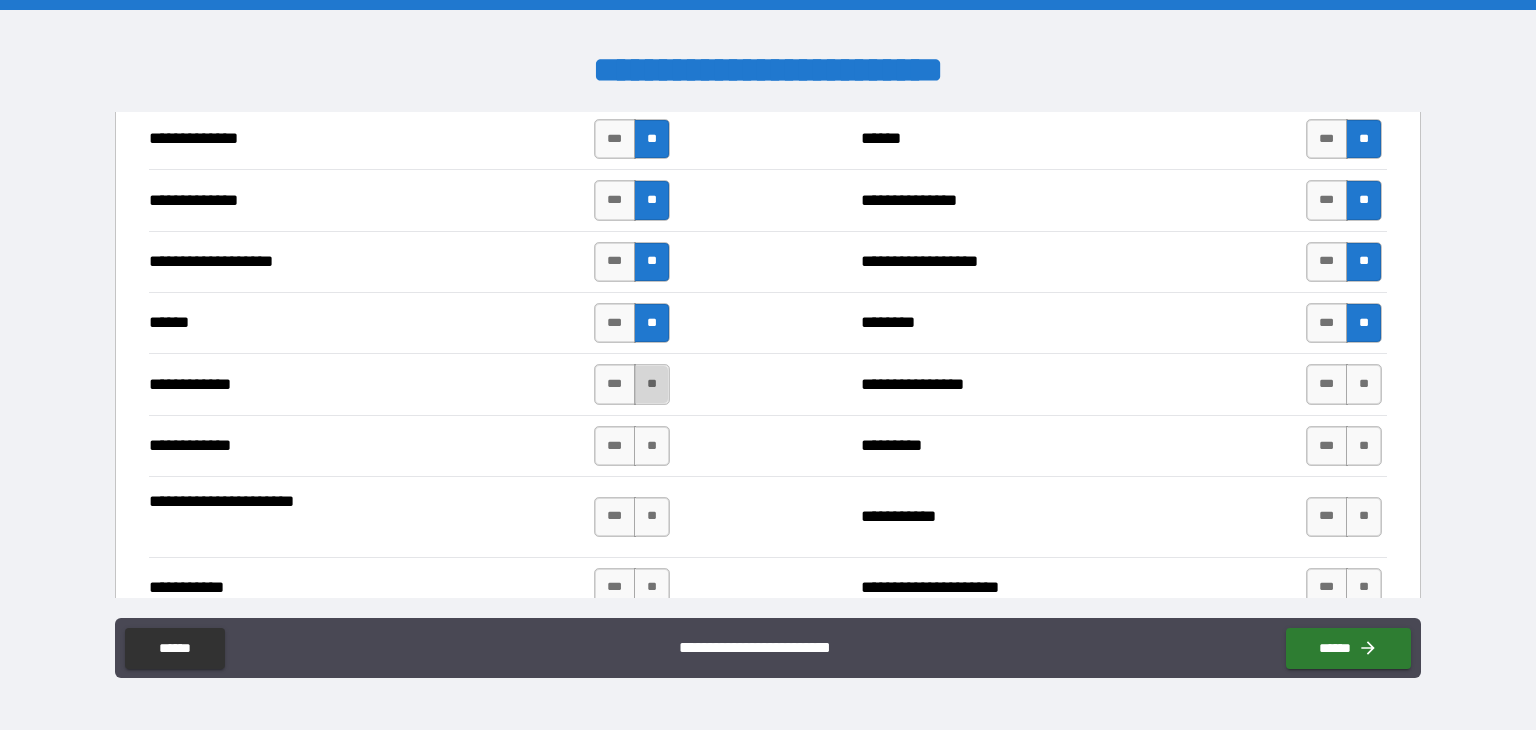 click on "**" at bounding box center (652, 384) 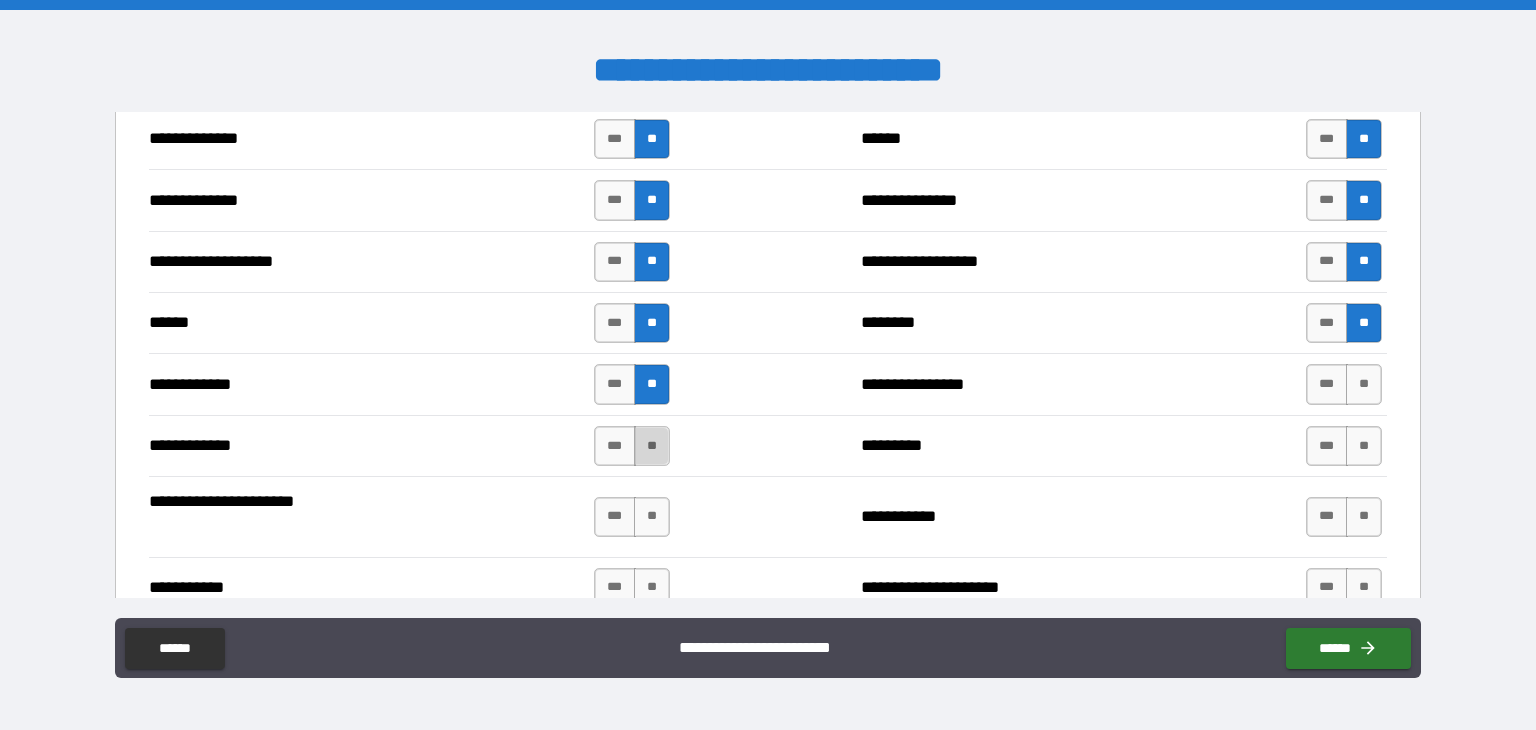 click on "**" at bounding box center (652, 446) 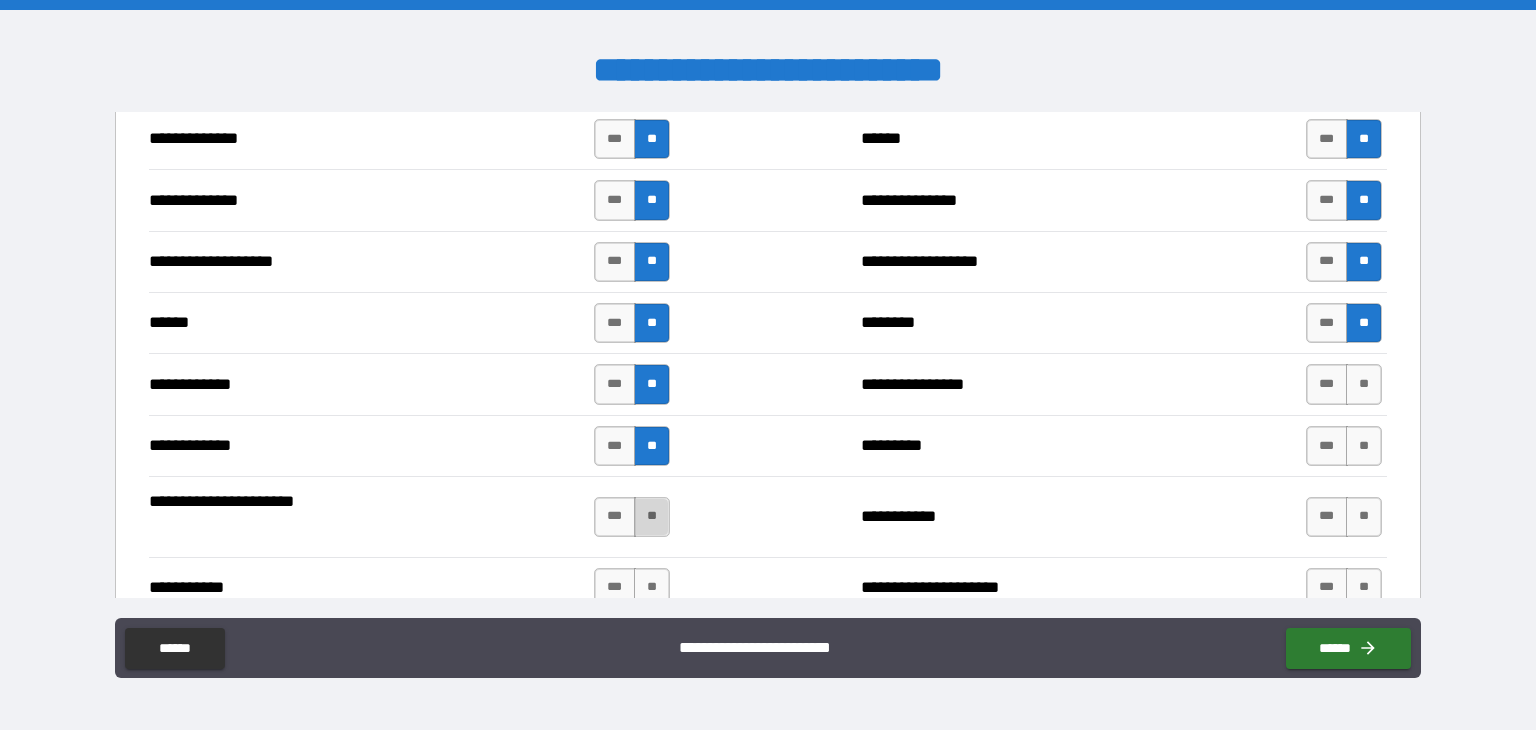 click on "**" at bounding box center [652, 517] 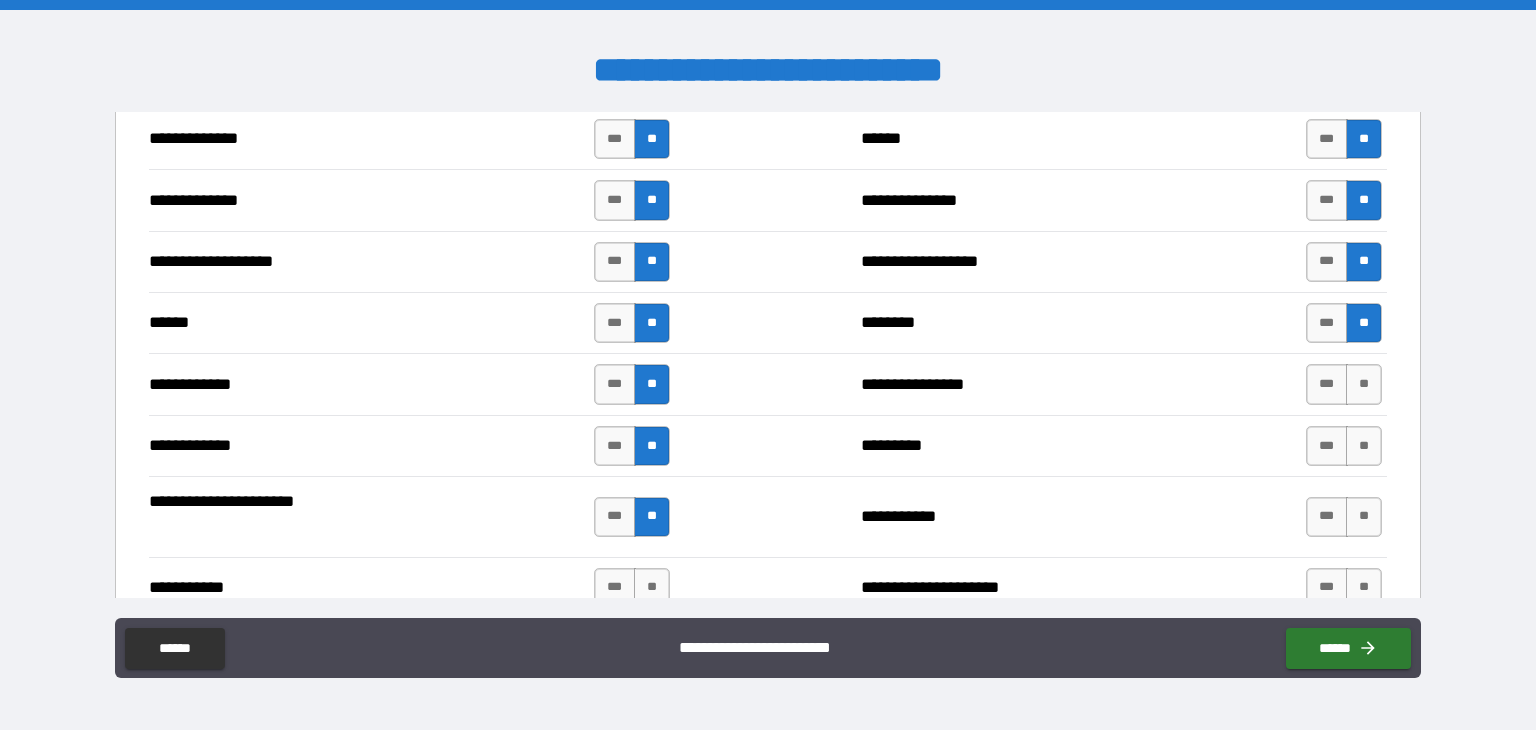 click on "*** **" at bounding box center [634, 588] 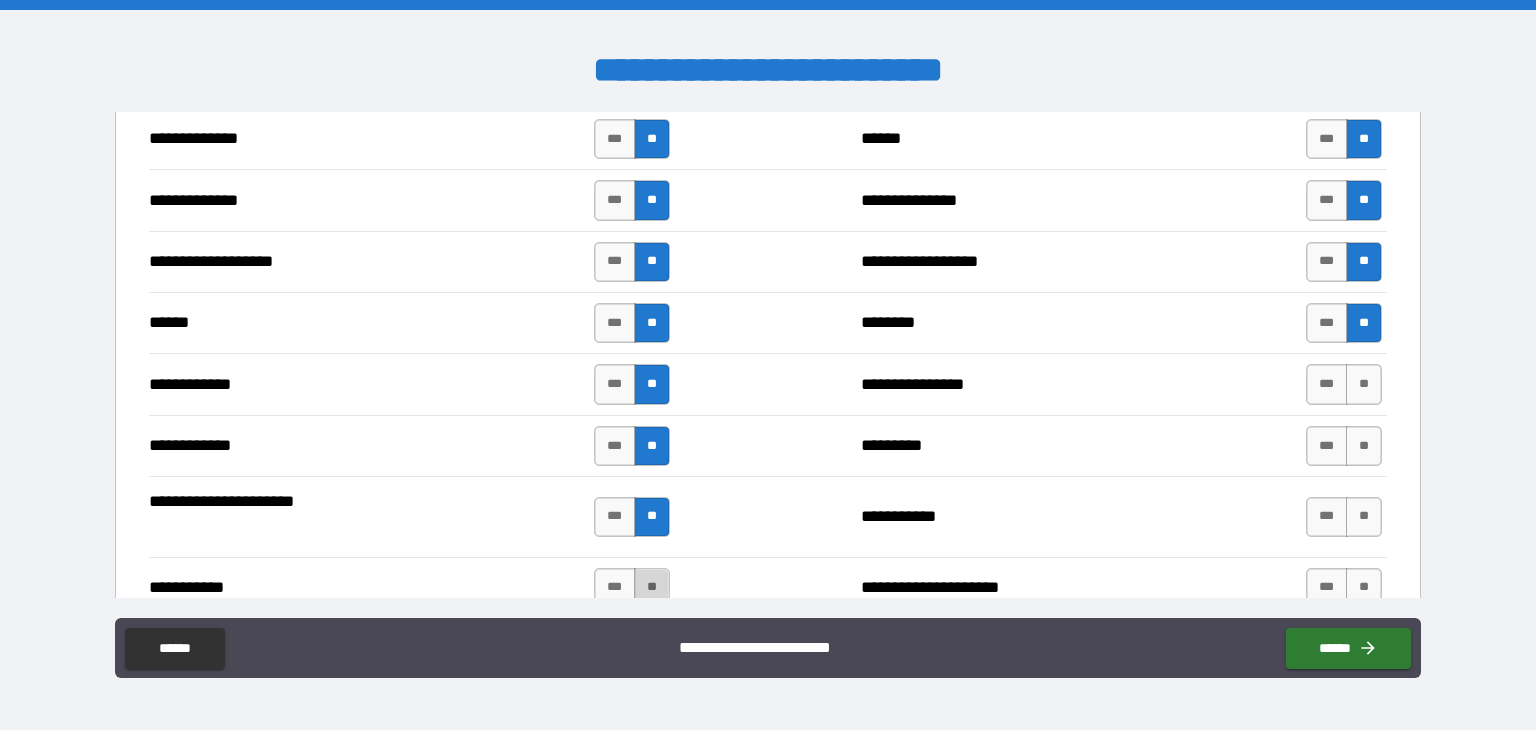 click on "**" at bounding box center [652, 588] 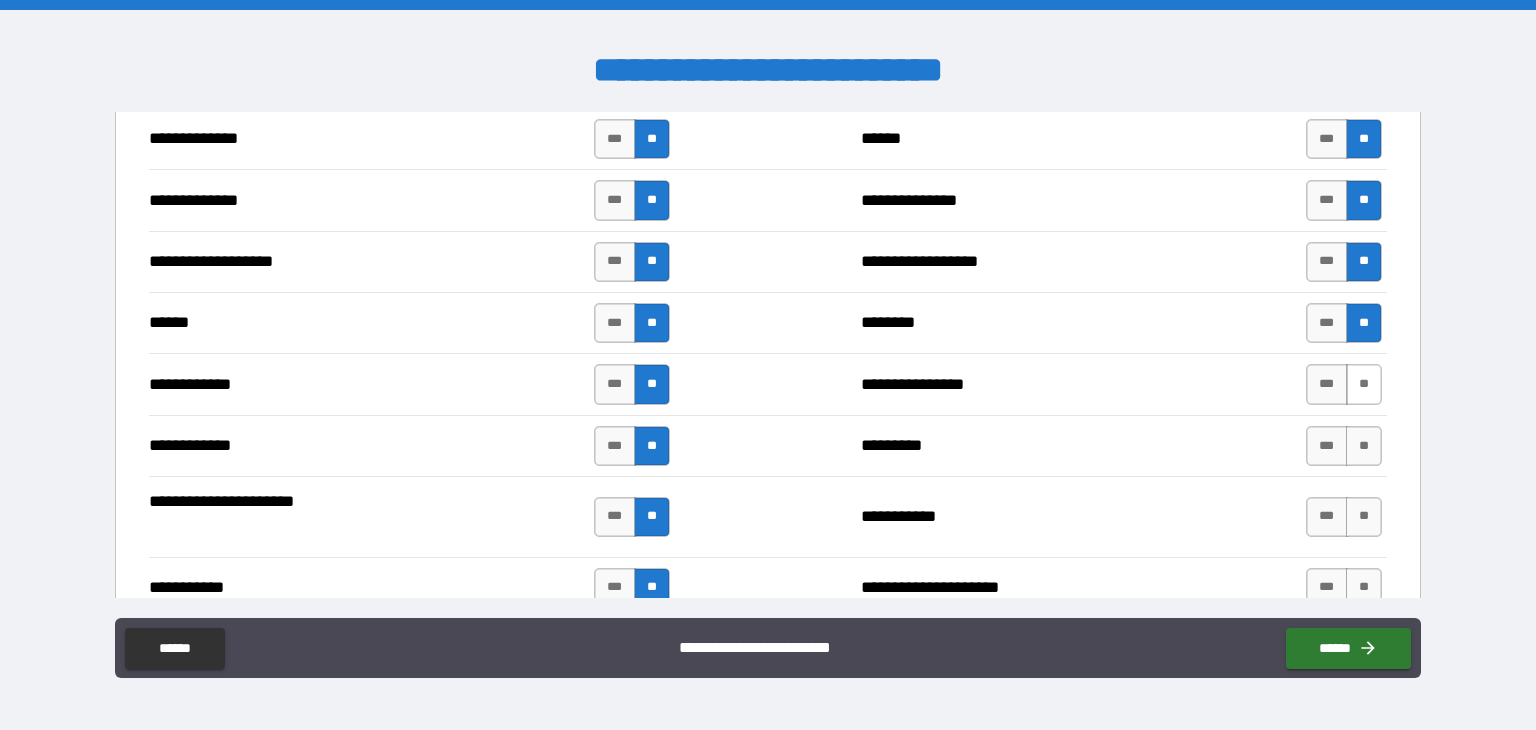 click on "**" at bounding box center [1364, 384] 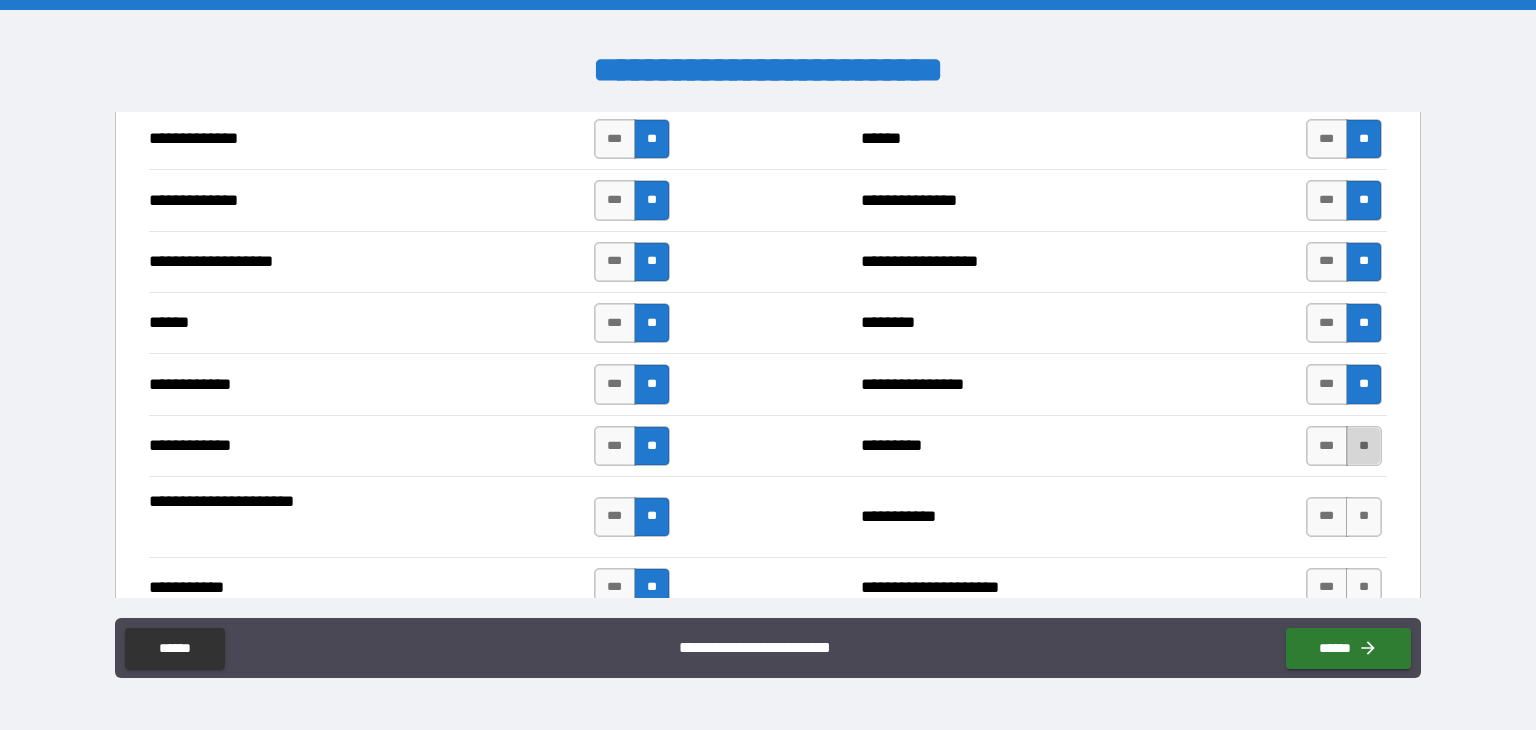 click on "**" at bounding box center (1364, 446) 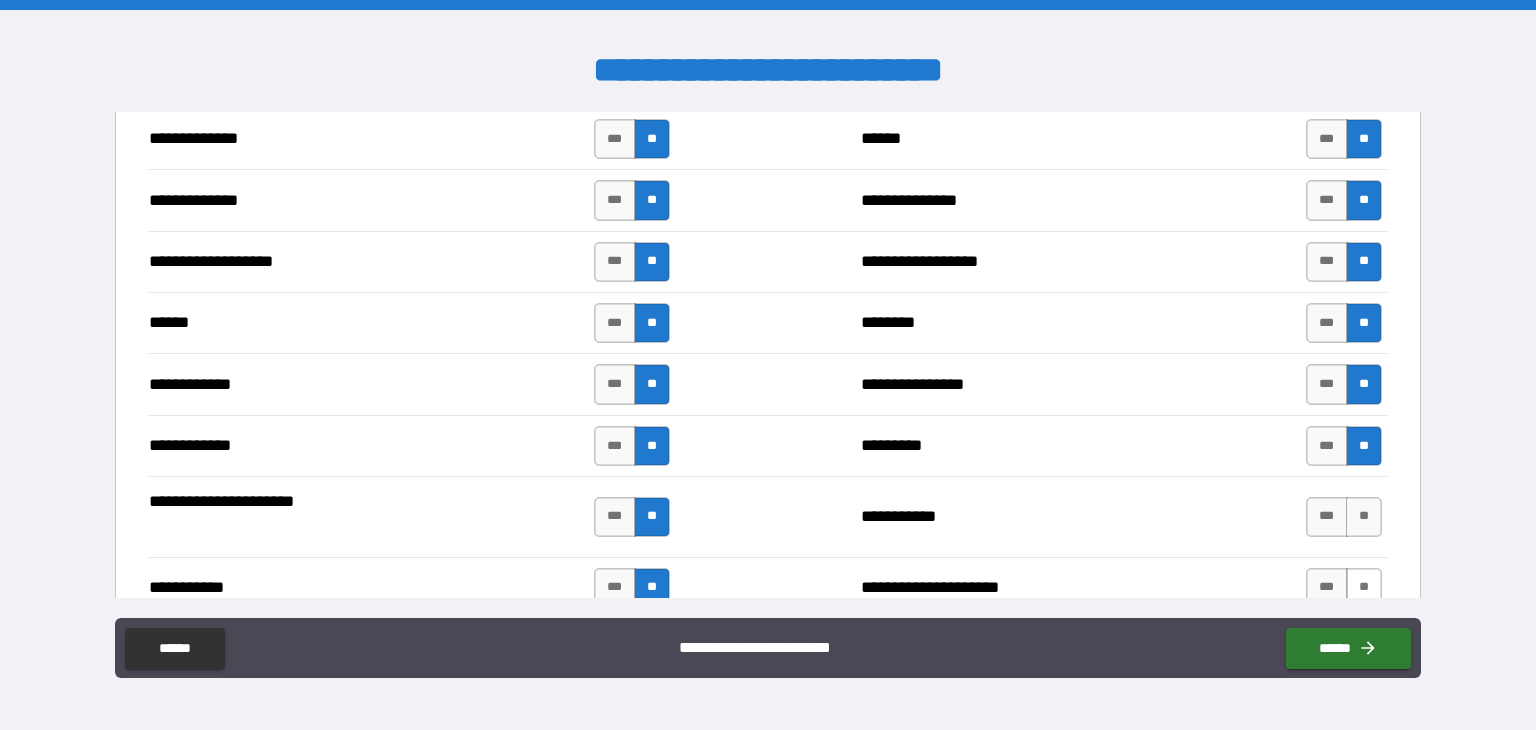 drag, startPoint x: 1342, startPoint y: 507, endPoint x: 1343, endPoint y: 570, distance: 63.007935 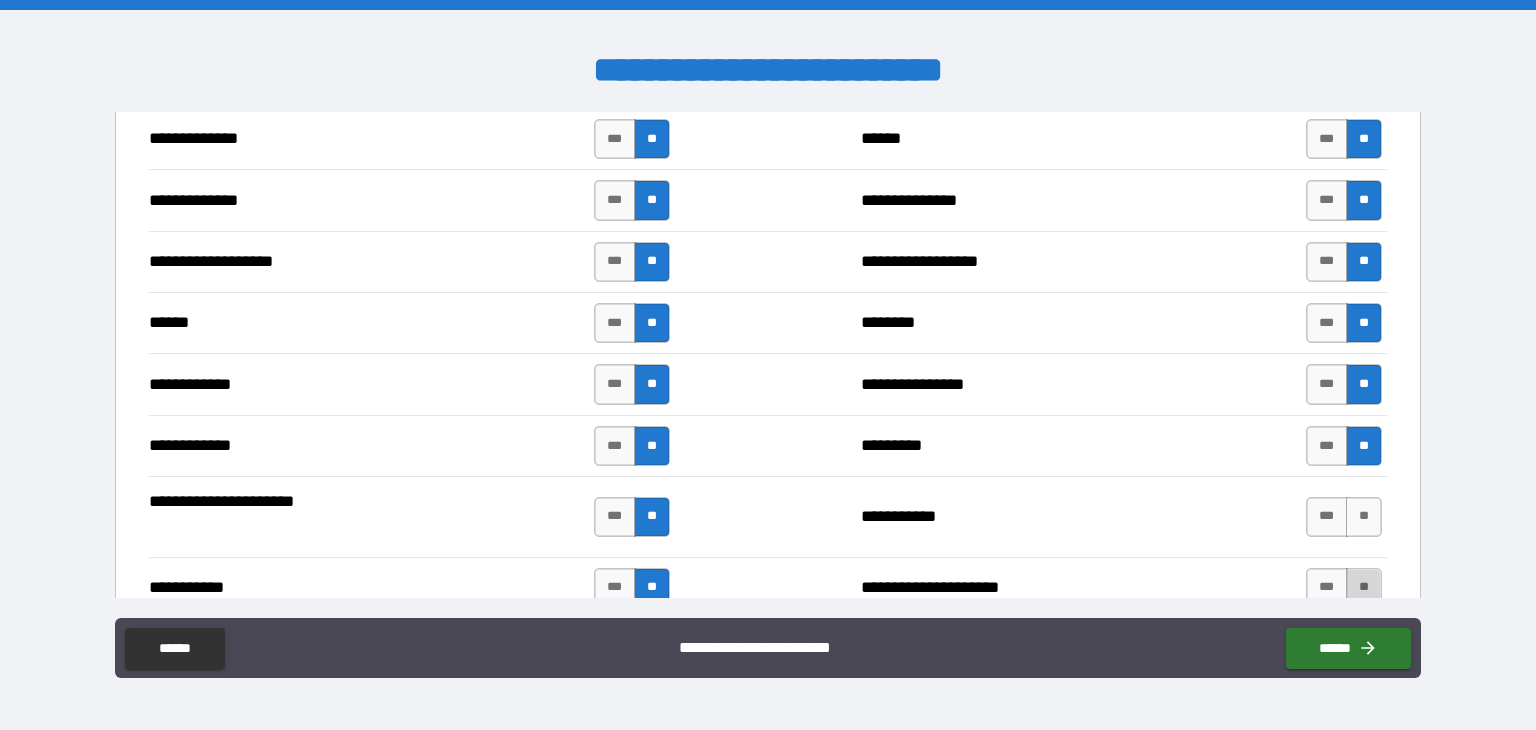 click on "**" at bounding box center [1364, 588] 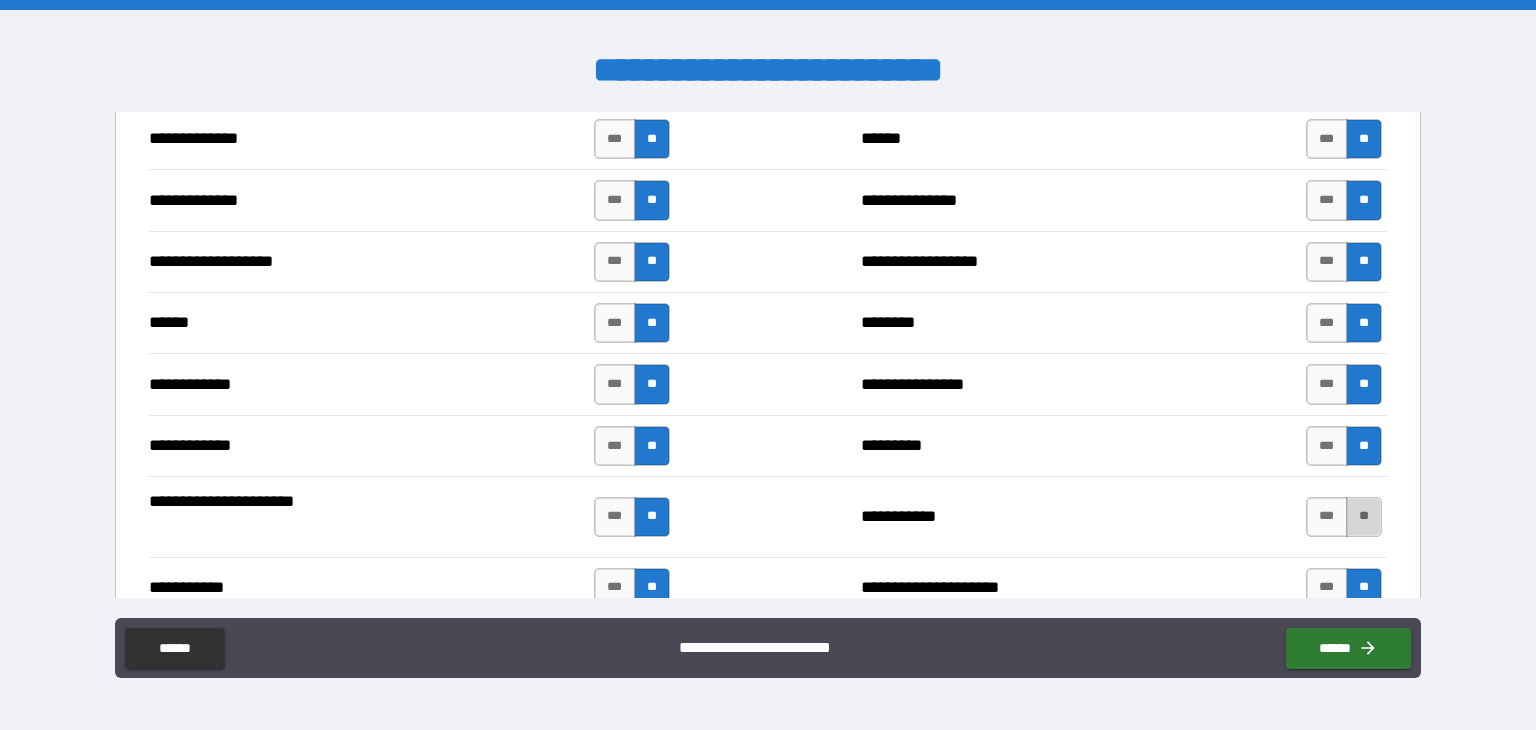 click on "**" at bounding box center (1364, 517) 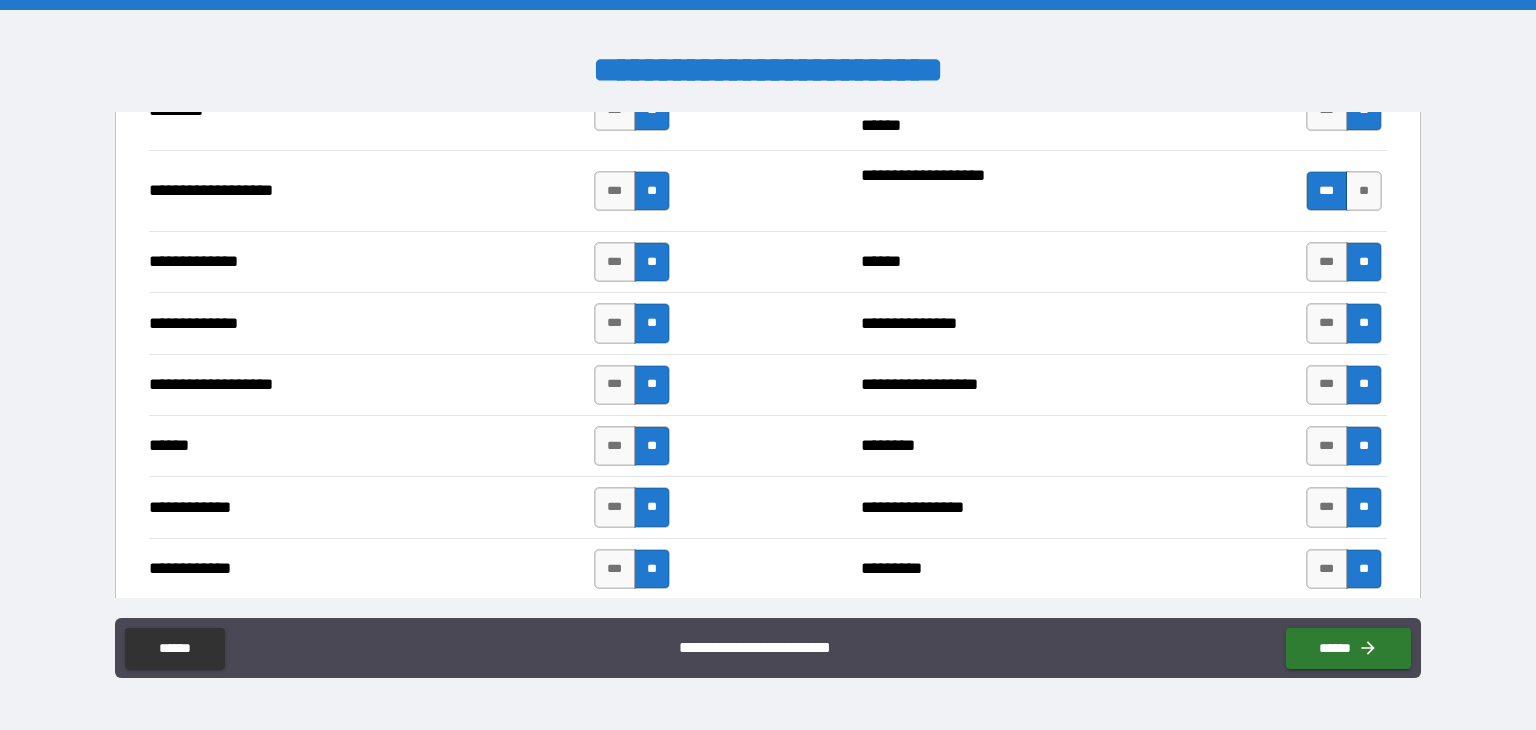 scroll, scrollTop: 3346, scrollLeft: 0, axis: vertical 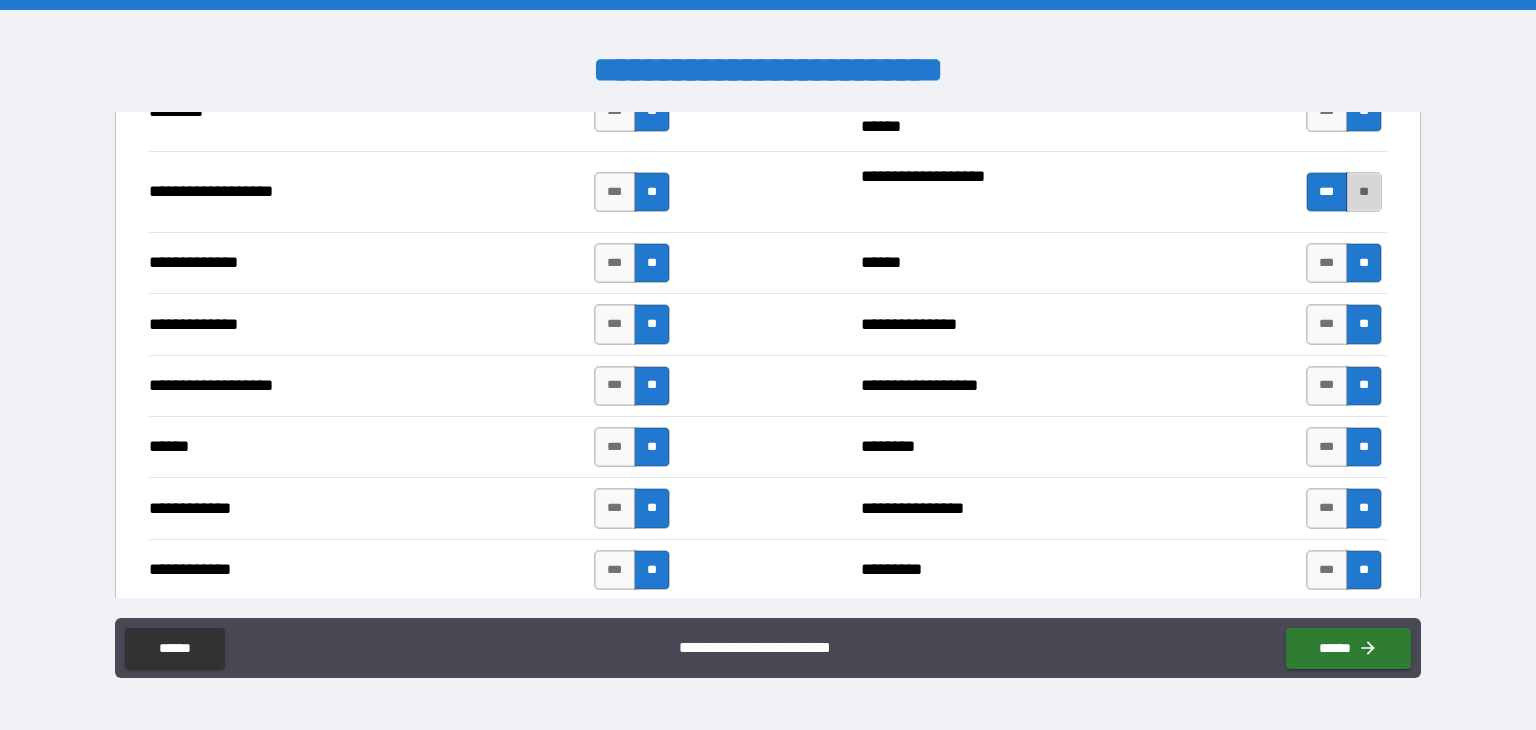 click on "**" at bounding box center (1364, 192) 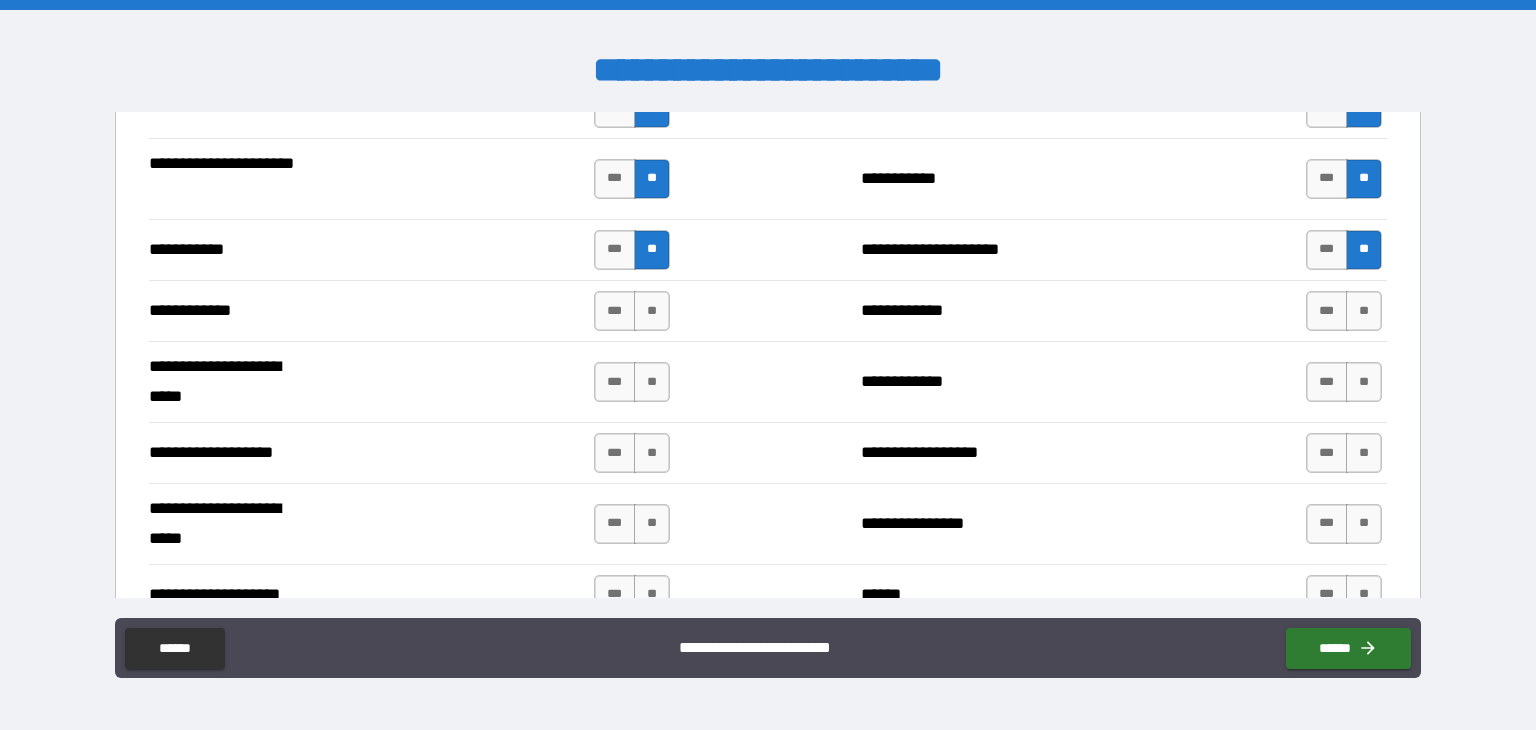 scroll, scrollTop: 3808, scrollLeft: 0, axis: vertical 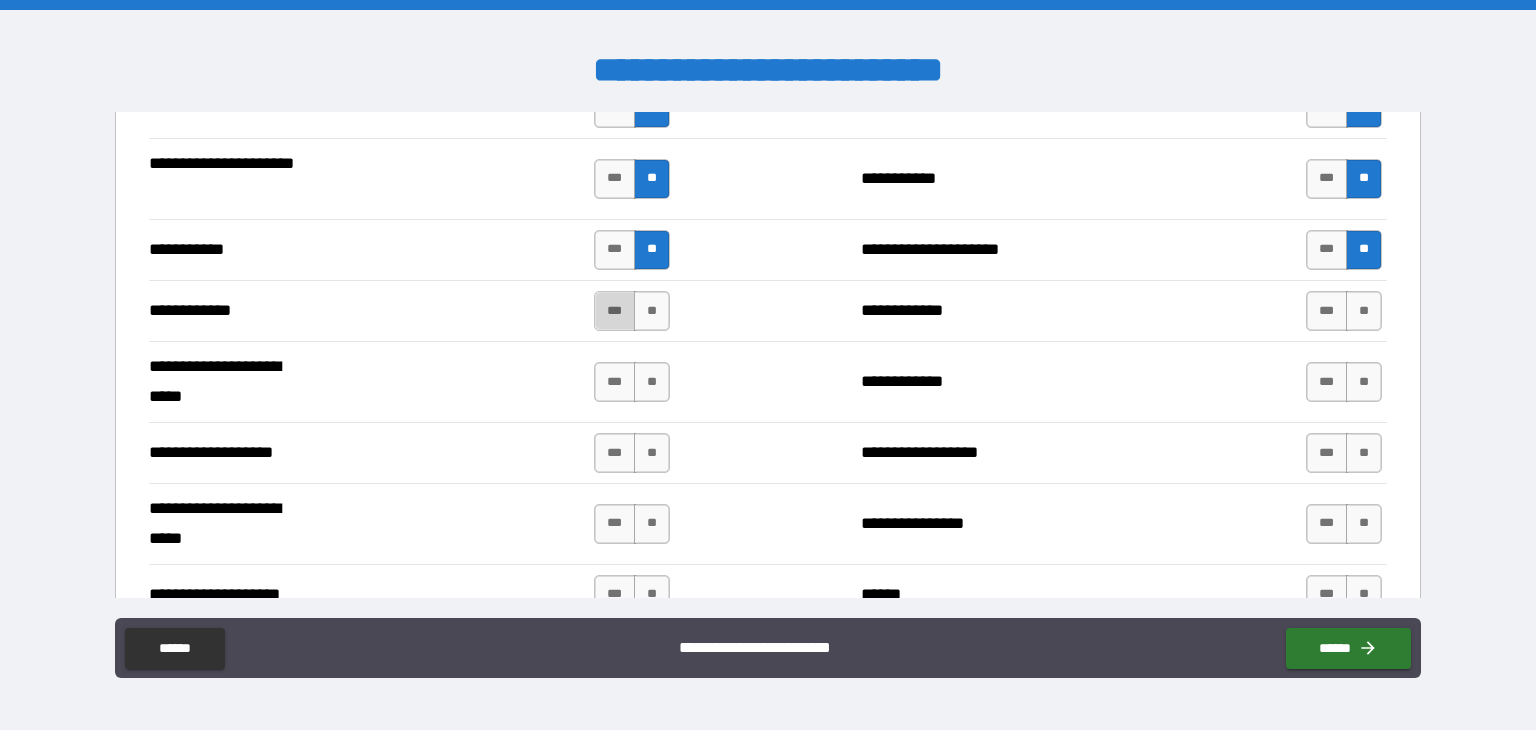 click on "***" at bounding box center (615, 311) 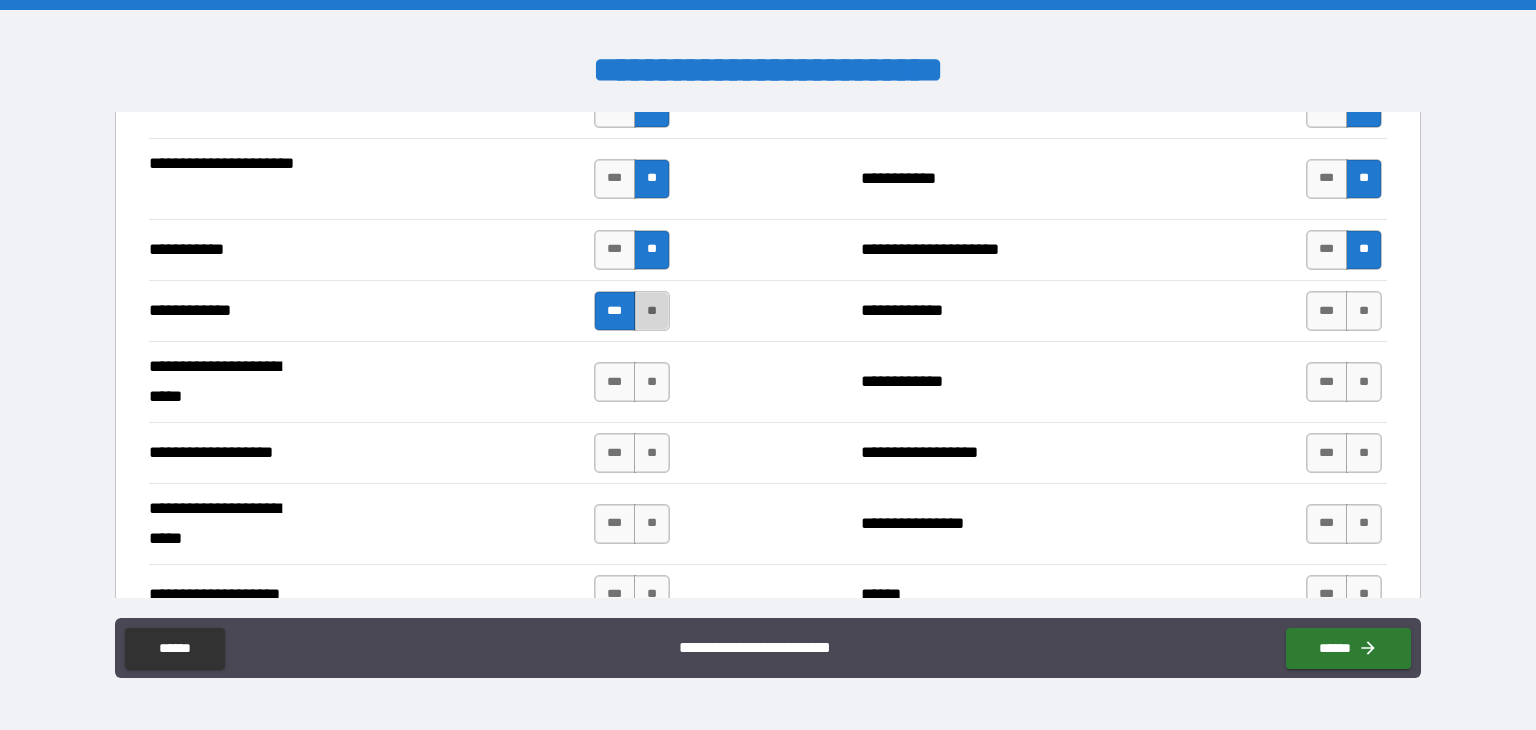 click on "**" at bounding box center (652, 311) 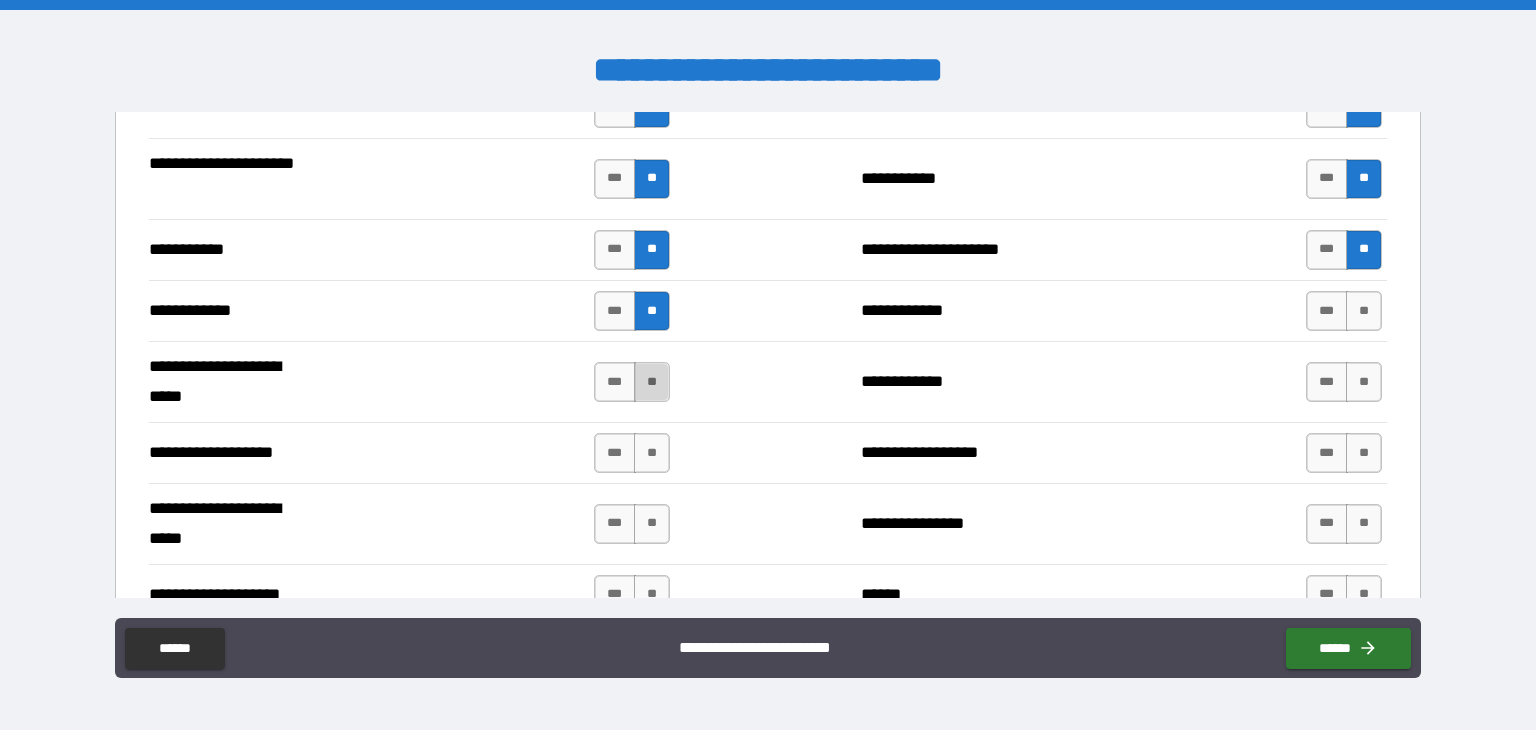 click on "**" at bounding box center [652, 382] 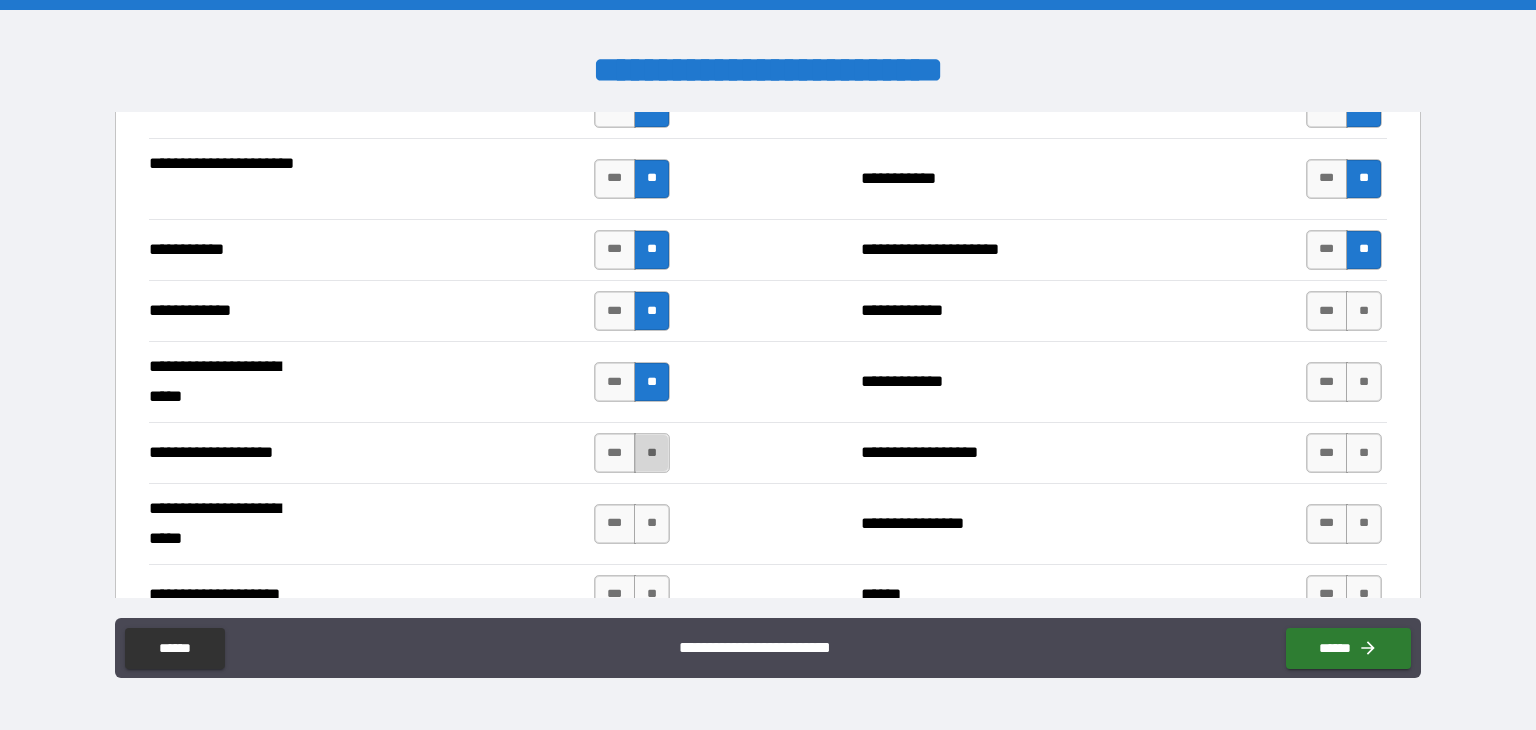 click on "**" at bounding box center [652, 453] 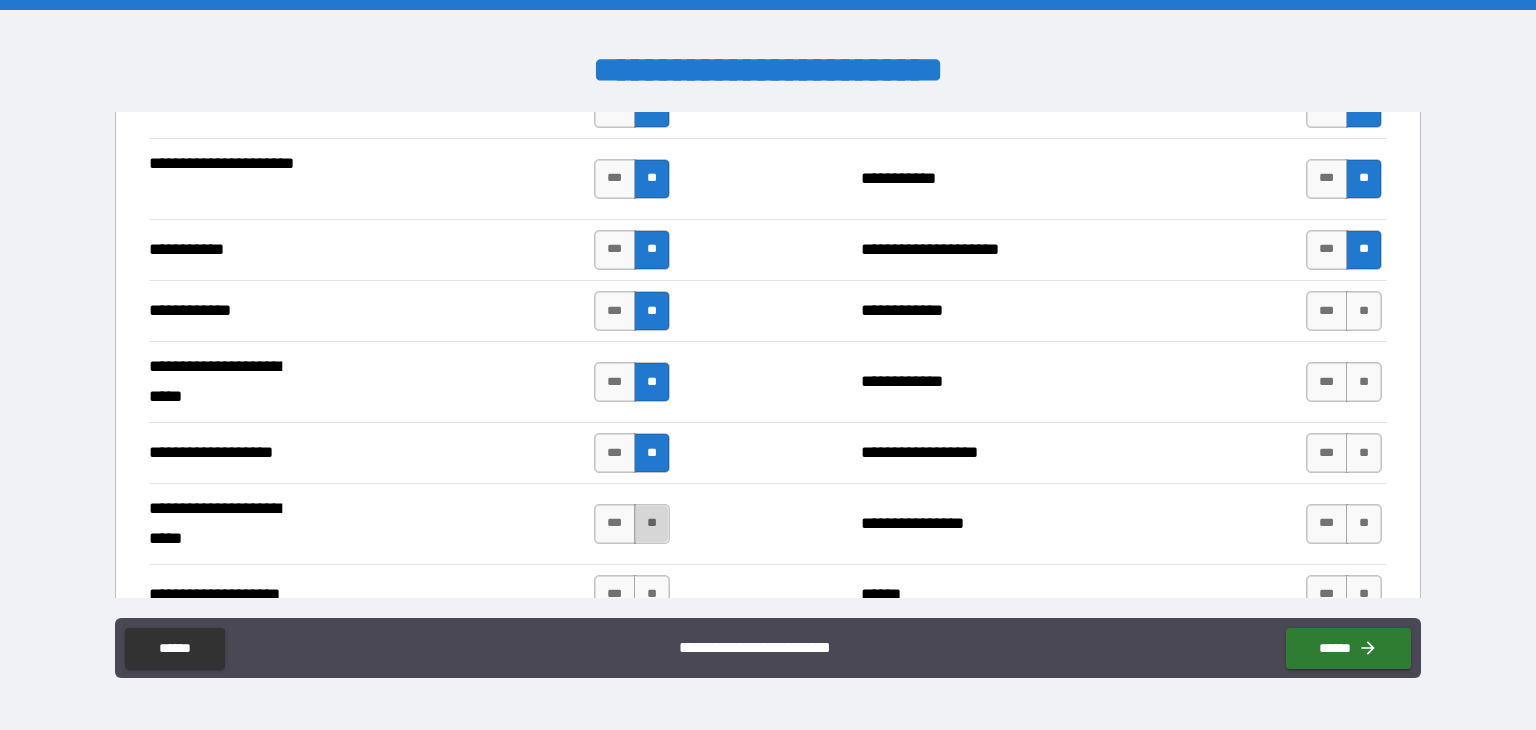 click on "**" at bounding box center [652, 524] 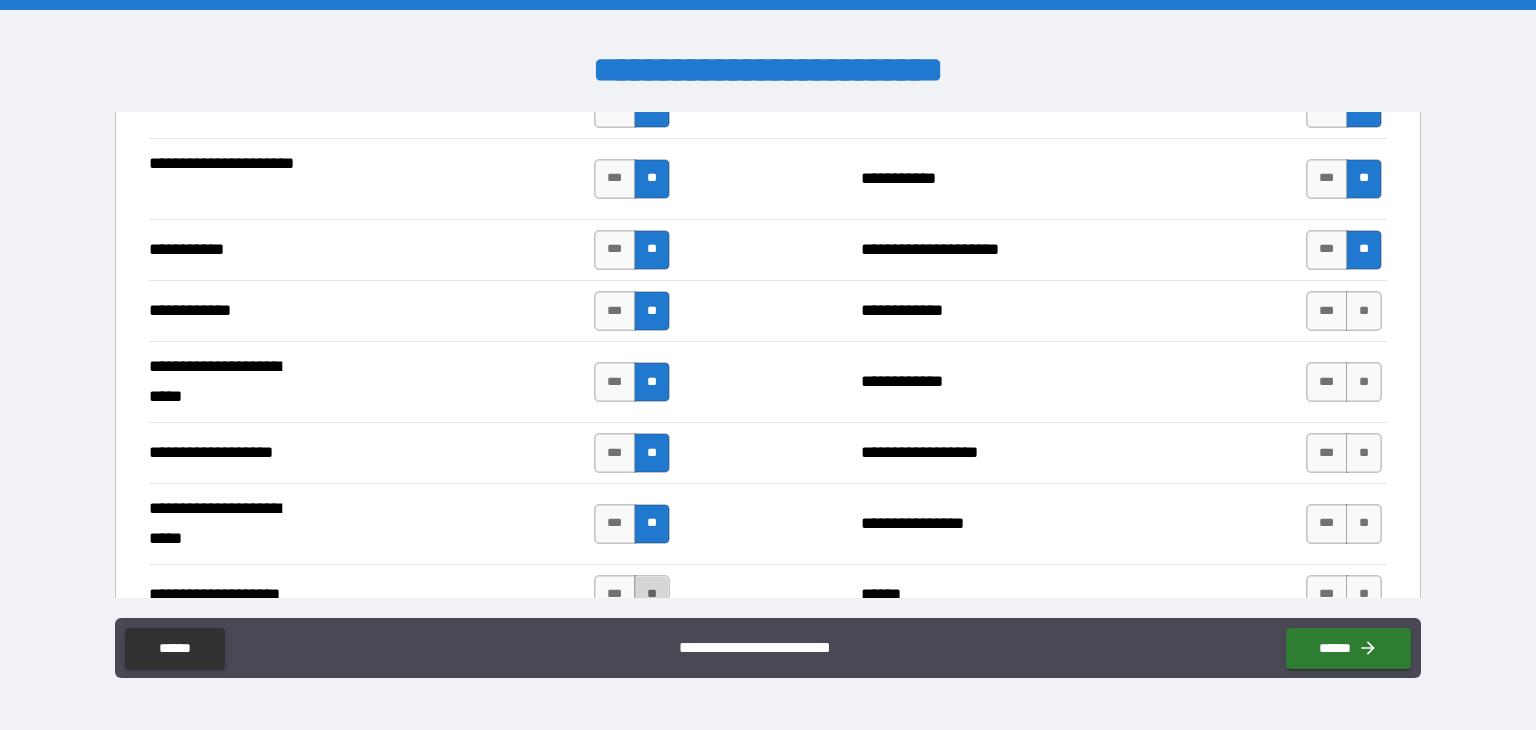 click on "**" at bounding box center (652, 595) 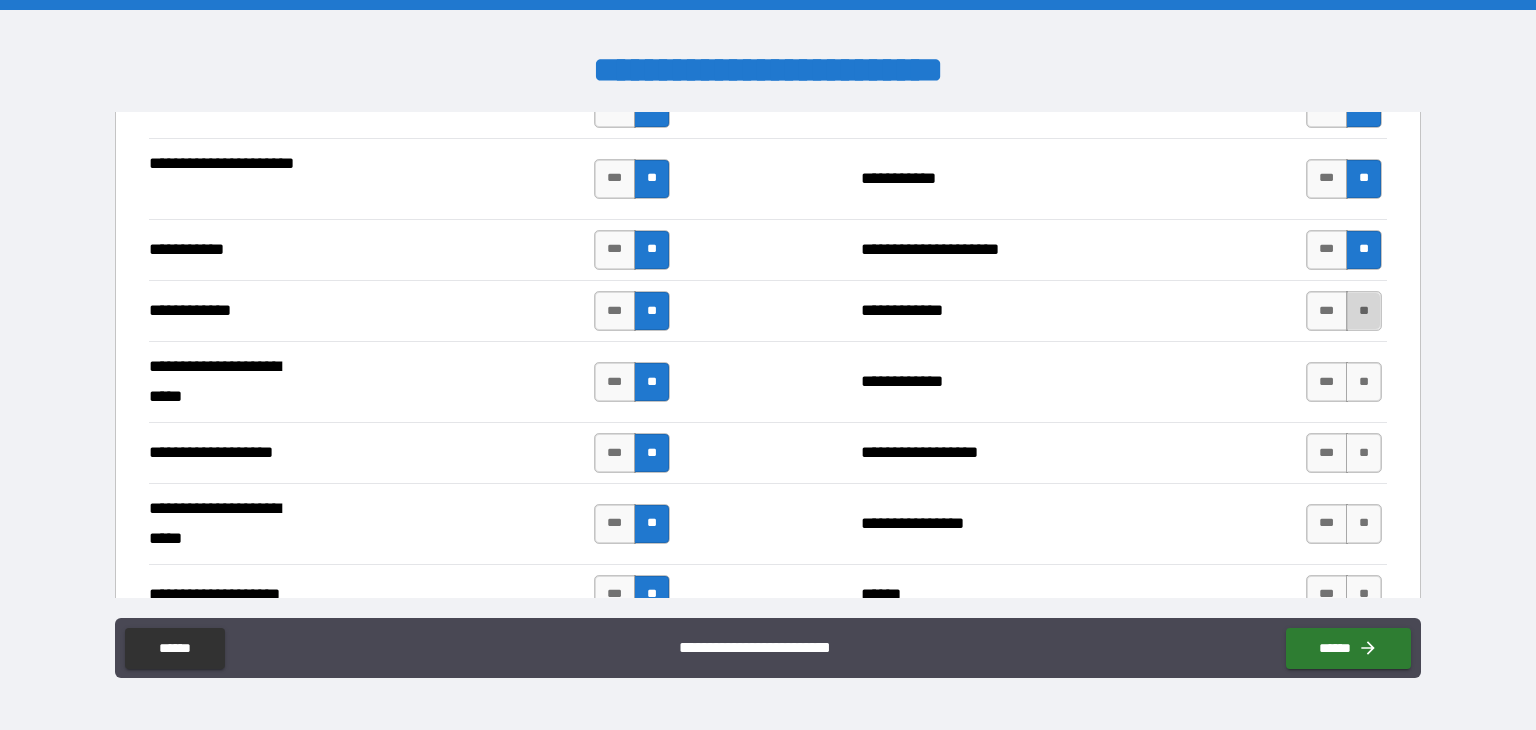 click on "**" at bounding box center (1364, 311) 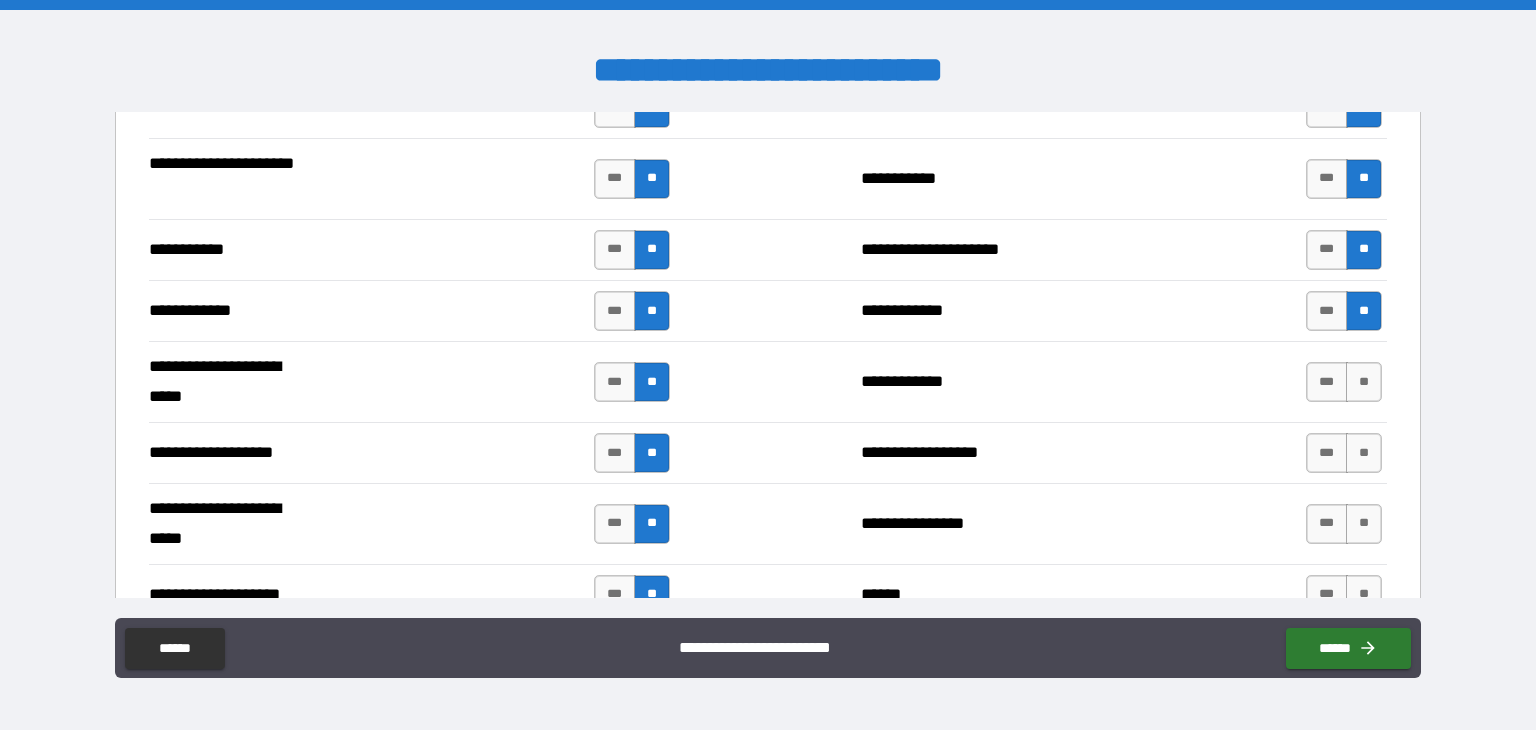 click on "**********" at bounding box center [768, 381] 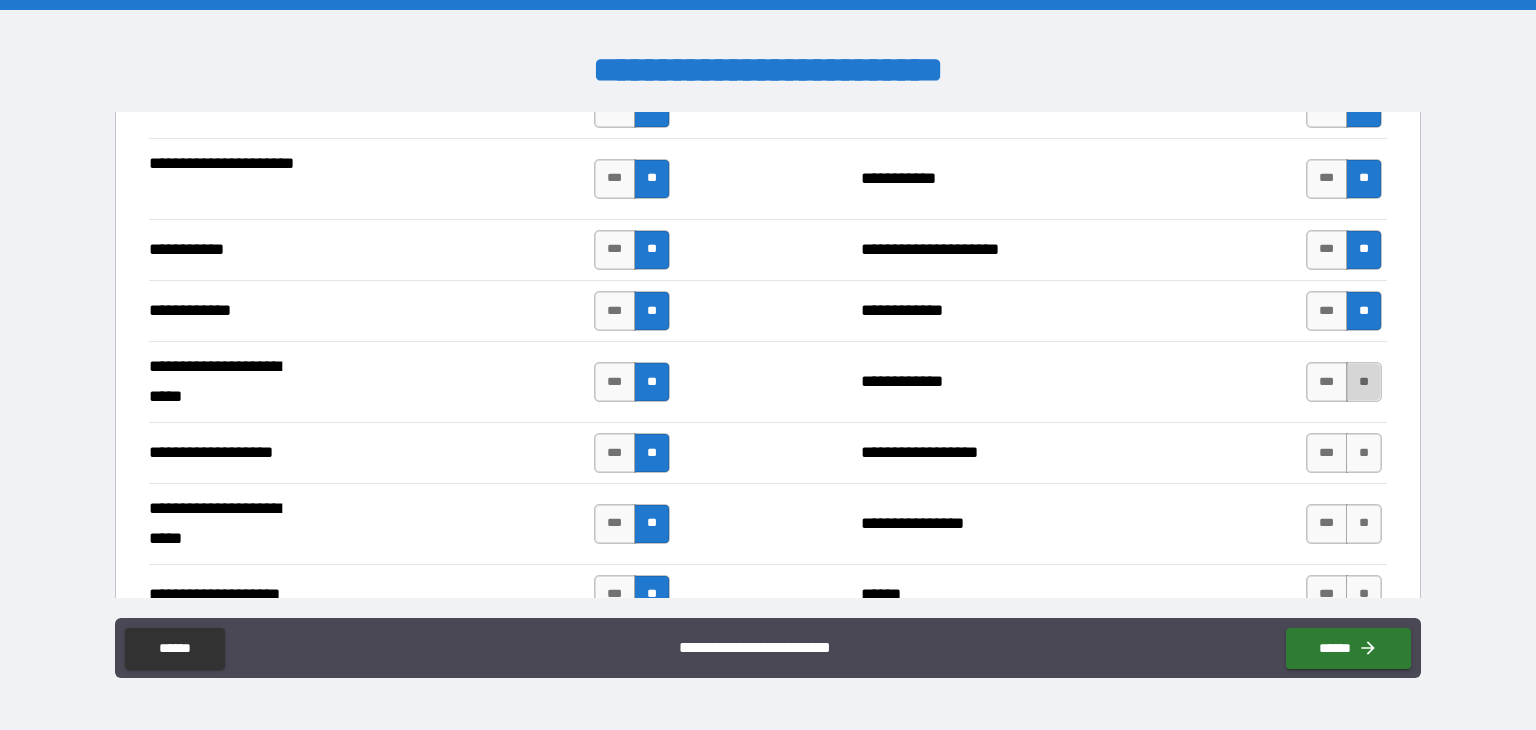 click on "**" at bounding box center [1364, 382] 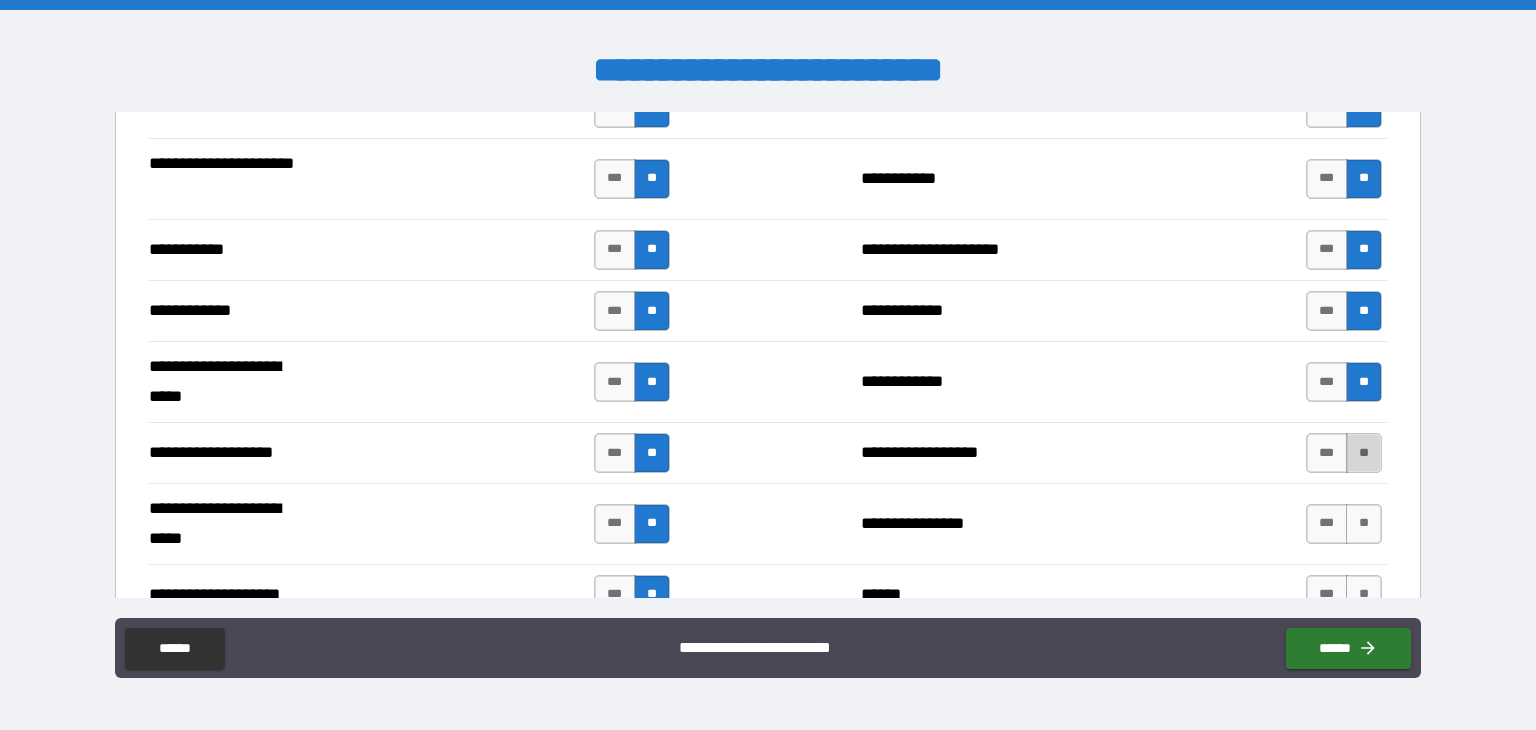 click on "**" at bounding box center [1364, 453] 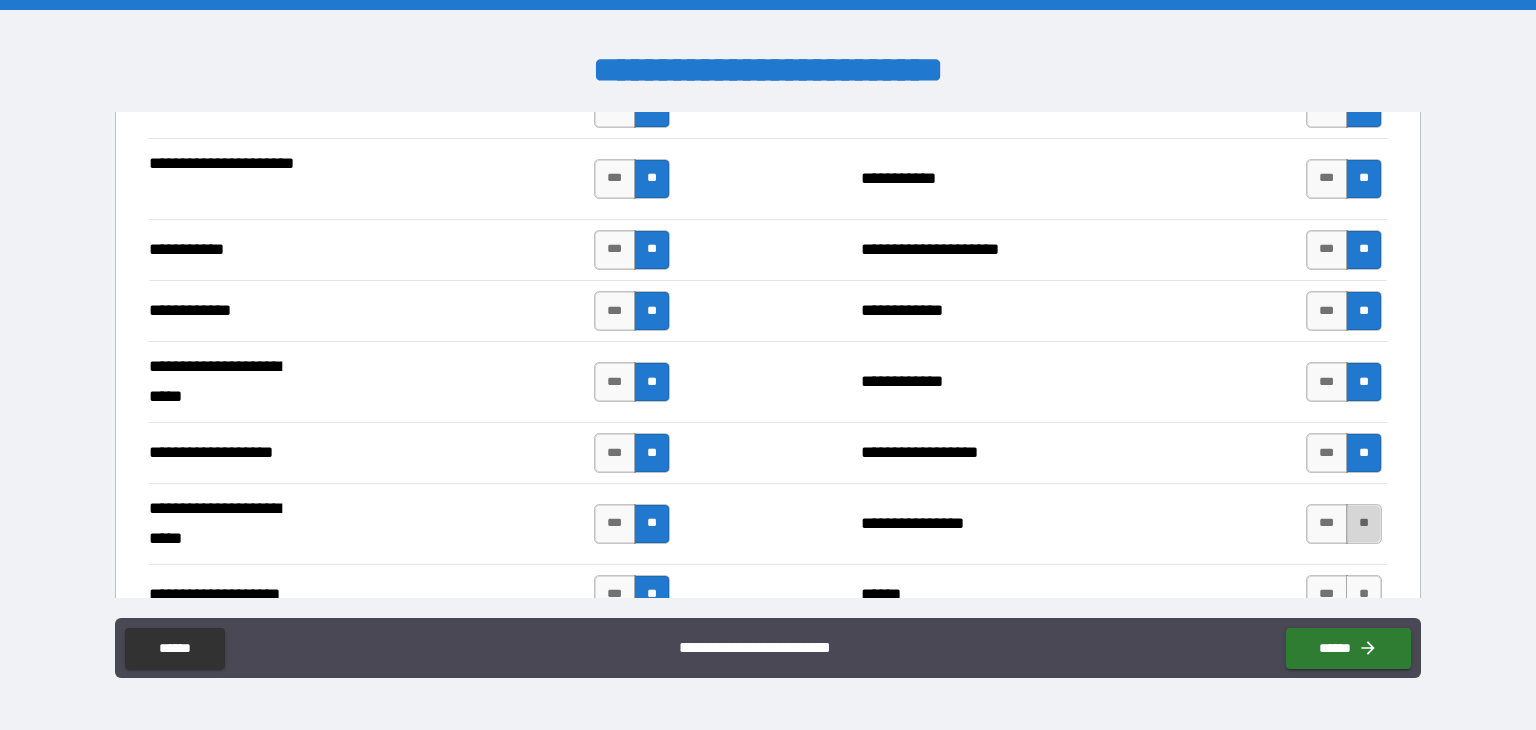 click on "**" at bounding box center [1364, 524] 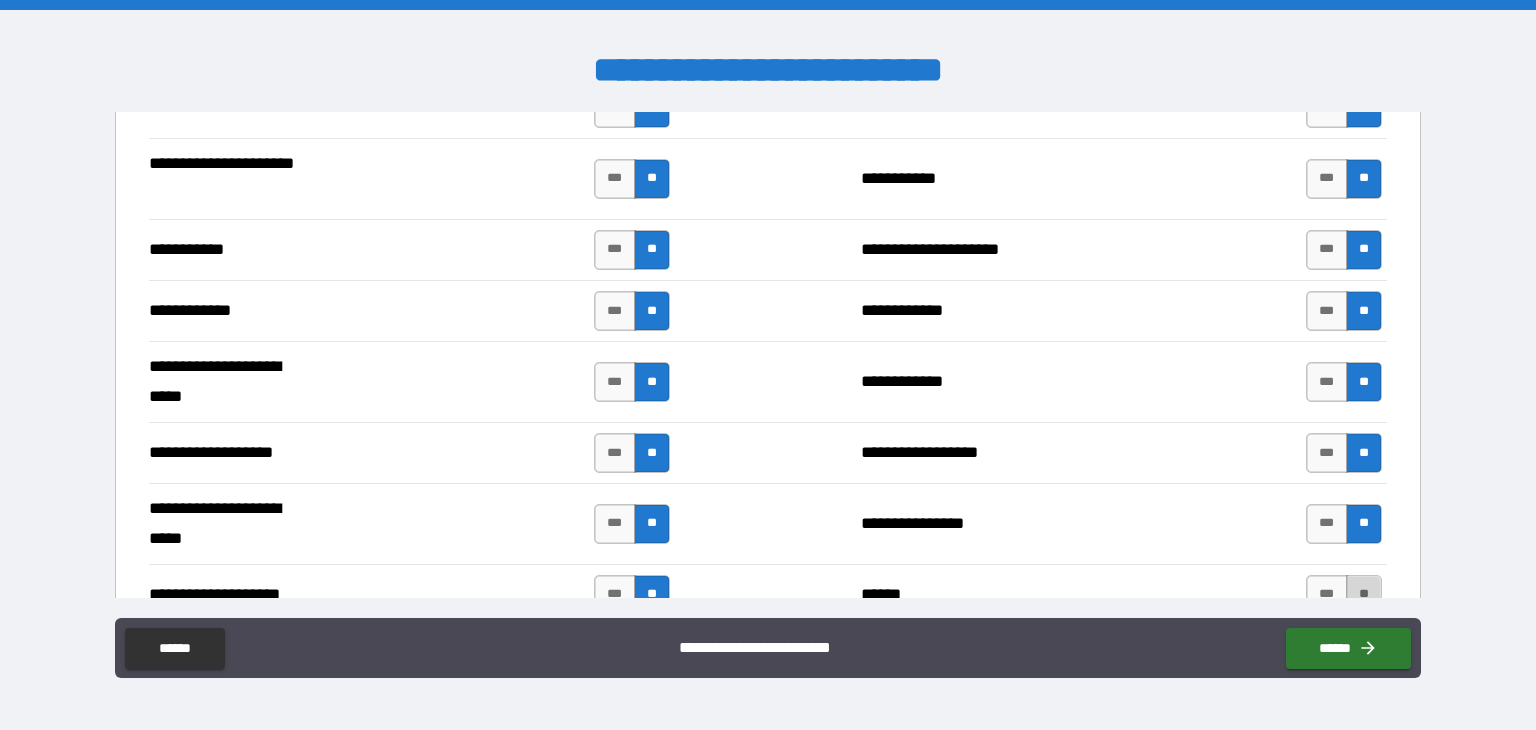 click on "**" at bounding box center [1364, 595] 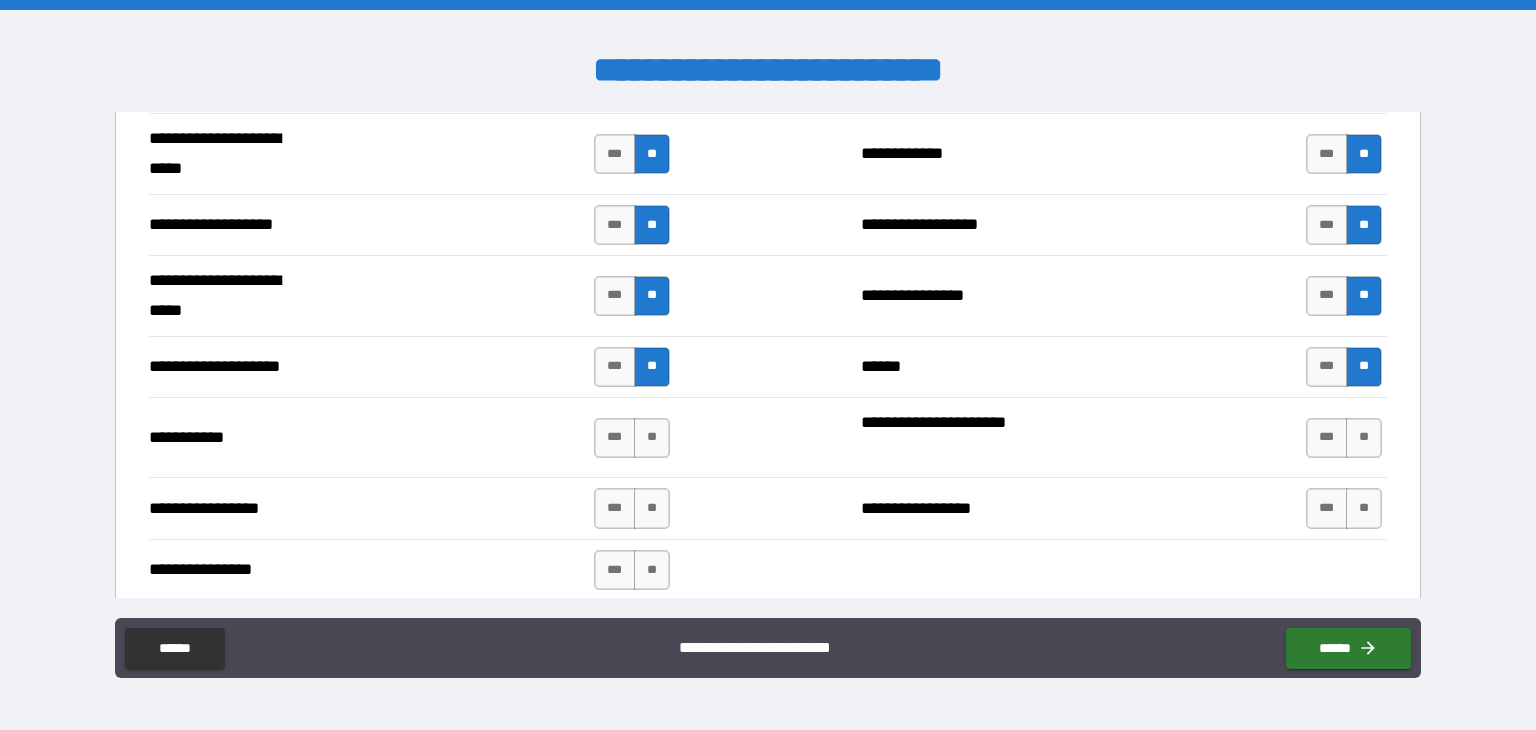 scroll, scrollTop: 4127, scrollLeft: 0, axis: vertical 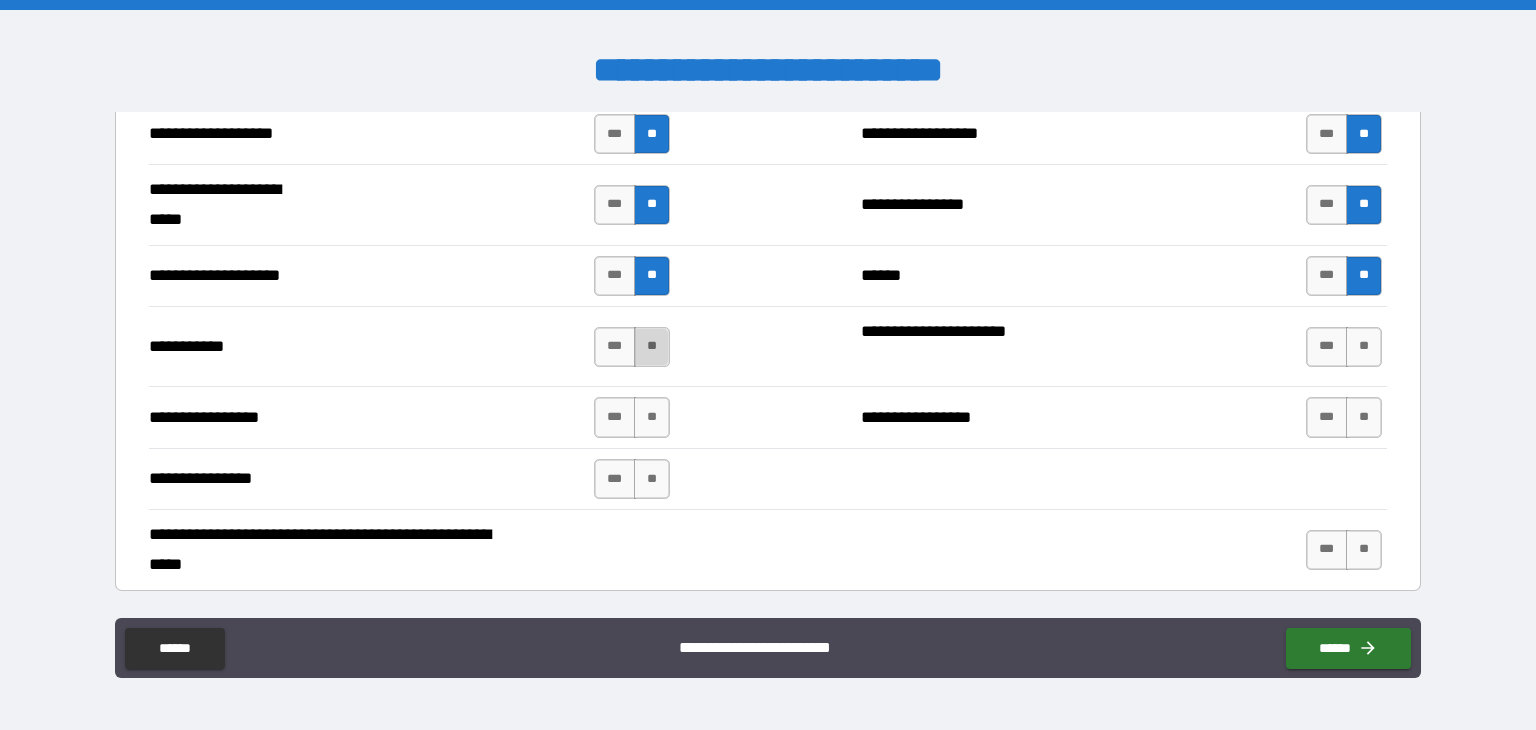 click on "**" at bounding box center (652, 347) 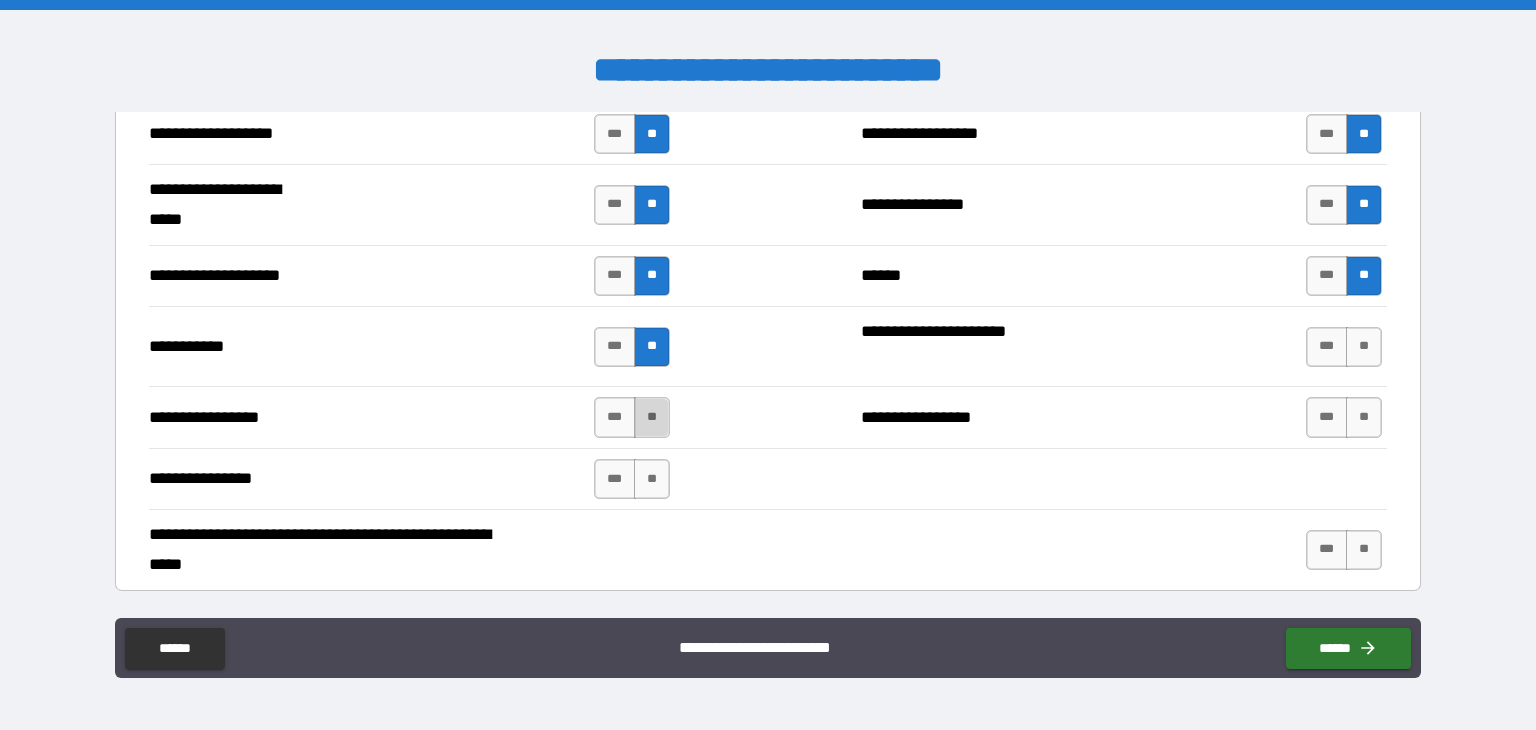 click on "**" at bounding box center [652, 417] 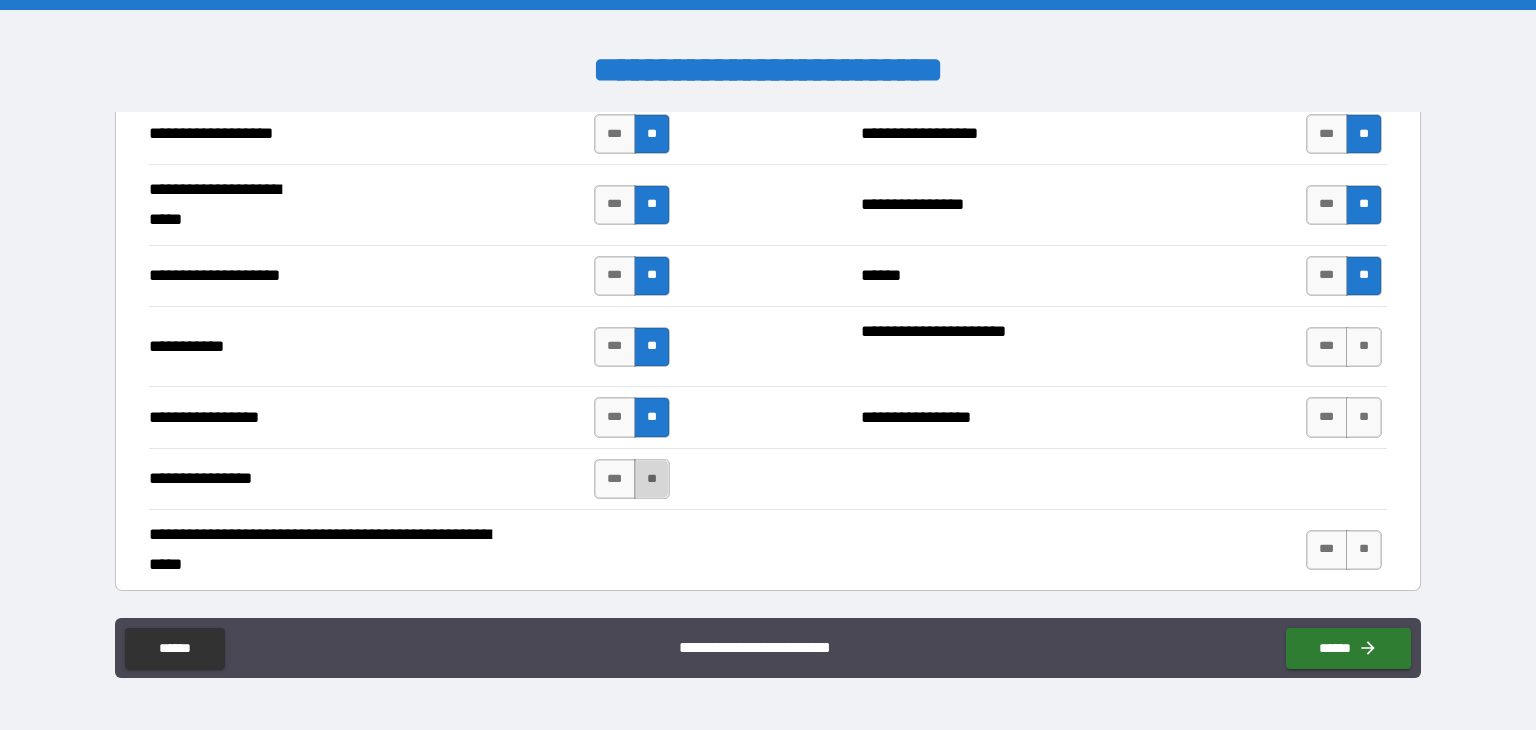 click on "**" at bounding box center [652, 479] 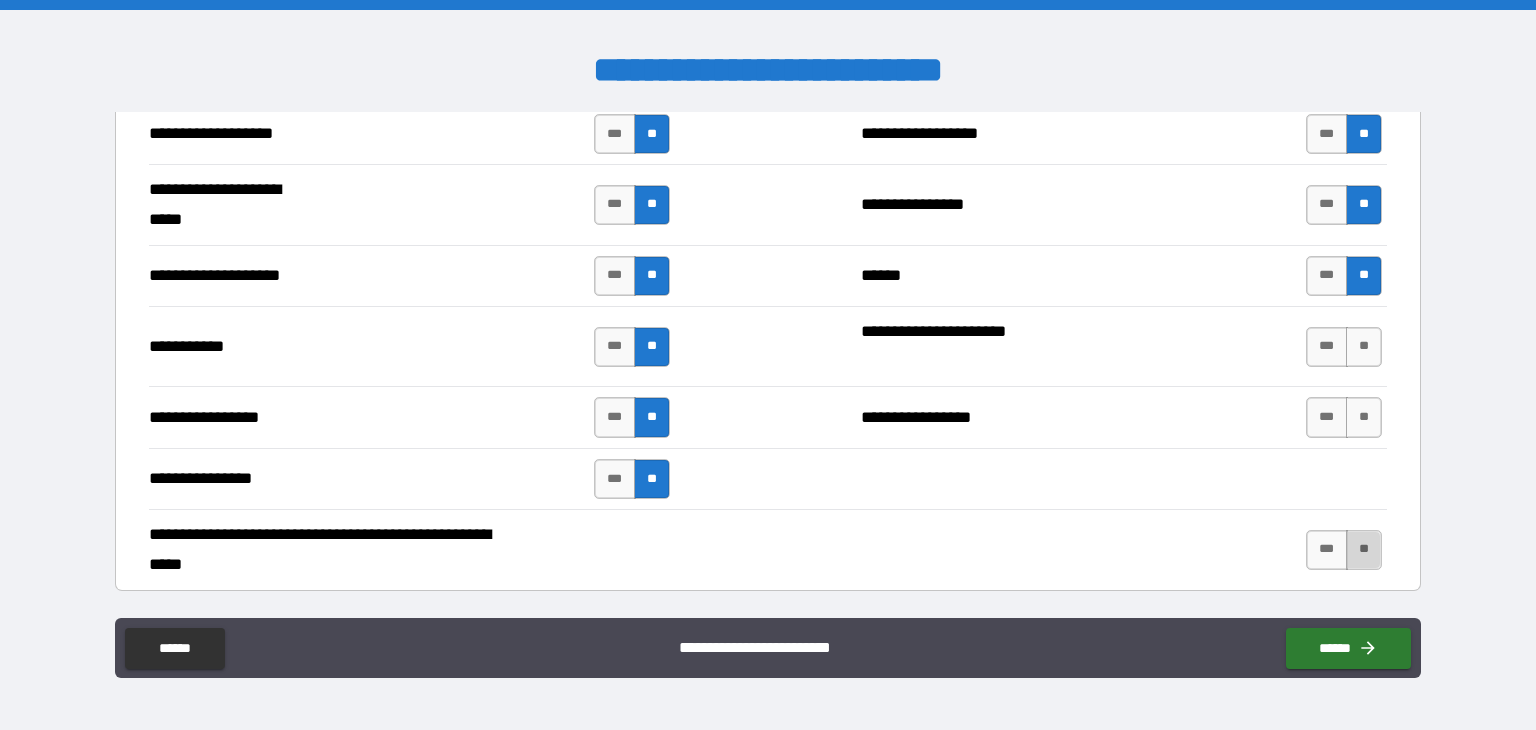 click on "**" at bounding box center [1364, 550] 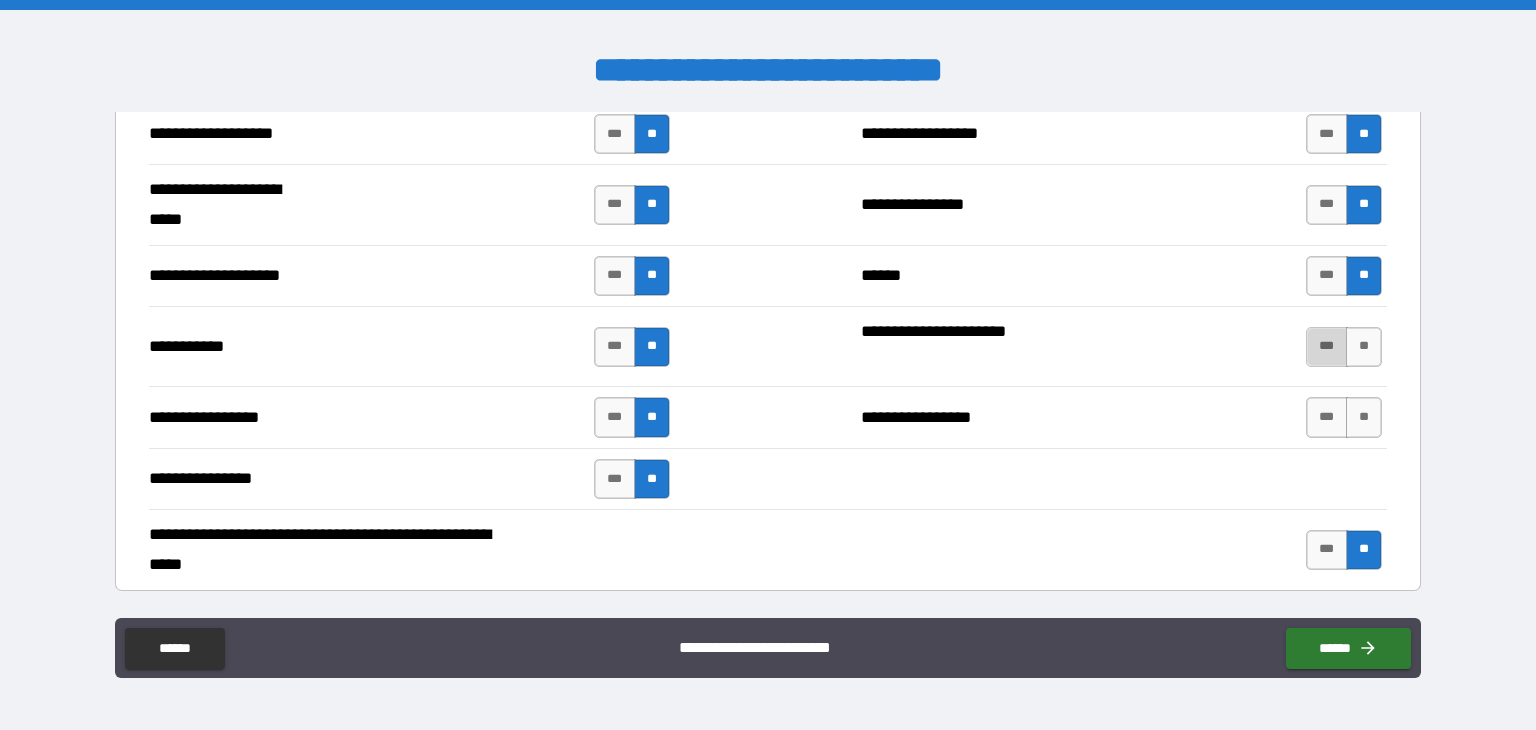 click on "***" at bounding box center [1327, 347] 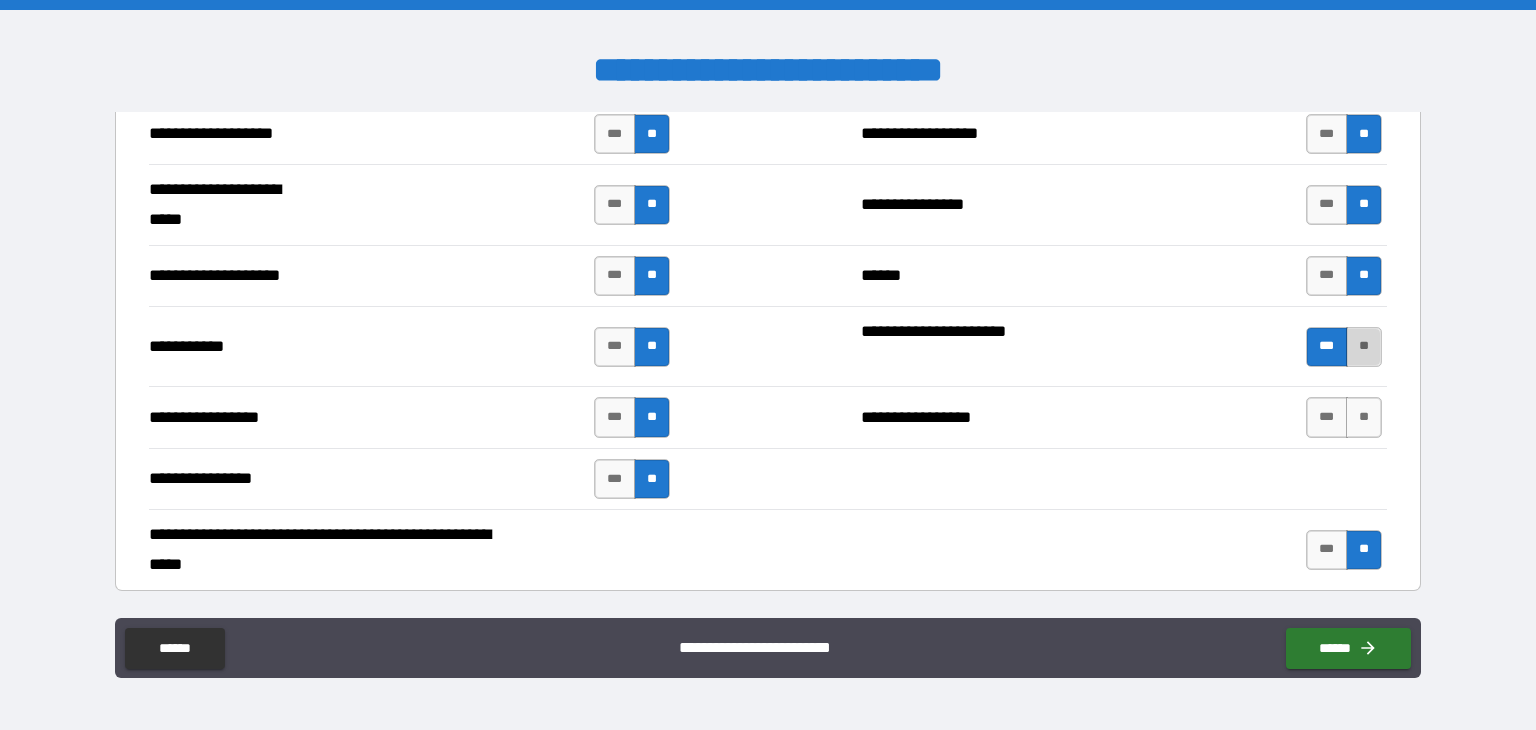 click on "**" at bounding box center (1364, 347) 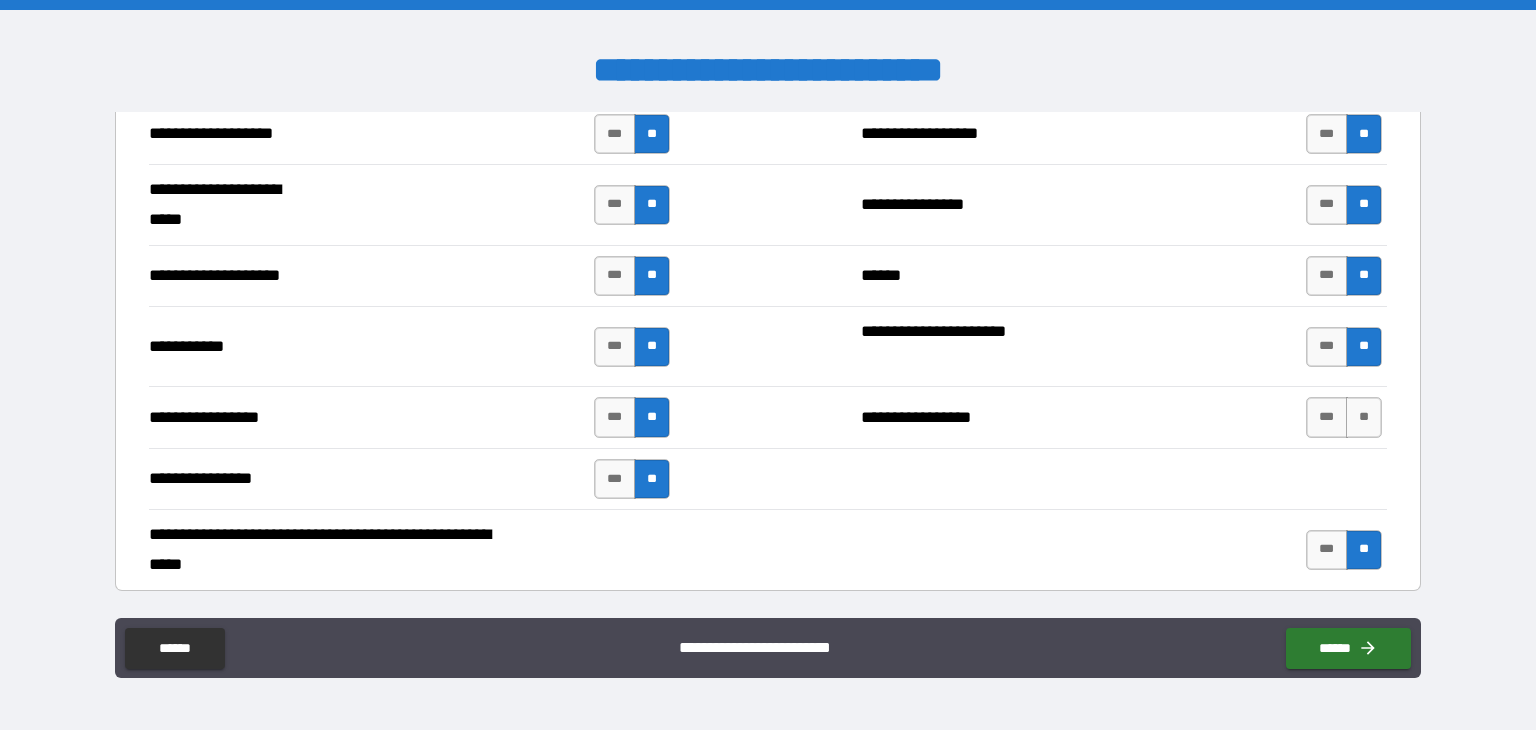 click on "**********" at bounding box center (768, 416) 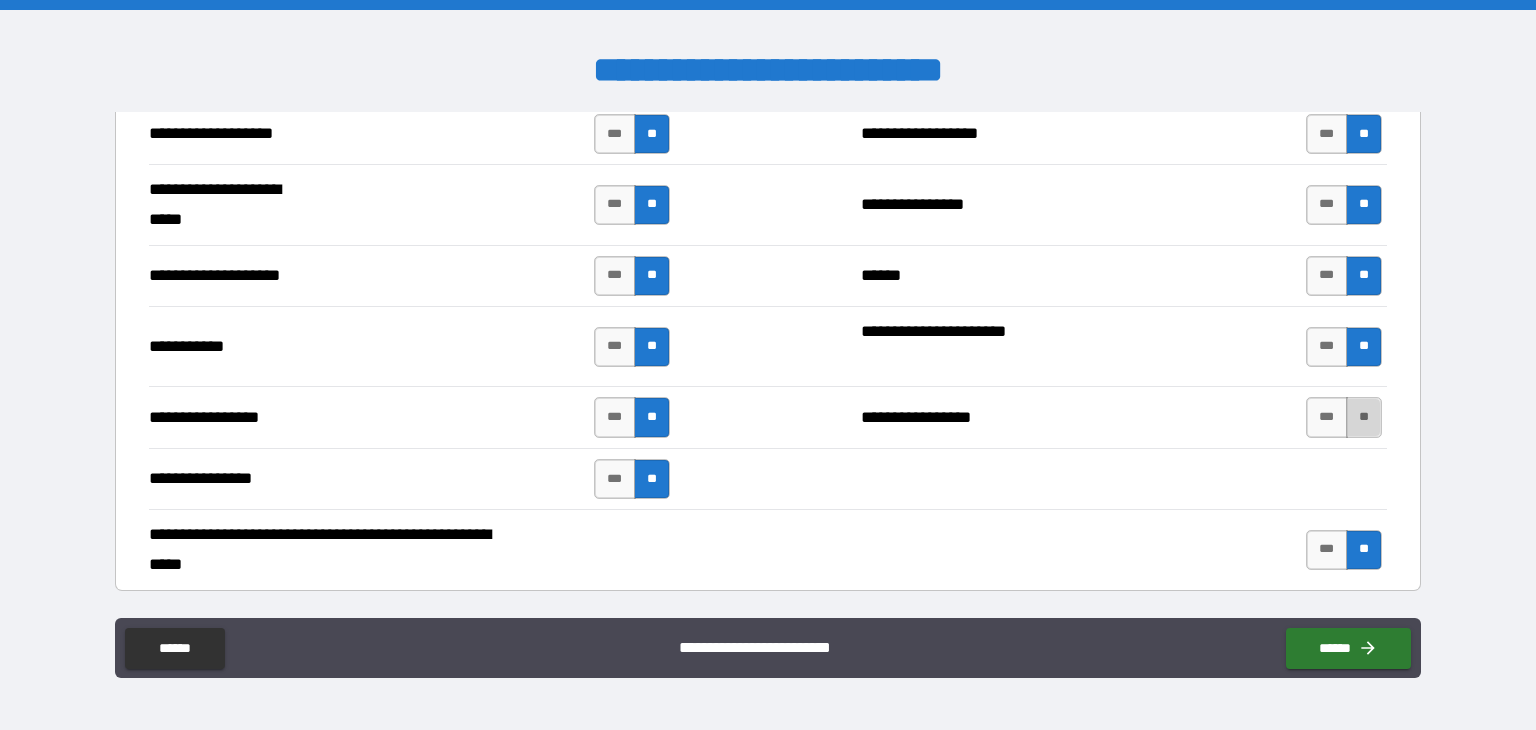 click on "**" at bounding box center [1364, 417] 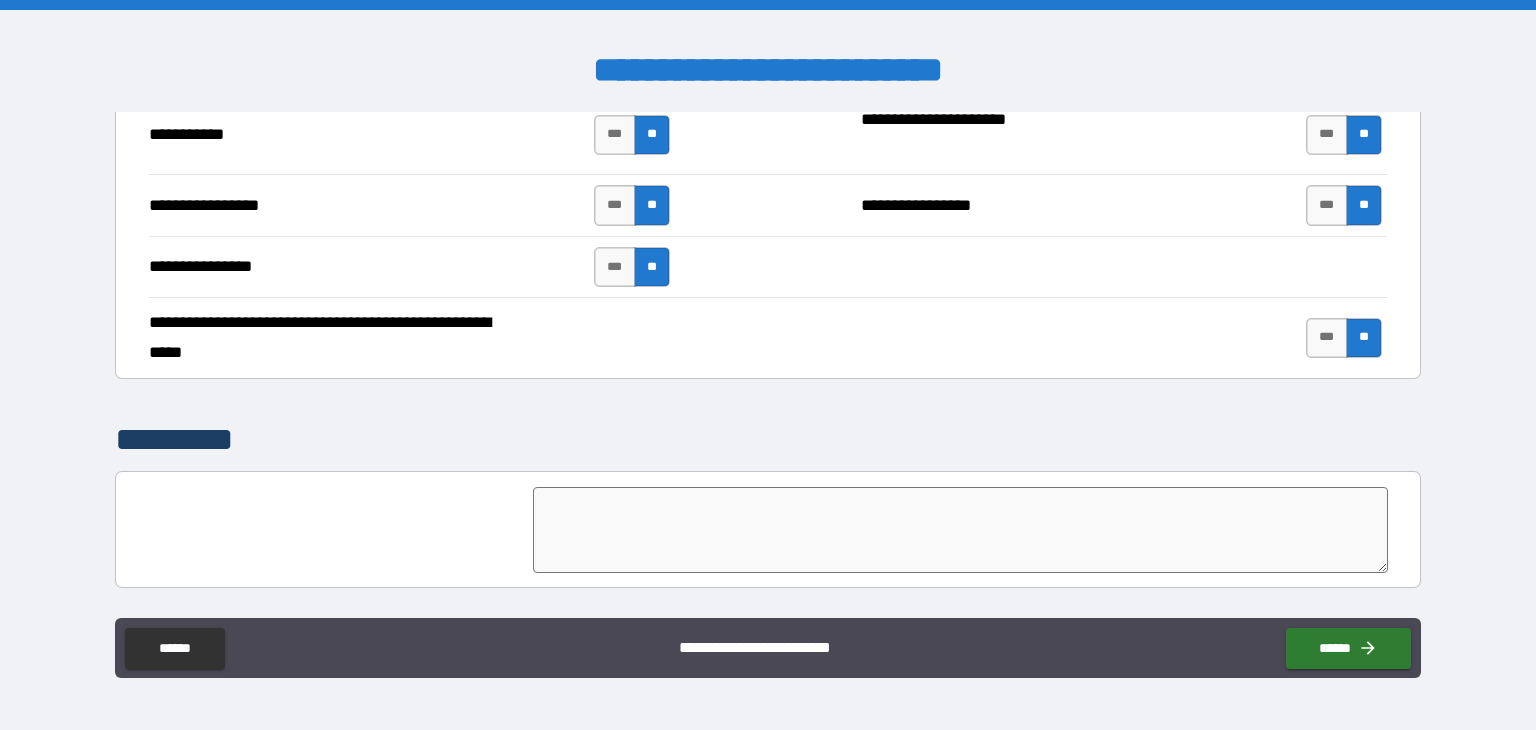 scroll, scrollTop: 4564, scrollLeft: 0, axis: vertical 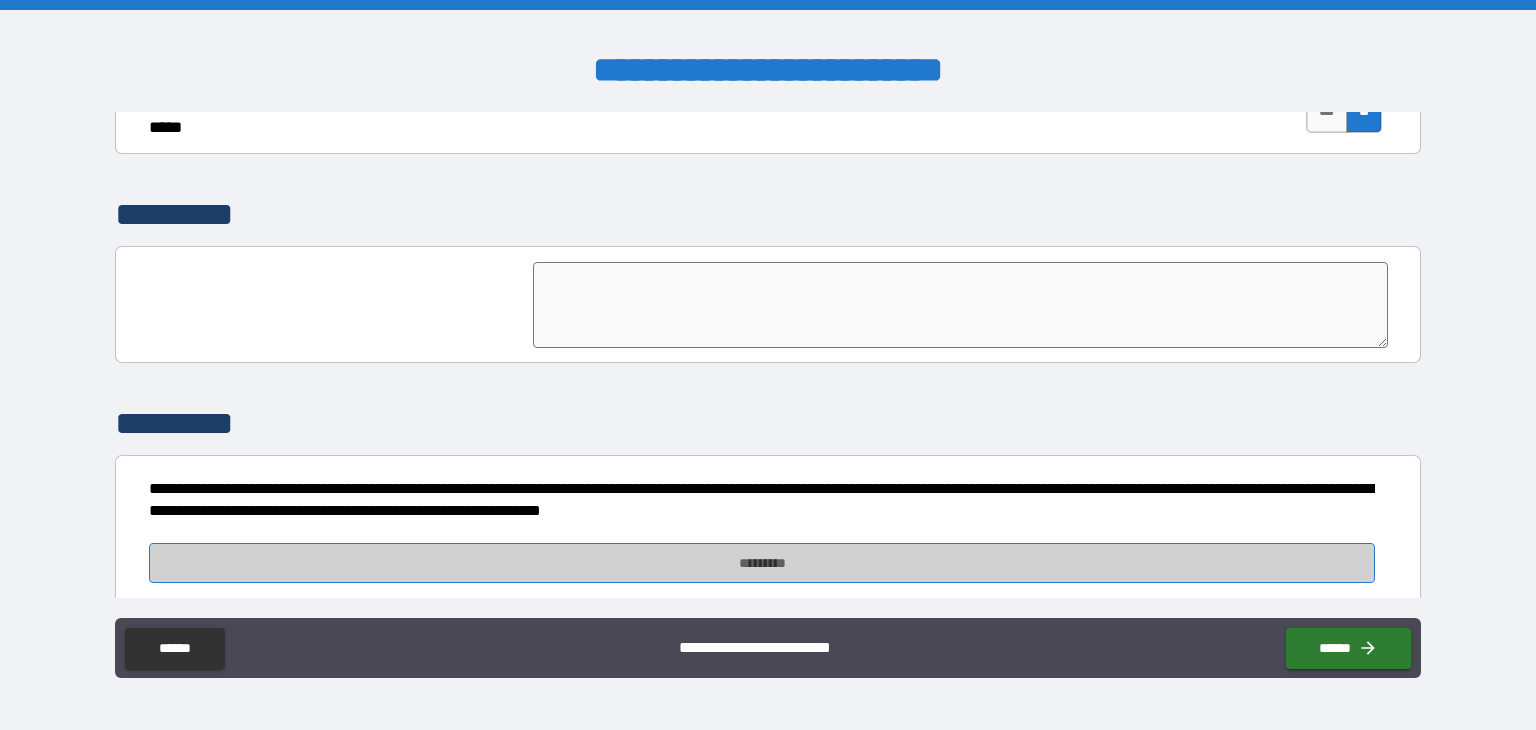 click on "*********" at bounding box center (762, 563) 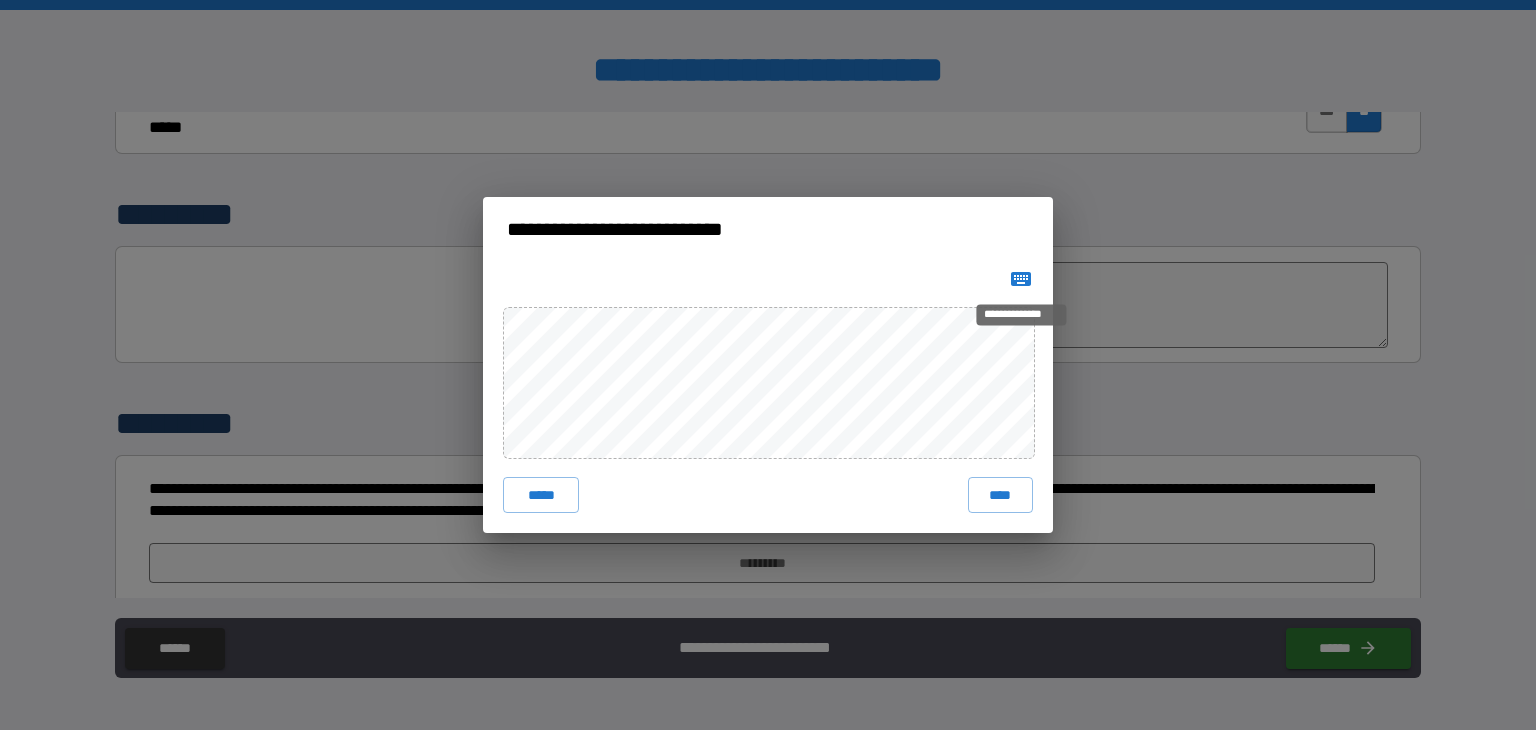 click 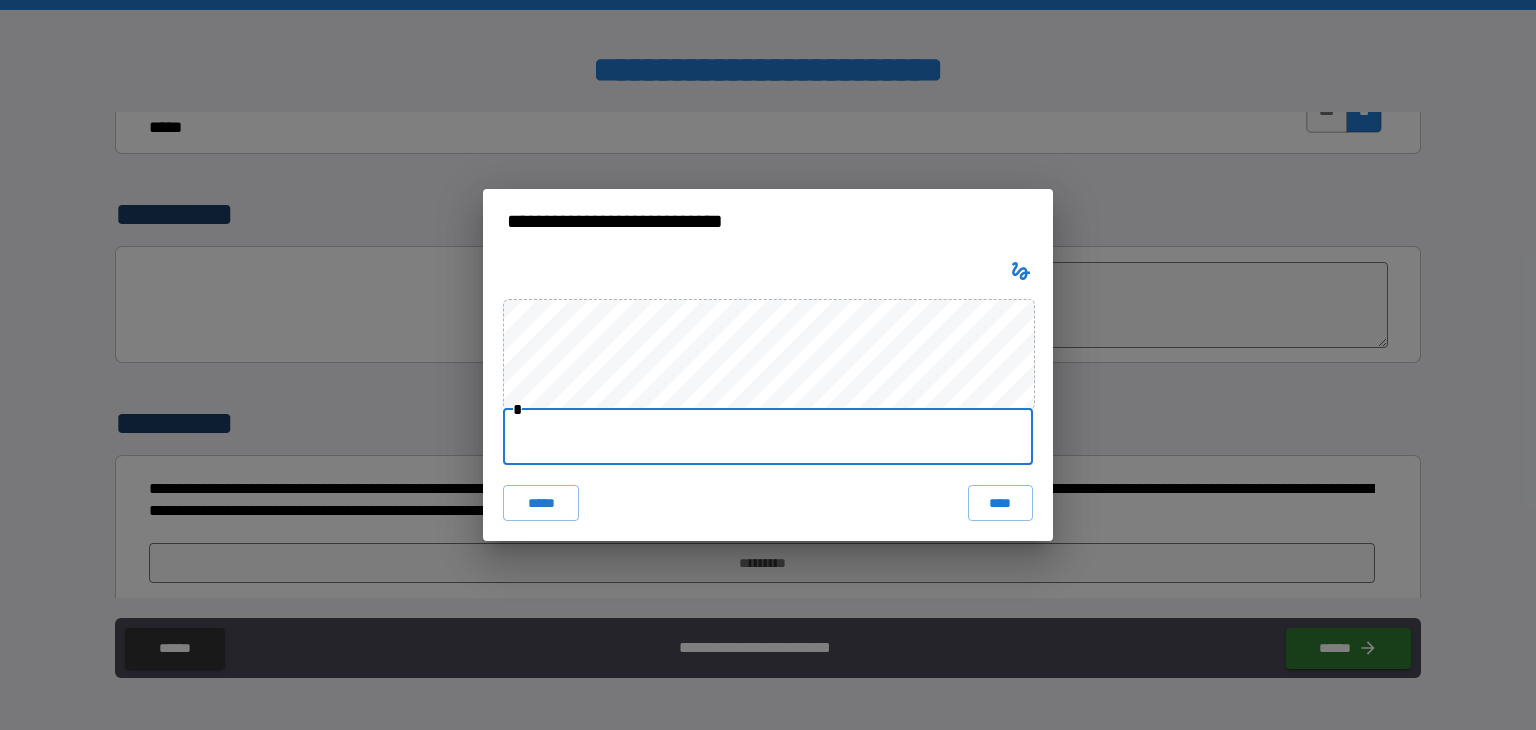 click at bounding box center (768, 437) 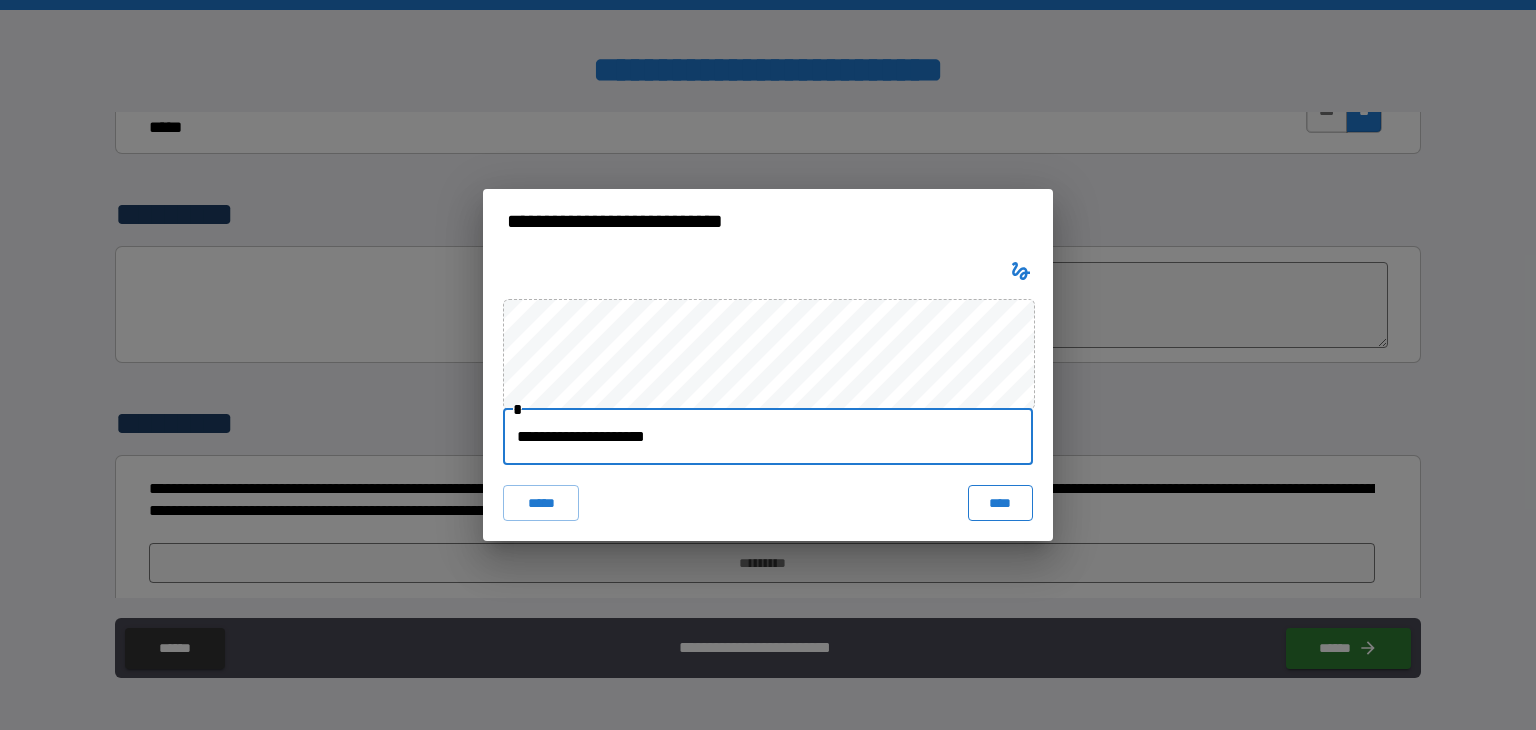 type on "**********" 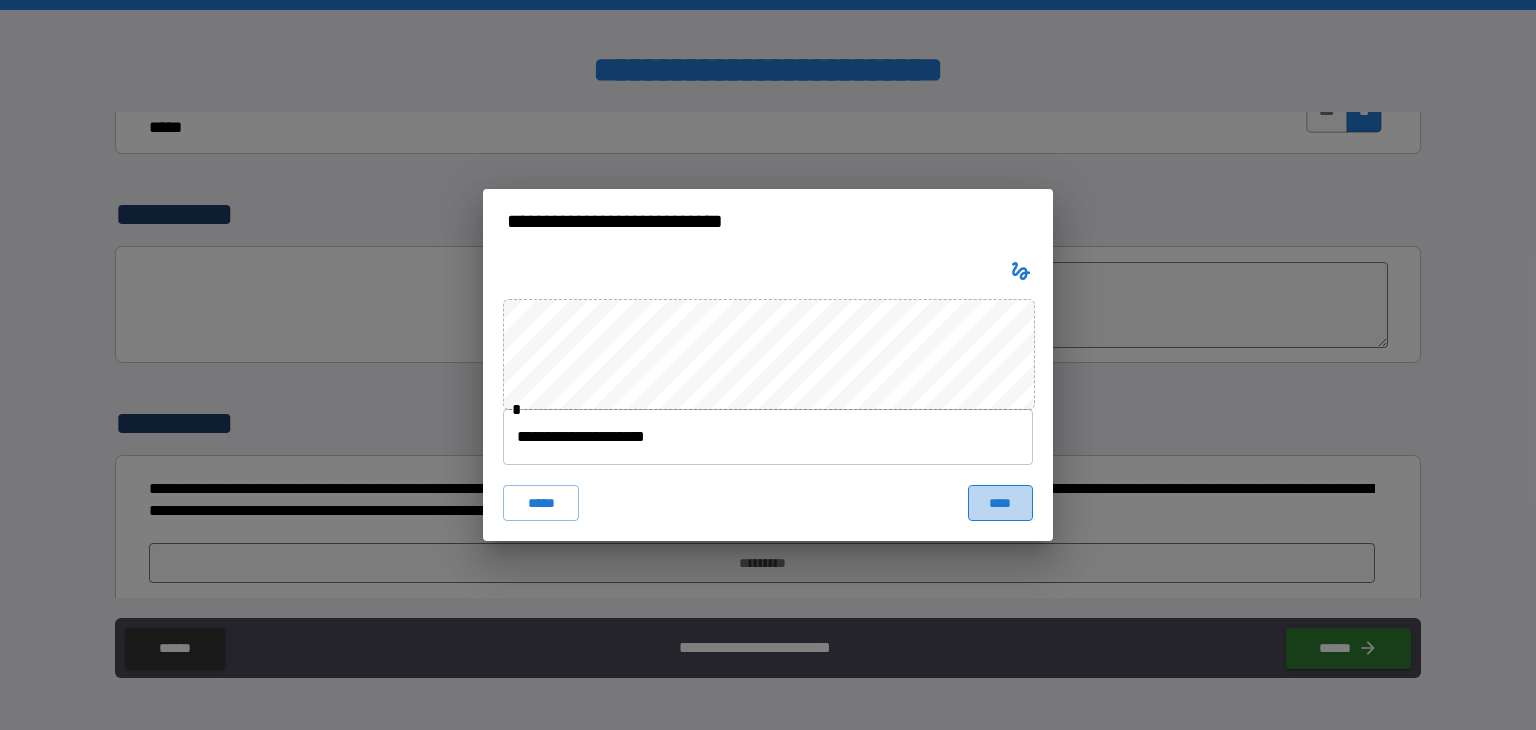 click on "****" at bounding box center [1000, 503] 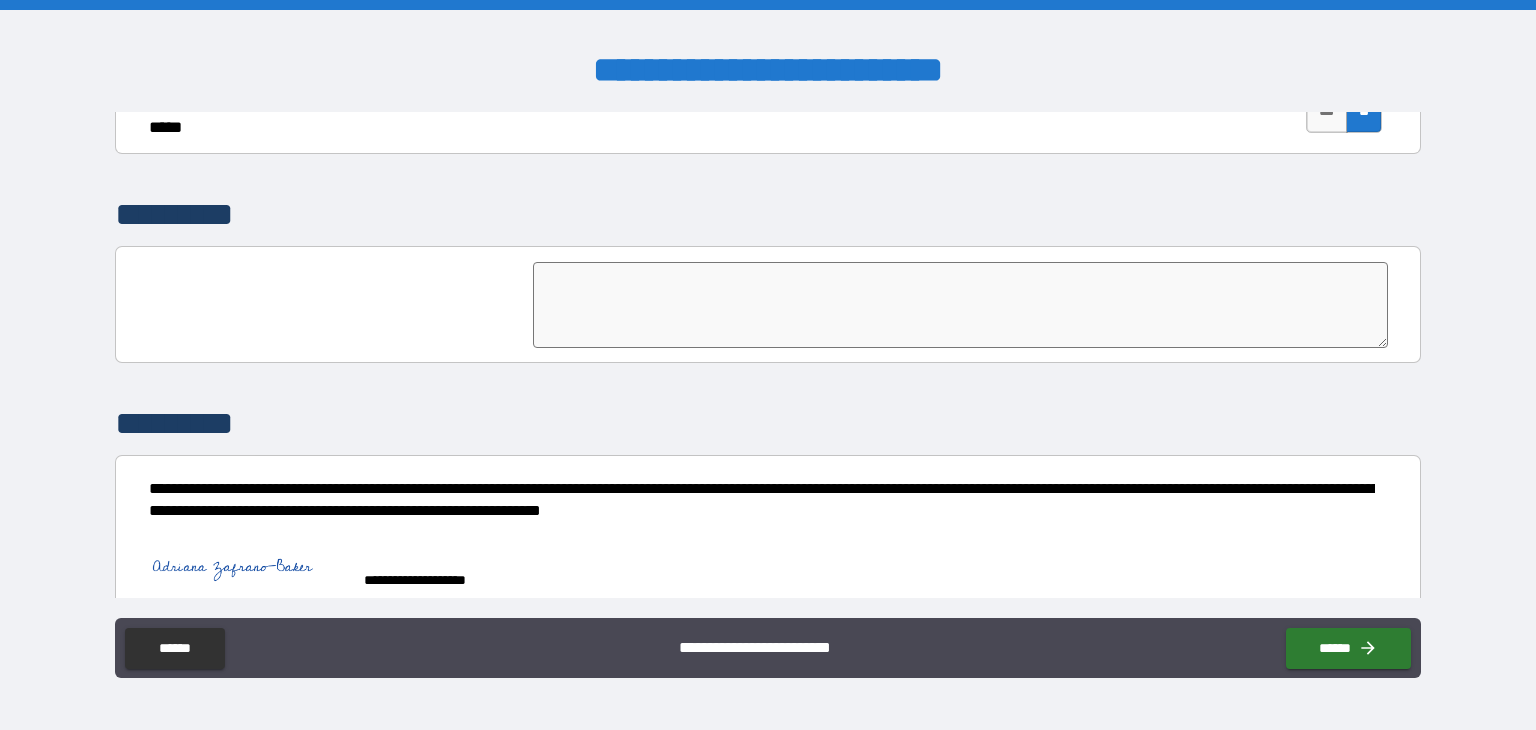 scroll, scrollTop: 4582, scrollLeft: 0, axis: vertical 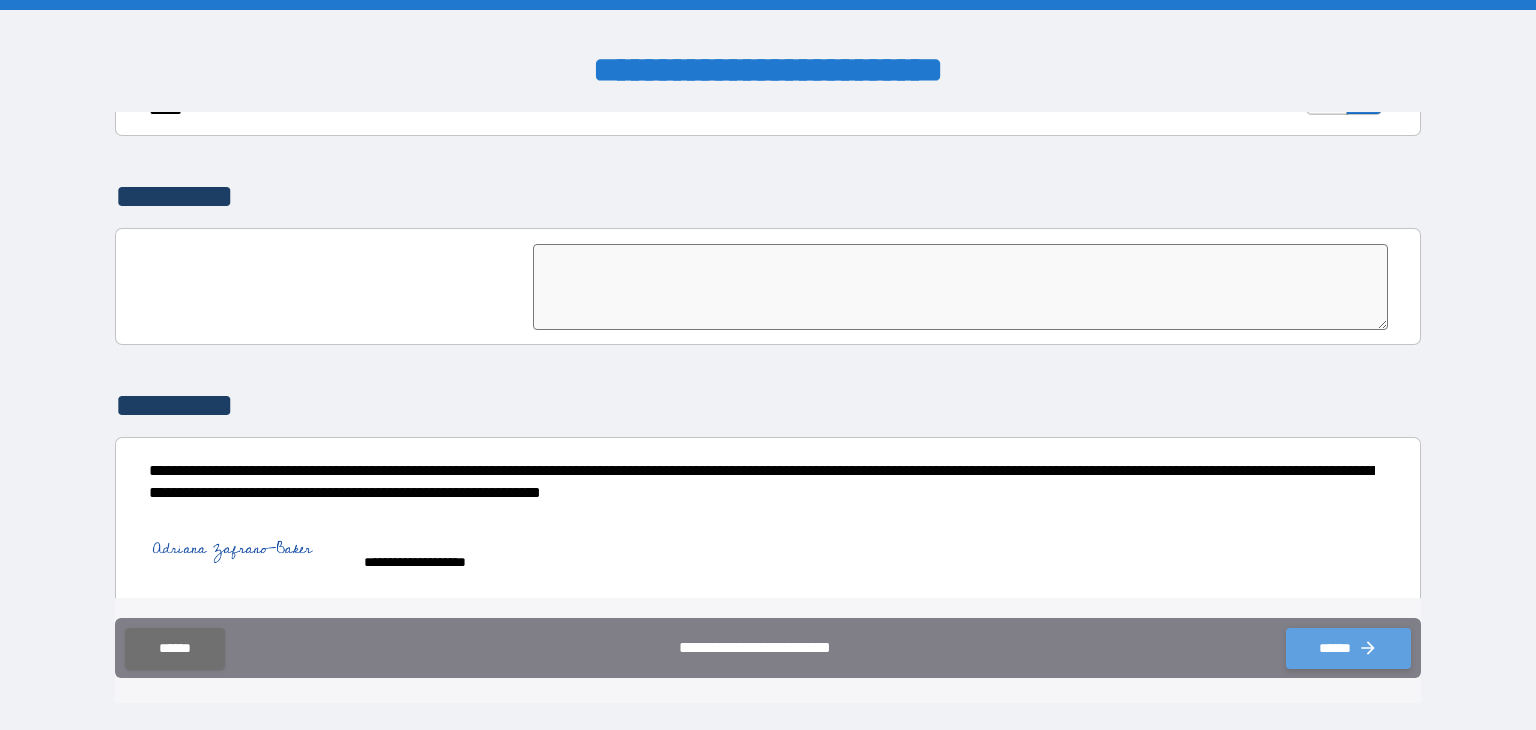 click on "******" at bounding box center [1348, 648] 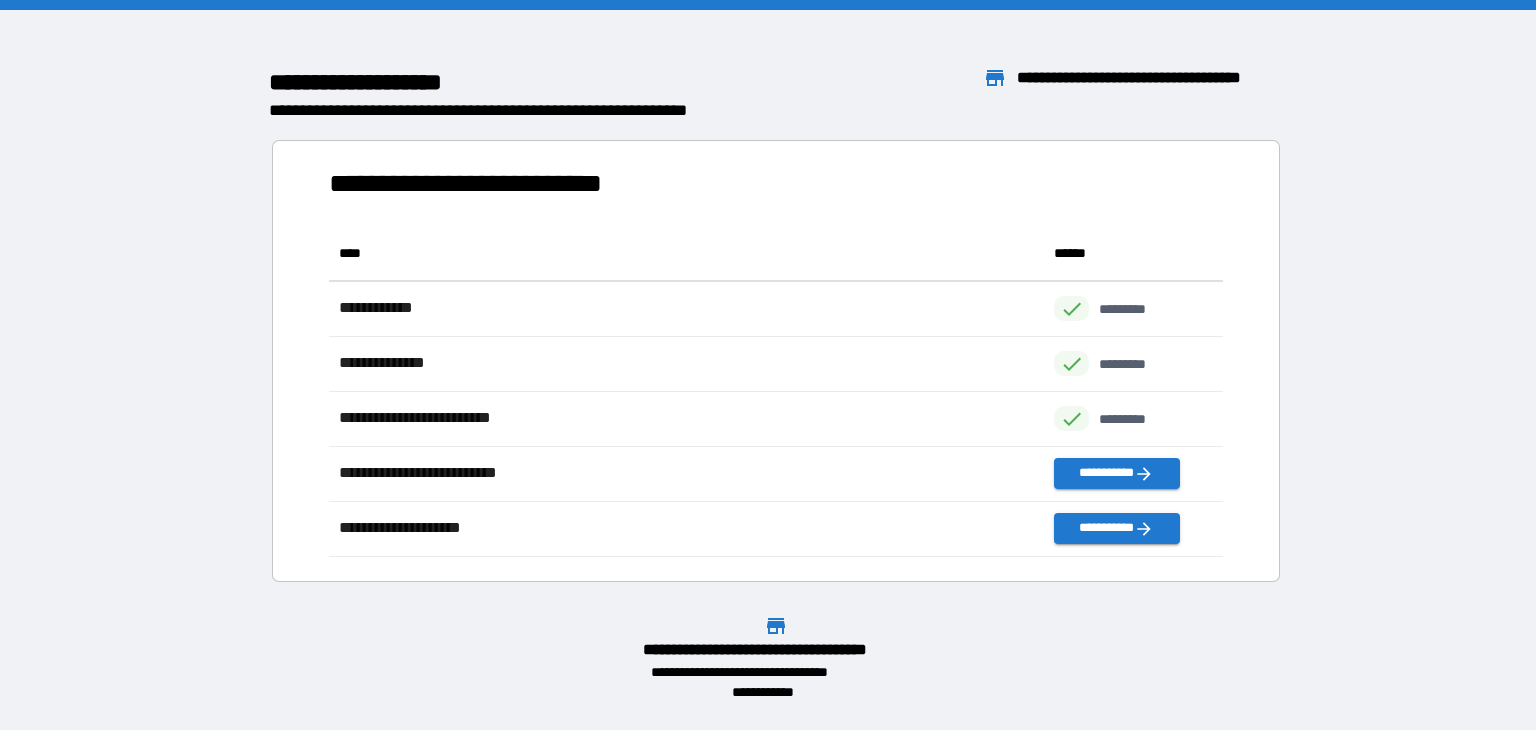 scroll, scrollTop: 16, scrollLeft: 16, axis: both 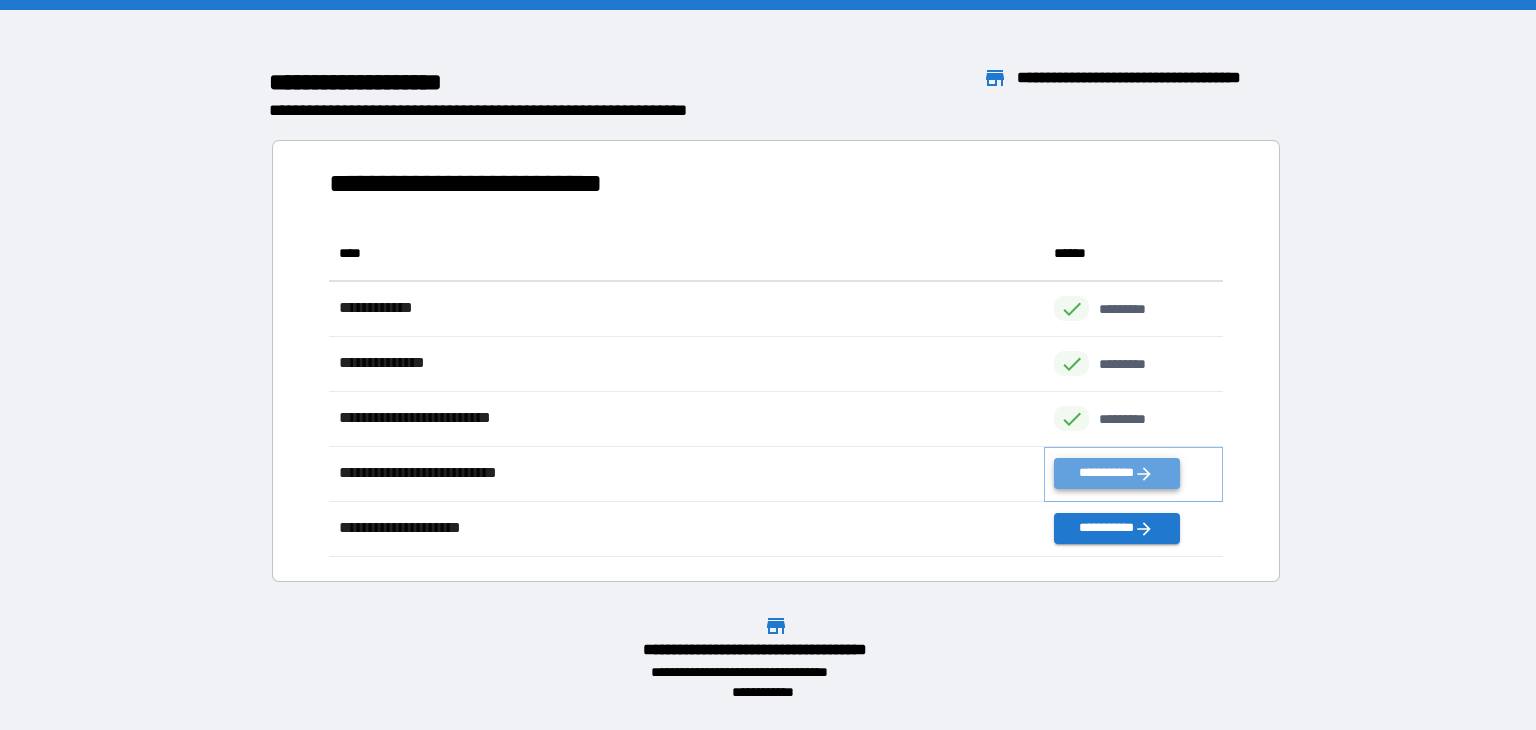 click on "**********" at bounding box center (1116, 473) 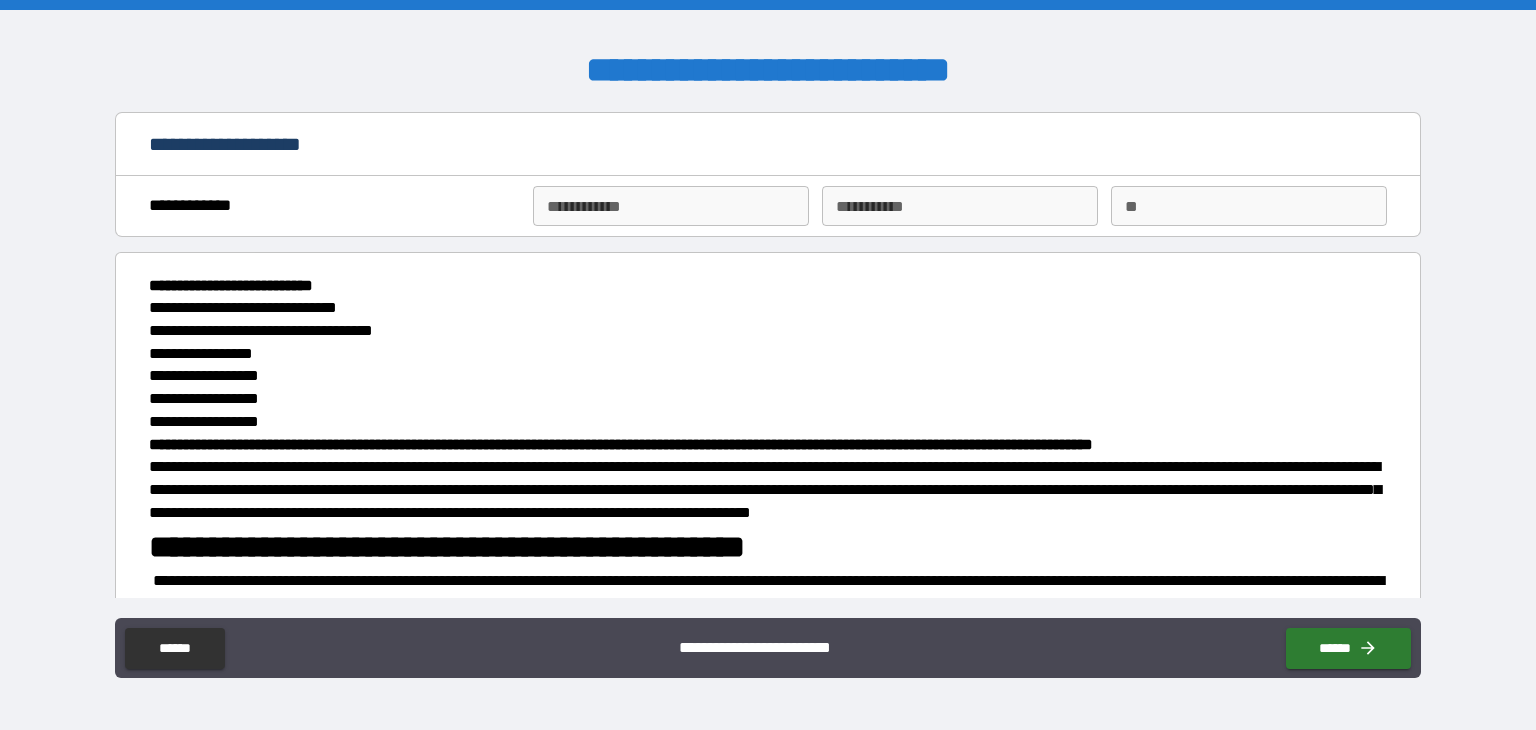 type on "*" 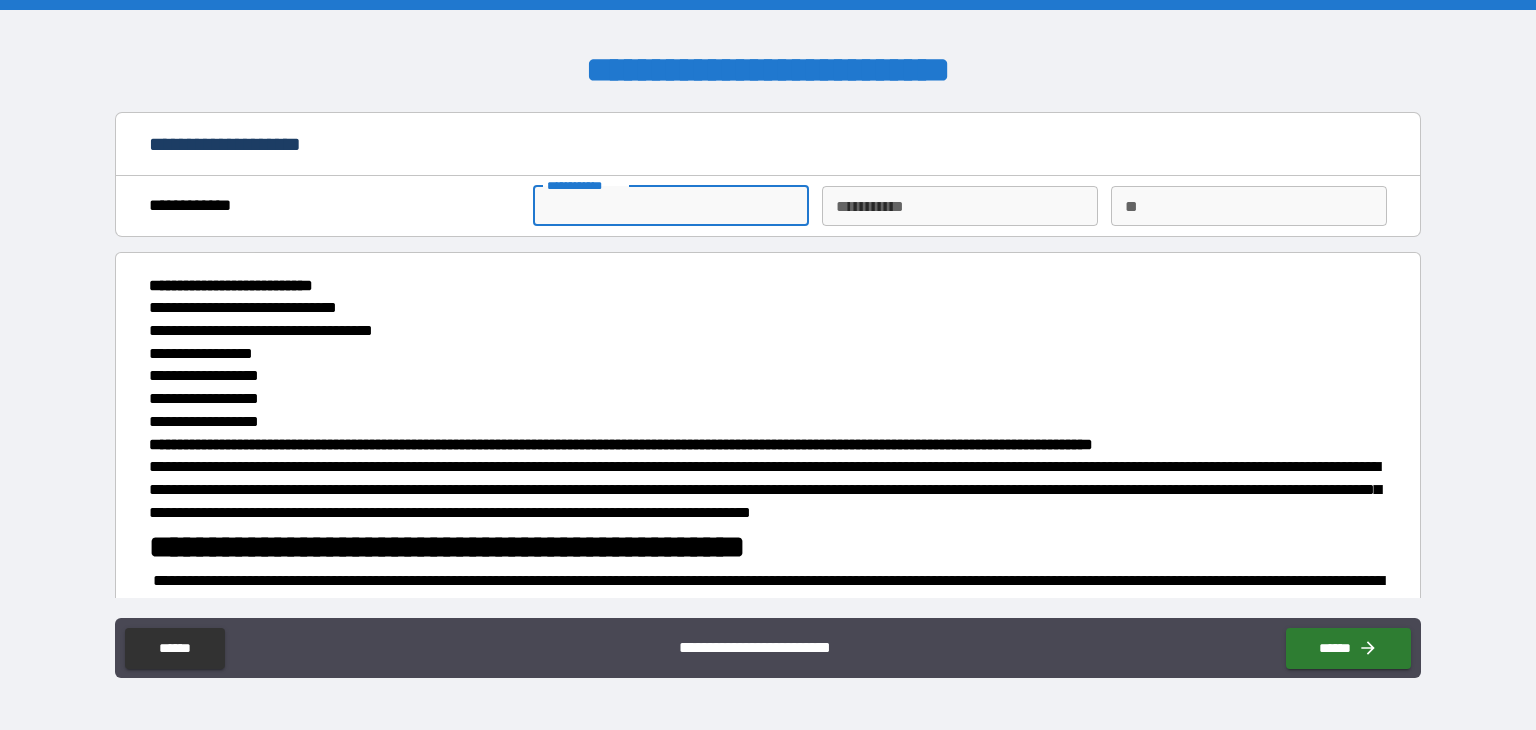 click on "**********" at bounding box center [671, 206] 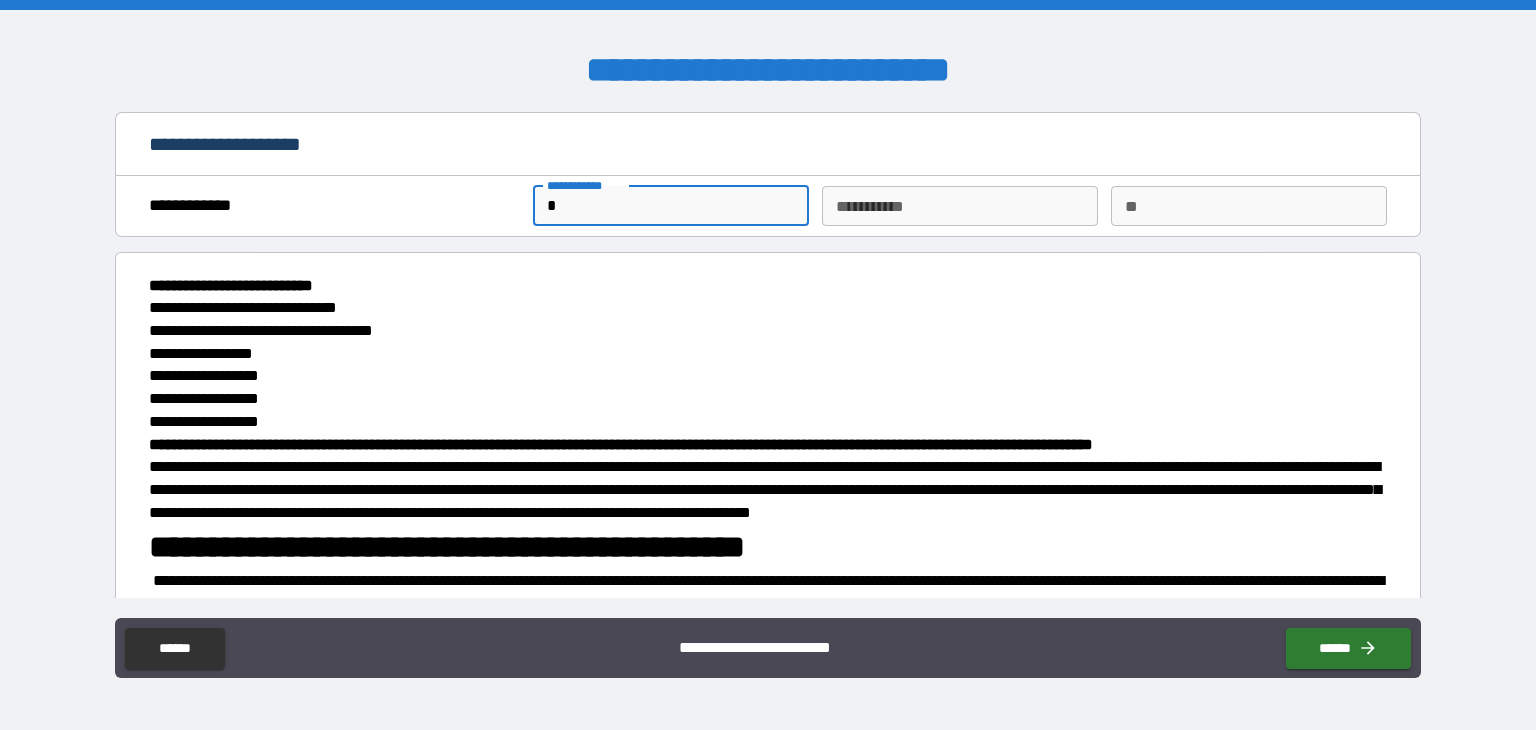 type on "*" 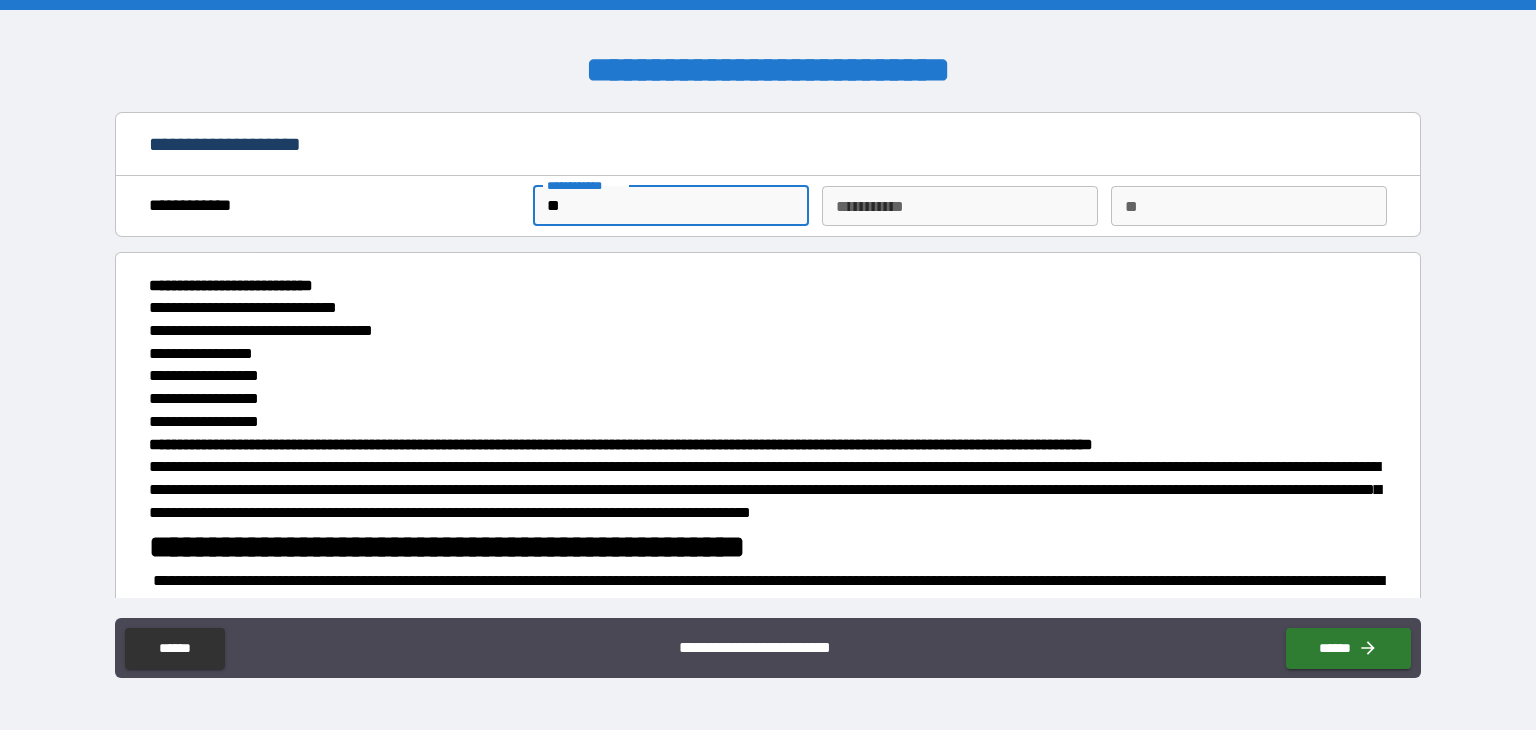 type on "*" 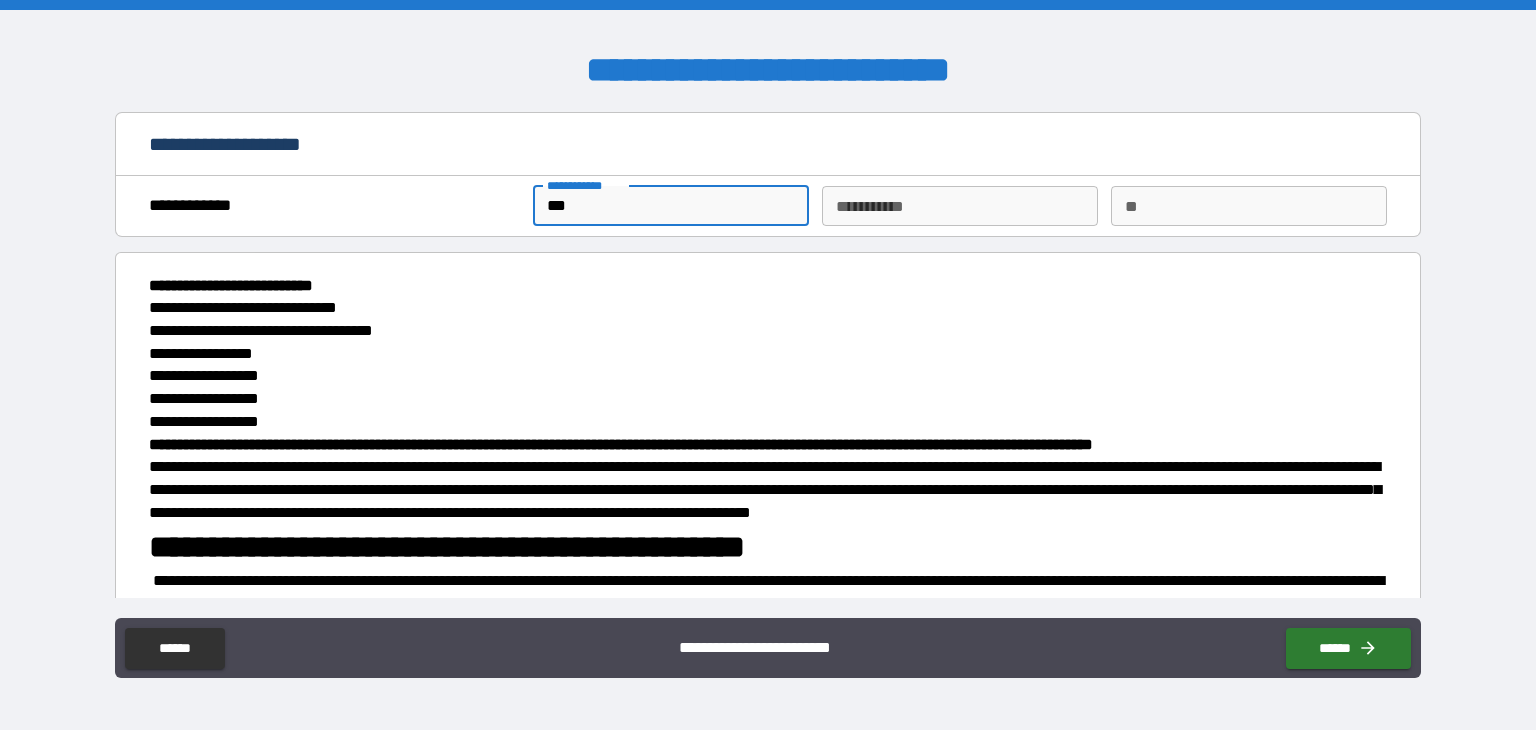type on "*" 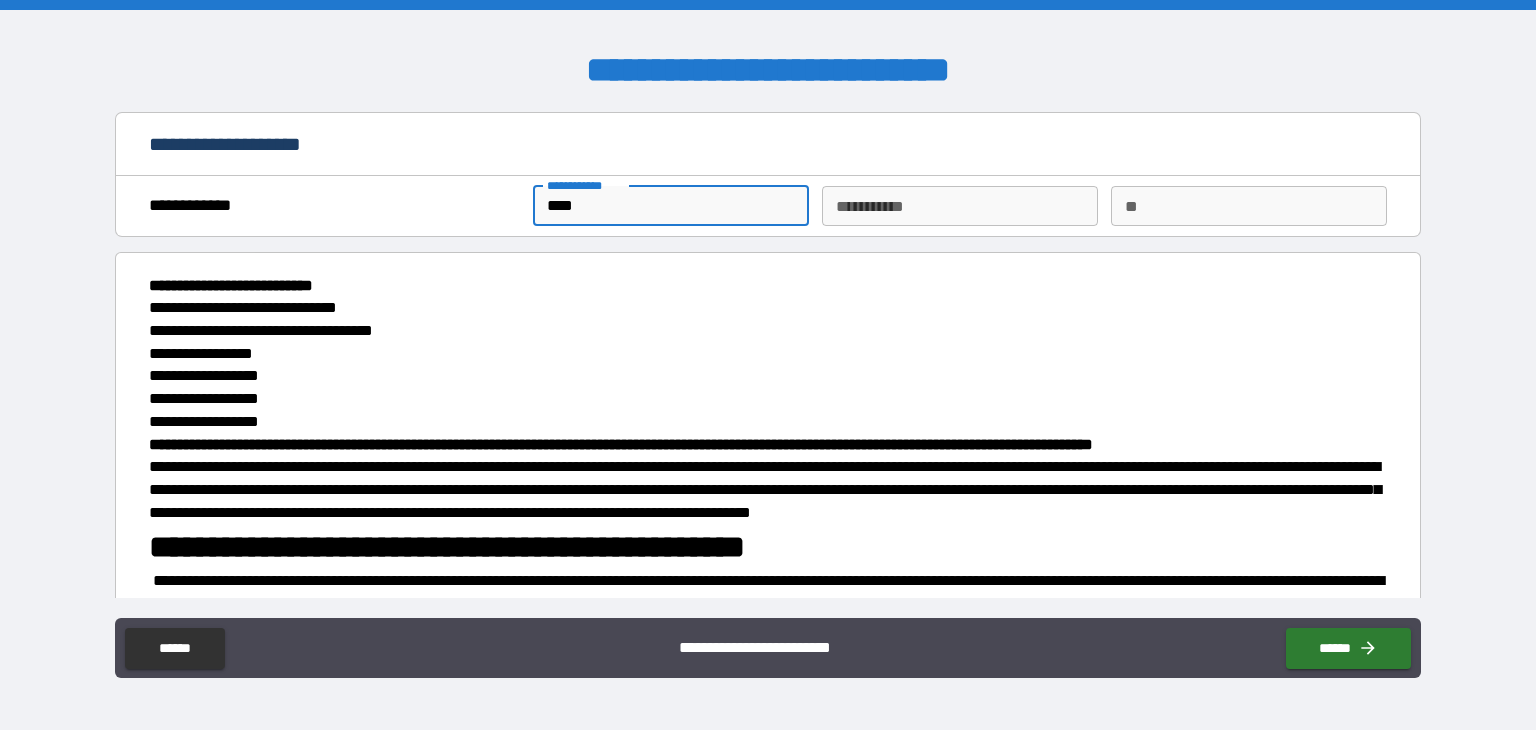 type on "*****" 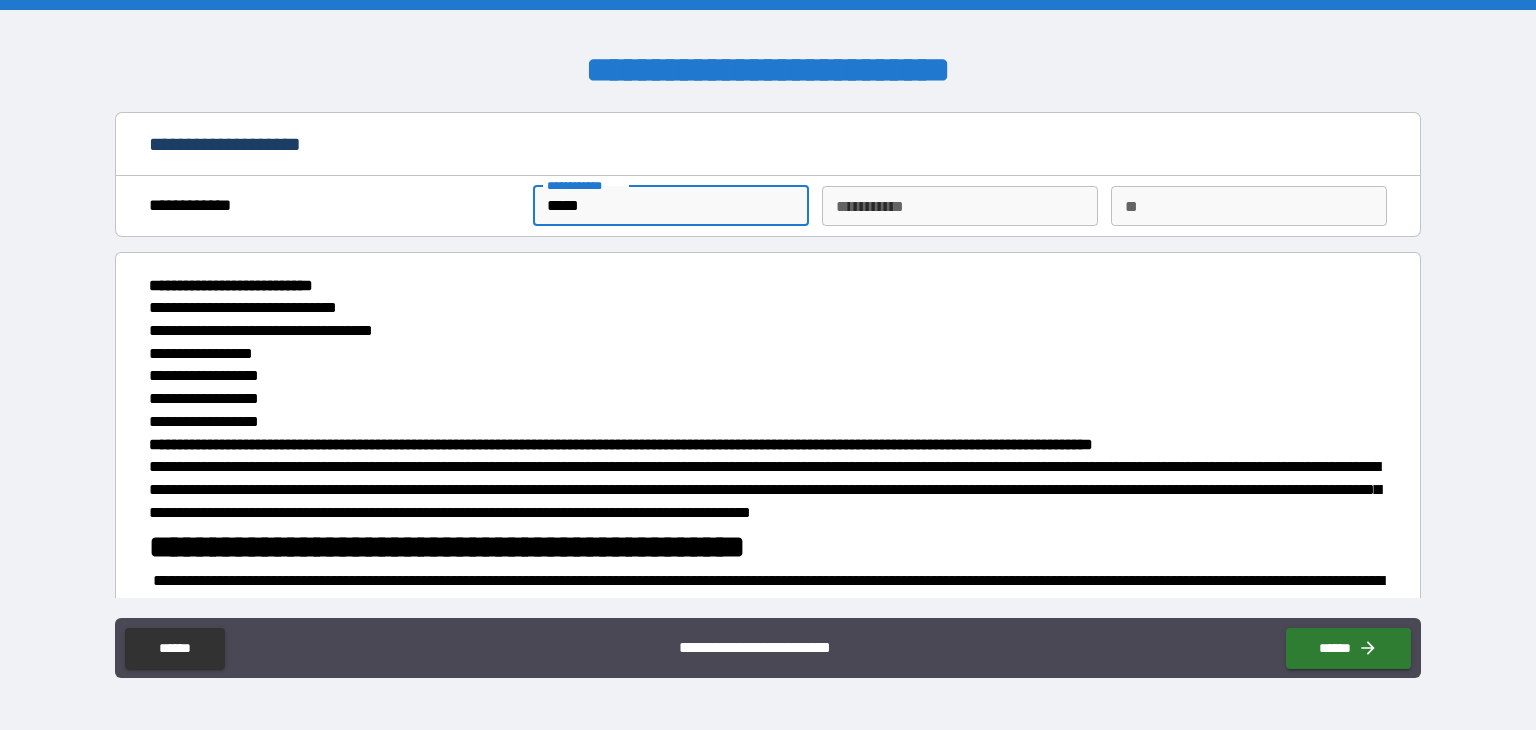 type on "******" 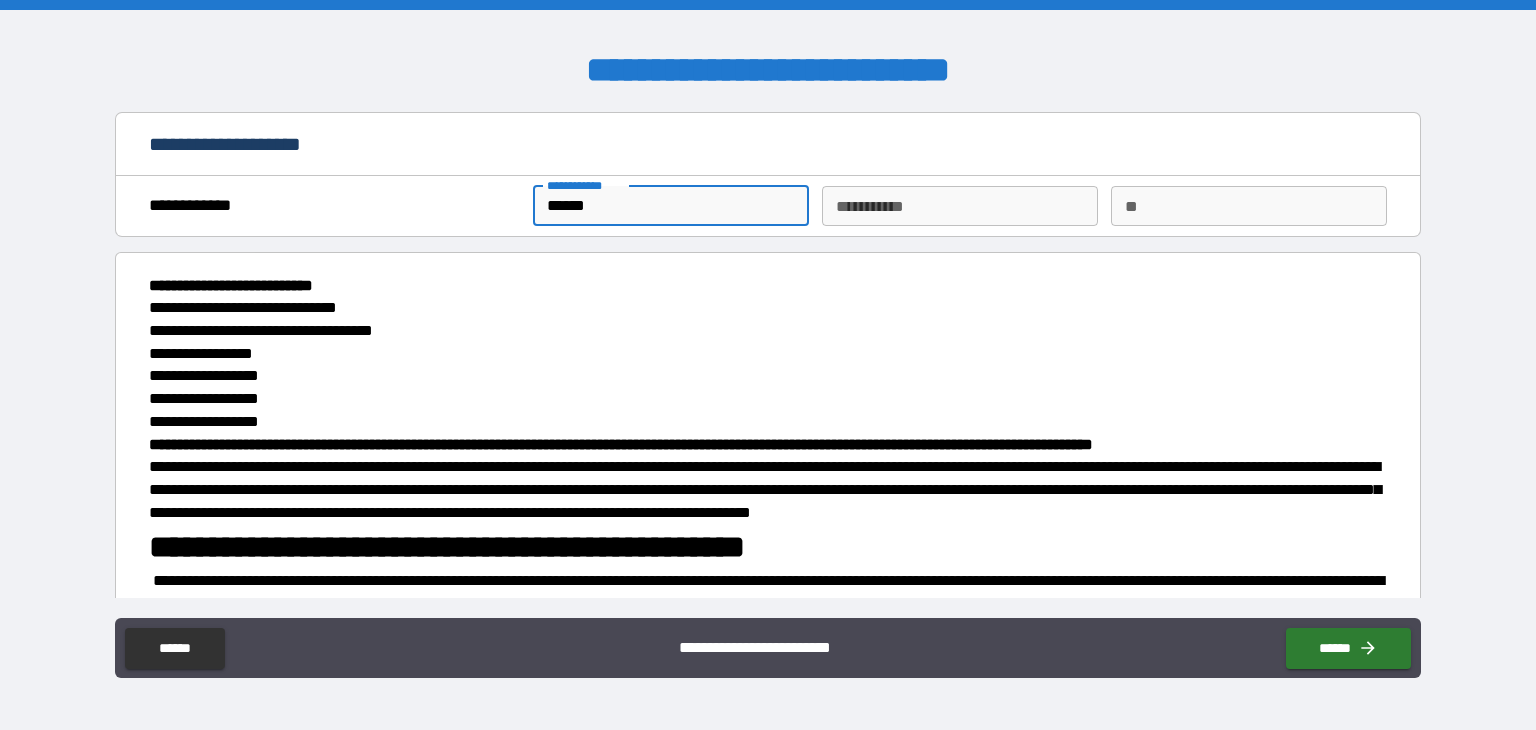 type on "*******" 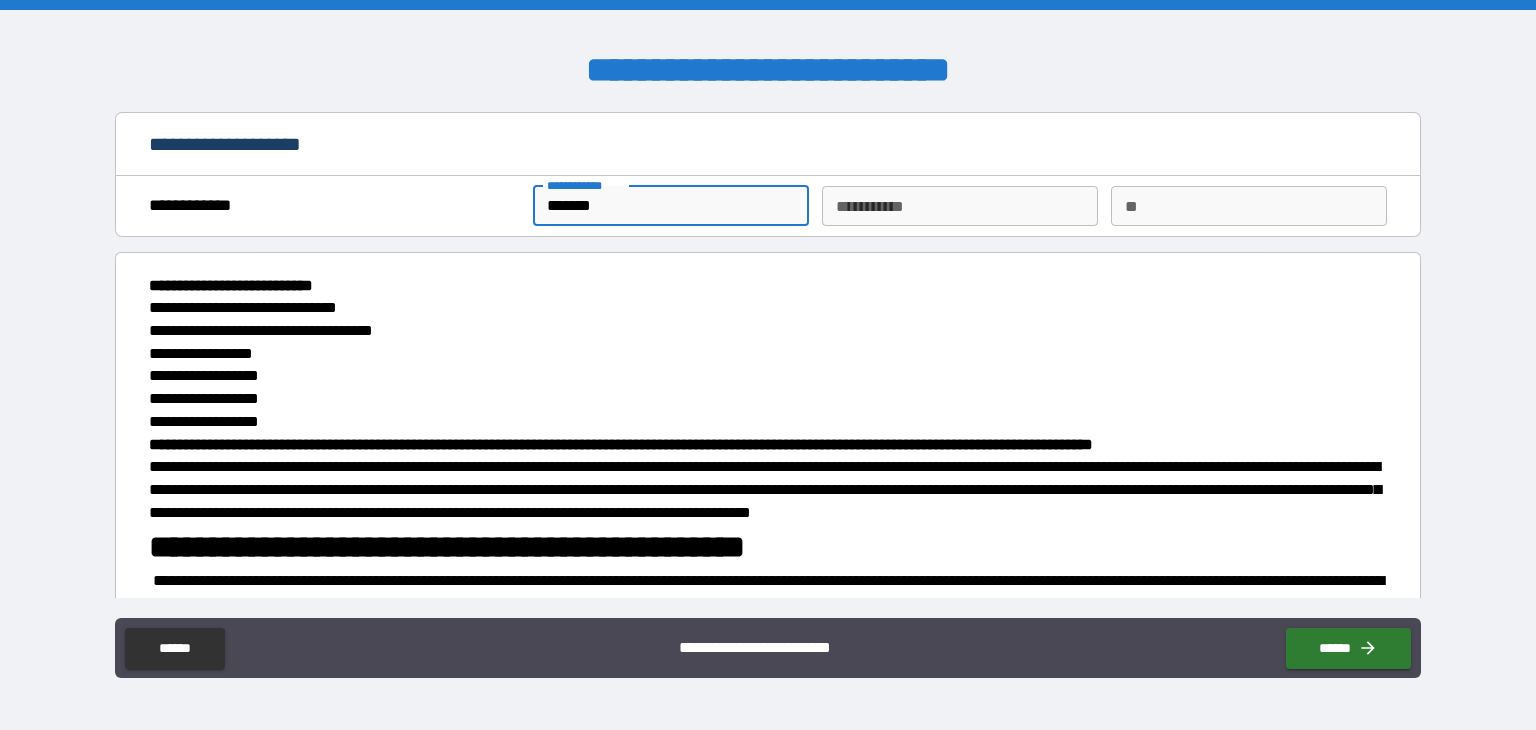 type on "*" 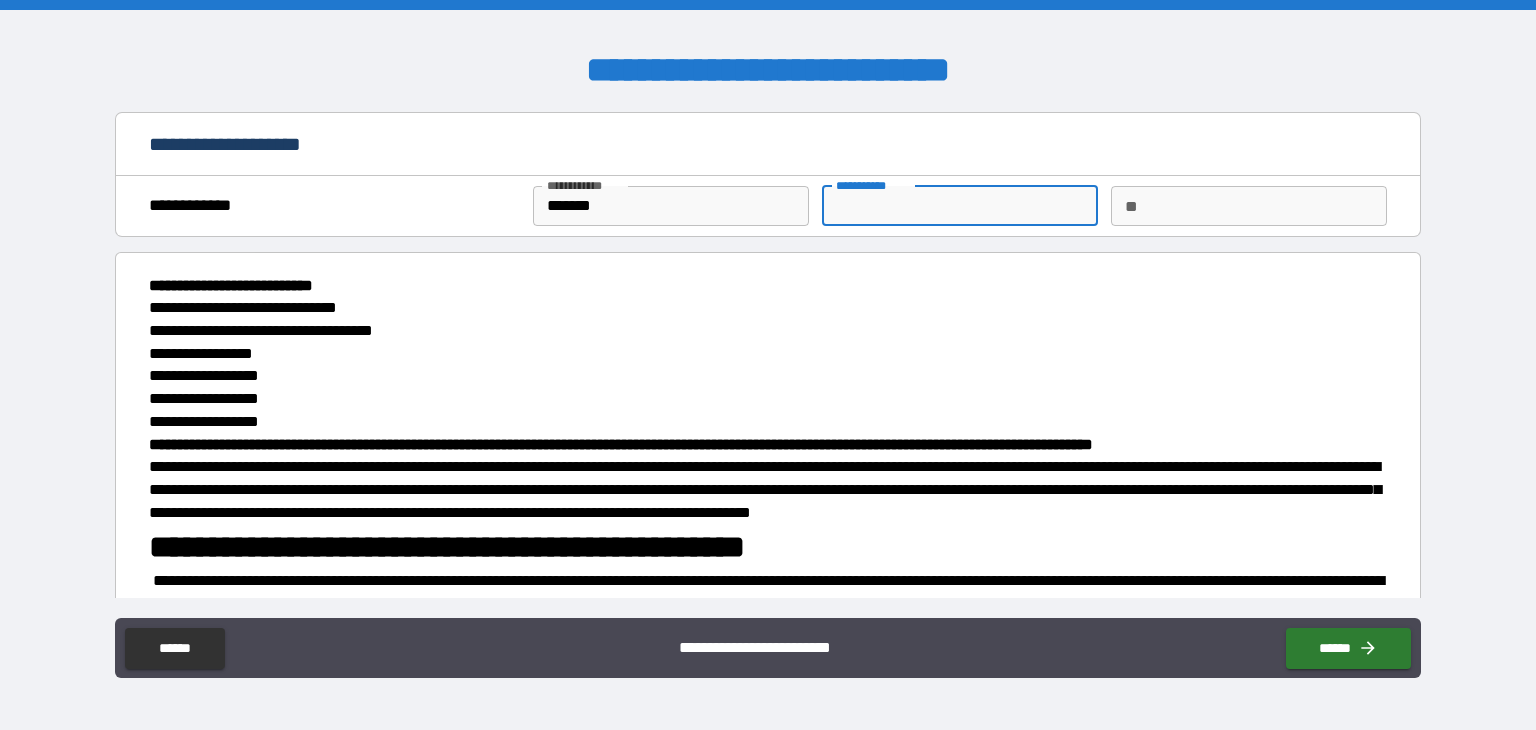 click on "*********   *" at bounding box center (960, 206) 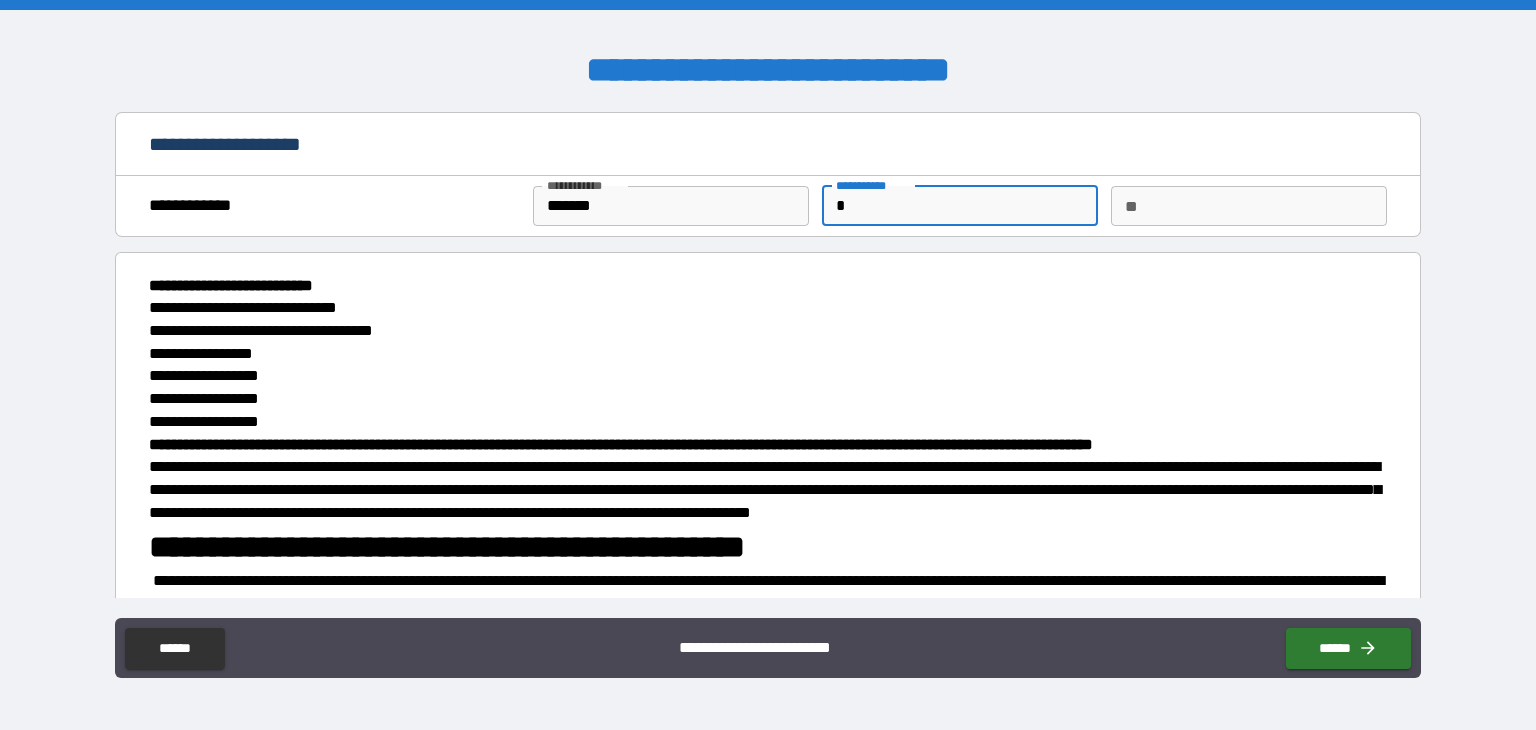 type on "*" 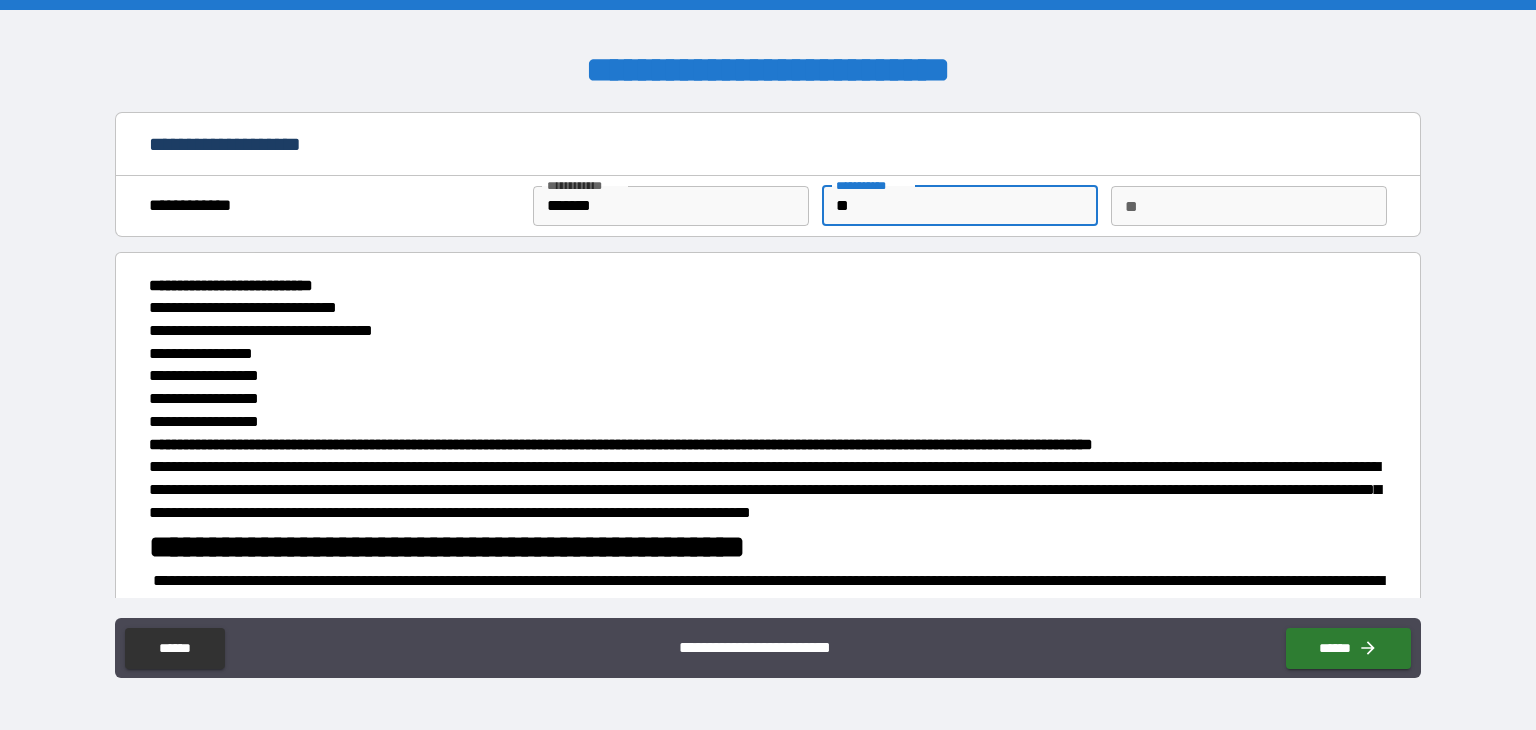 type on "*" 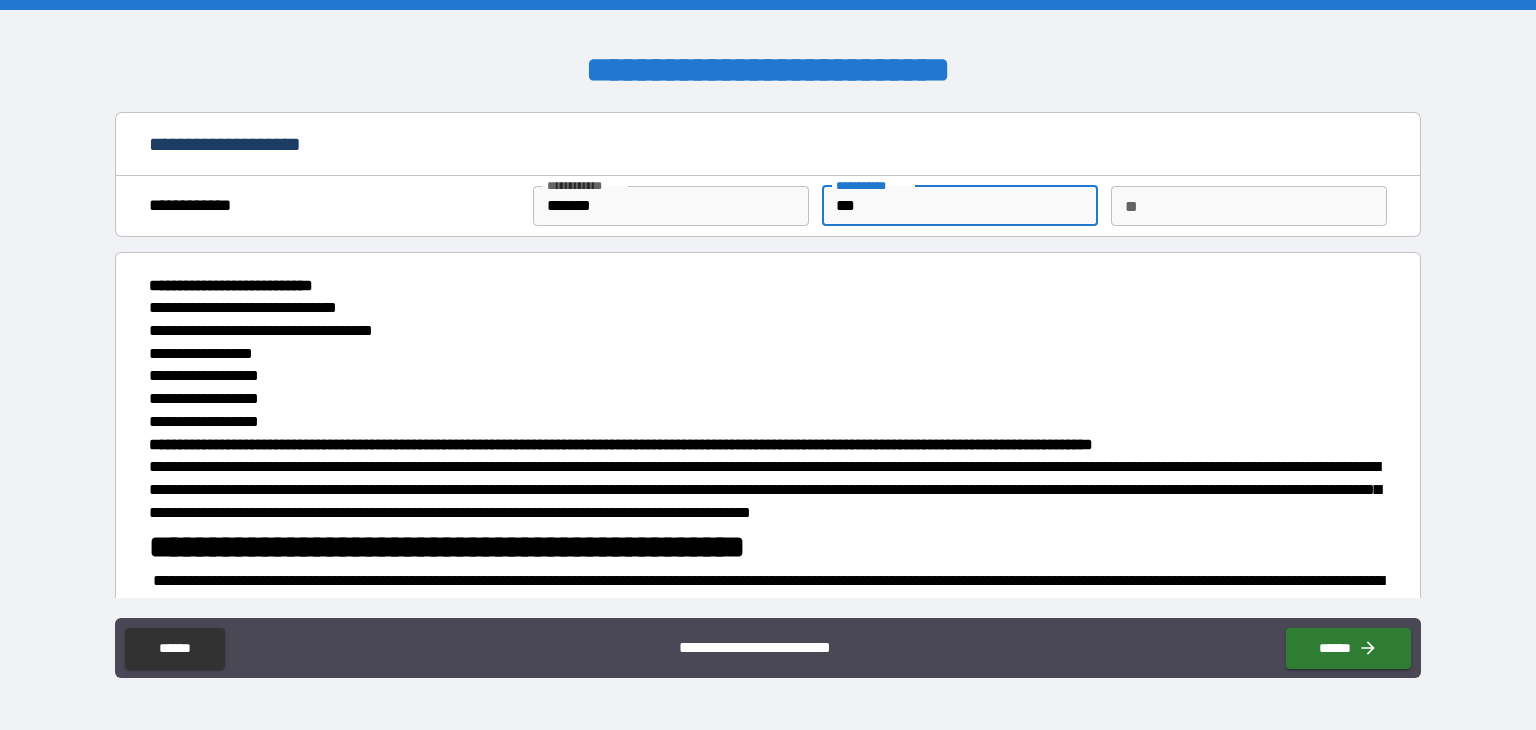 type on "****" 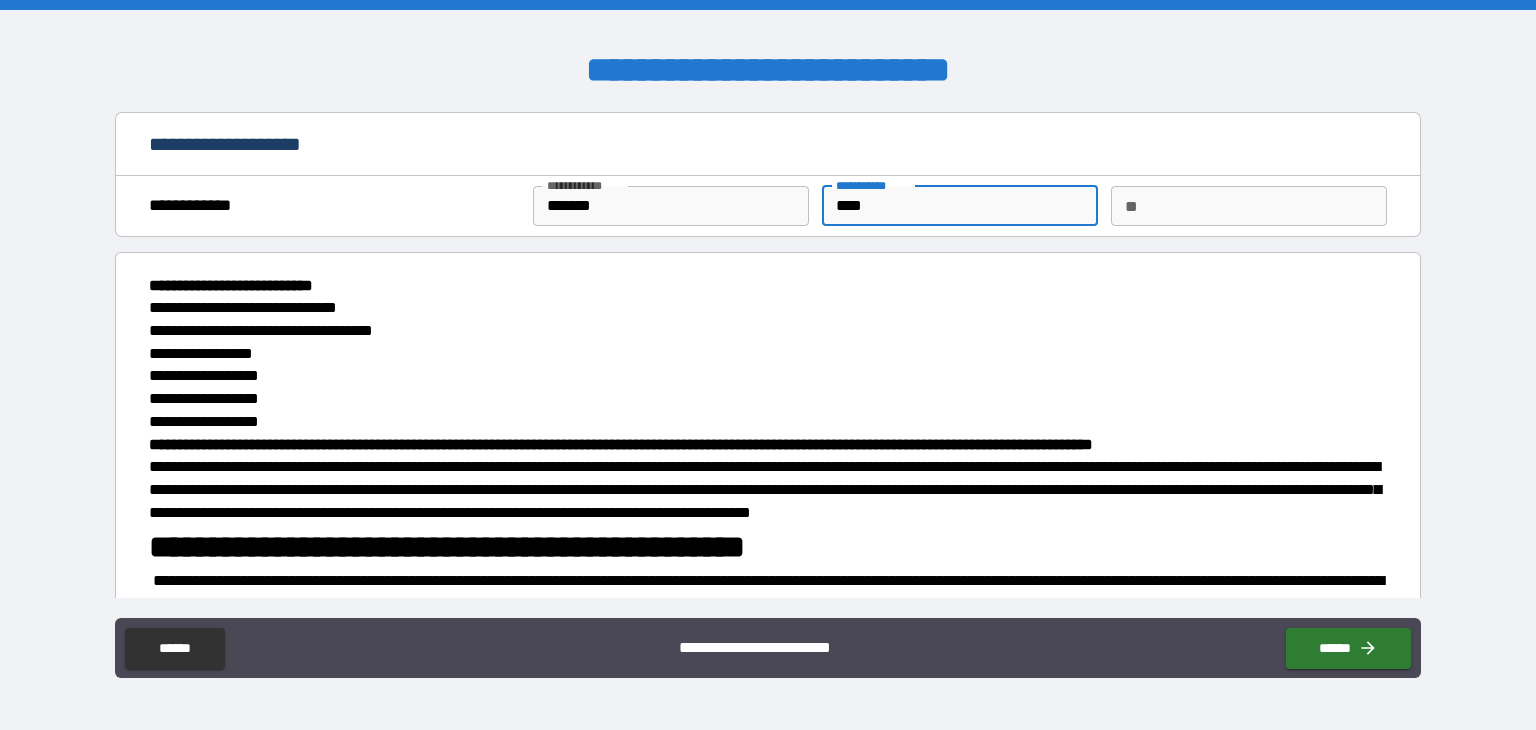 type on "*****" 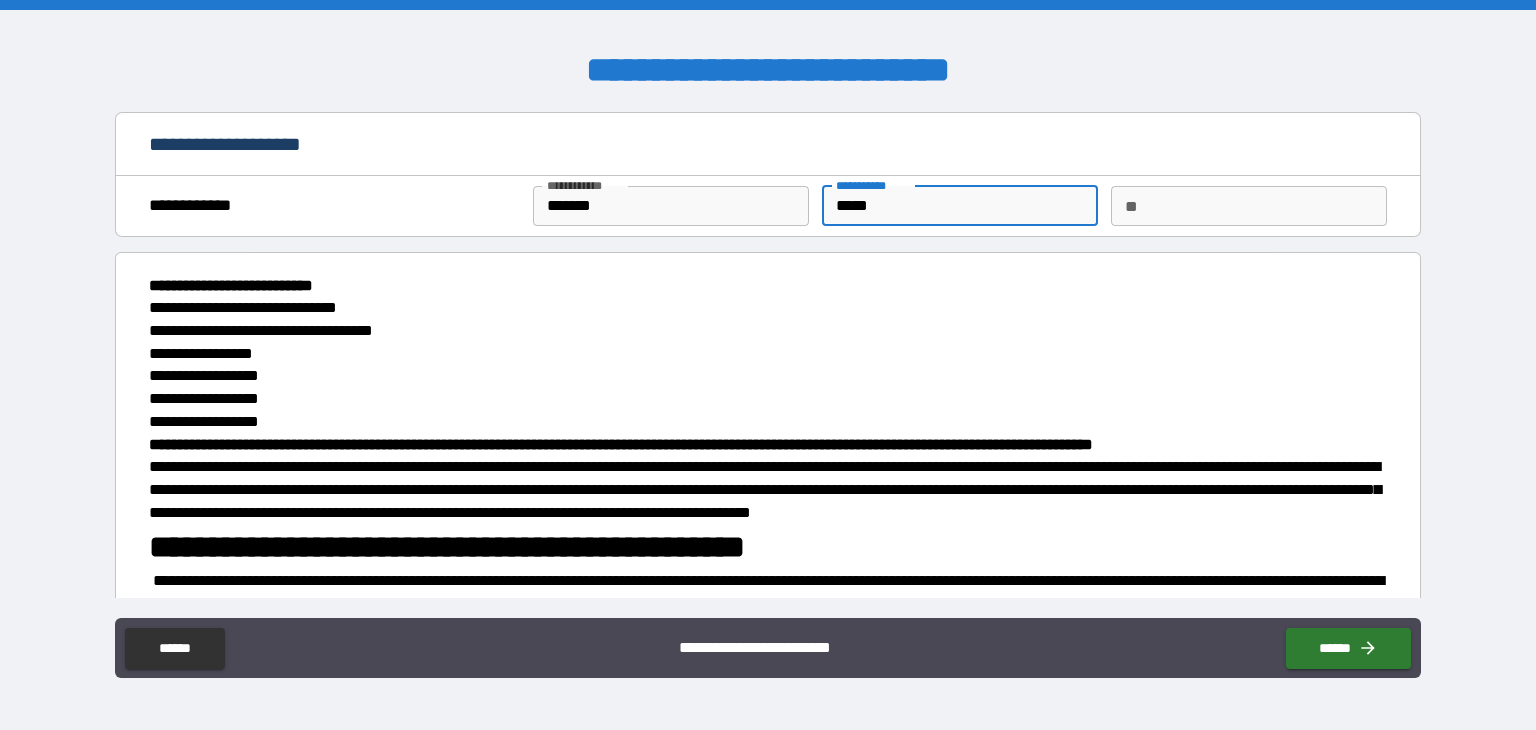 type on "*" 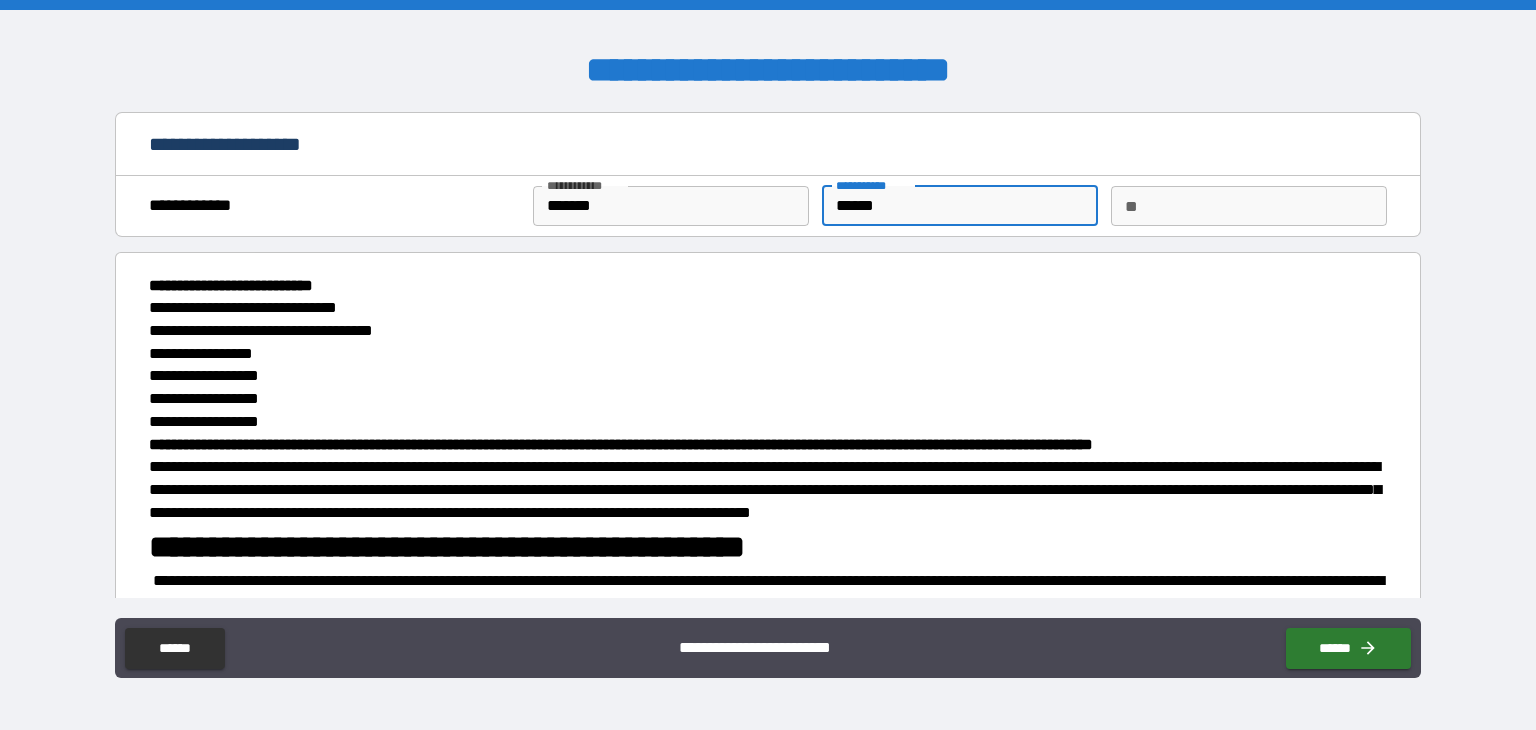 type on "*" 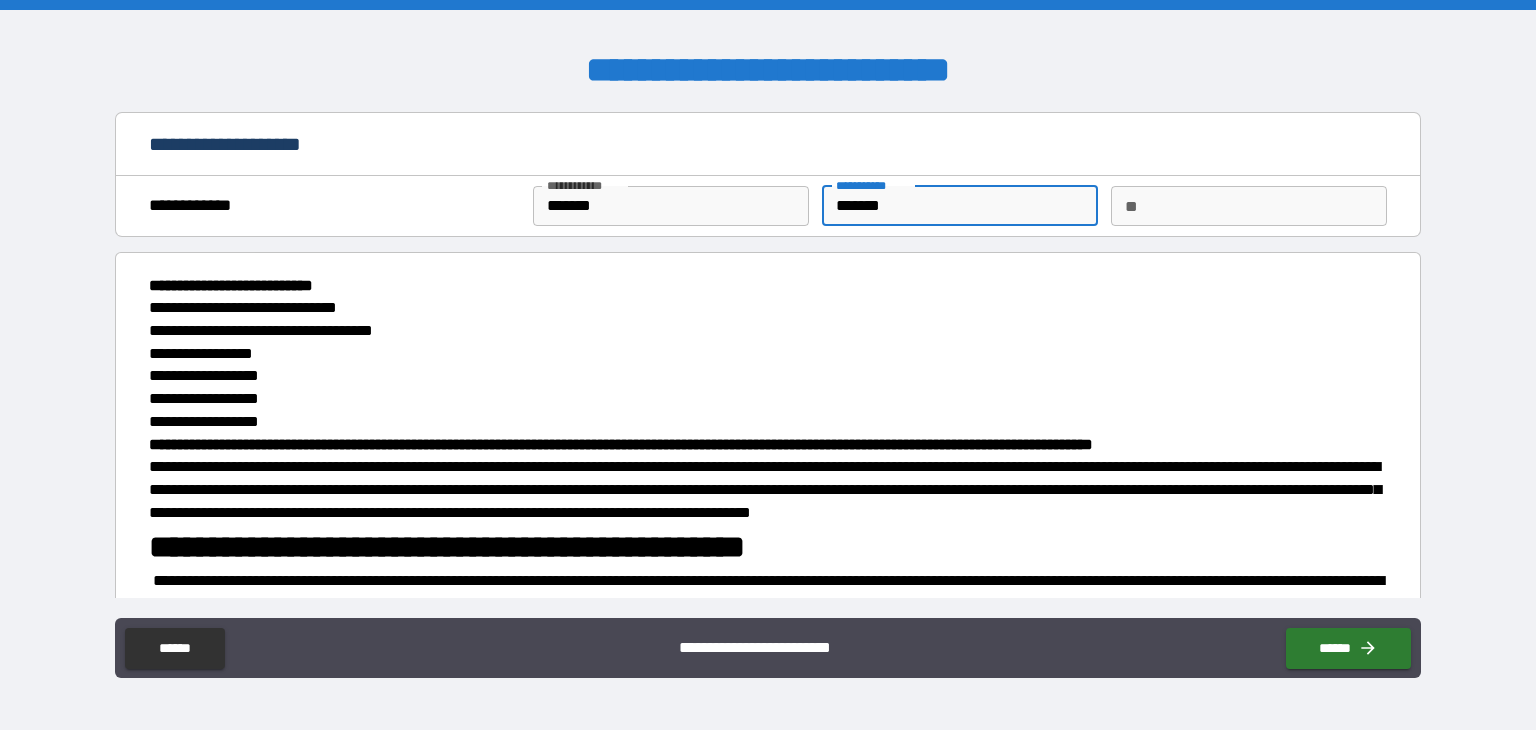 type on "*" 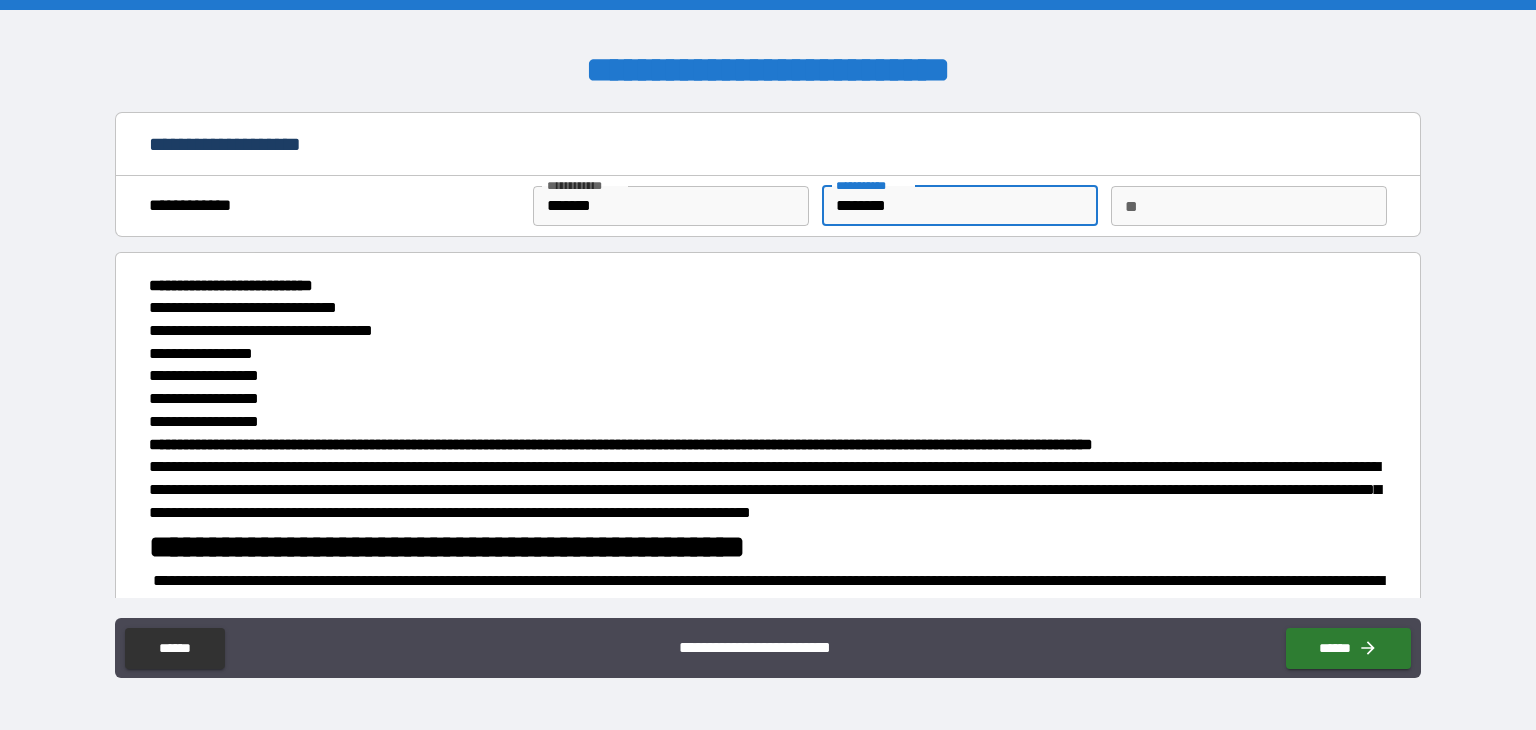 type on "*" 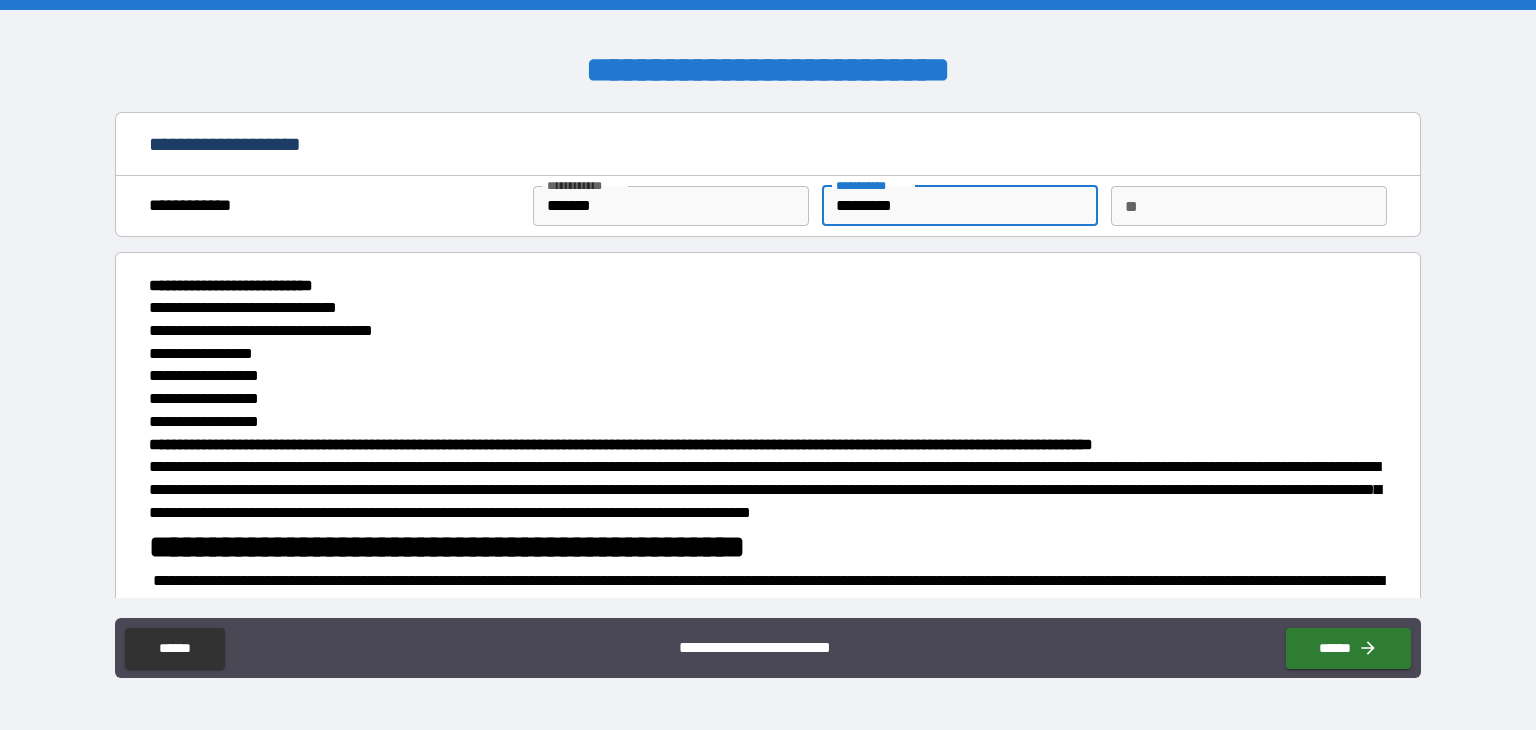 type on "**********" 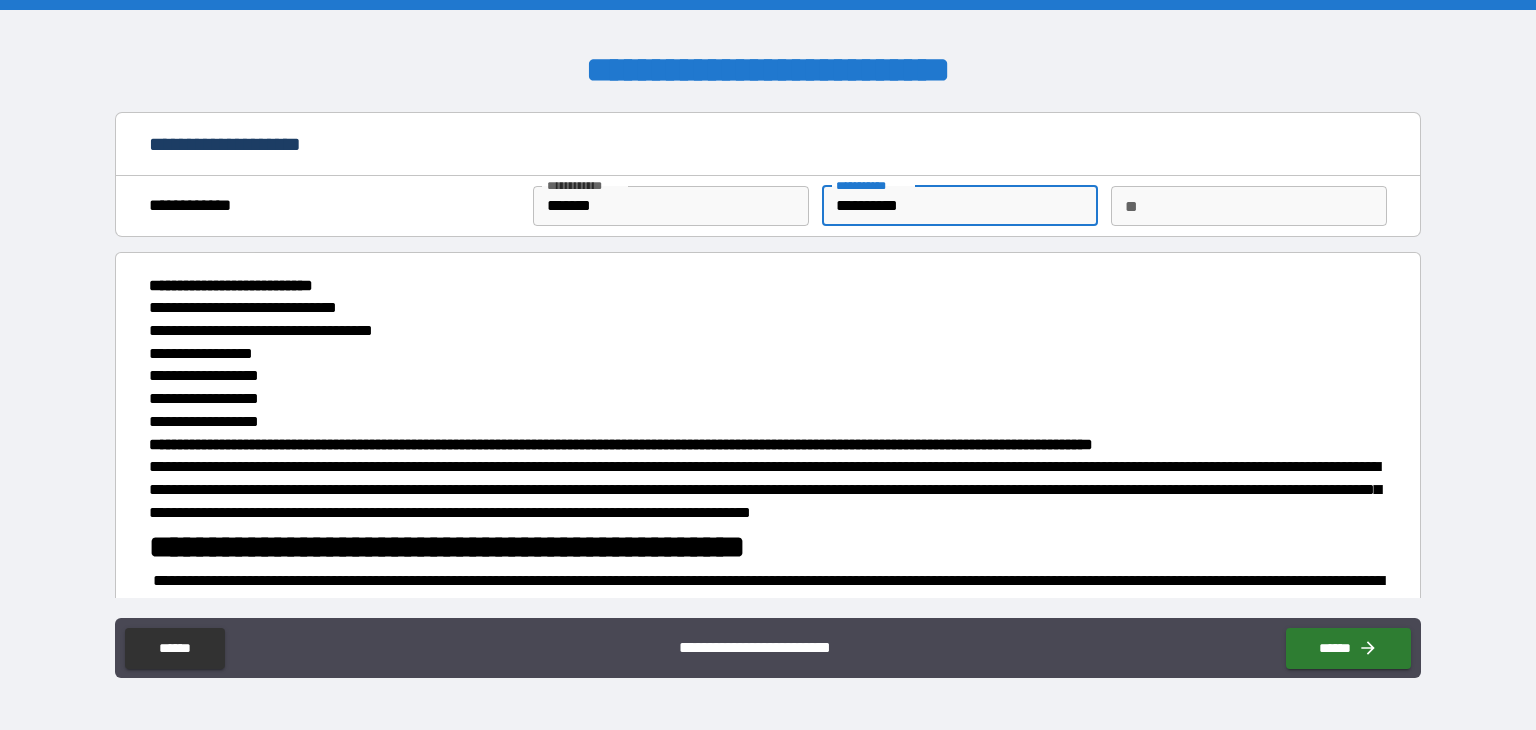type on "*" 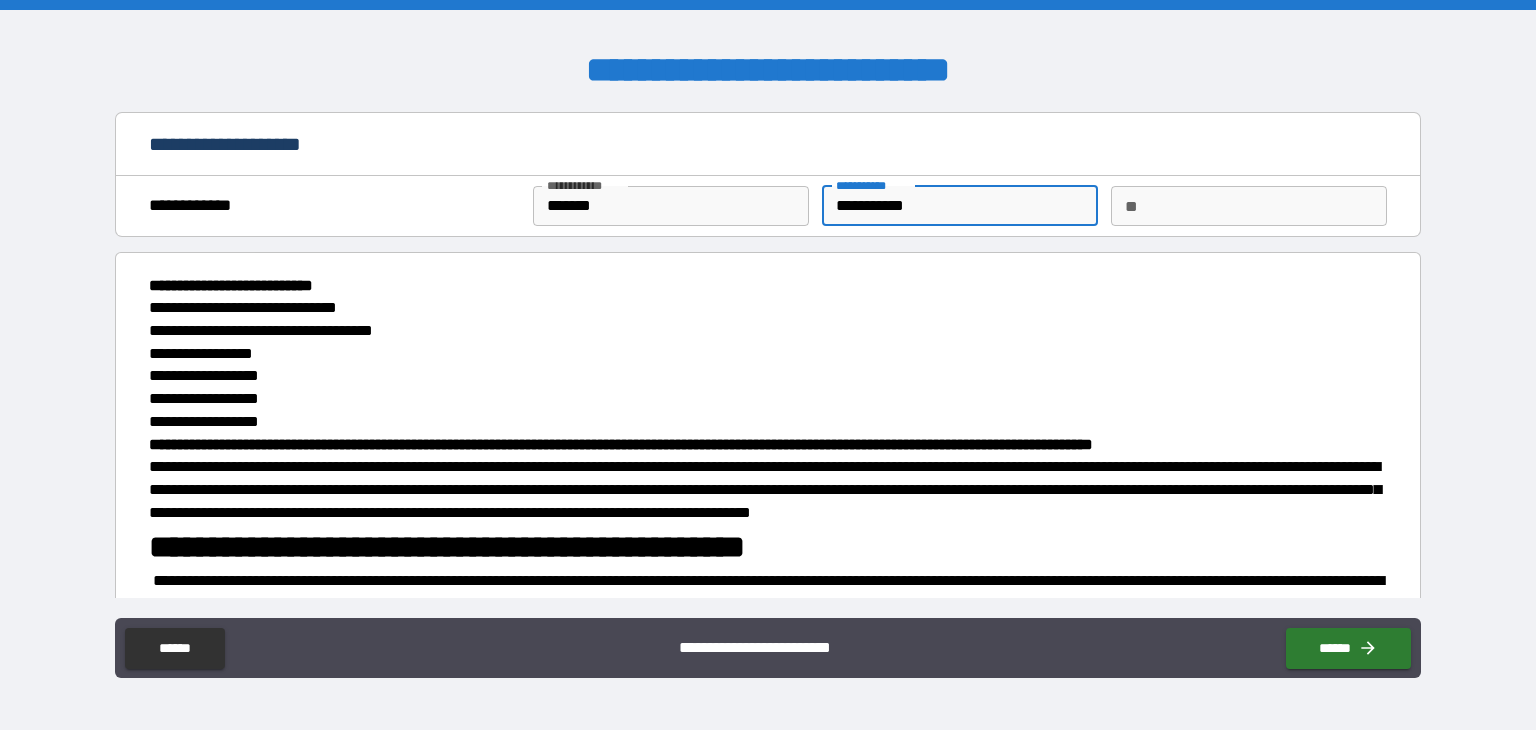 type on "*" 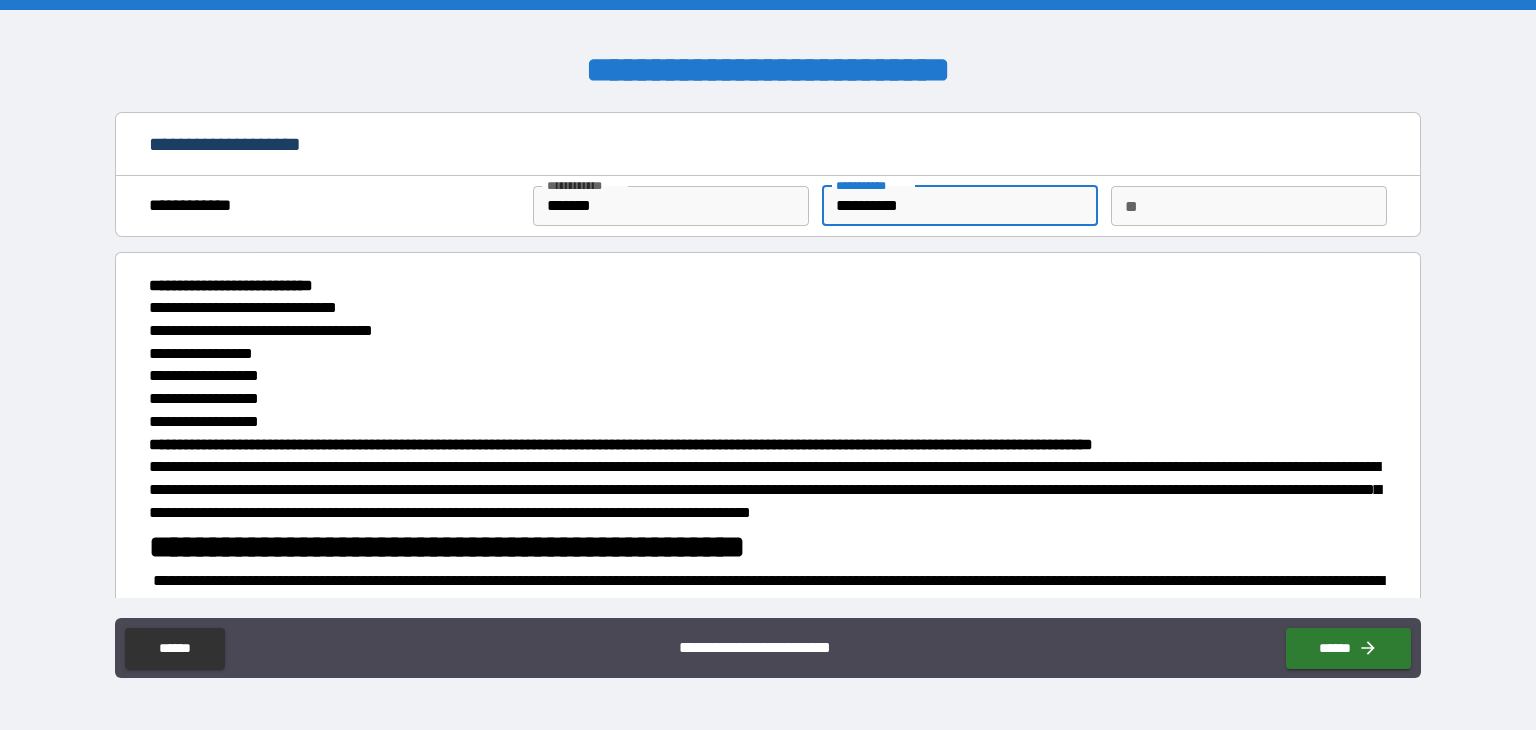 type on "*" 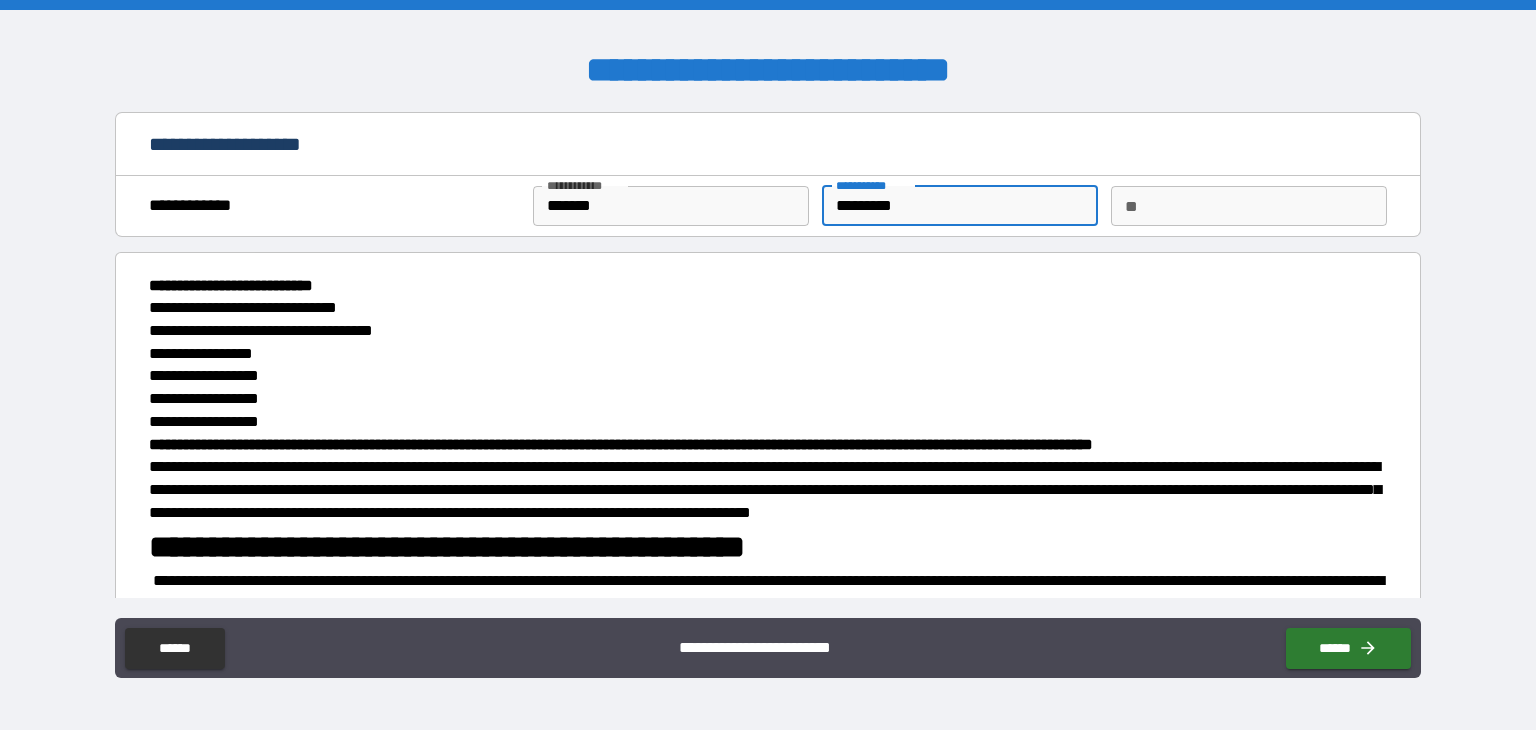 type on "*" 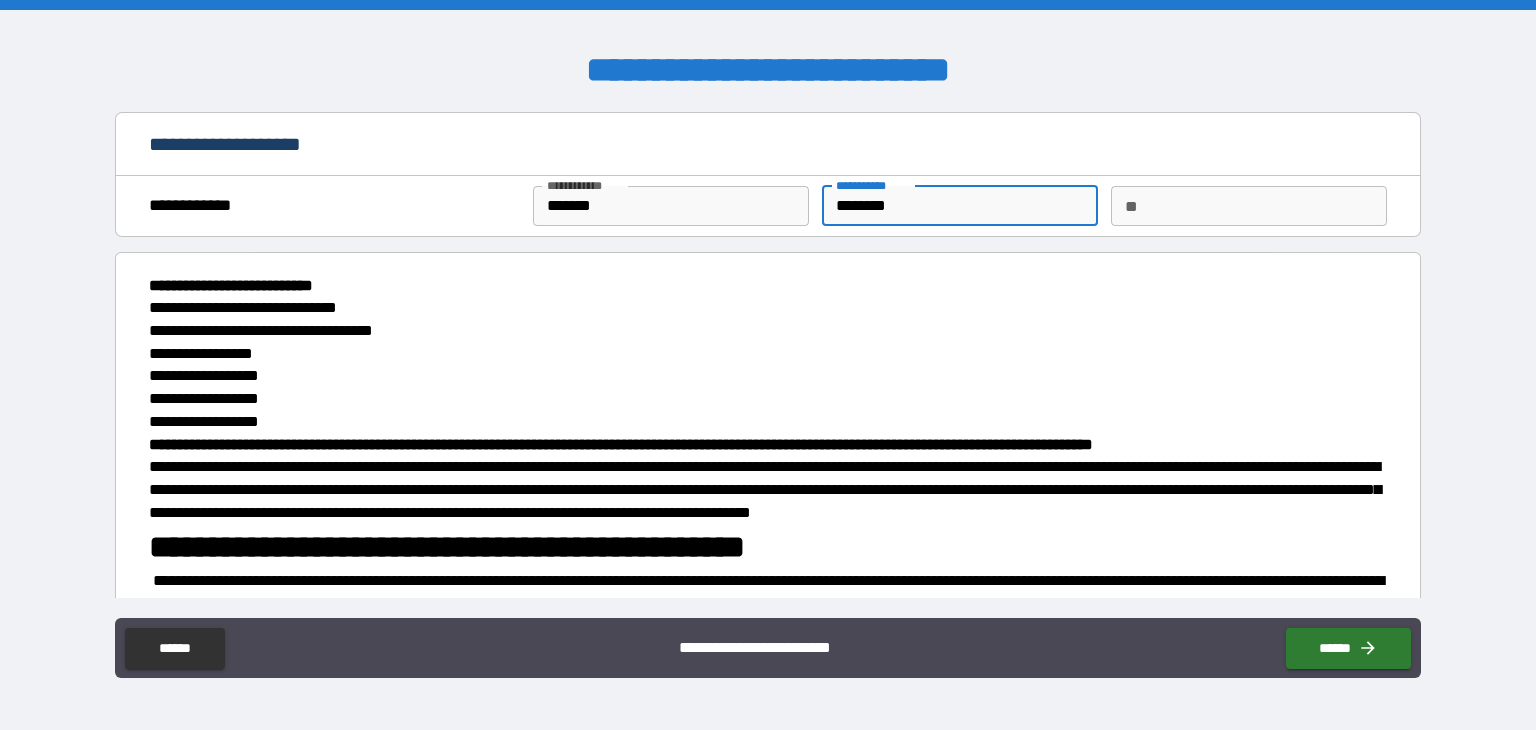 type on "*" 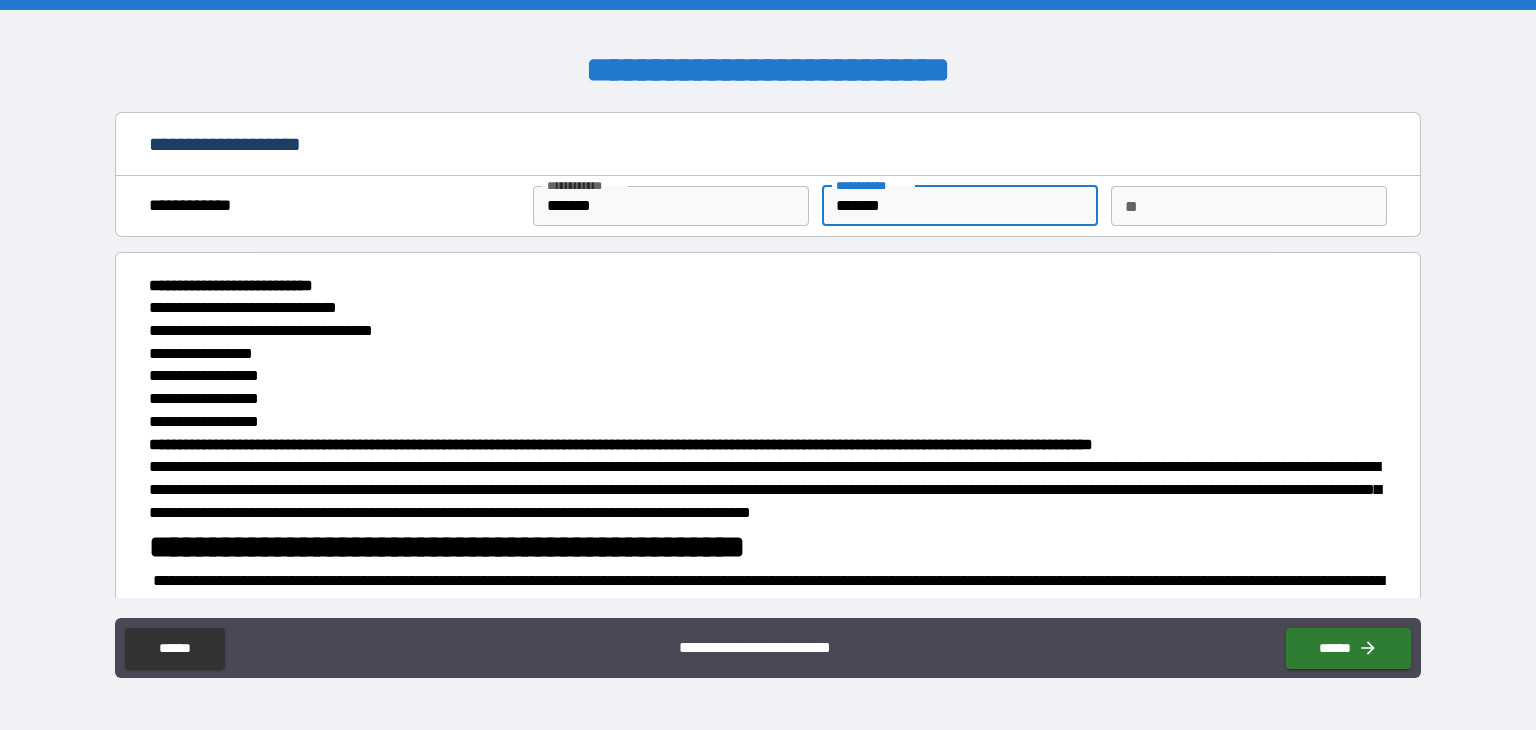type on "*" 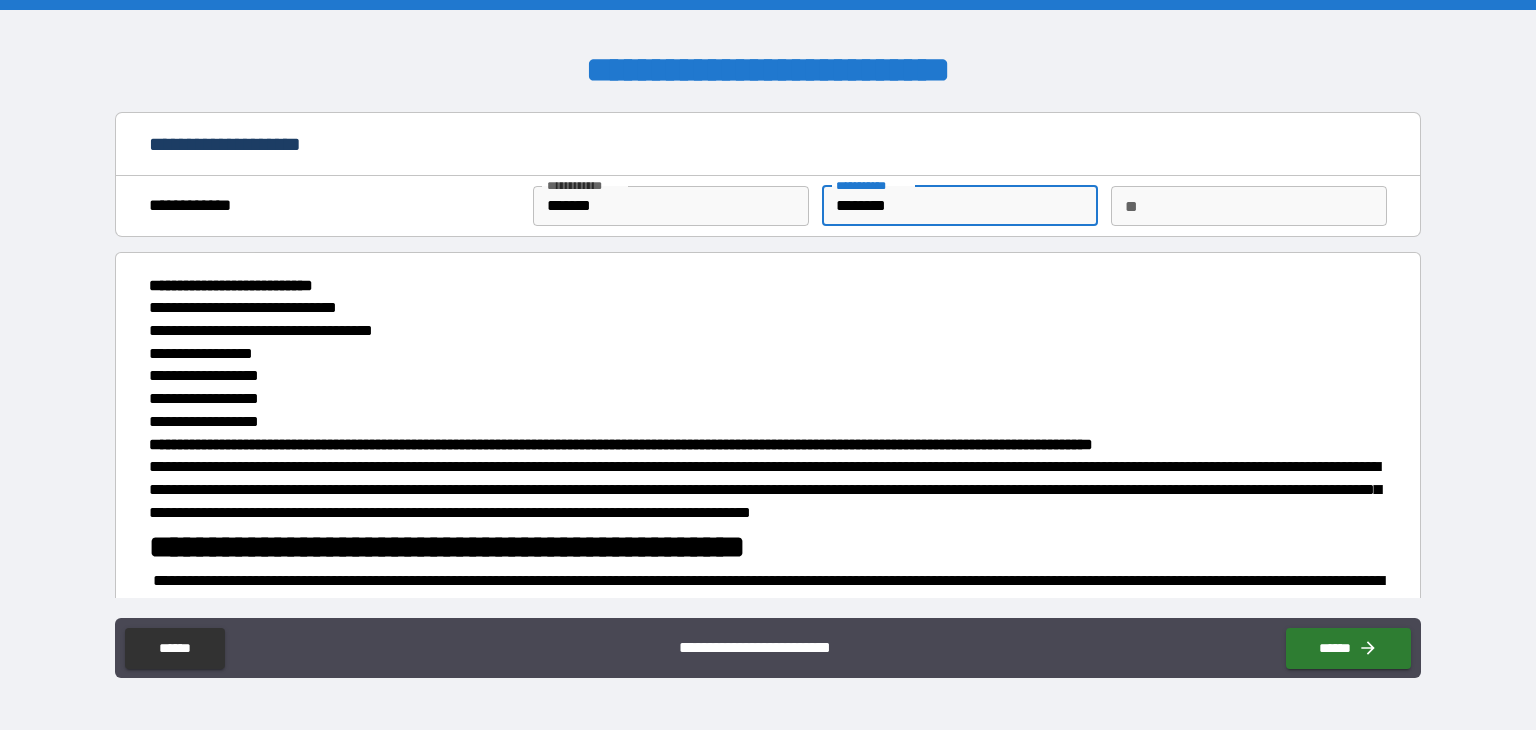type on "*" 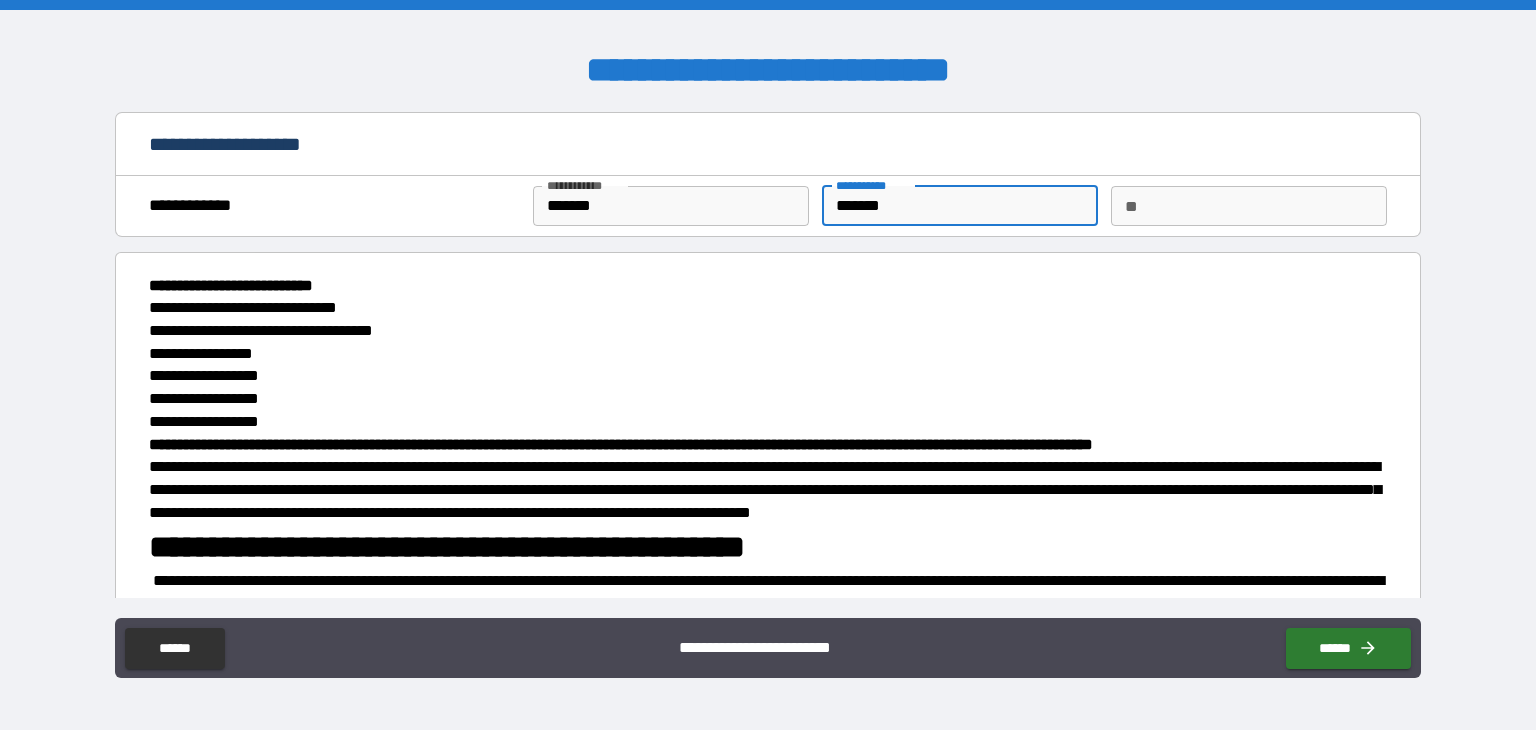 type on "*" 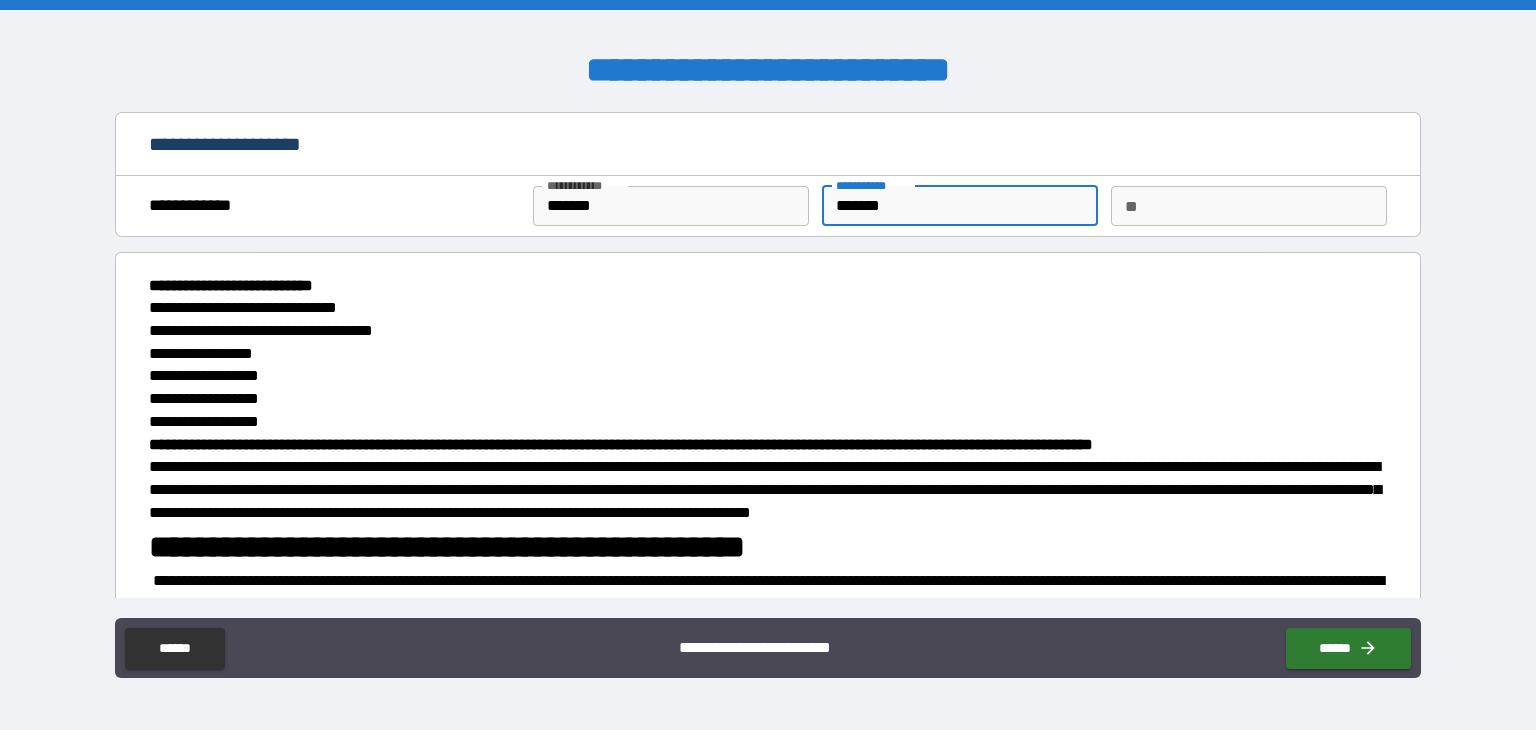 type on "********" 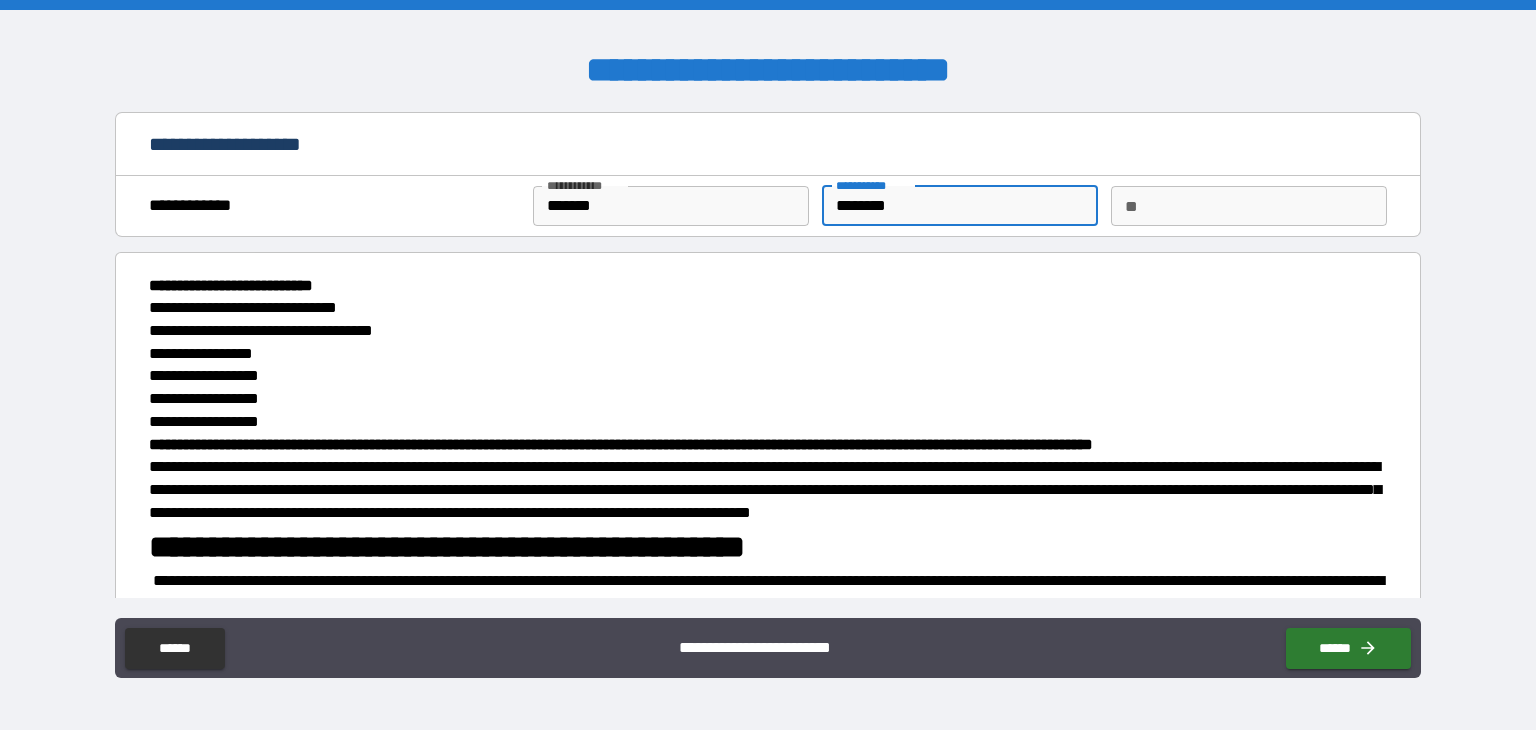 type on "*" 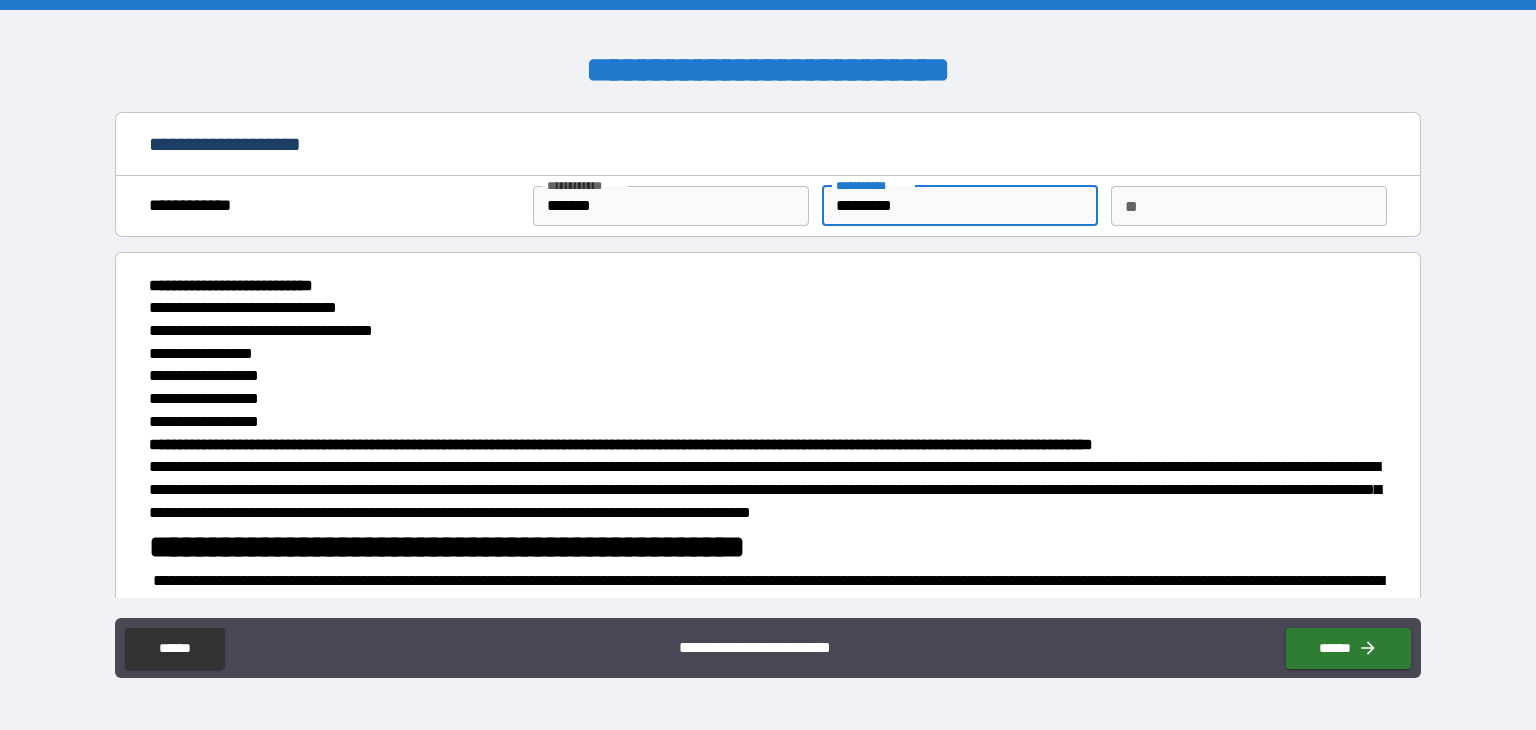 type on "**********" 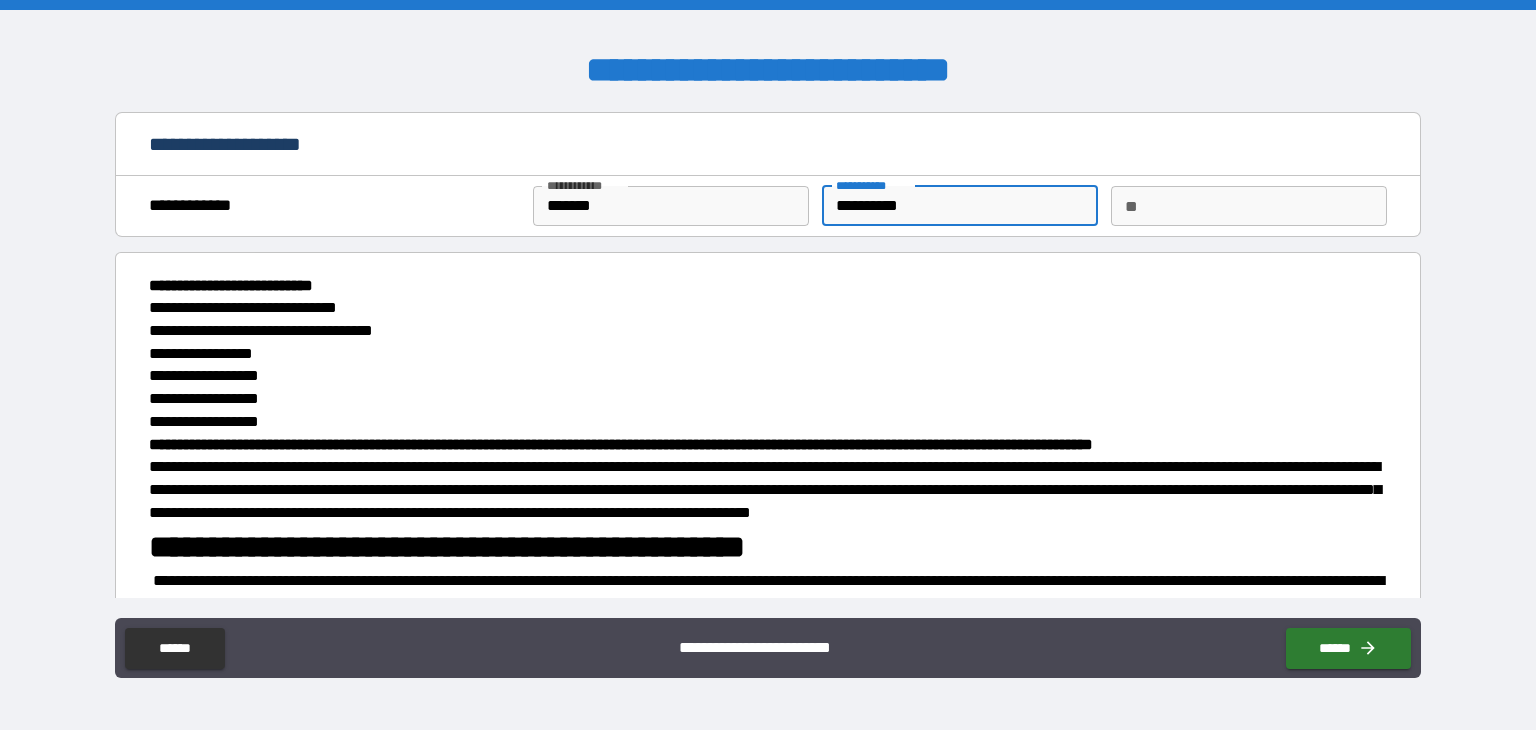type on "**********" 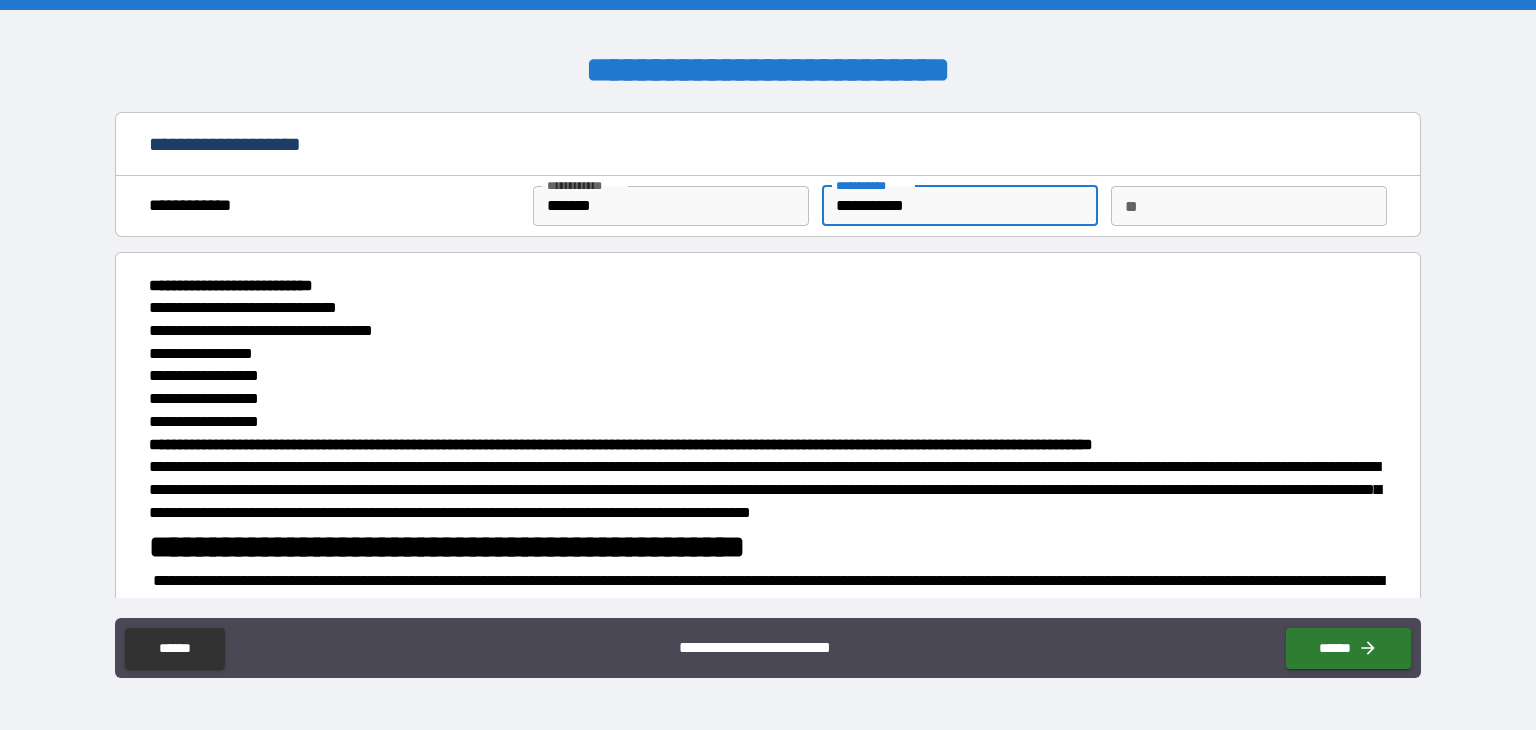 type on "**********" 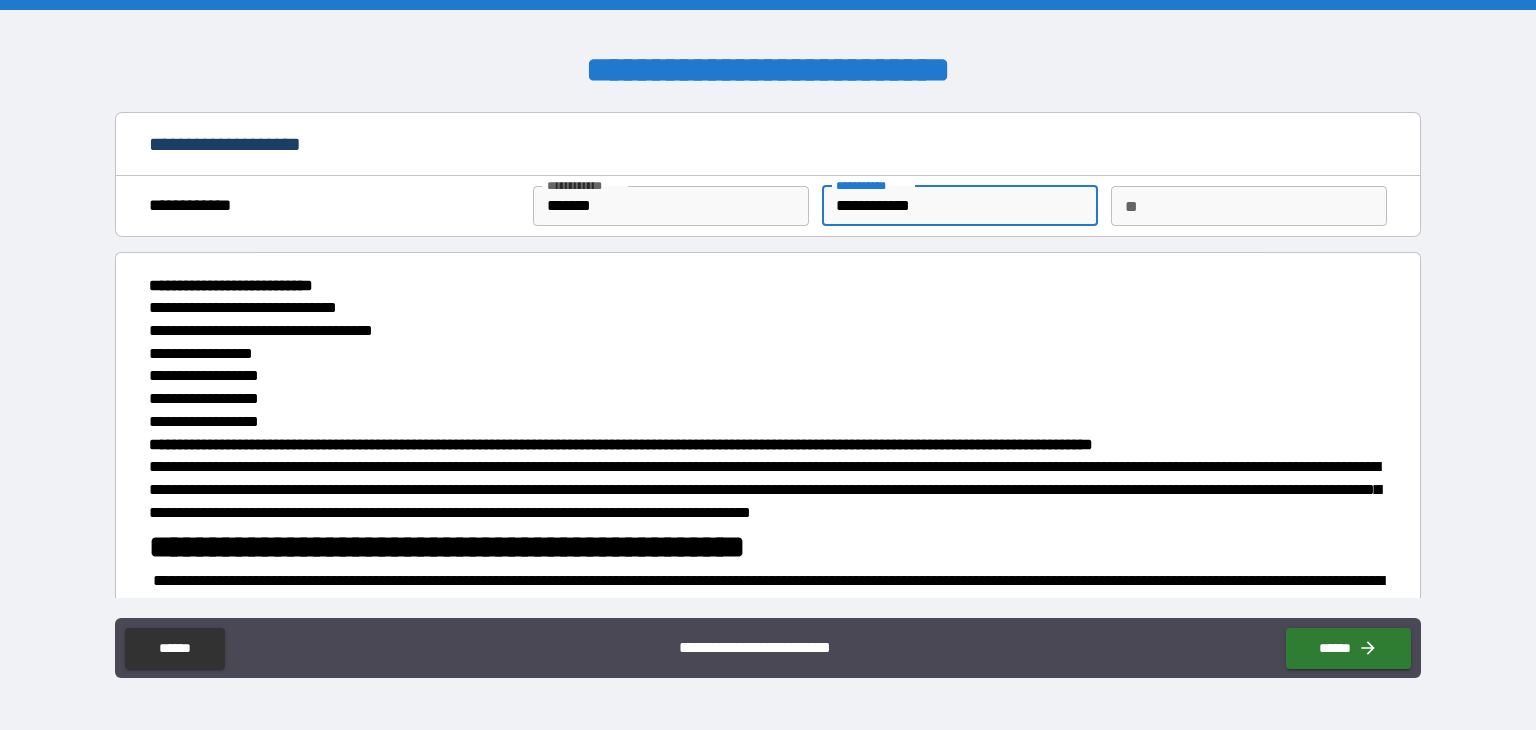 type on "**********" 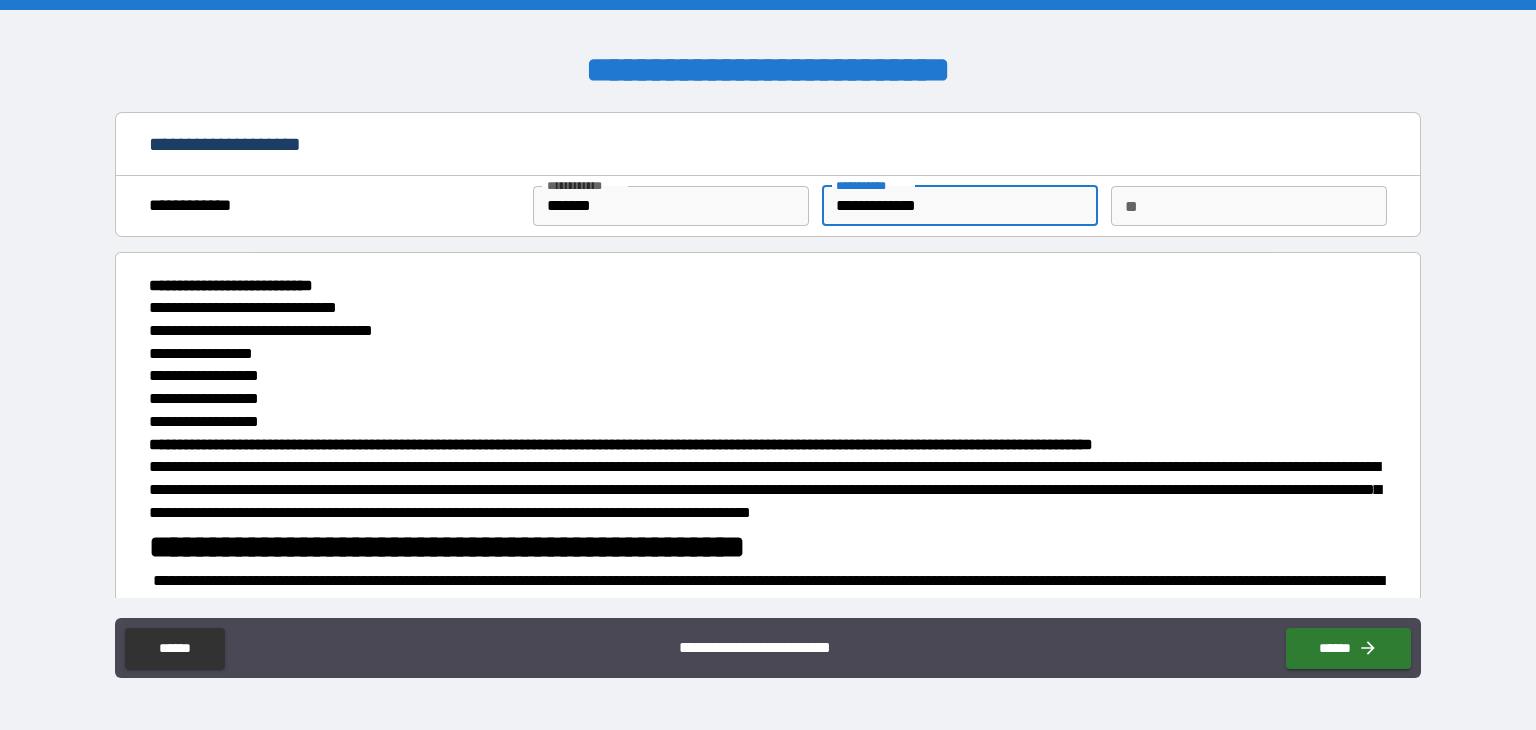 type on "*" 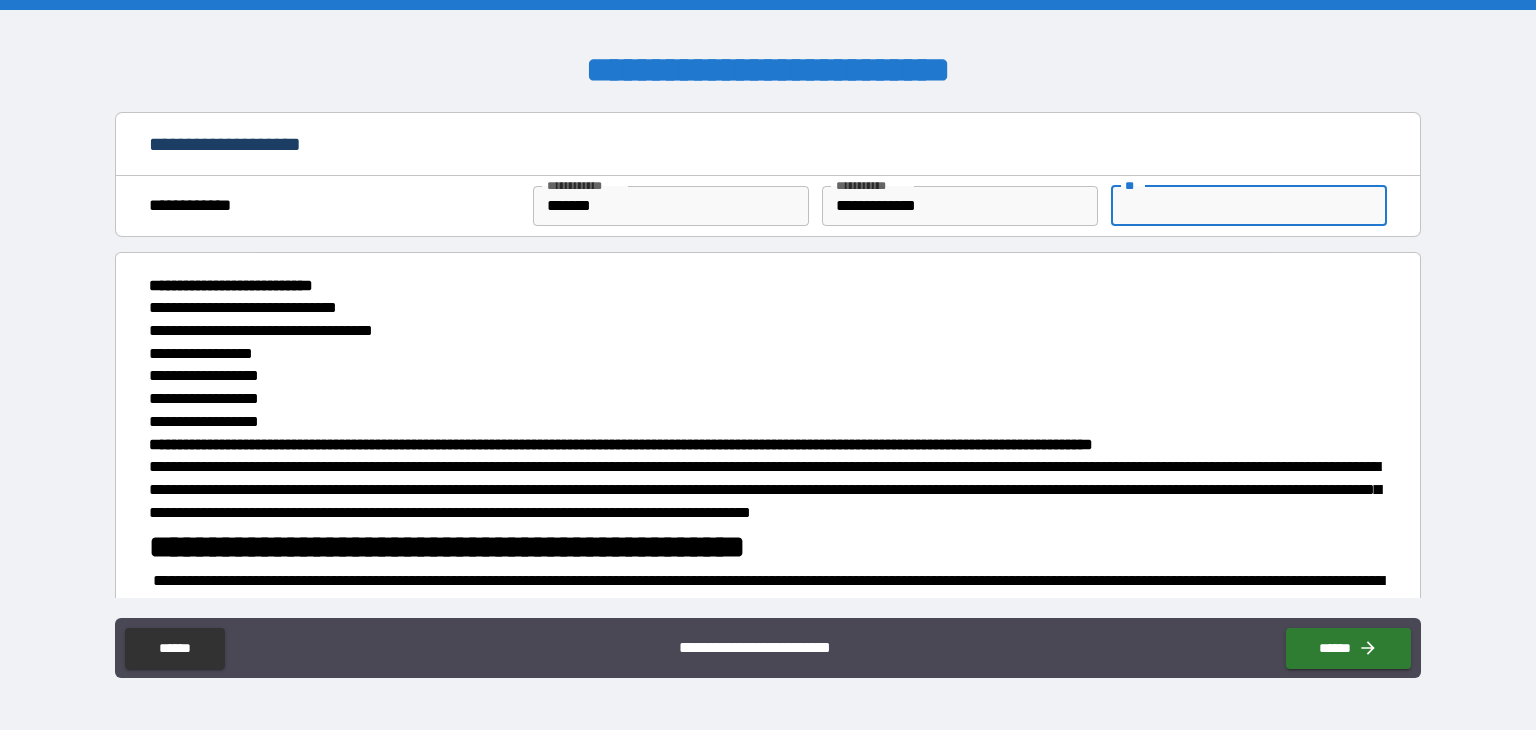 click on "**" at bounding box center [1249, 206] 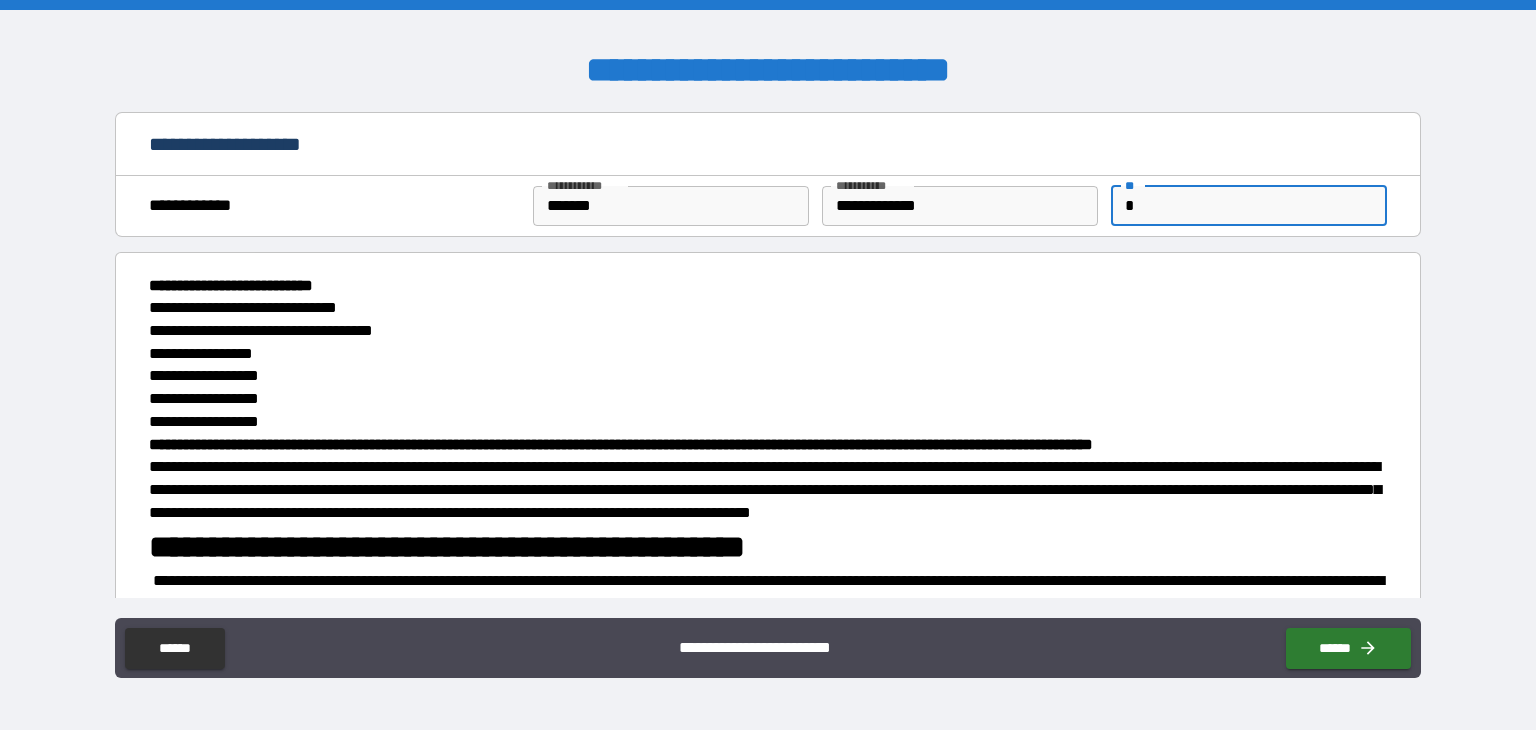 type on "*" 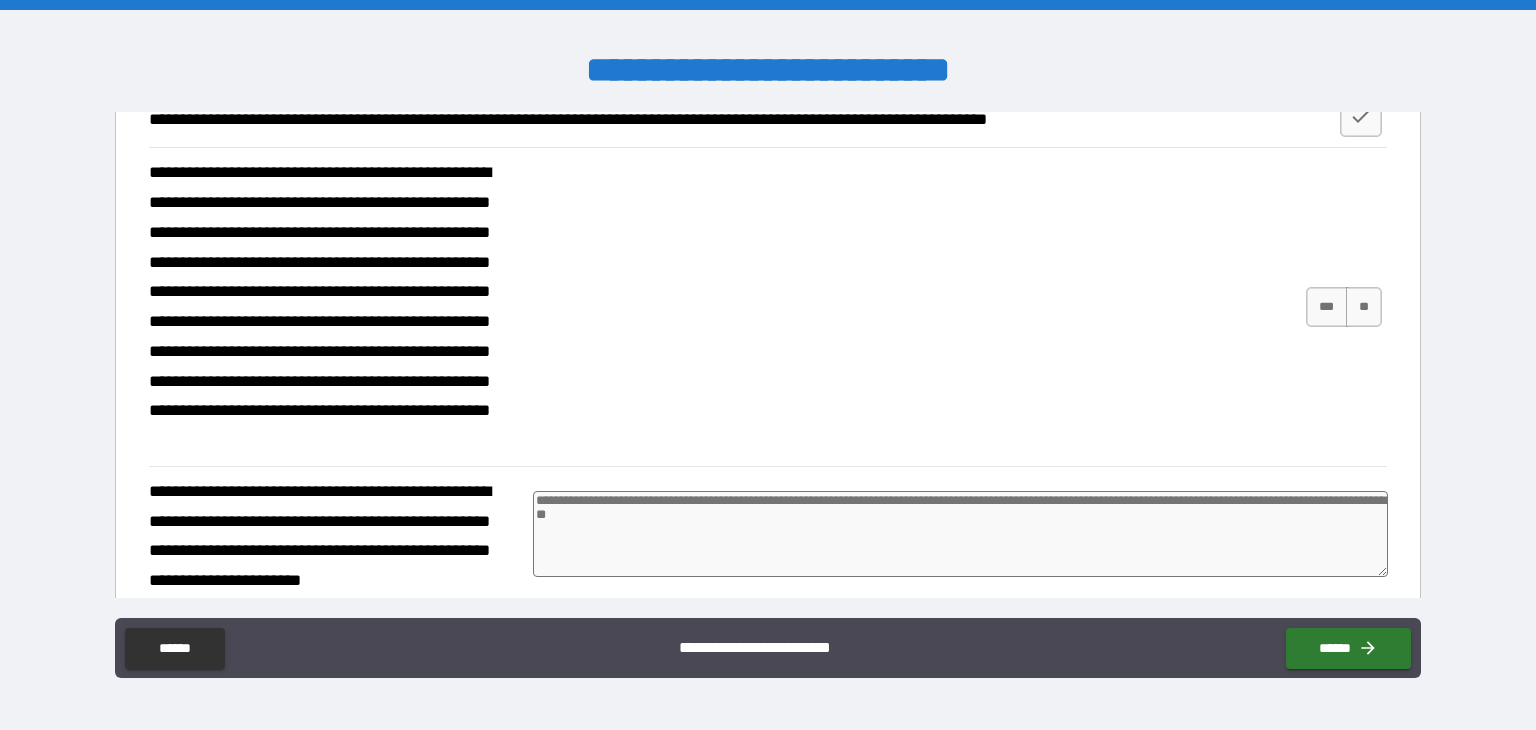 scroll, scrollTop: 2687, scrollLeft: 0, axis: vertical 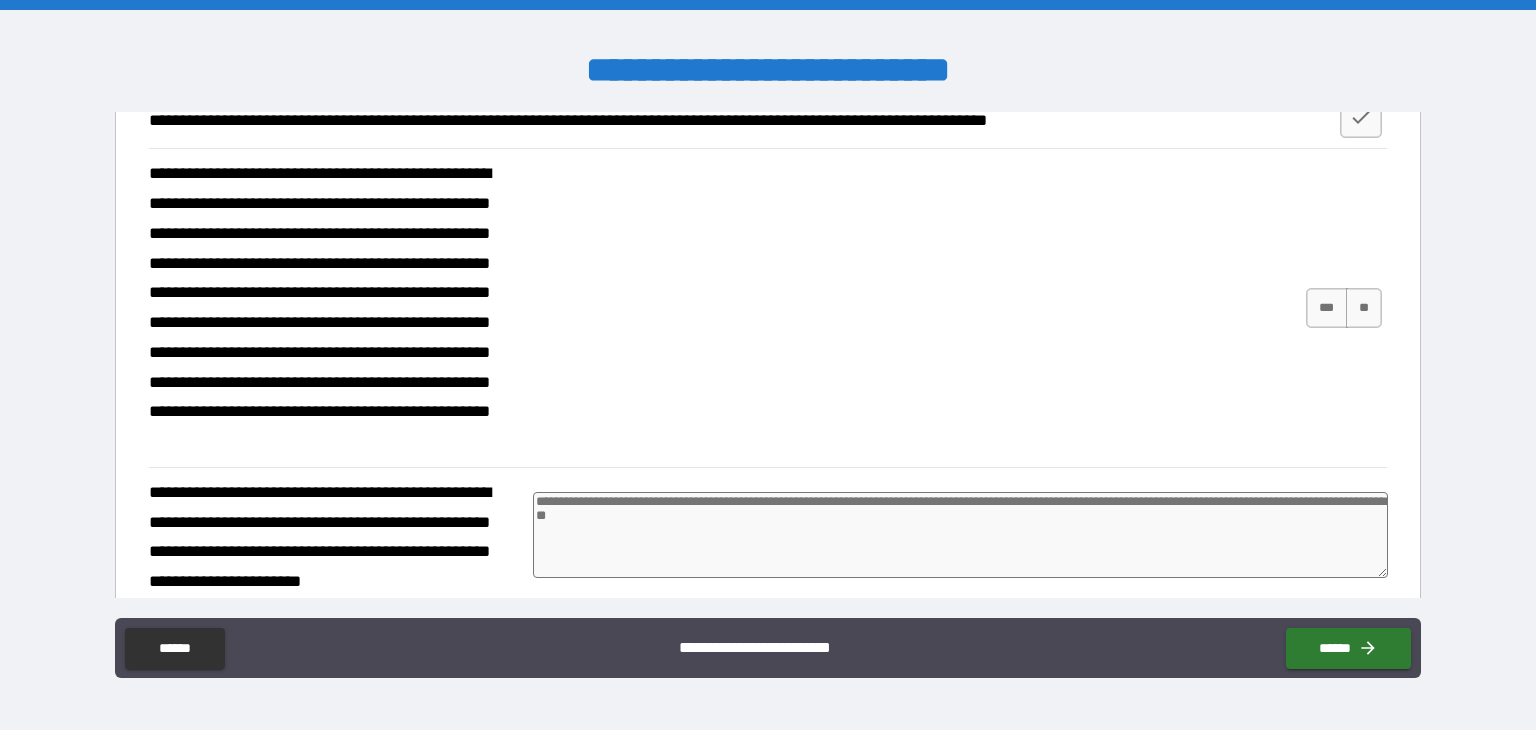 type on "*" 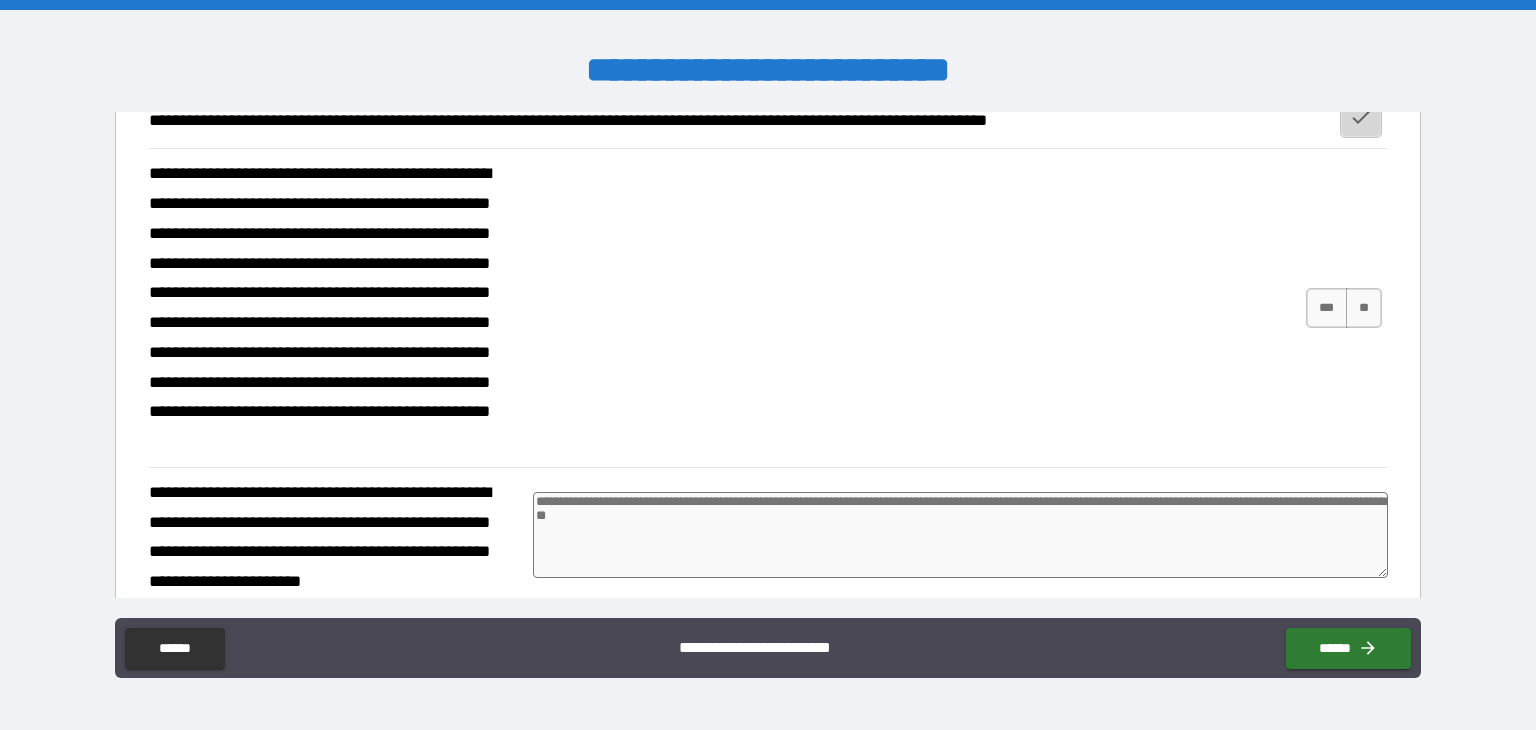 click 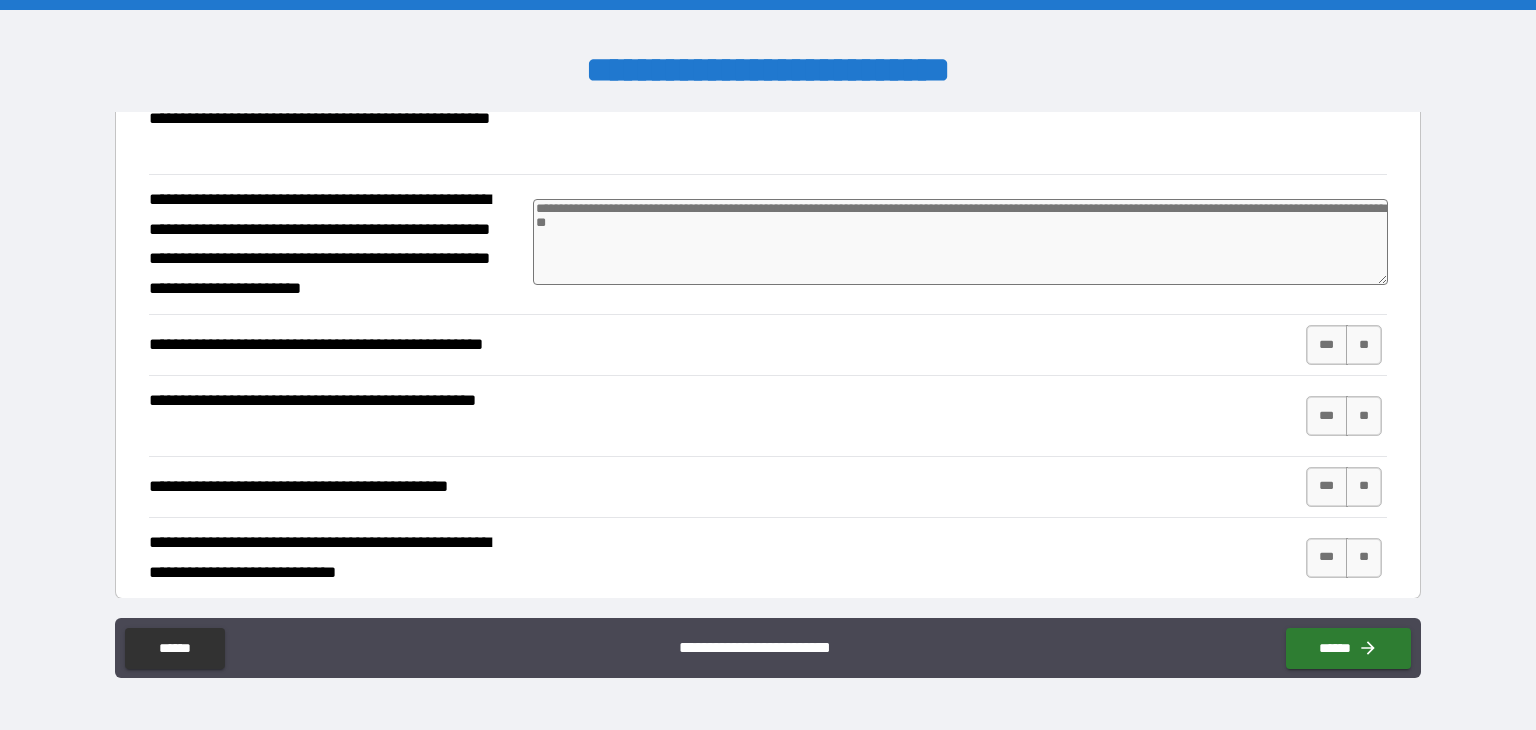 scroll, scrollTop: 2980, scrollLeft: 0, axis: vertical 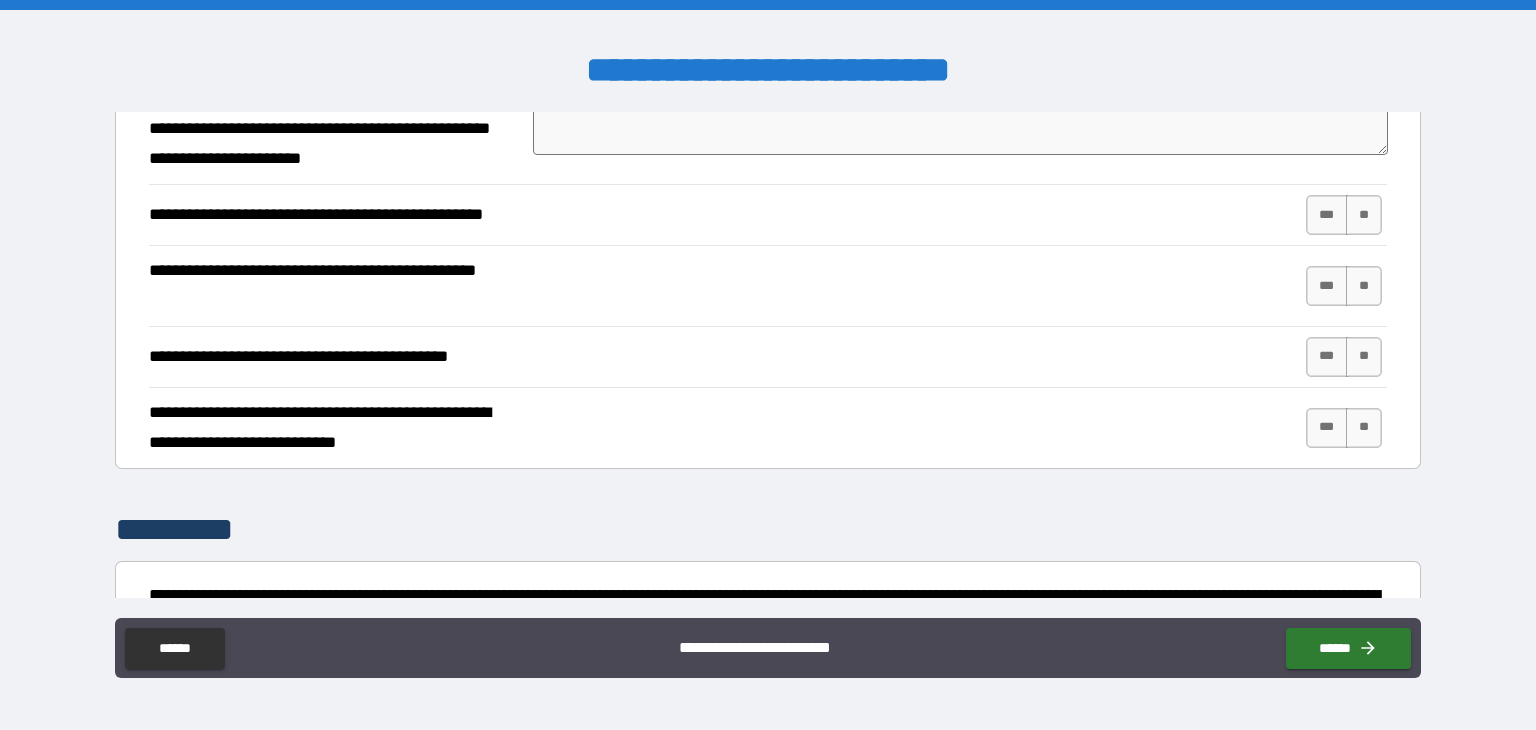 click at bounding box center (961, 112) 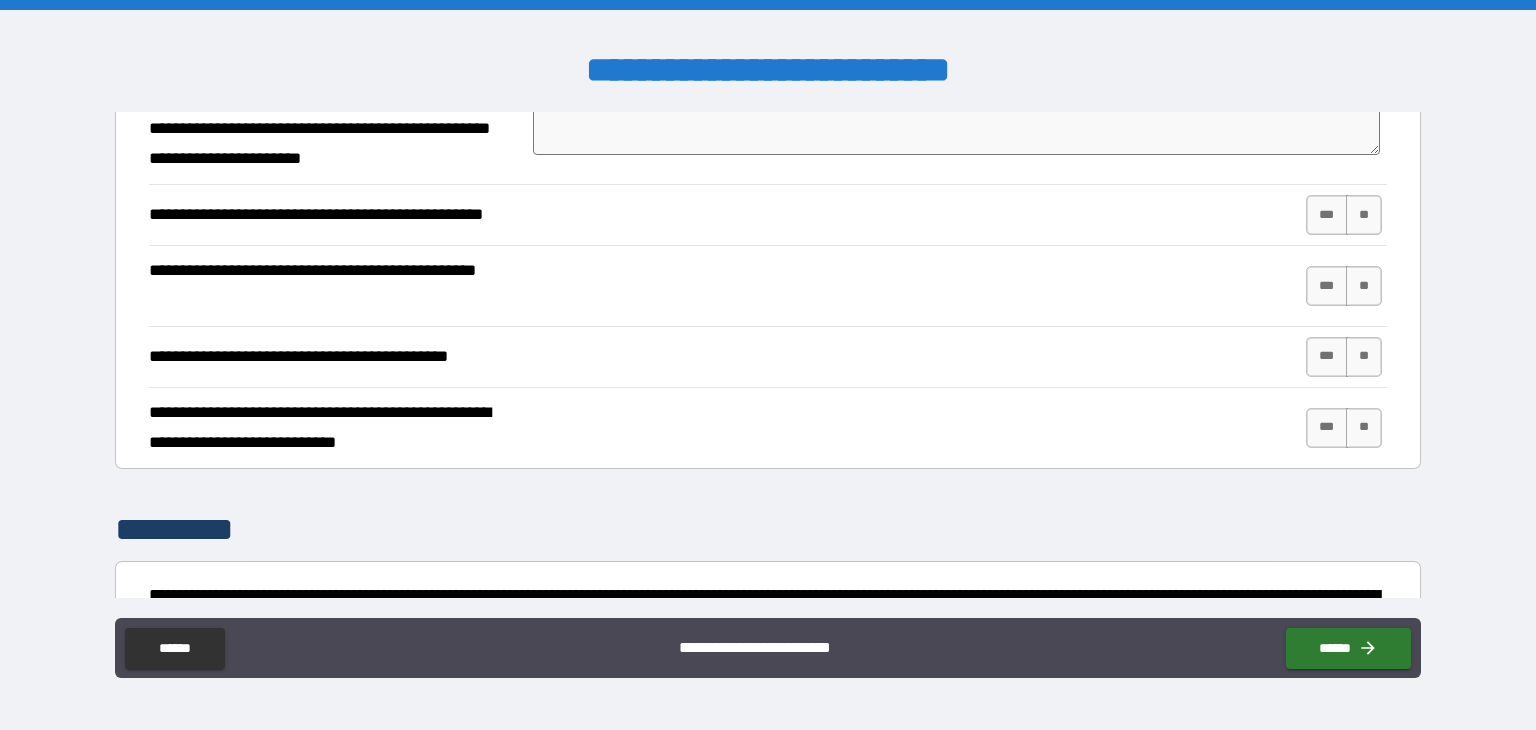 type on "***" 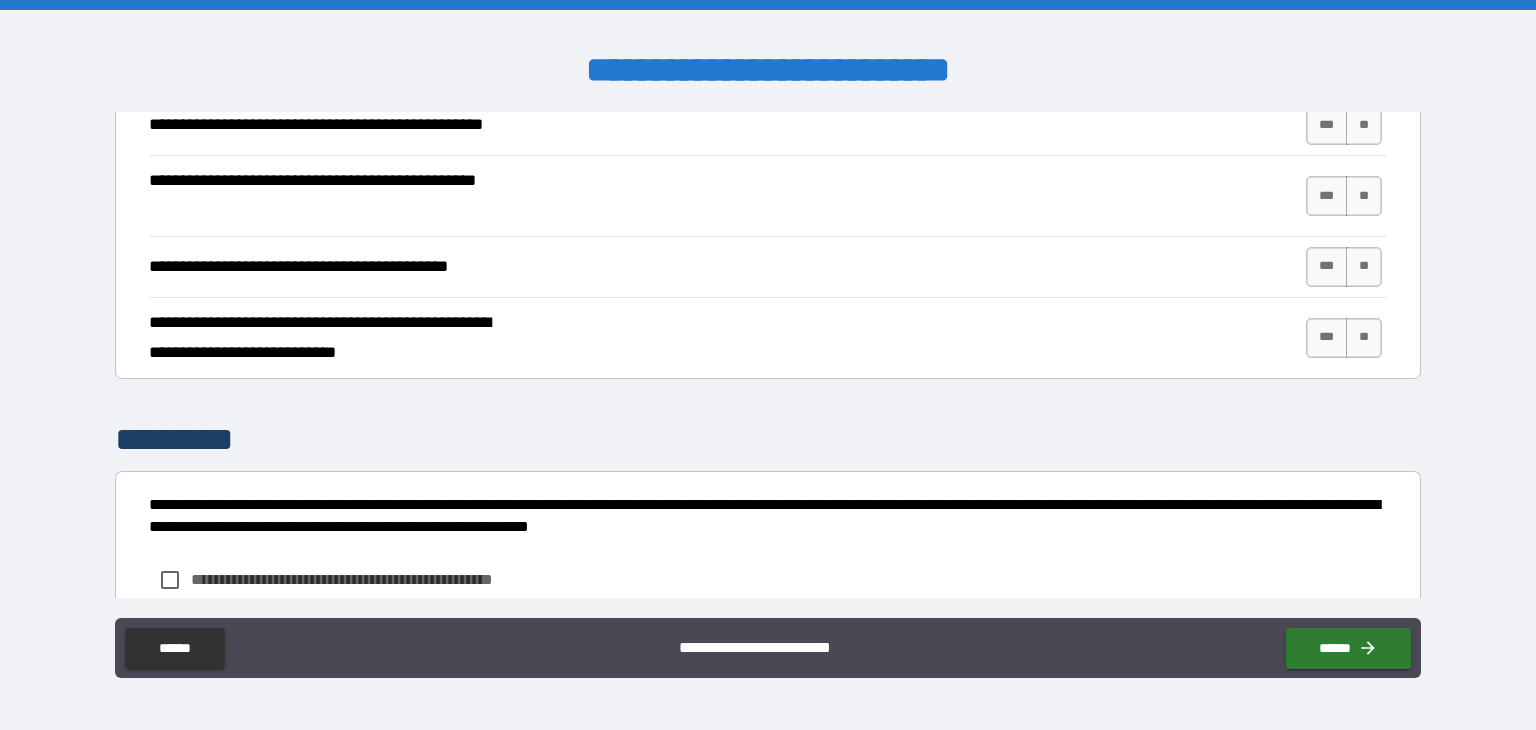 scroll, scrollTop: 3203, scrollLeft: 0, axis: vertical 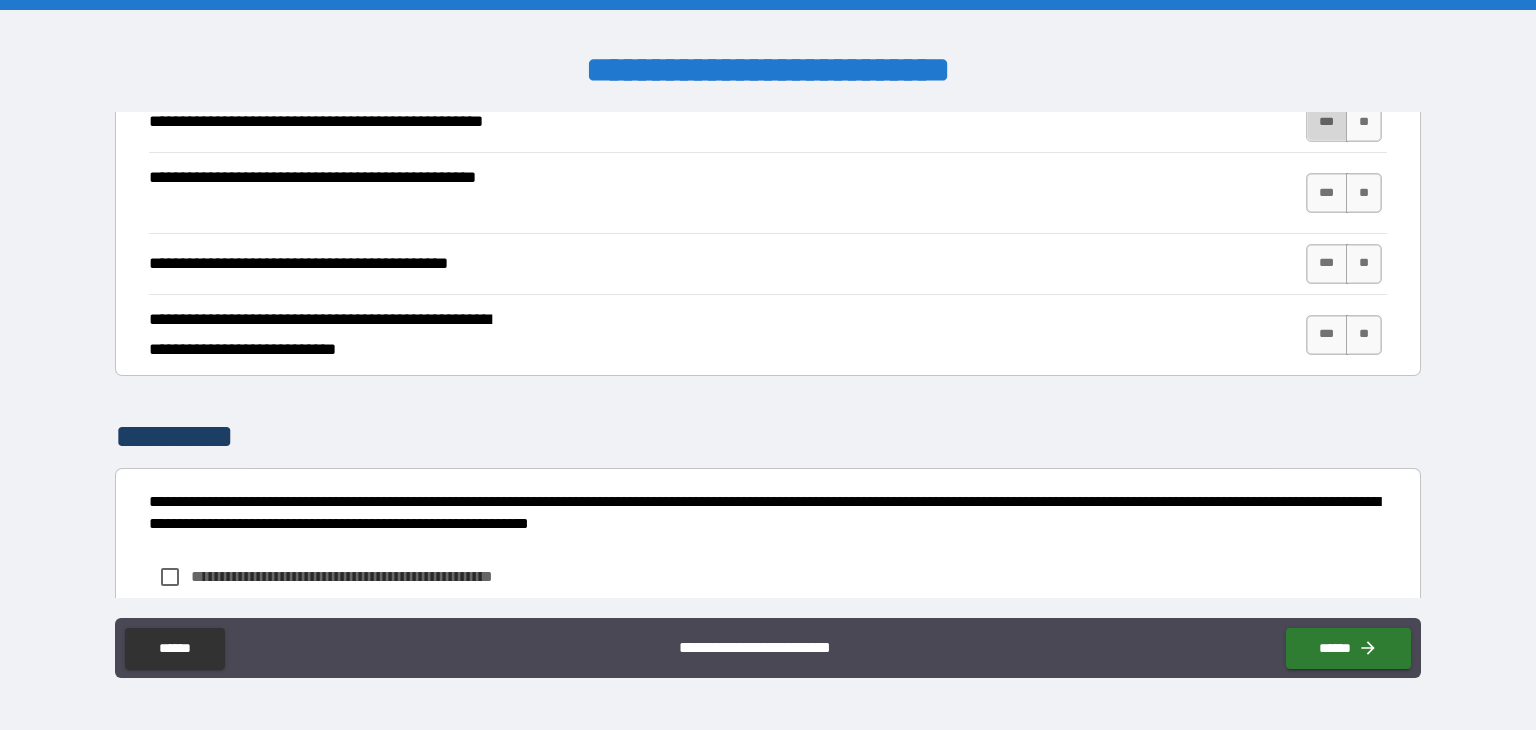 click on "***" at bounding box center (1327, 122) 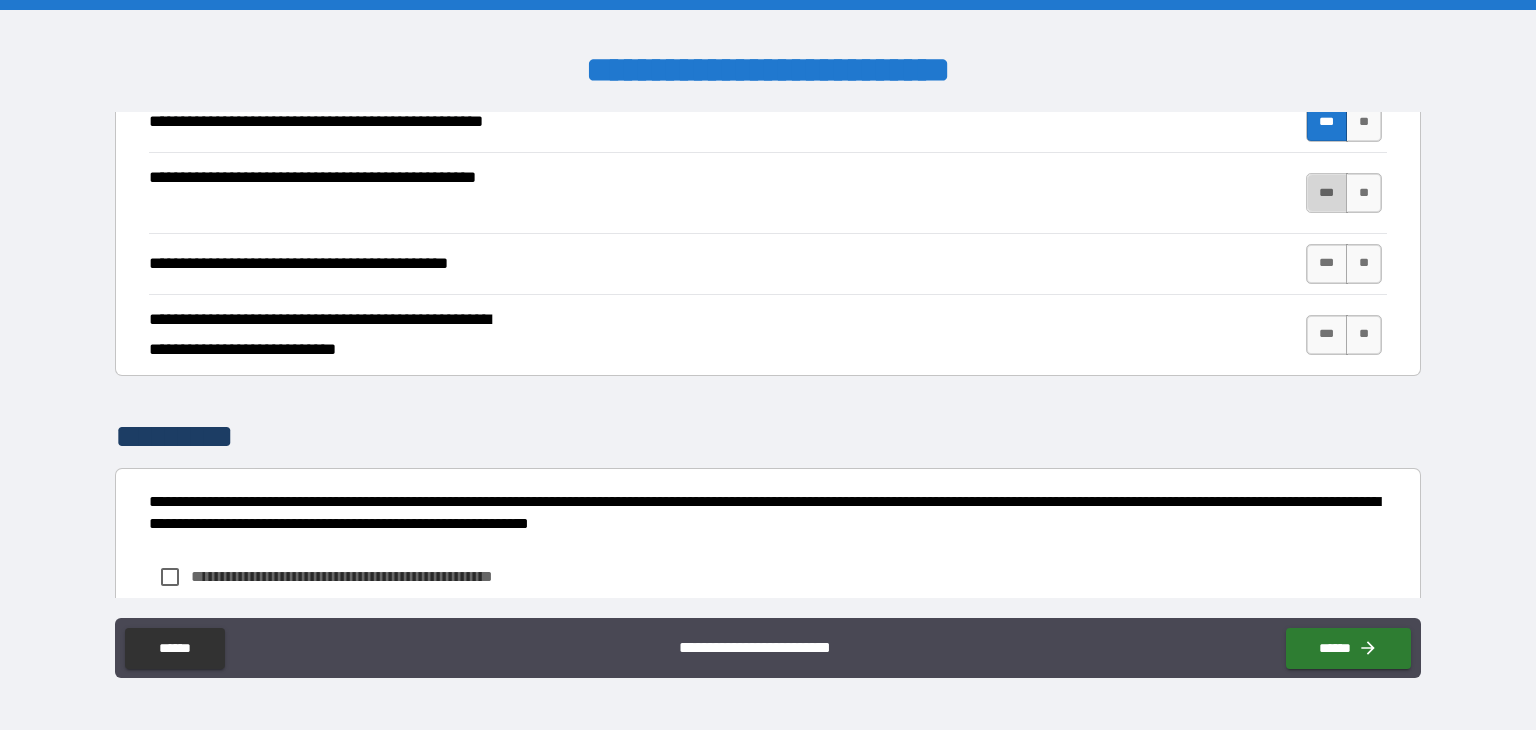 click on "***" at bounding box center (1327, 193) 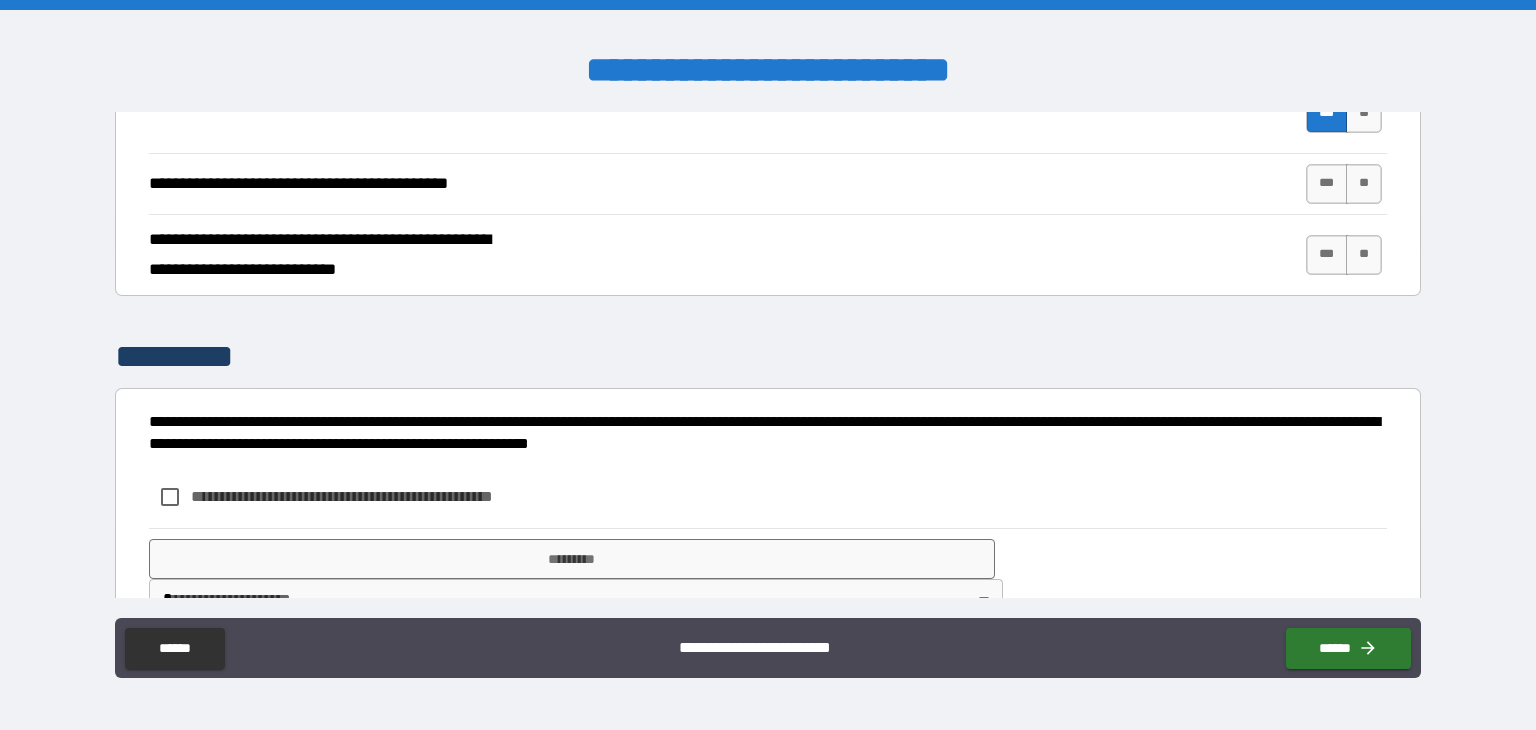 scroll, scrollTop: 3284, scrollLeft: 0, axis: vertical 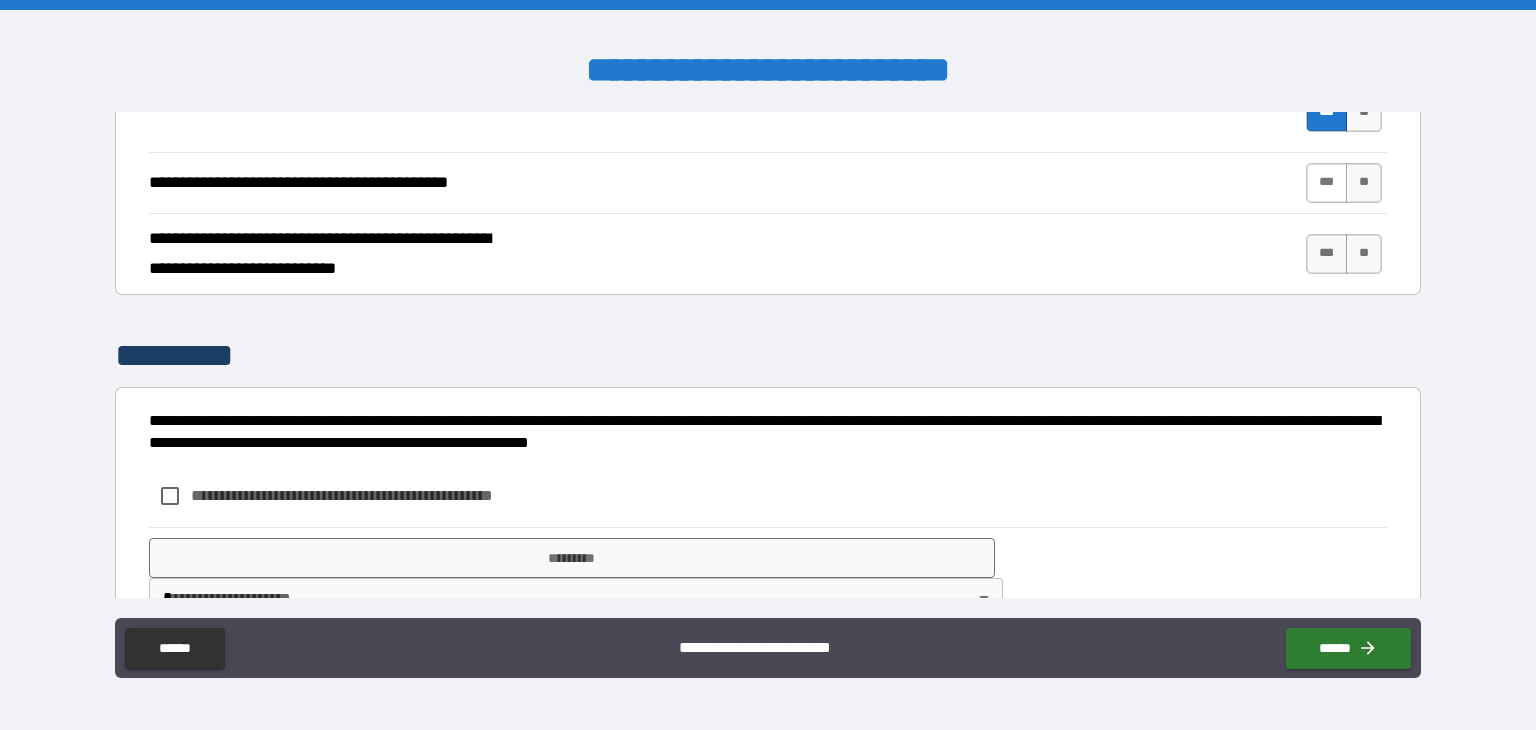 click on "***" at bounding box center (1327, 183) 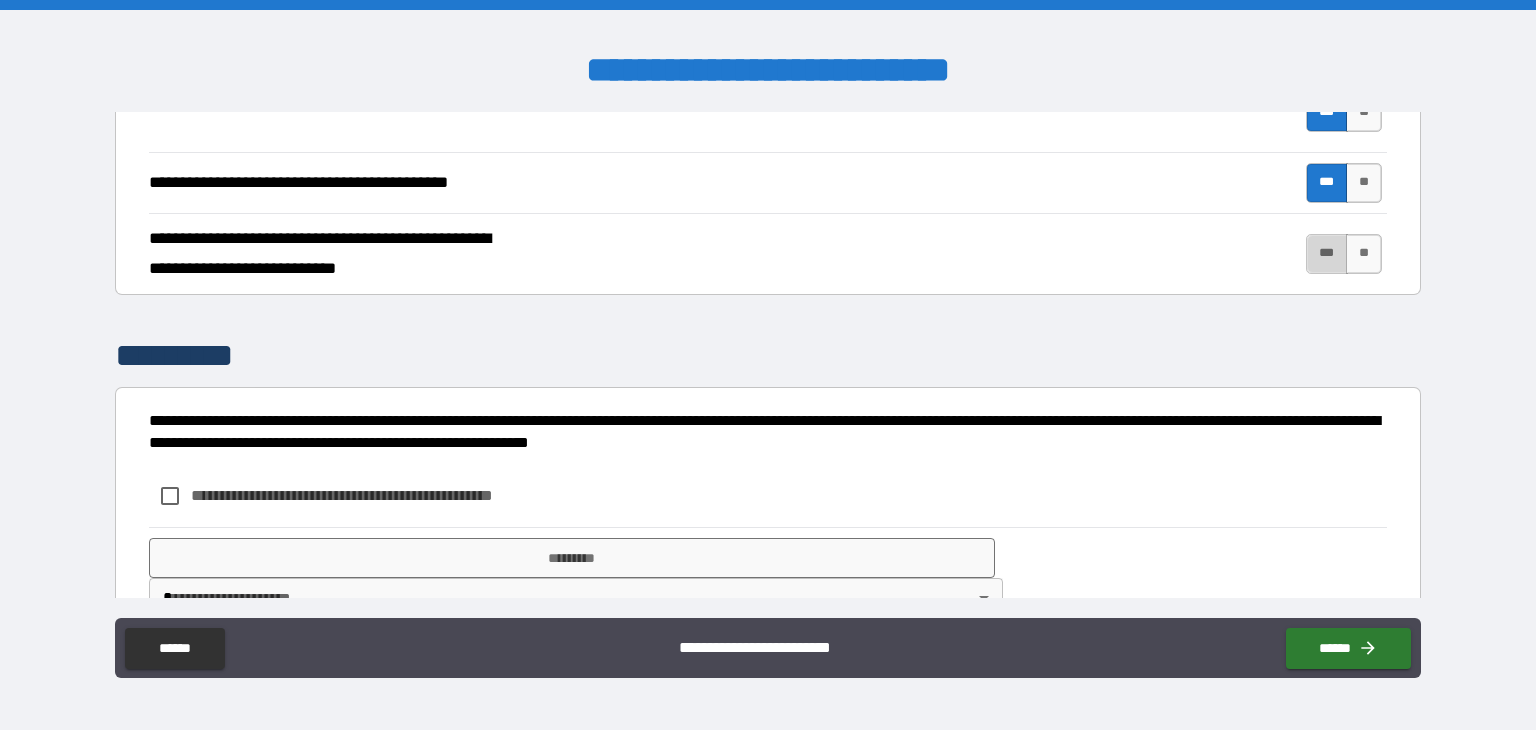 click on "***" at bounding box center [1327, 254] 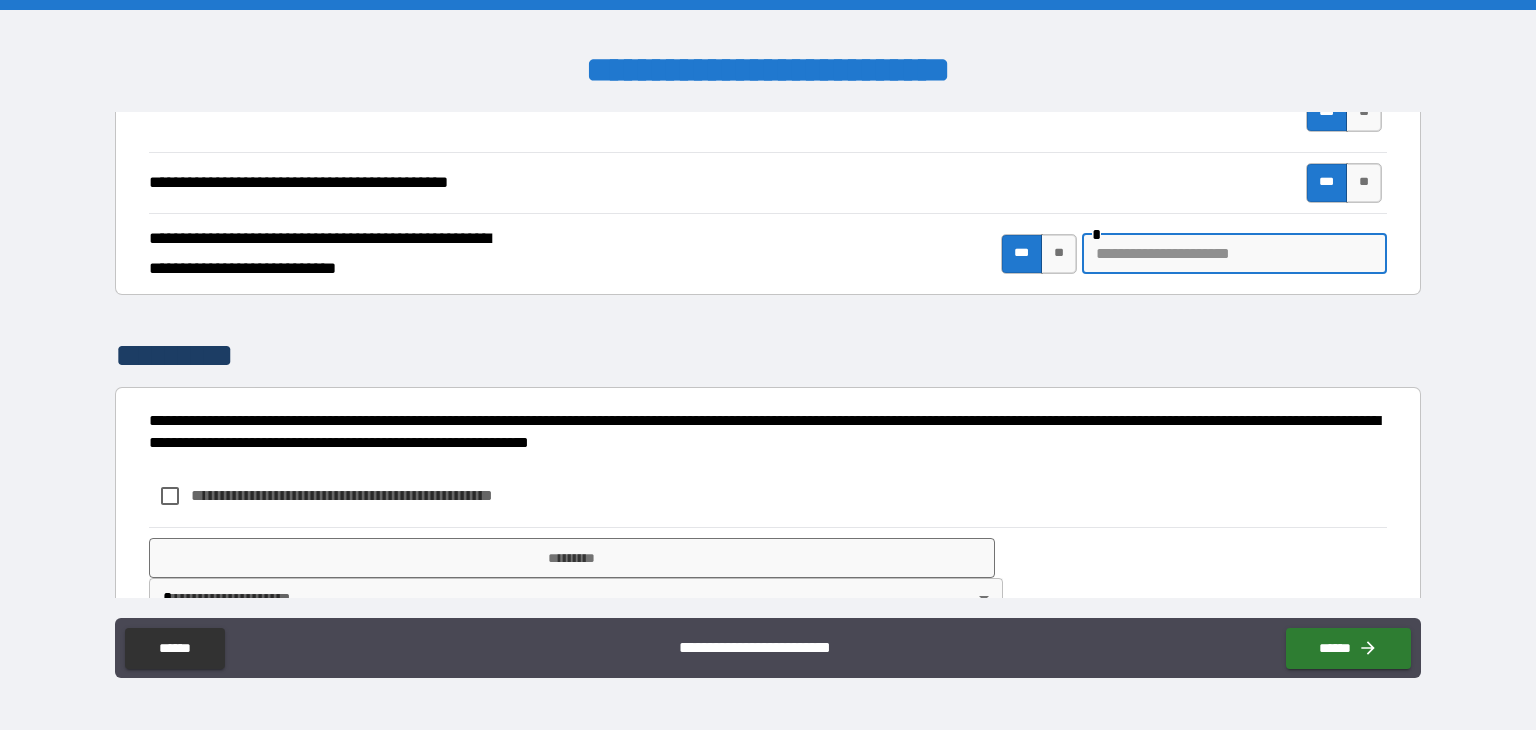 click at bounding box center (1234, 254) 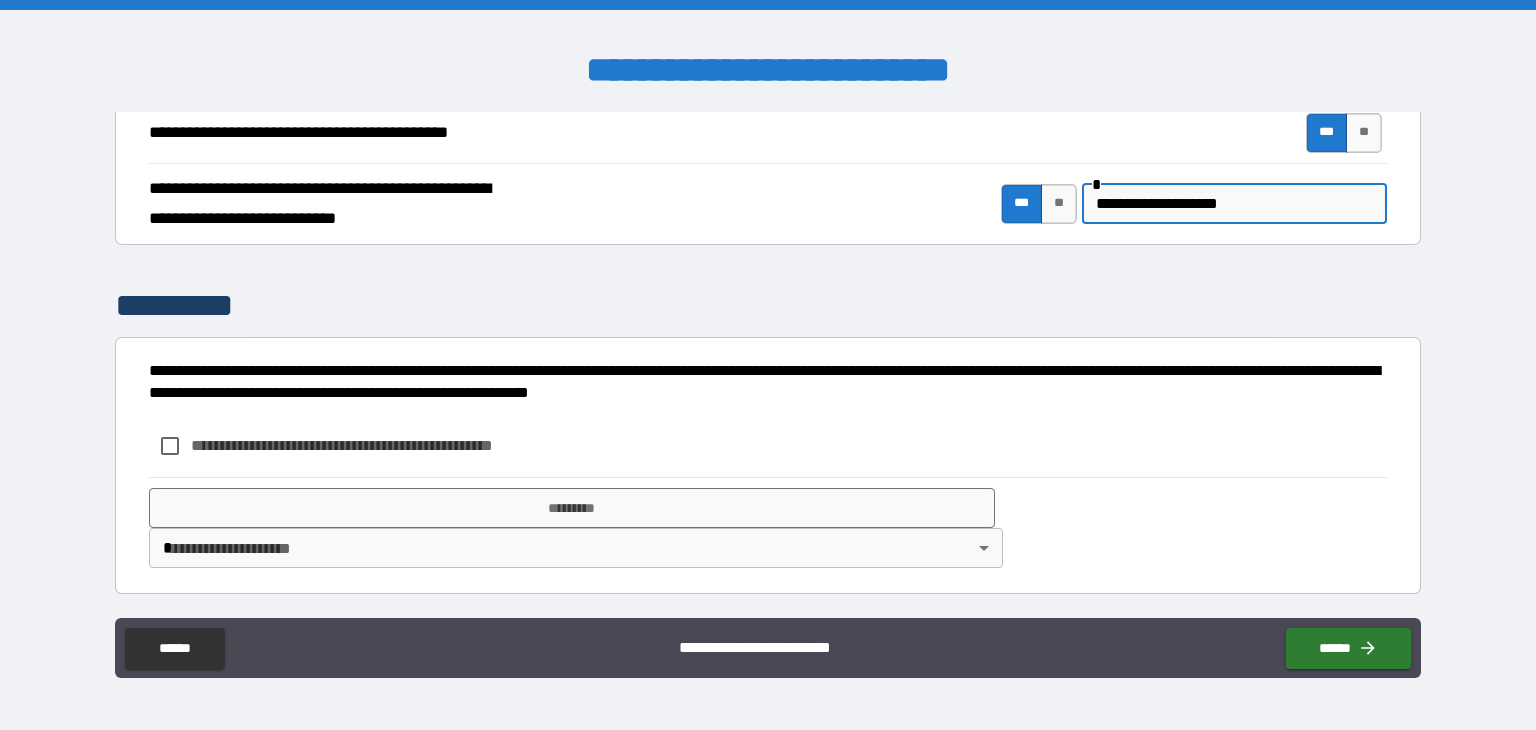 scroll, scrollTop: 3624, scrollLeft: 0, axis: vertical 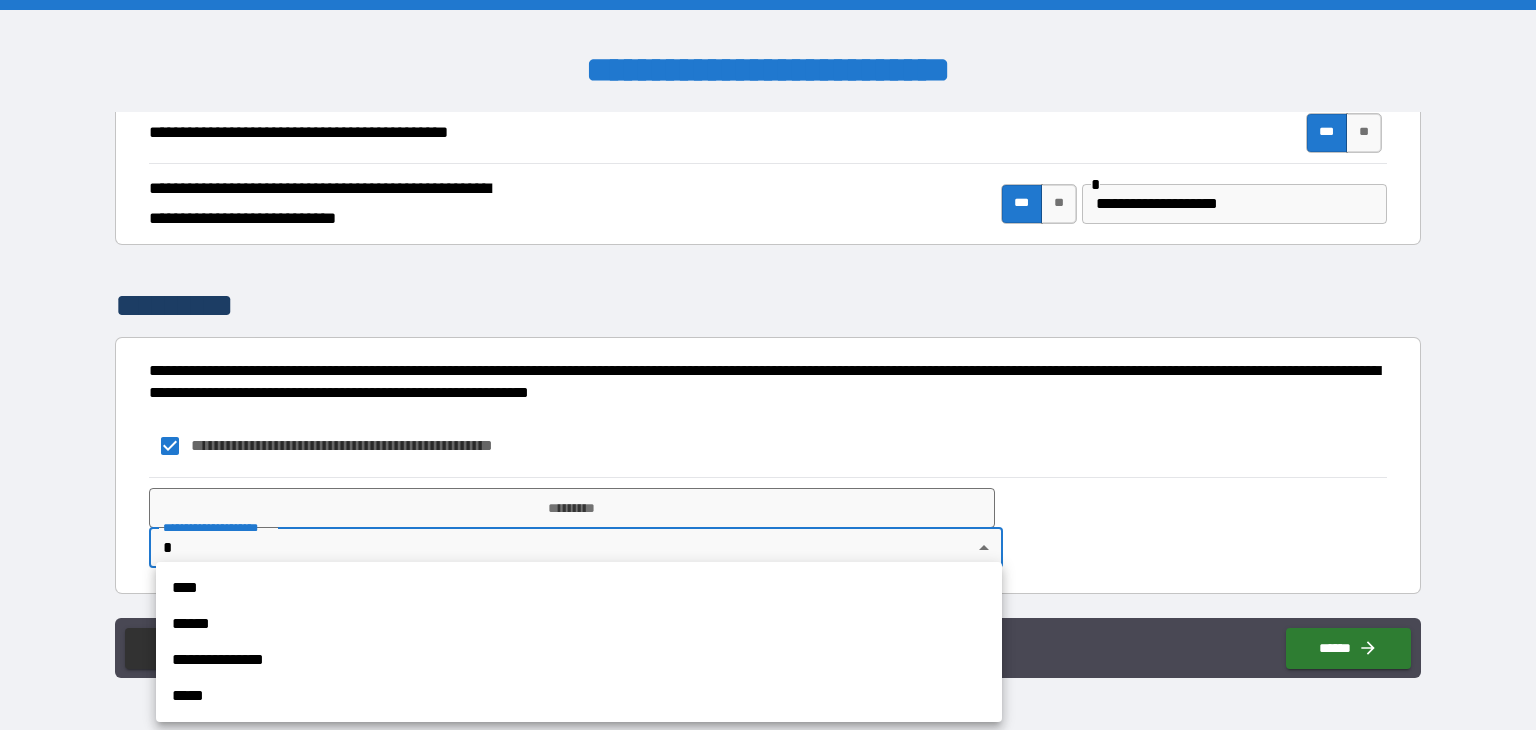 click on "**********" at bounding box center (768, 365) 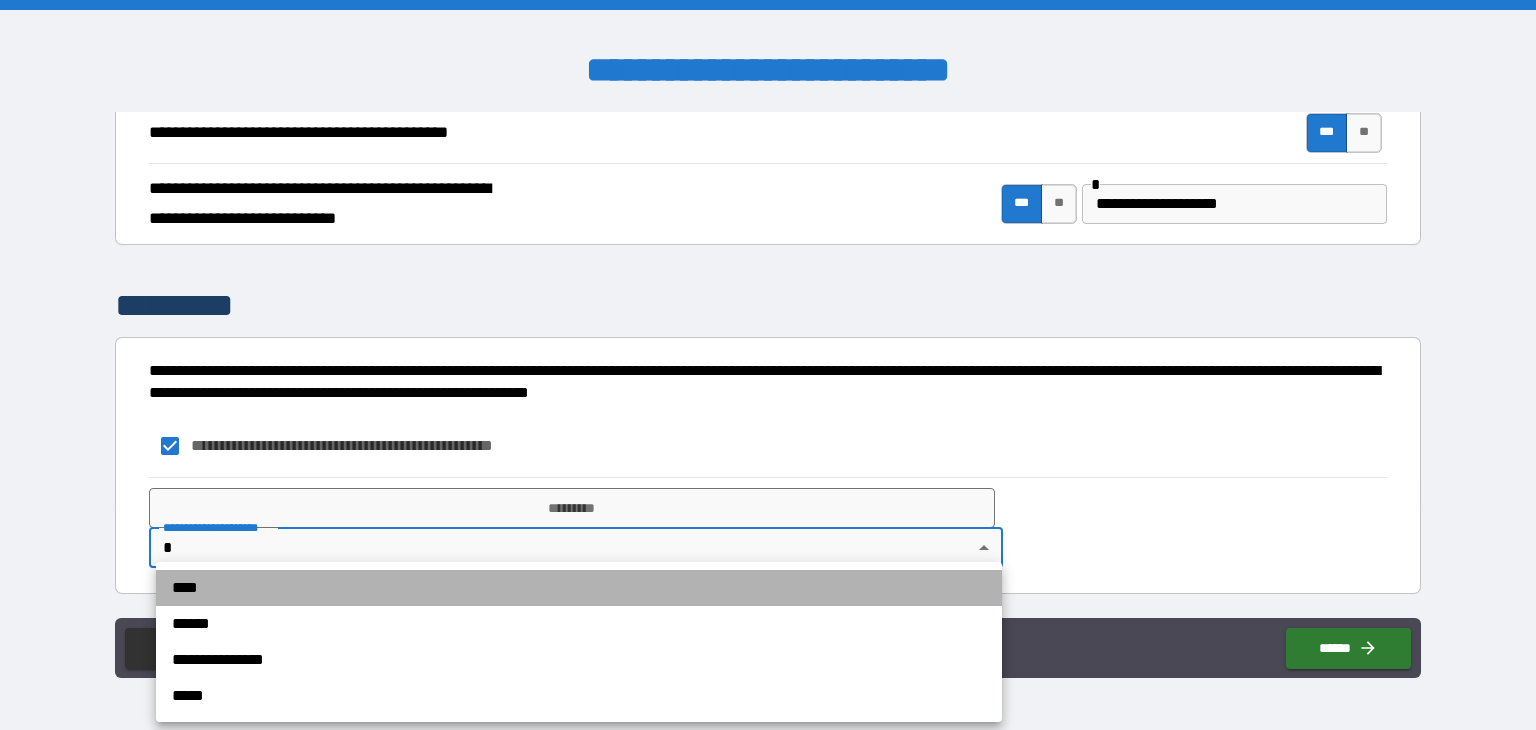 click on "****" at bounding box center [579, 588] 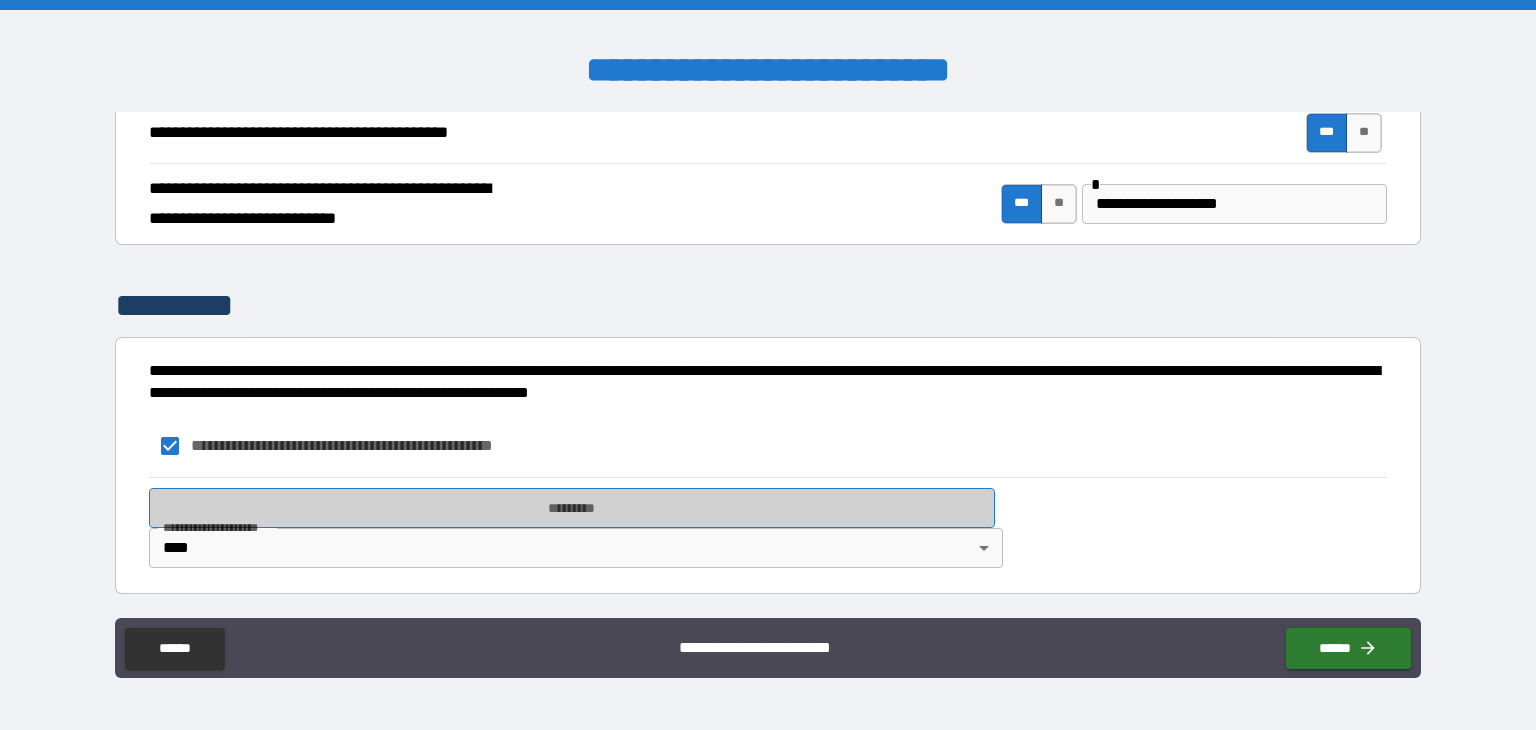 click on "*********" at bounding box center (572, 508) 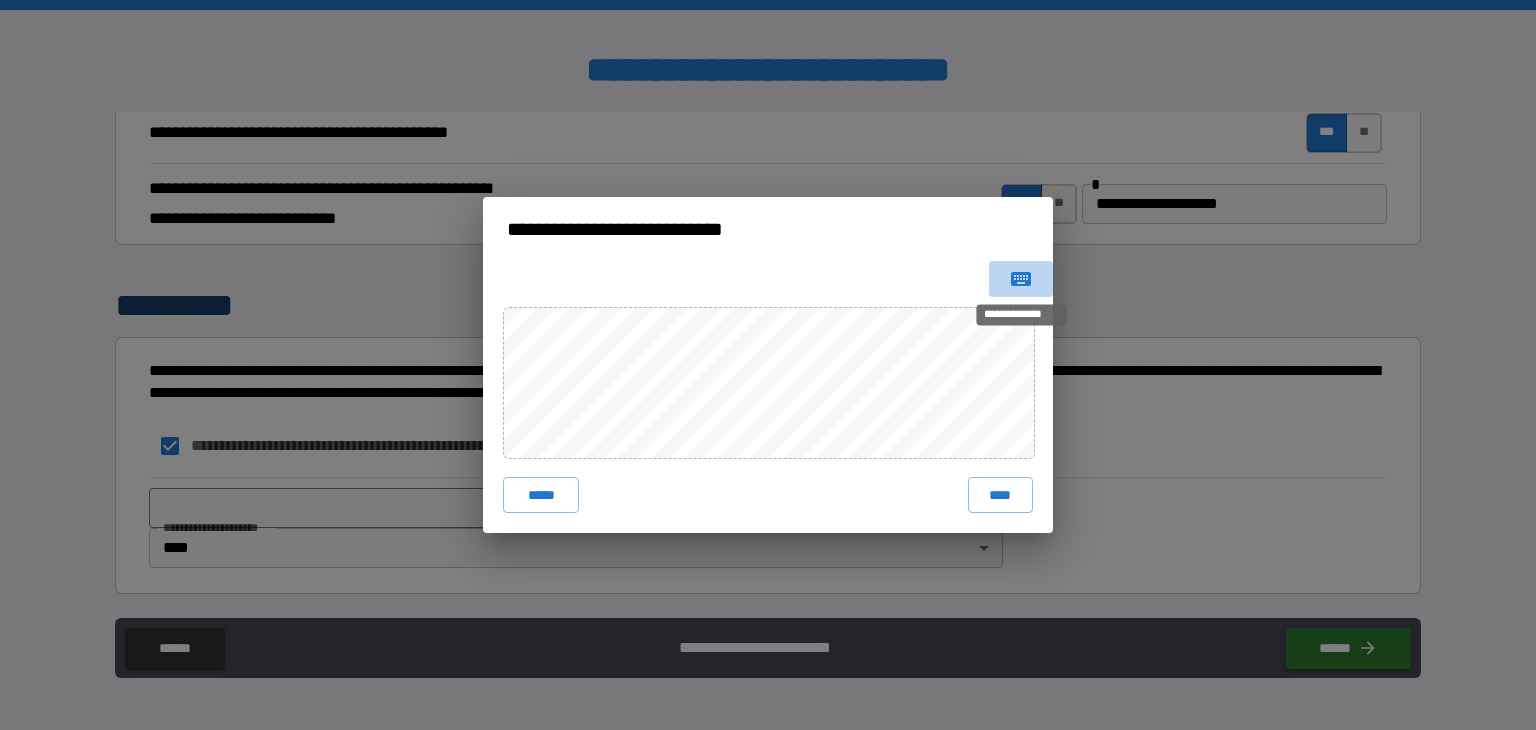 click 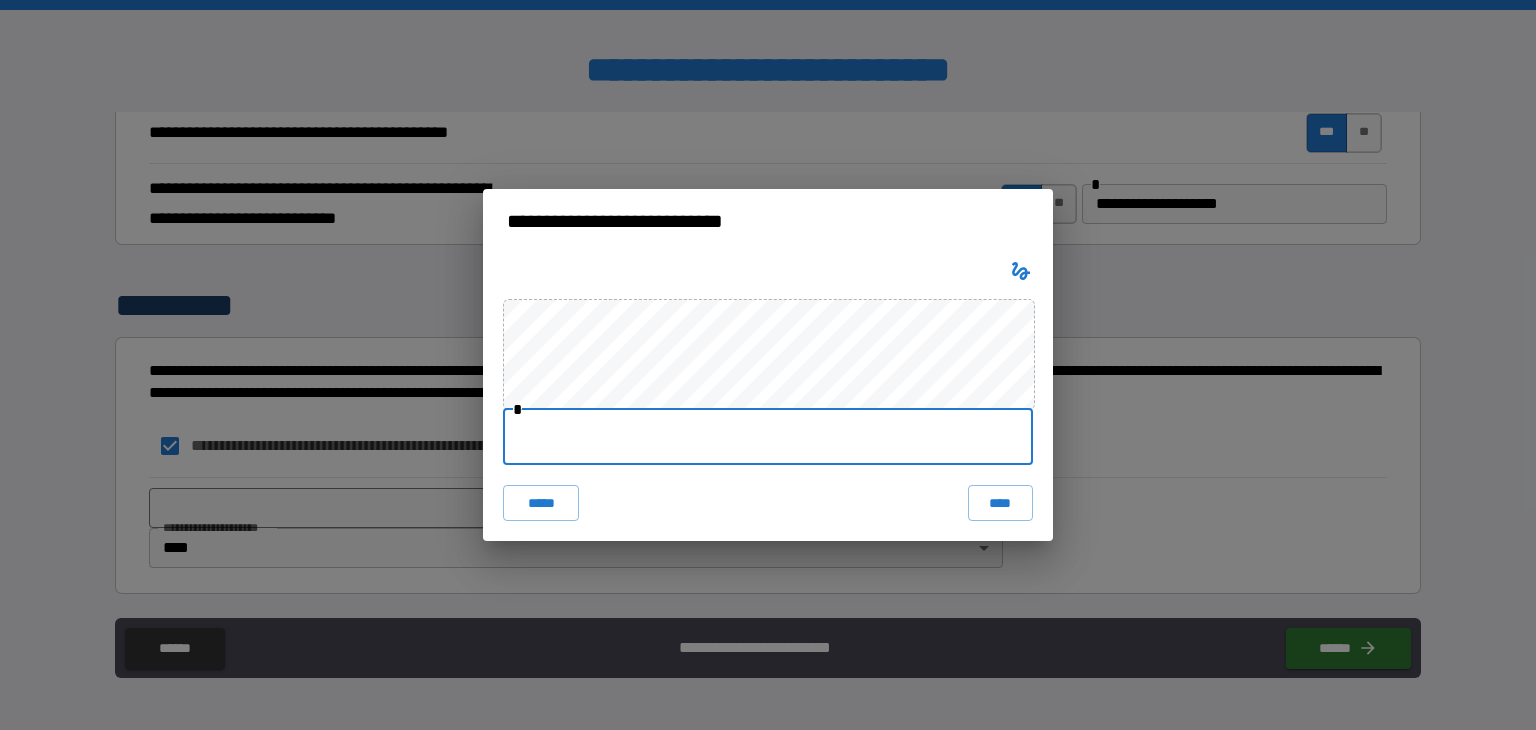click at bounding box center (768, 437) 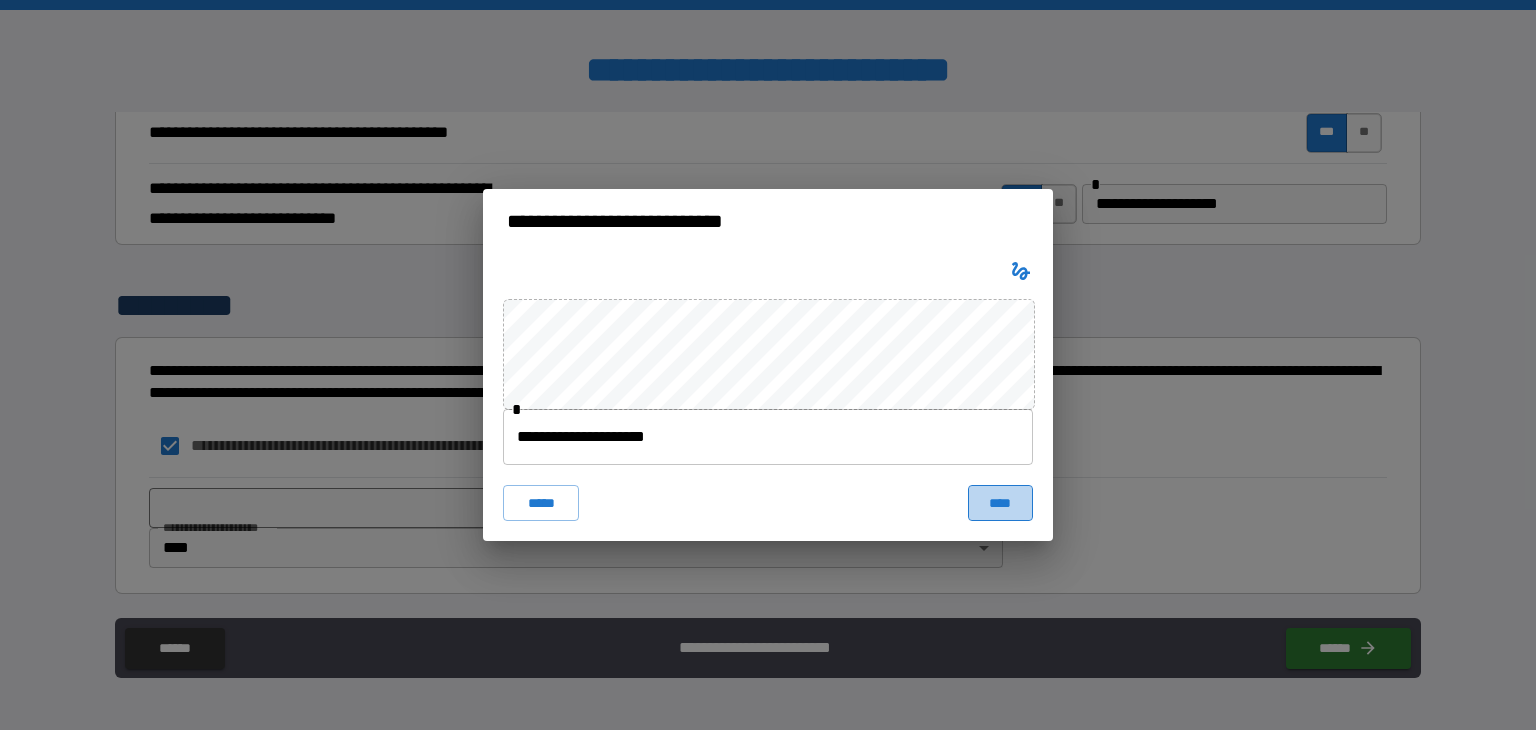 click on "****" at bounding box center (1000, 503) 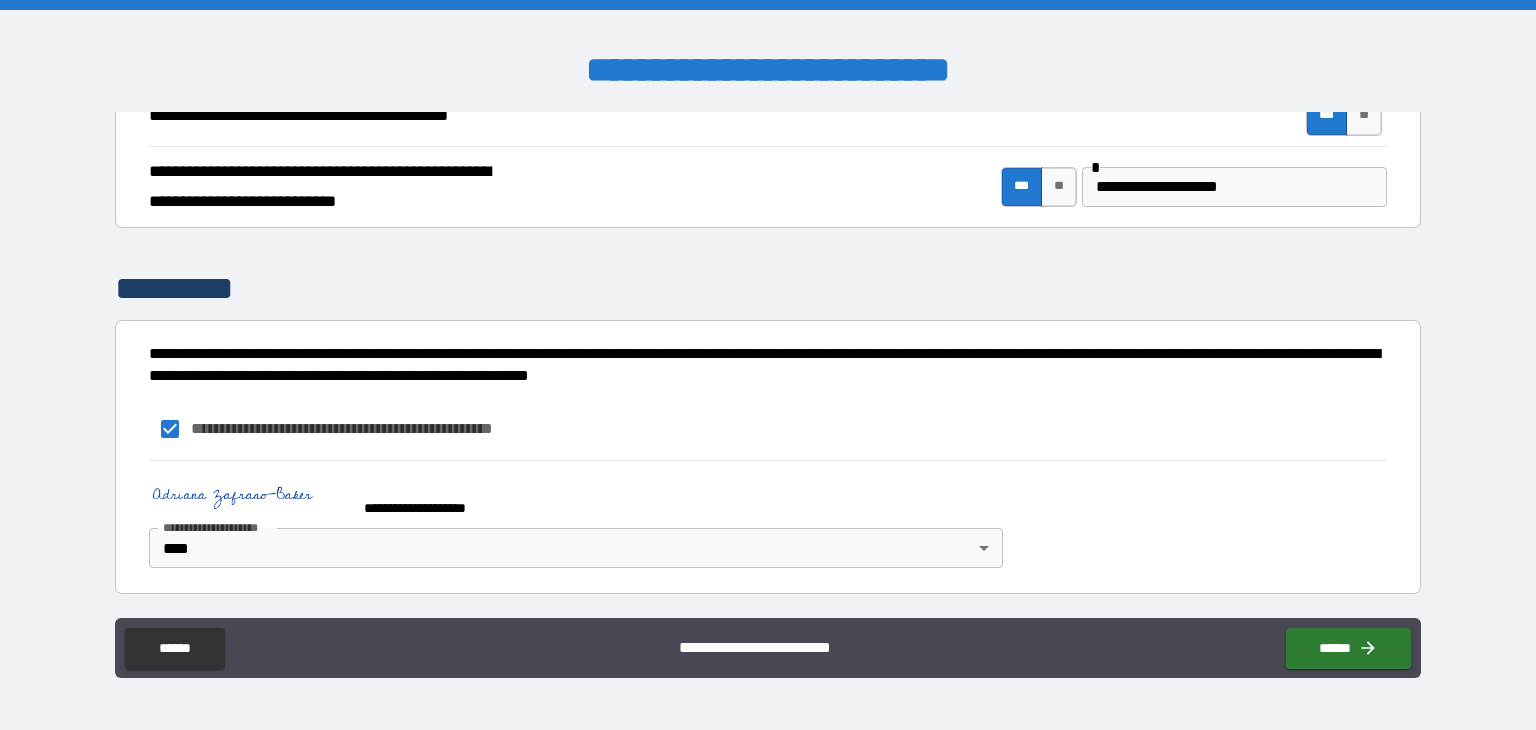 scroll, scrollTop: 3642, scrollLeft: 0, axis: vertical 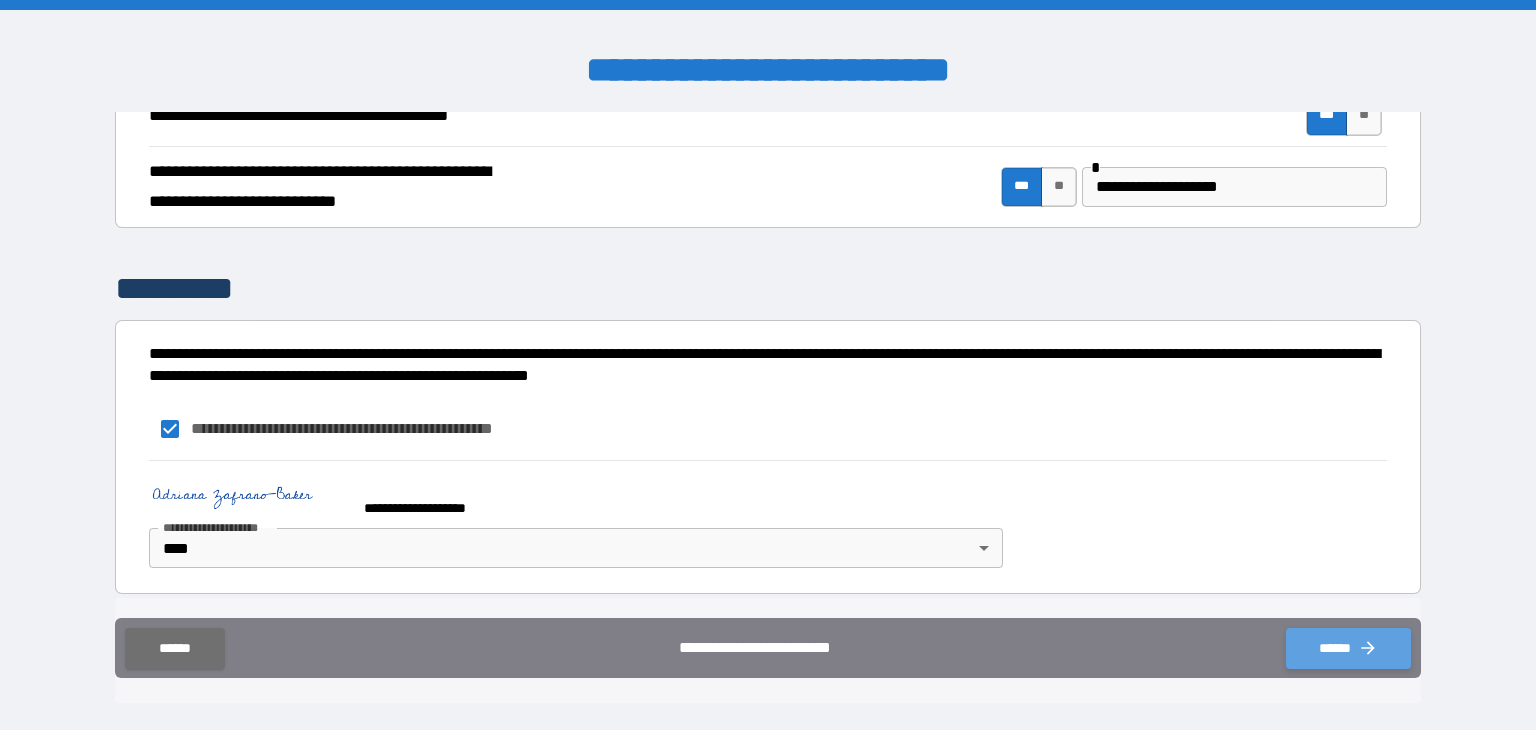 click on "******" at bounding box center (1348, 648) 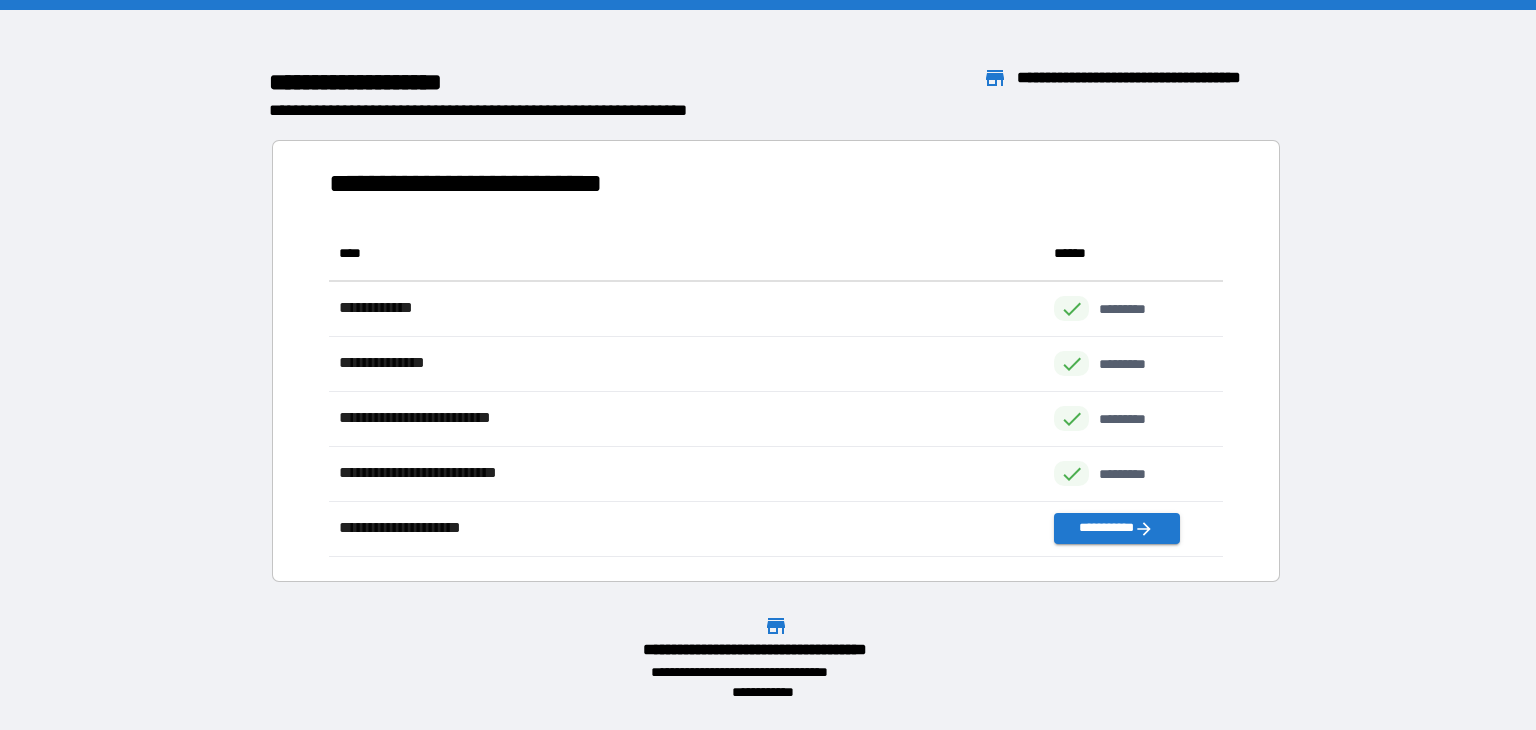 scroll, scrollTop: 16, scrollLeft: 16, axis: both 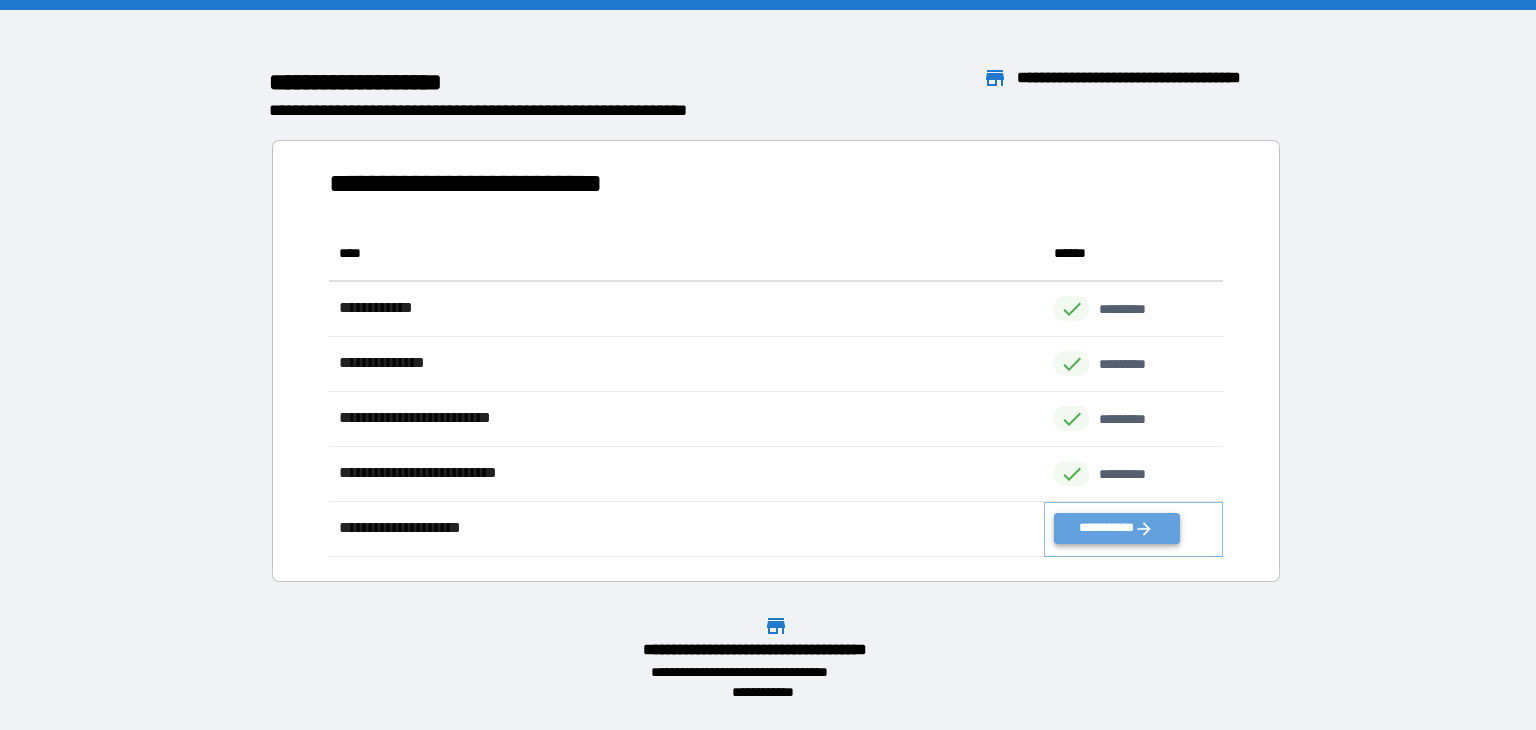 click 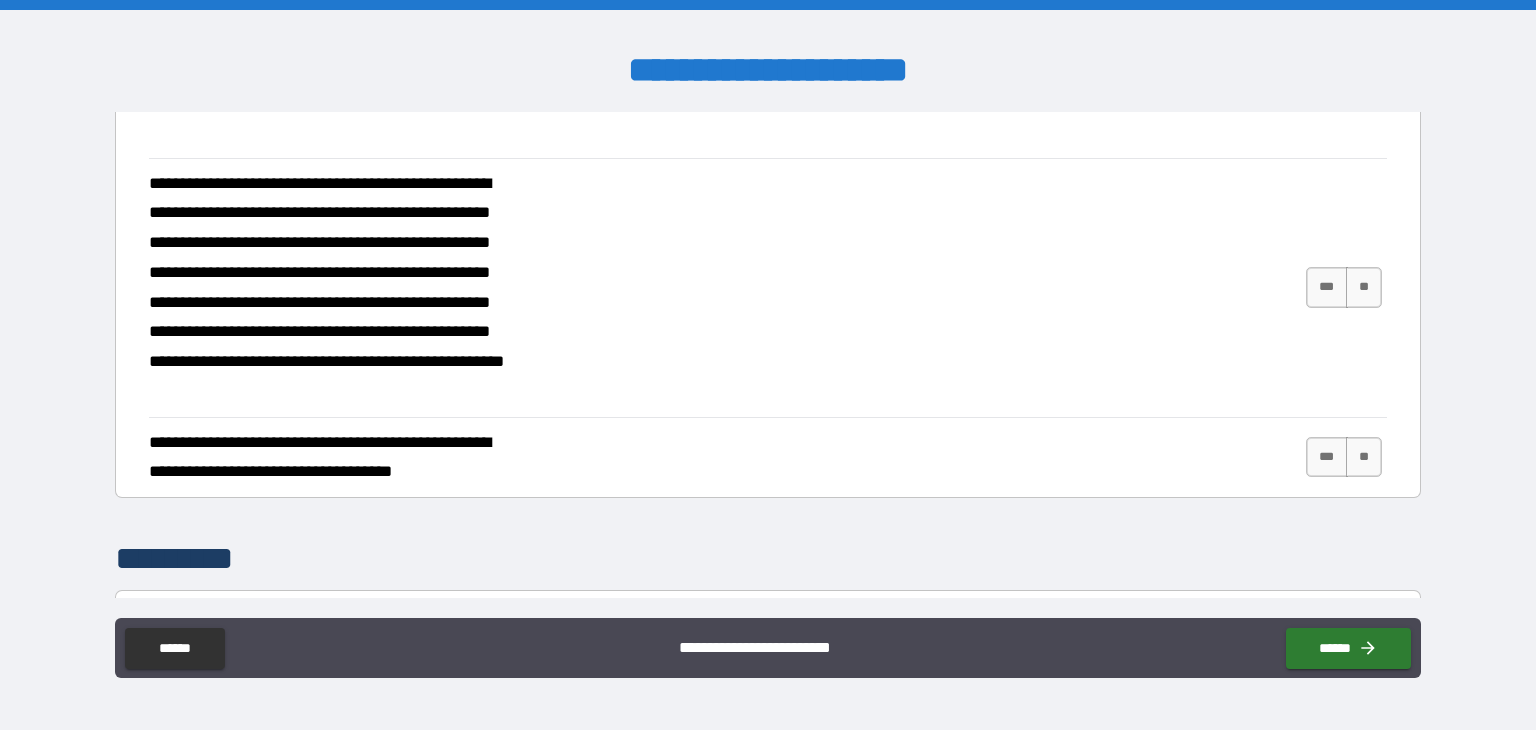 scroll, scrollTop: 1131, scrollLeft: 0, axis: vertical 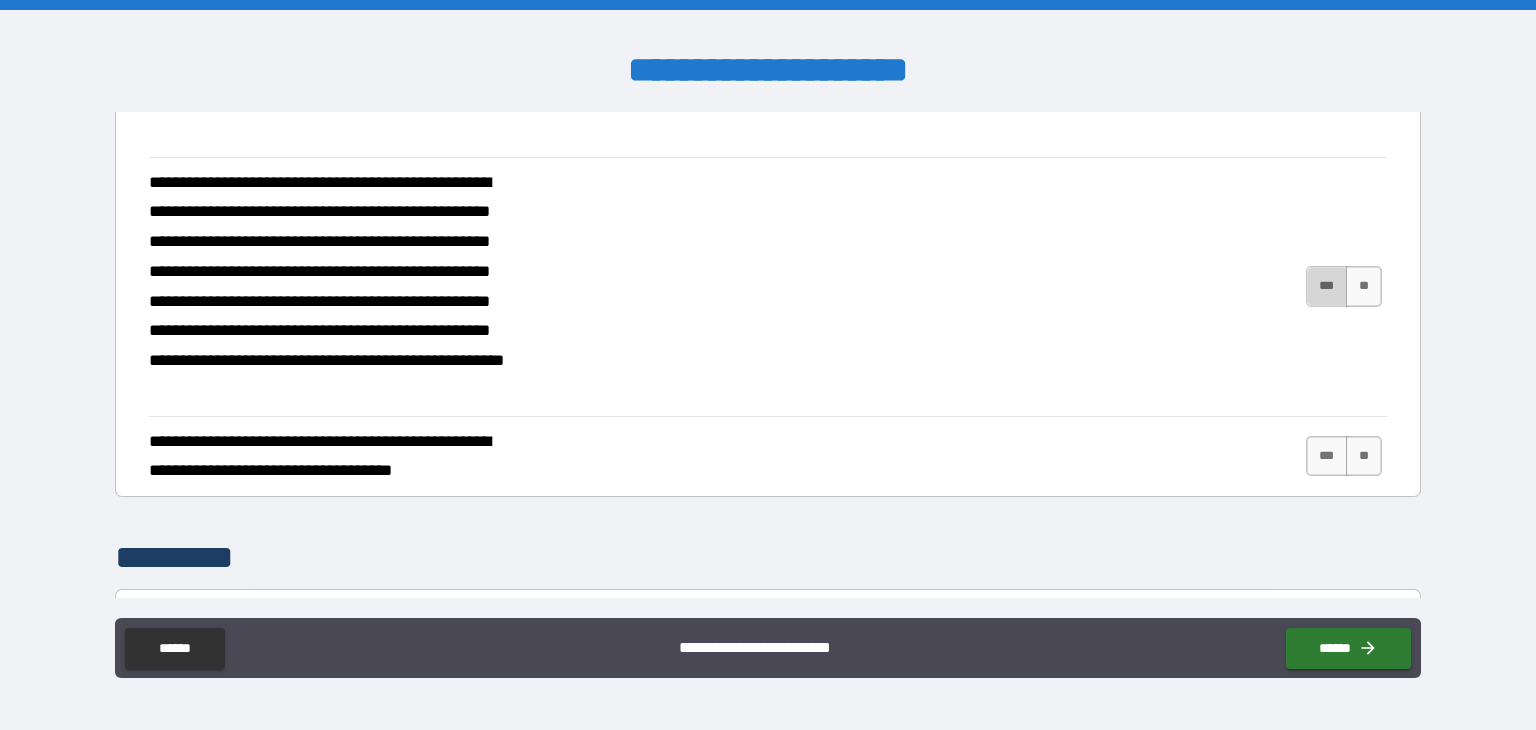 click on "***" at bounding box center [1327, 286] 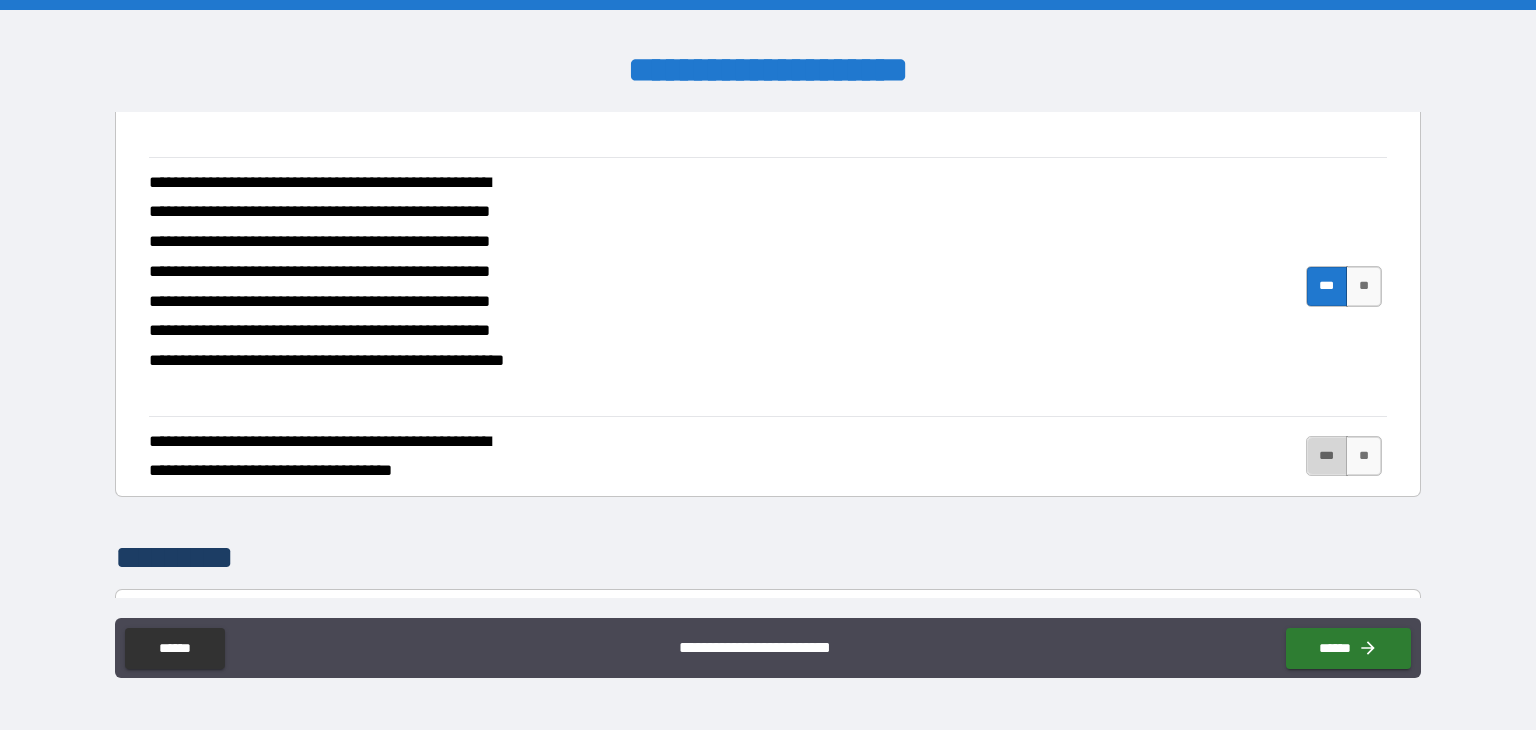 click on "***" at bounding box center [1327, 456] 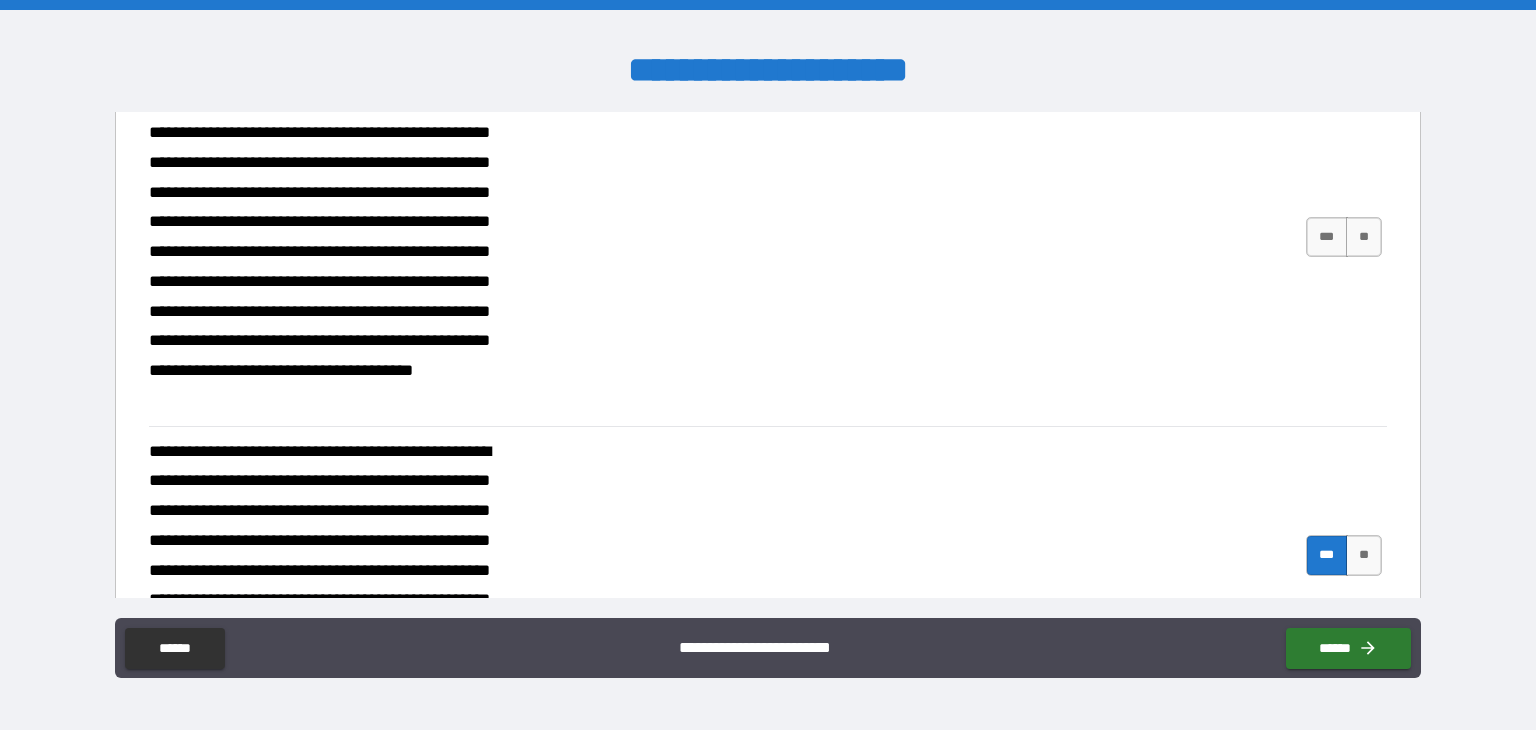 scroll, scrollTop: 850, scrollLeft: 0, axis: vertical 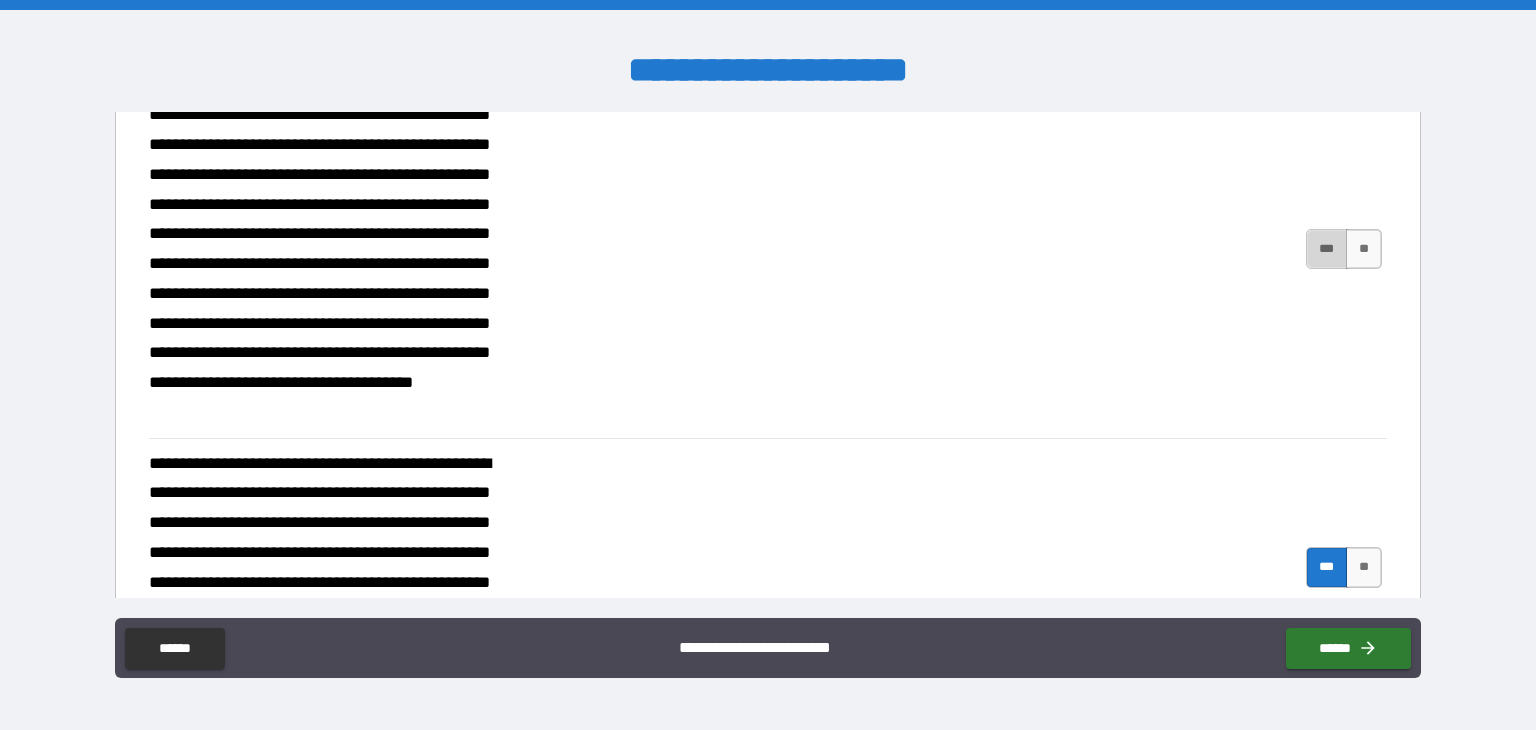 click on "***" at bounding box center [1327, 249] 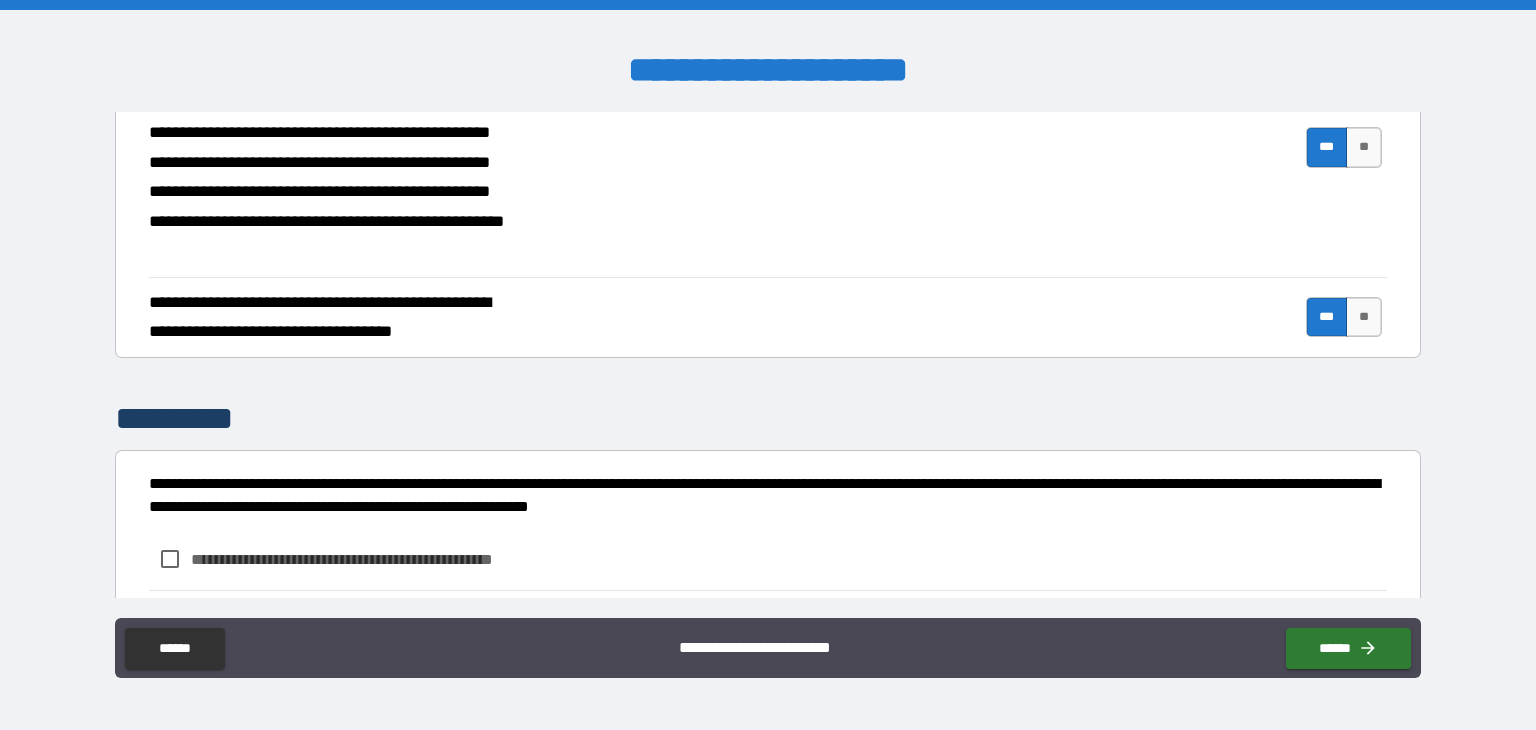 scroll, scrollTop: 1472, scrollLeft: 0, axis: vertical 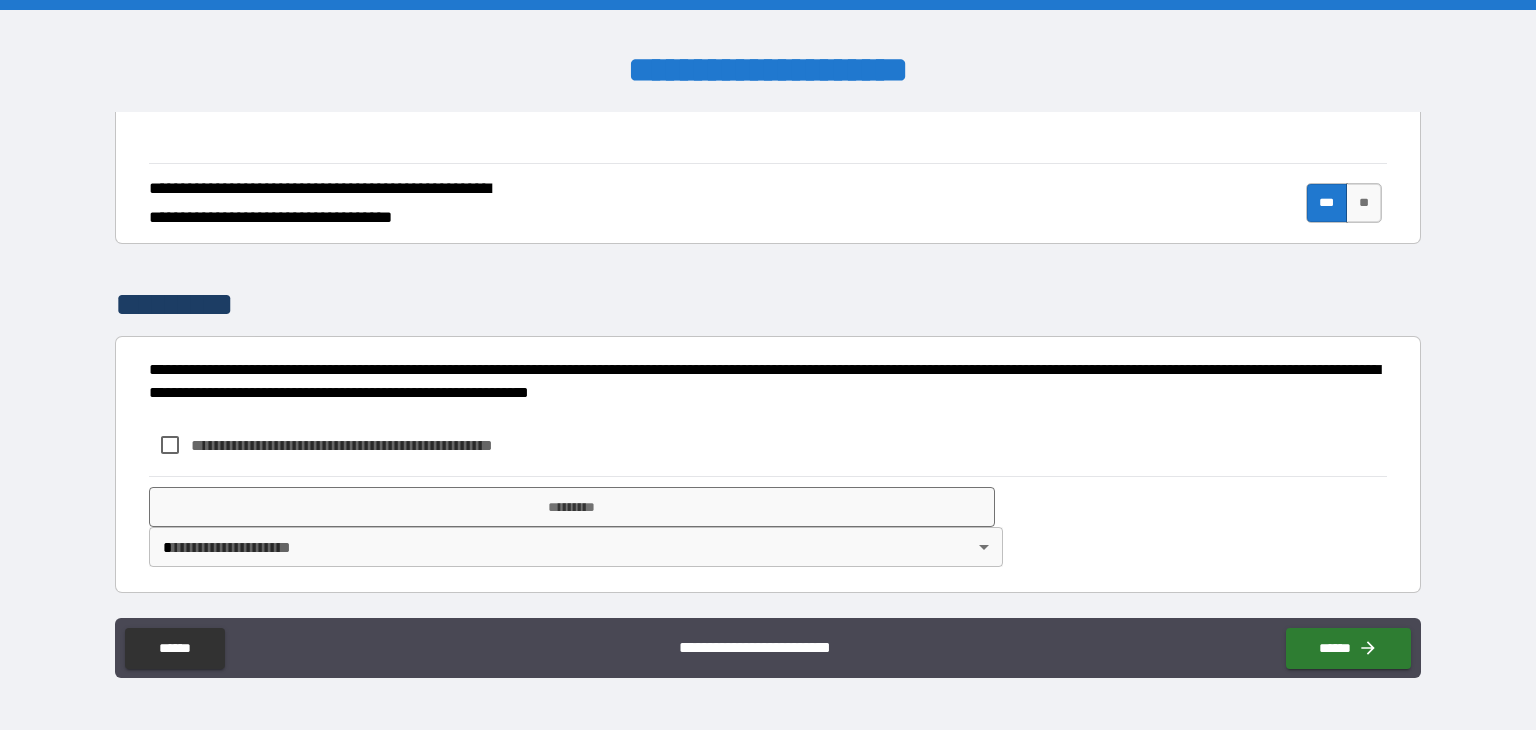 click on "**********" at bounding box center (375, 445) 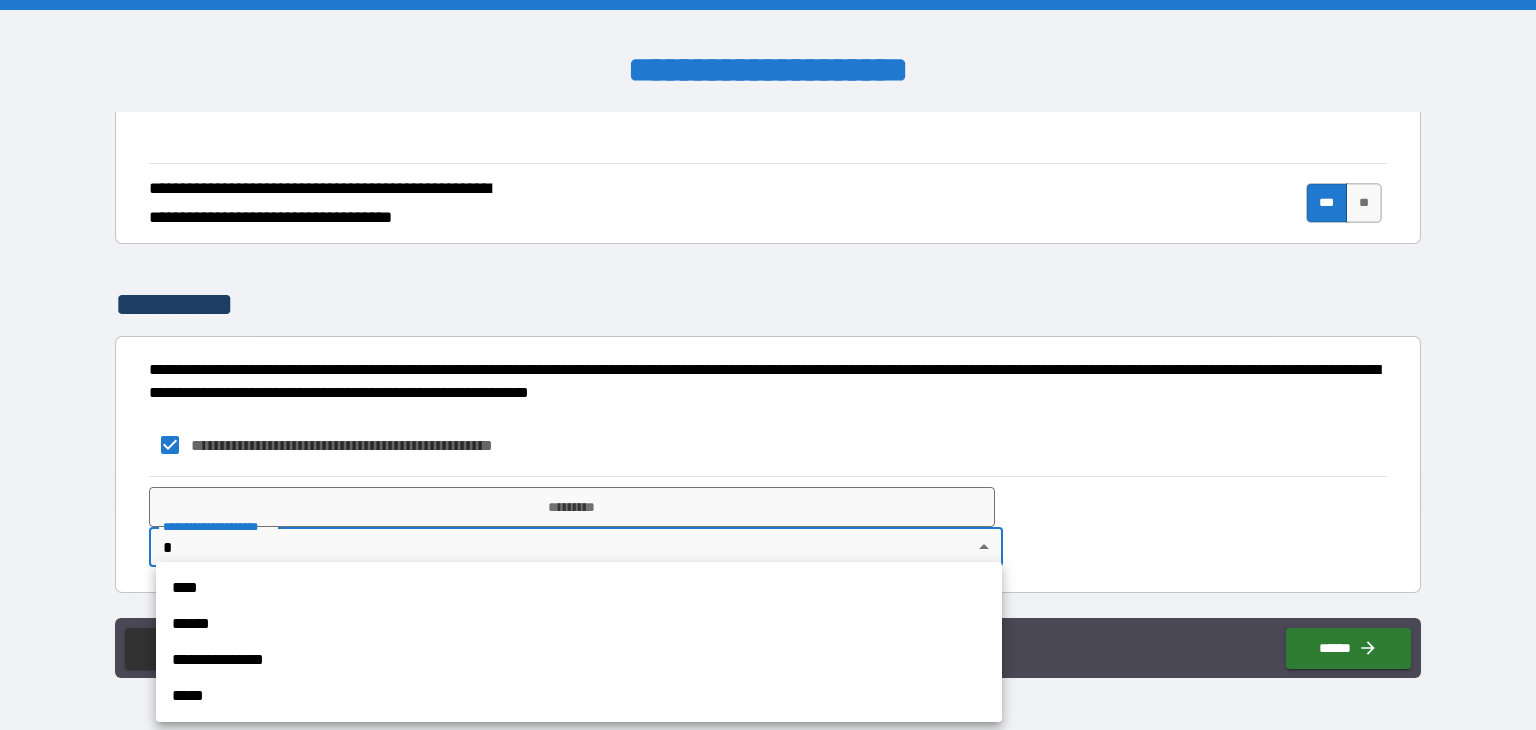 click on "**********" at bounding box center [768, 365] 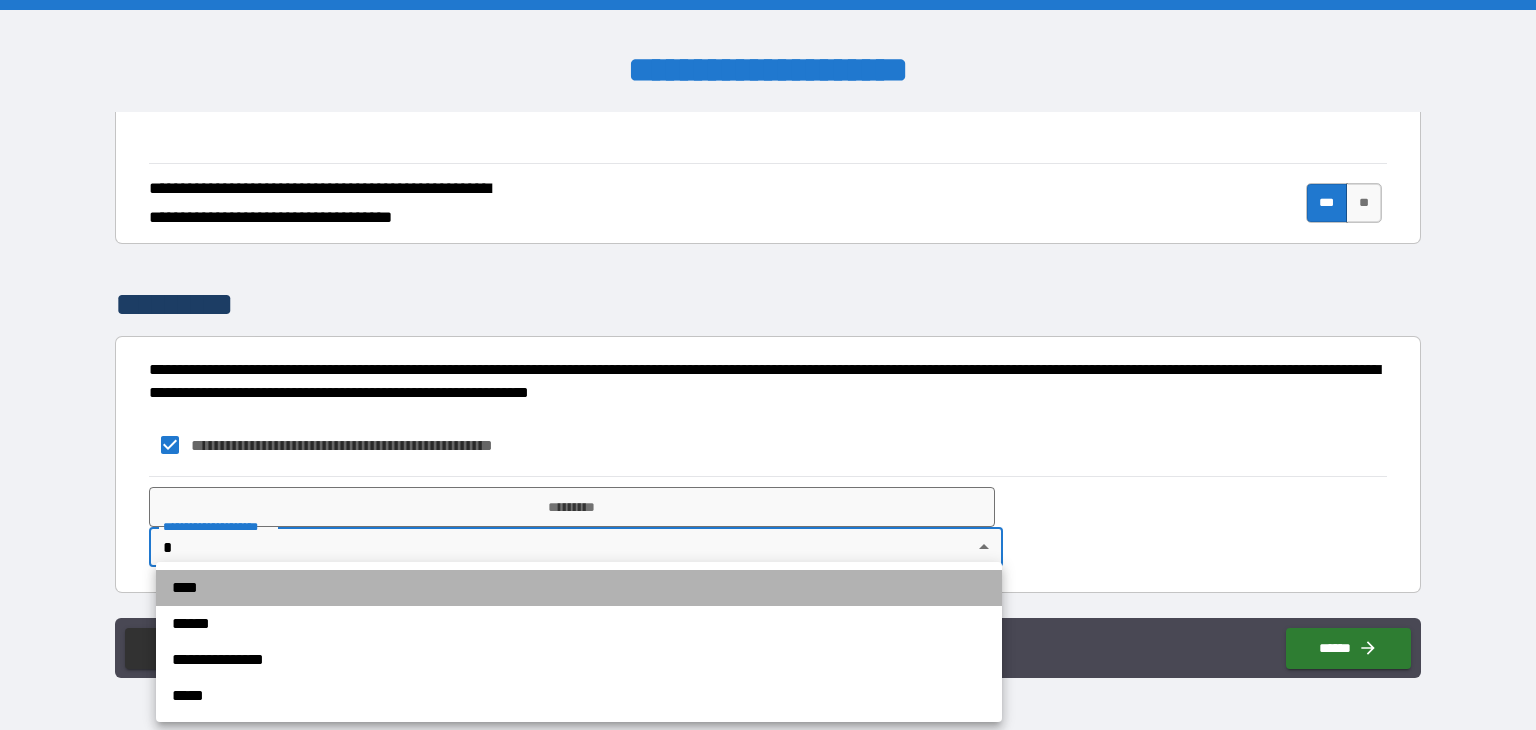 click on "****" at bounding box center [579, 588] 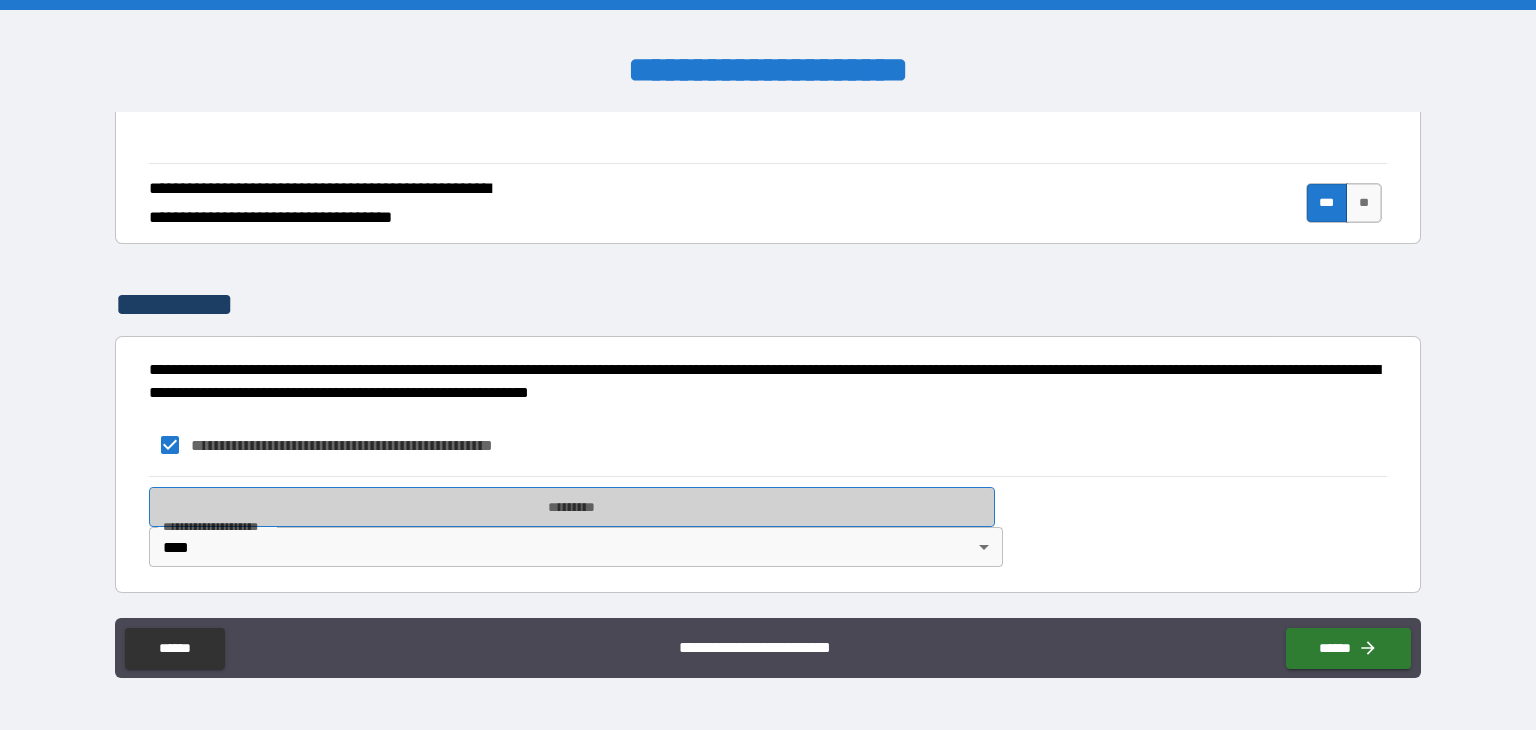 click on "*********" at bounding box center (572, 507) 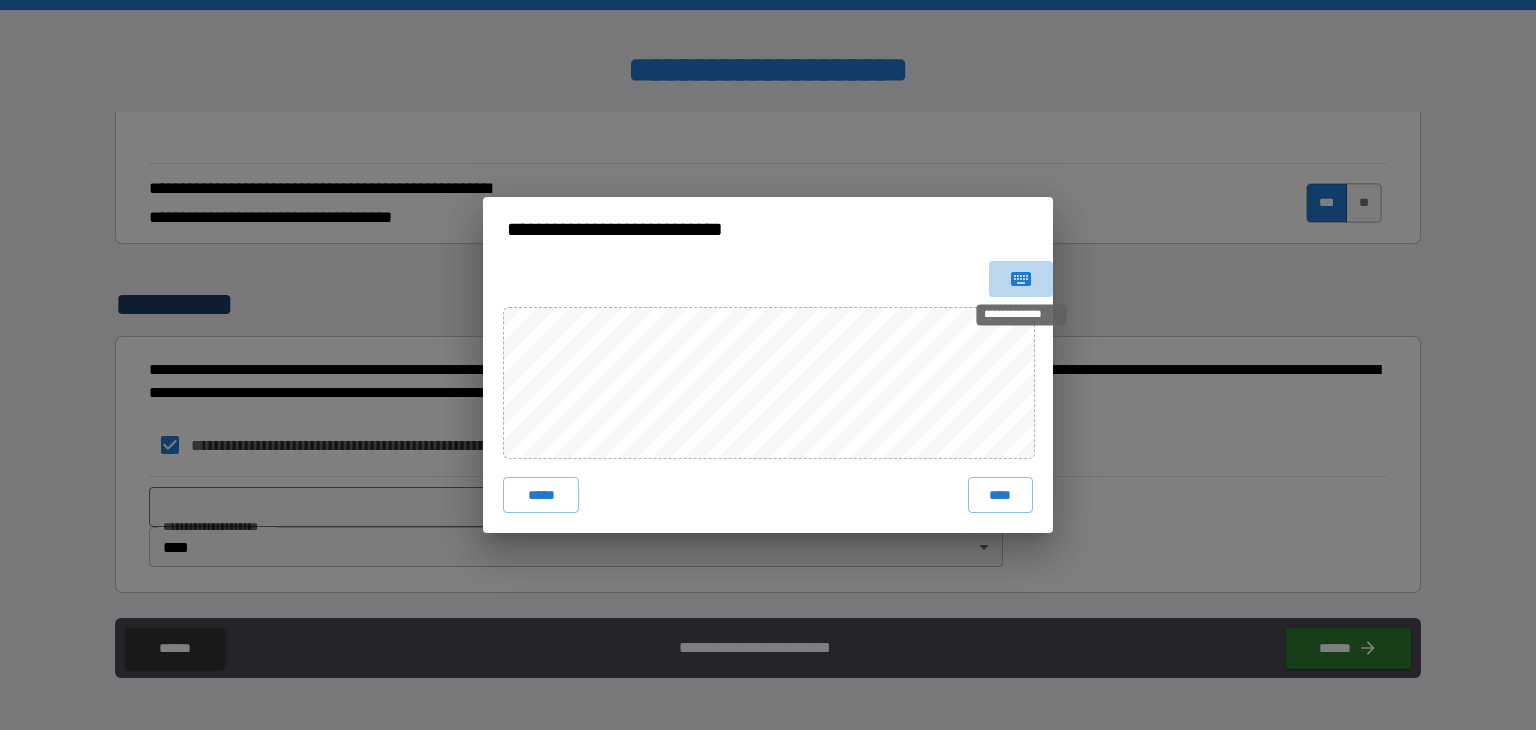 click 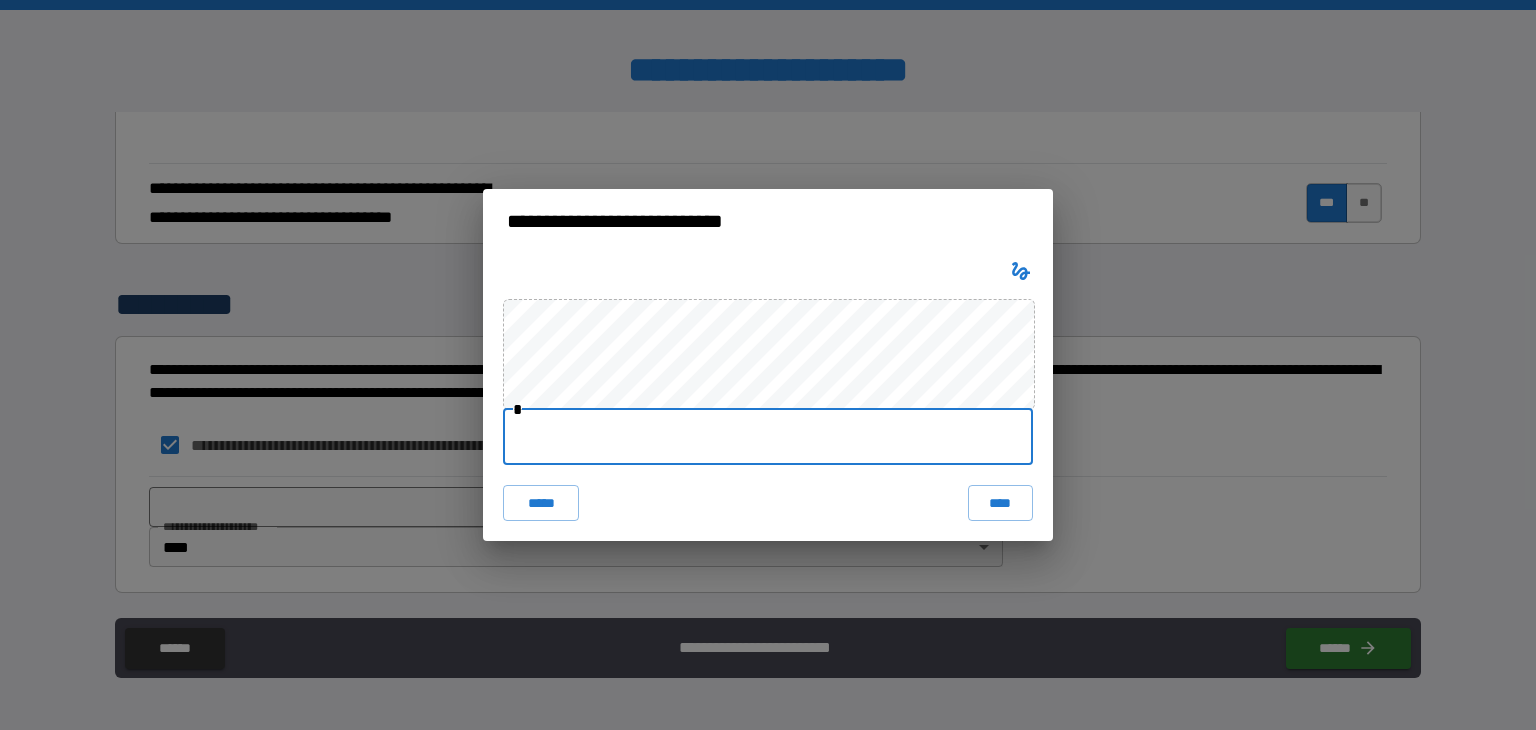 click at bounding box center [768, 437] 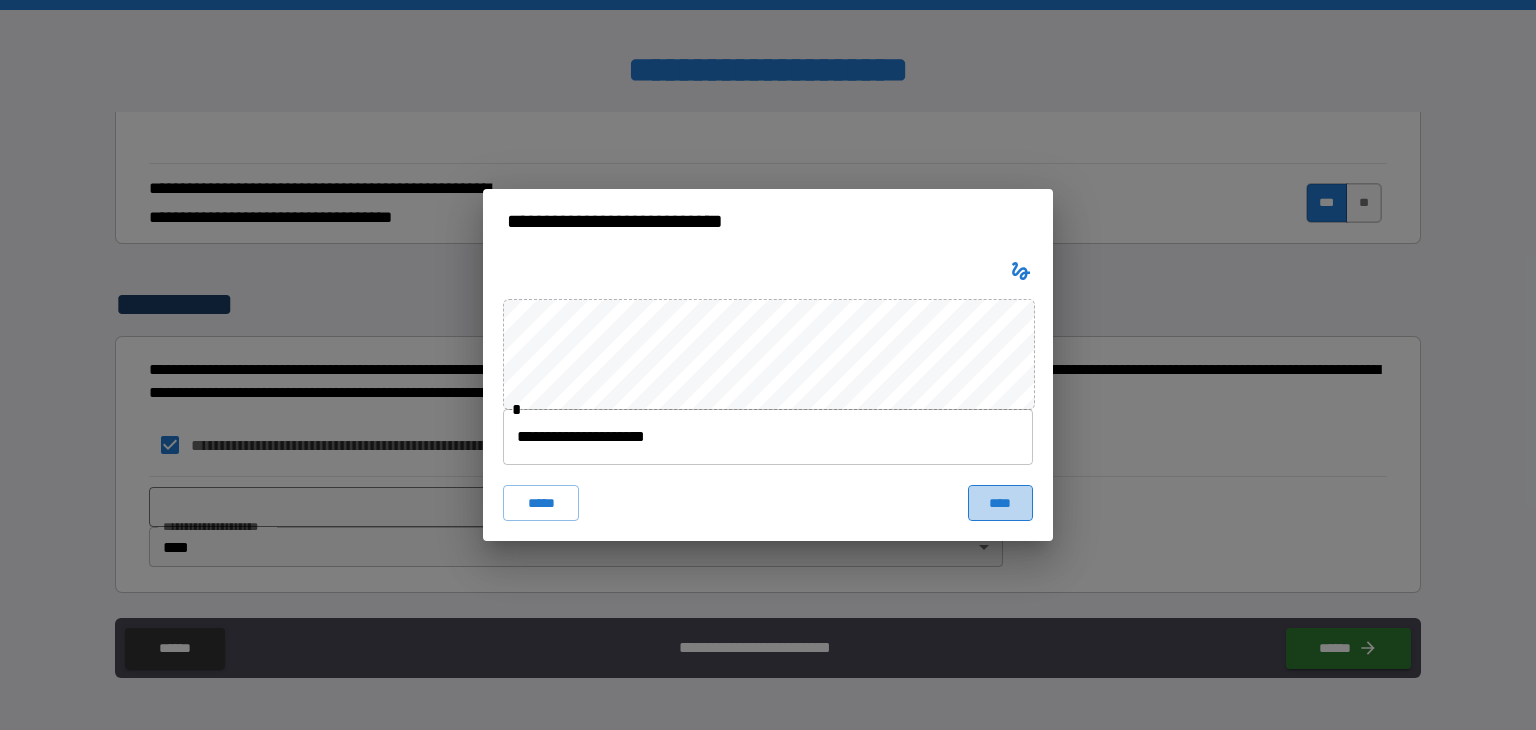 click on "****" at bounding box center [1000, 503] 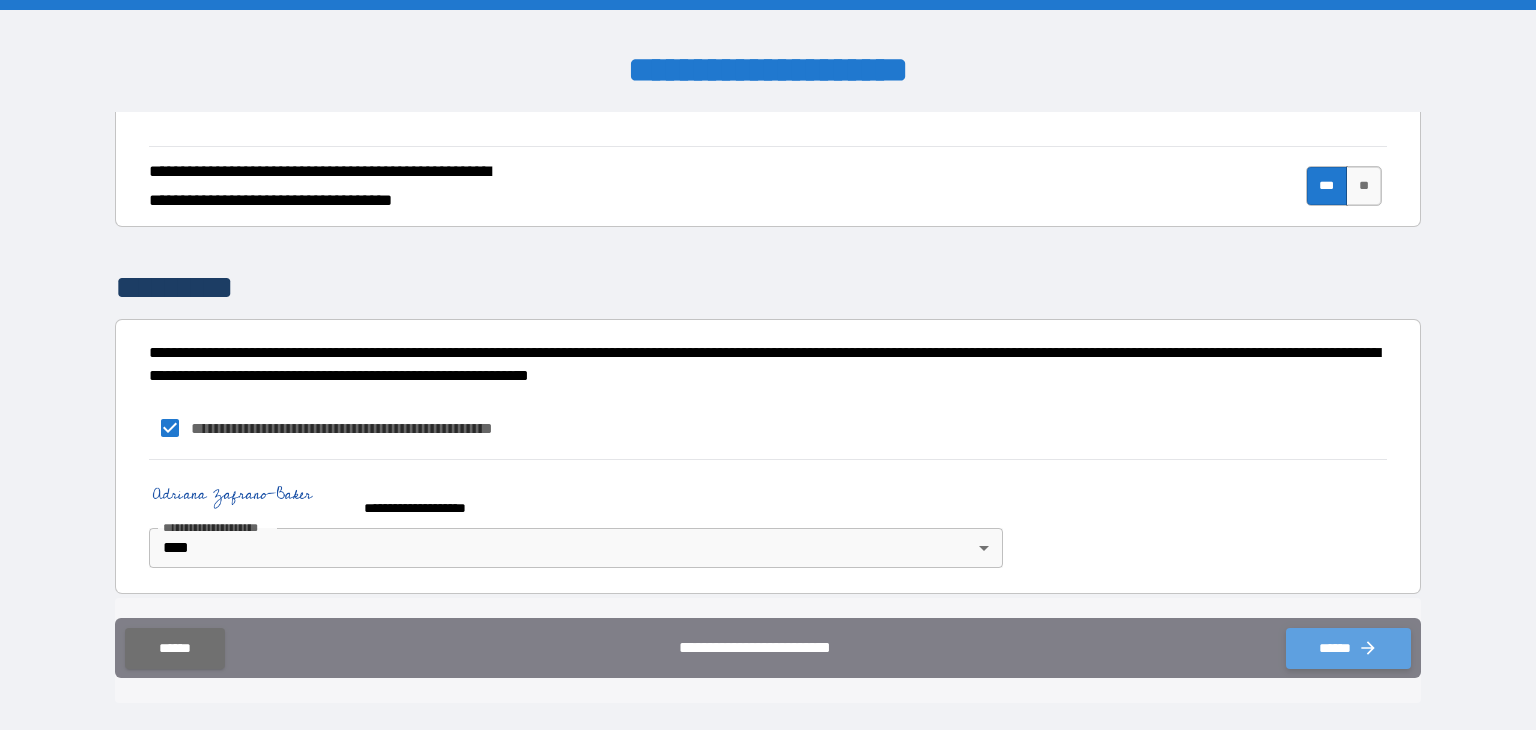 click on "******" at bounding box center (1348, 648) 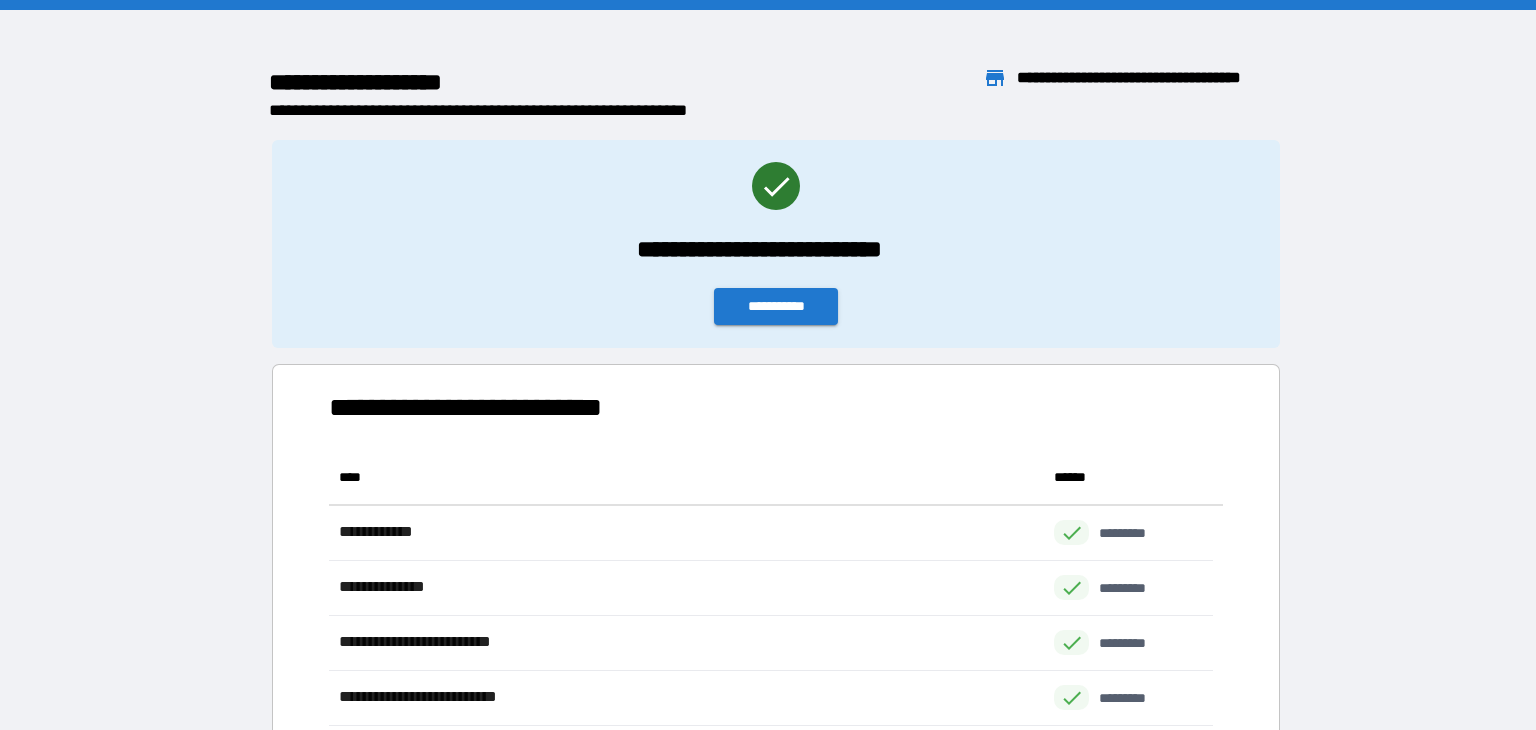 scroll, scrollTop: 16, scrollLeft: 16, axis: both 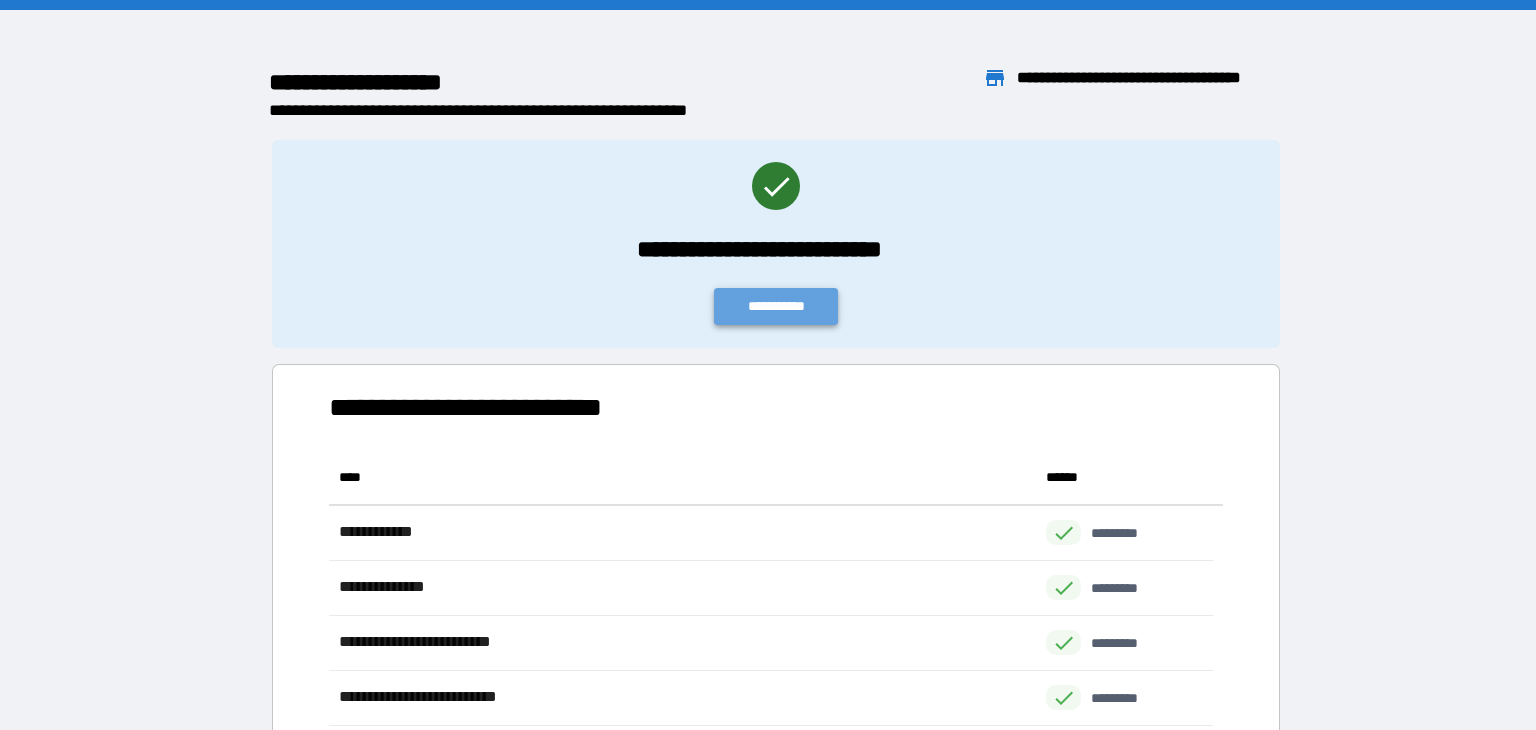 click on "**********" at bounding box center (776, 306) 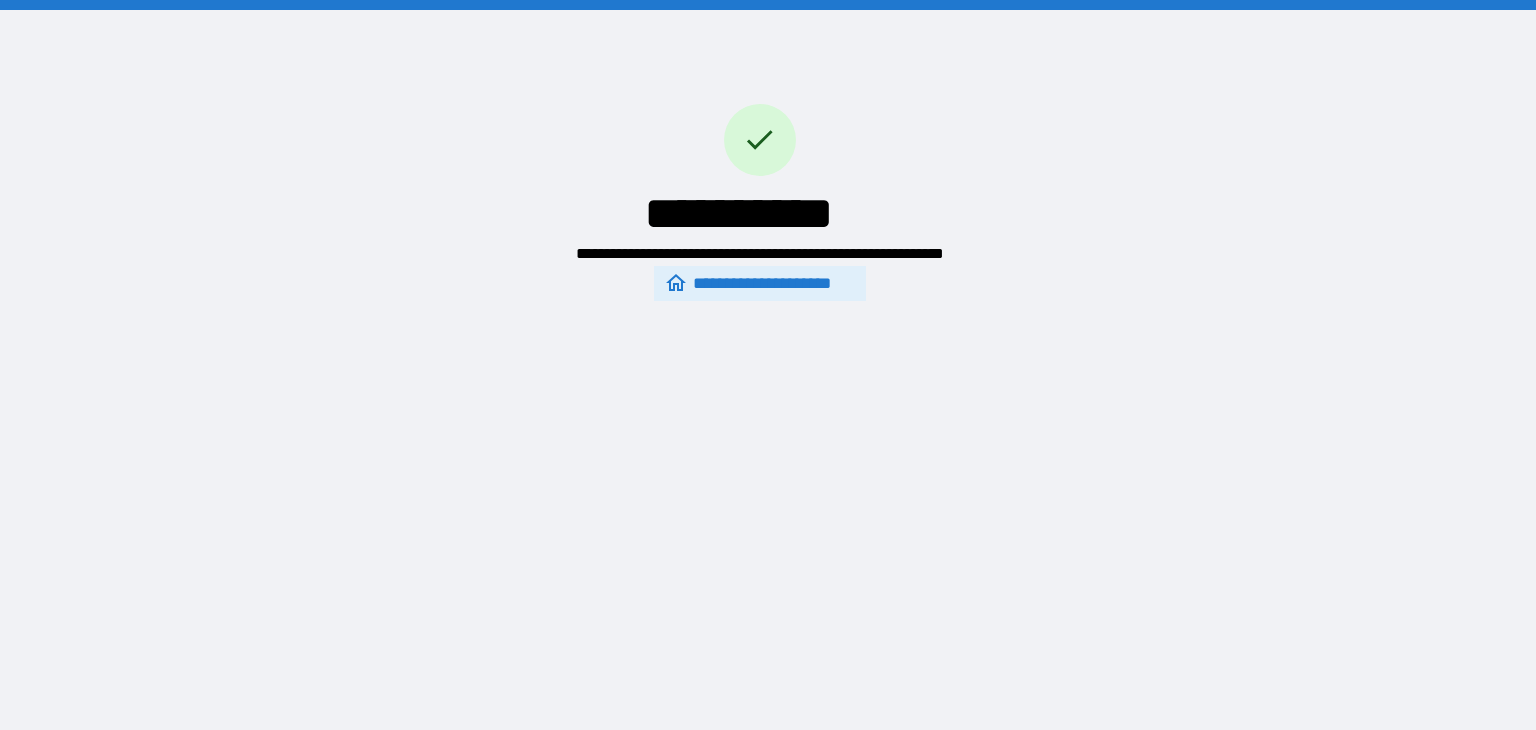 click on "**********" at bounding box center (759, 284) 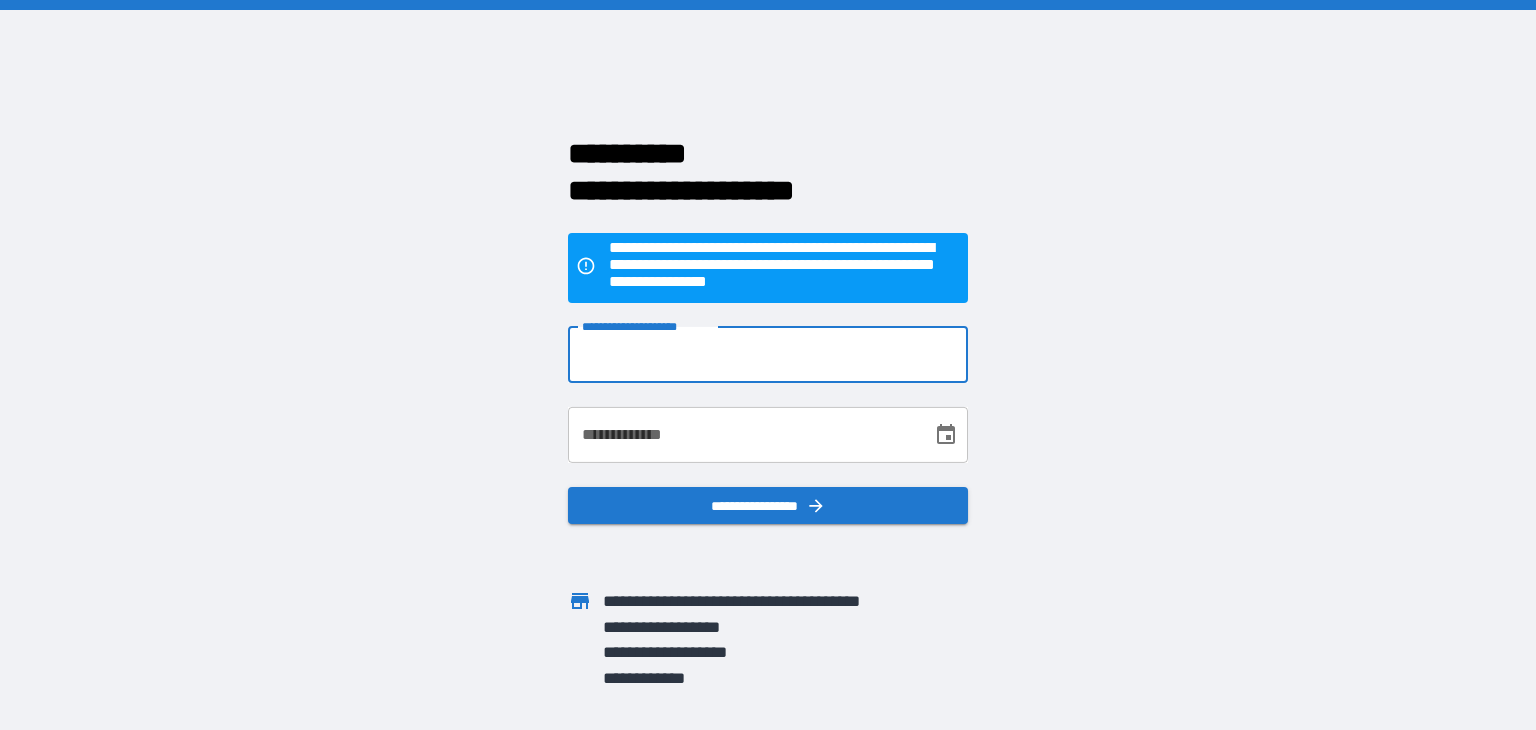 click on "**********" at bounding box center [768, 355] 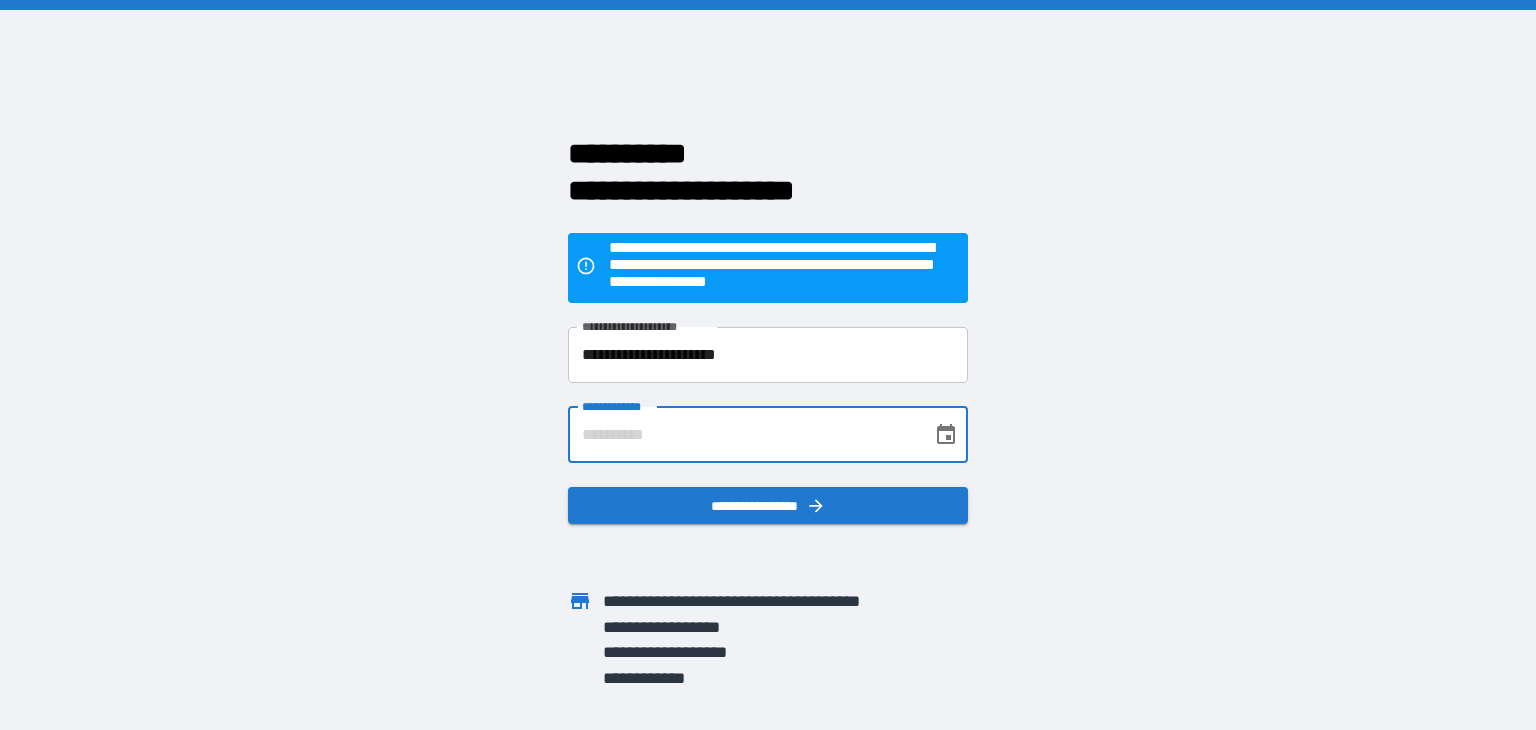 click on "**********" at bounding box center (743, 435) 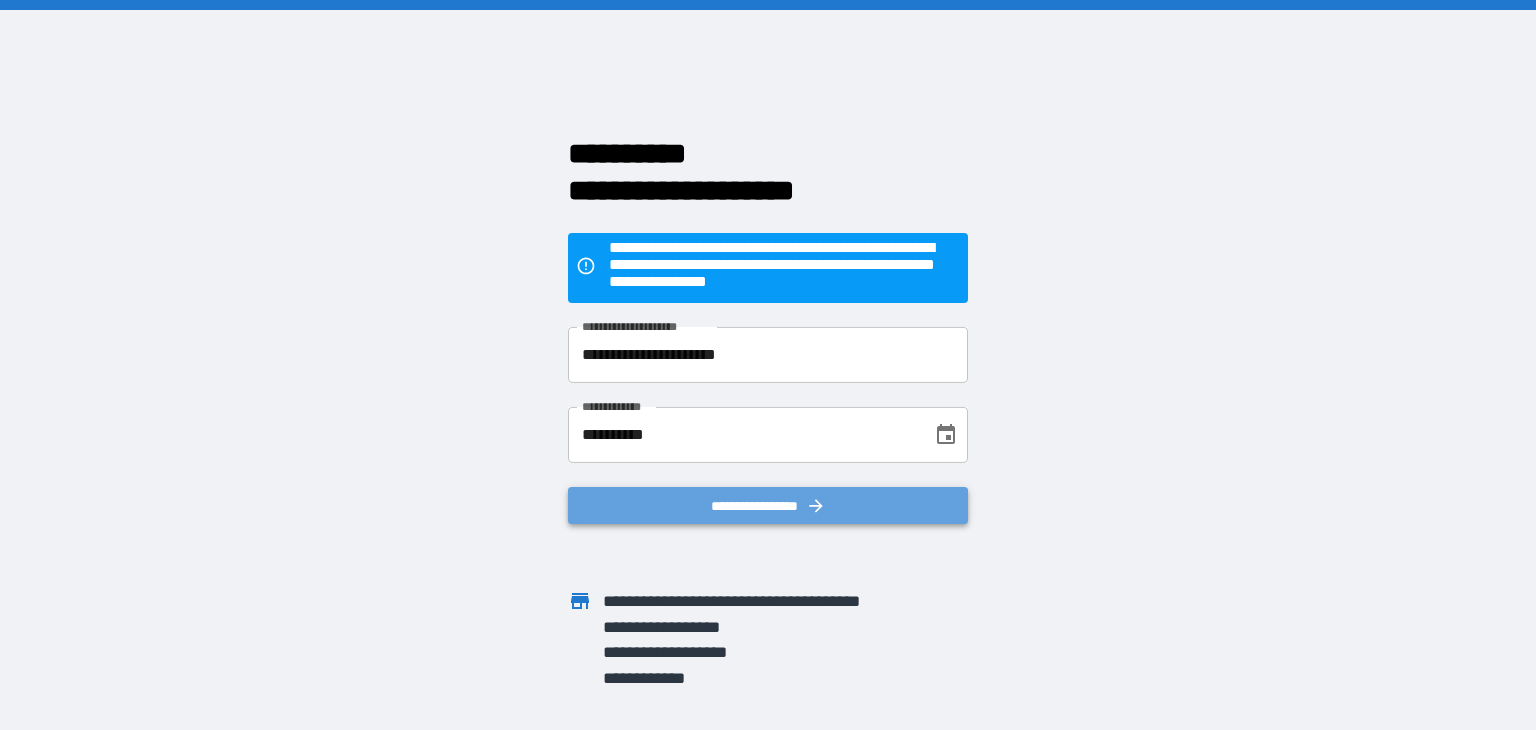 click on "**********" at bounding box center (768, 506) 